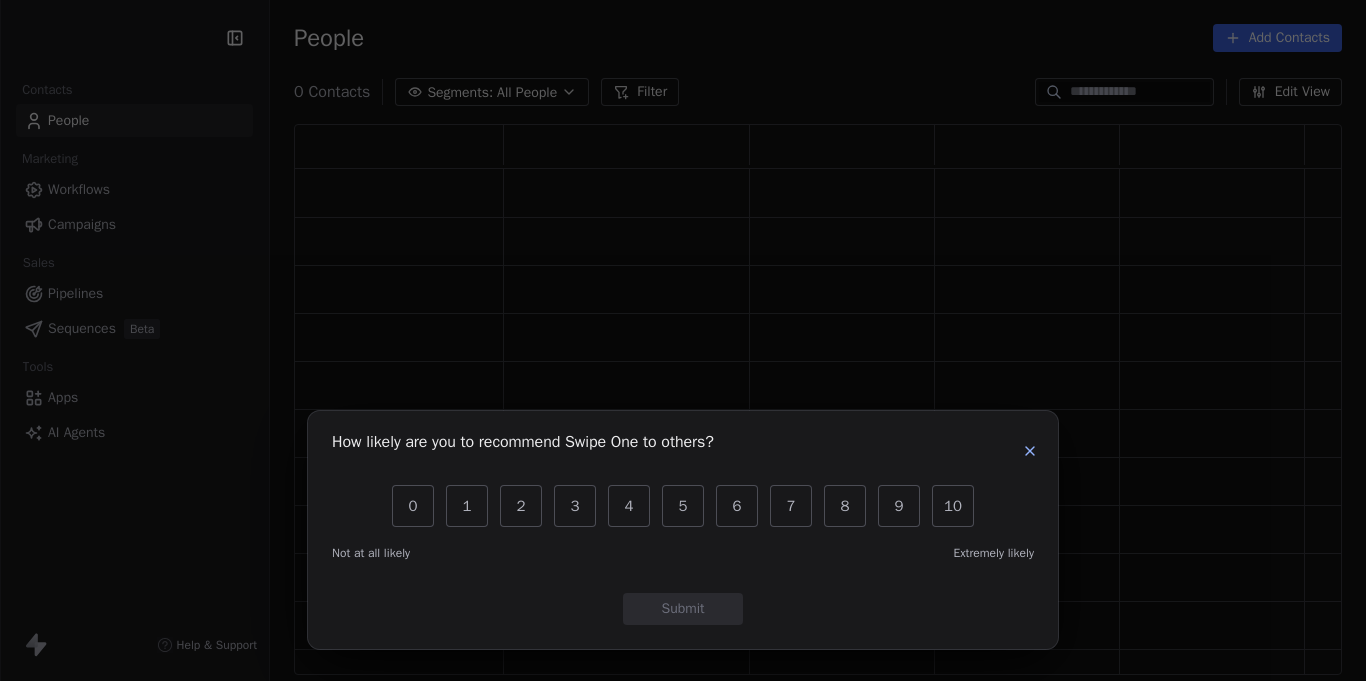 scroll, scrollTop: 0, scrollLeft: 0, axis: both 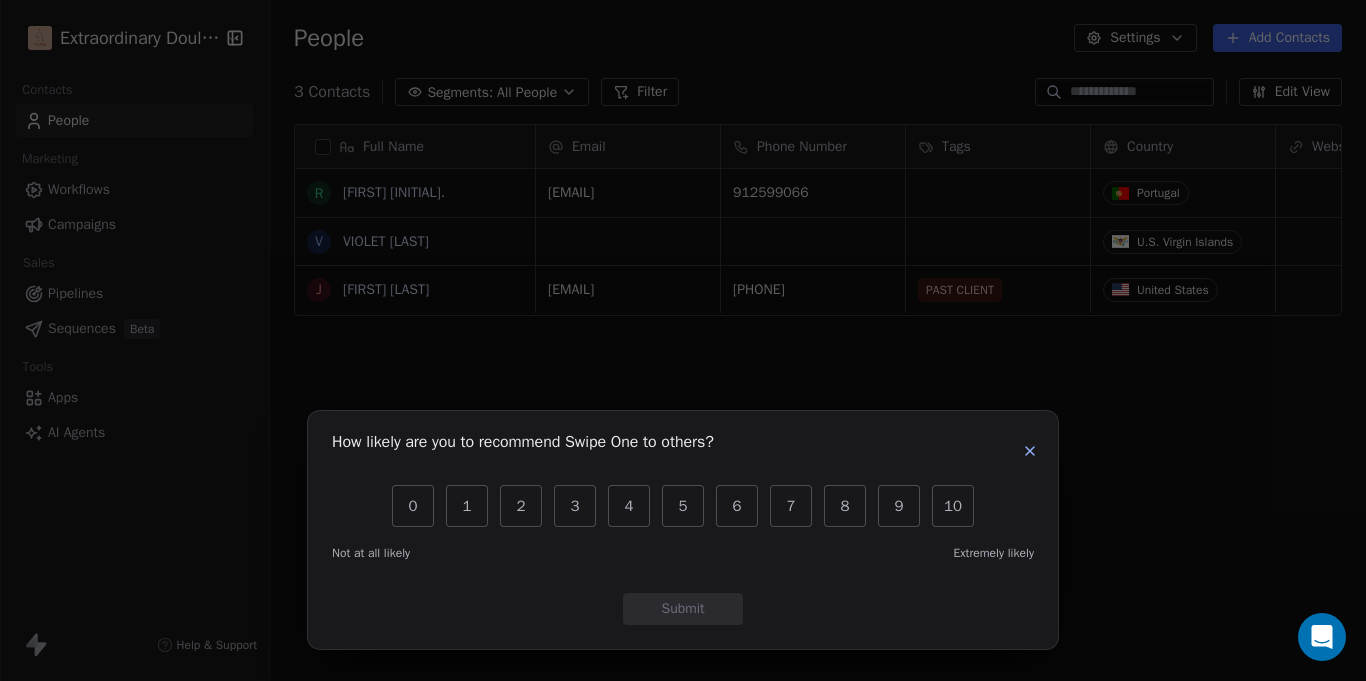 click at bounding box center [1030, 451] 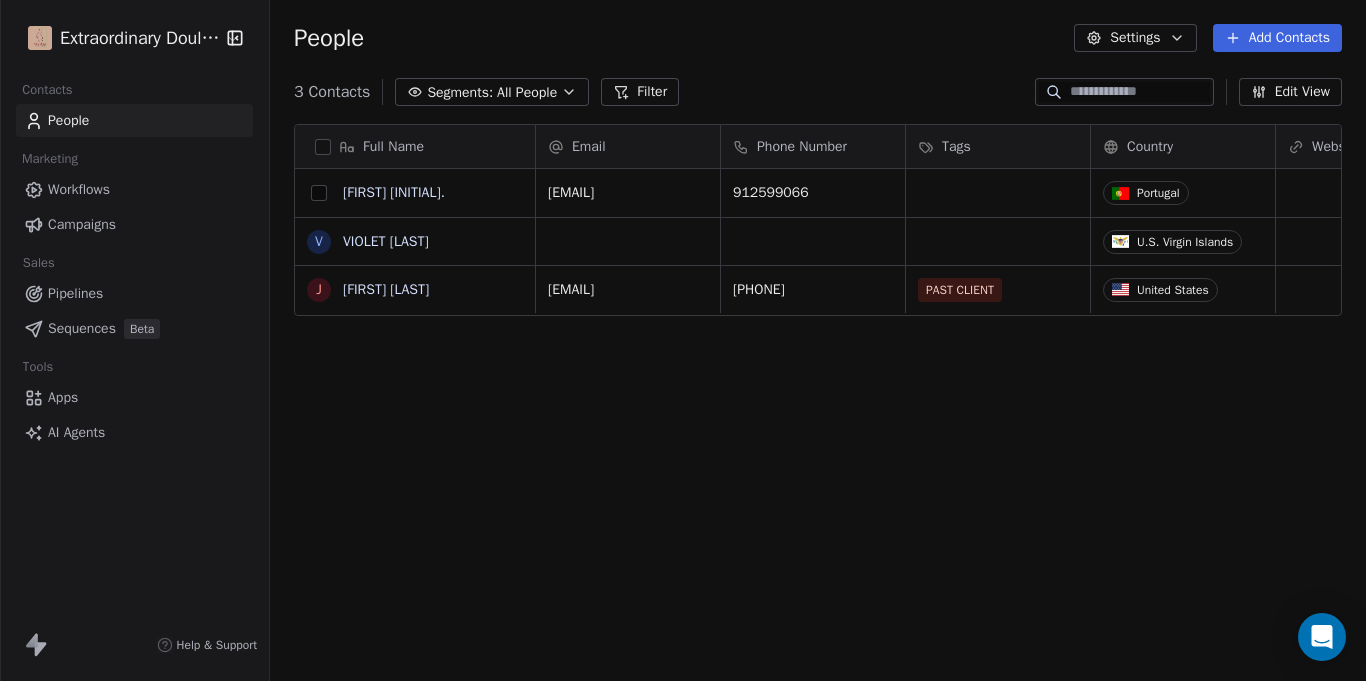 click at bounding box center (319, 193) 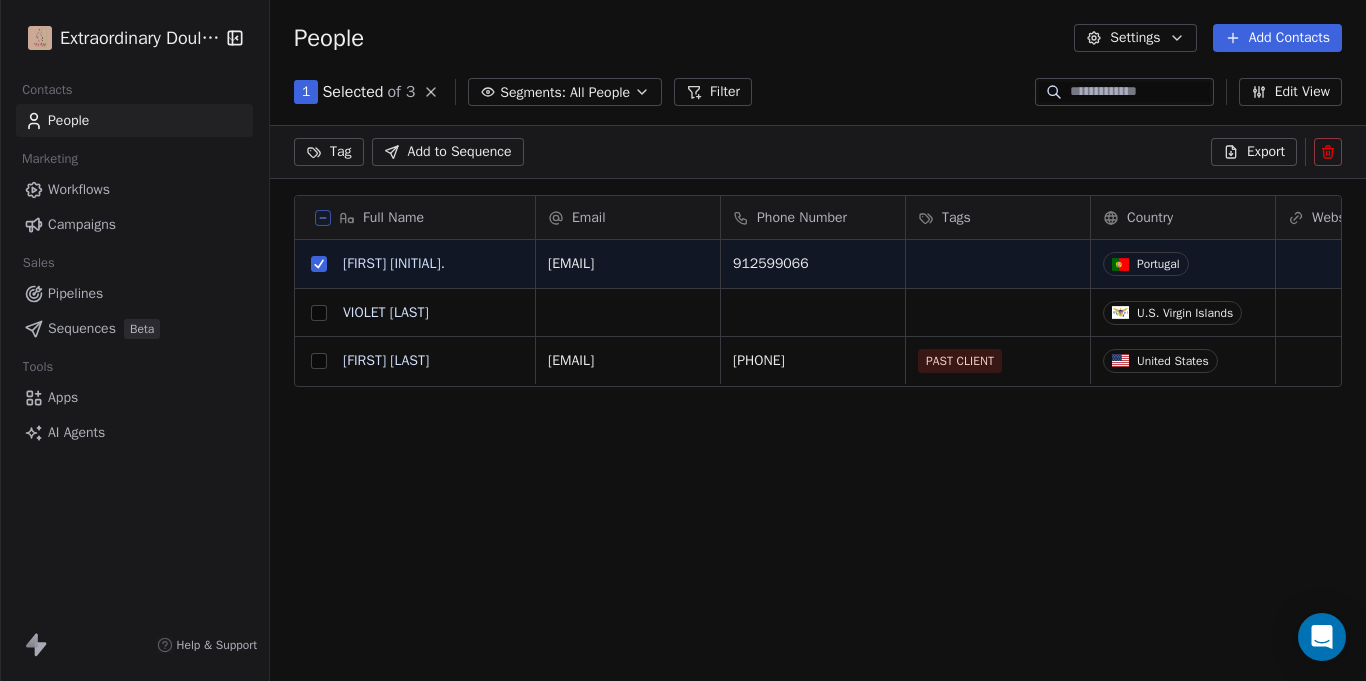 scroll, scrollTop: 530, scrollLeft: 1095, axis: both 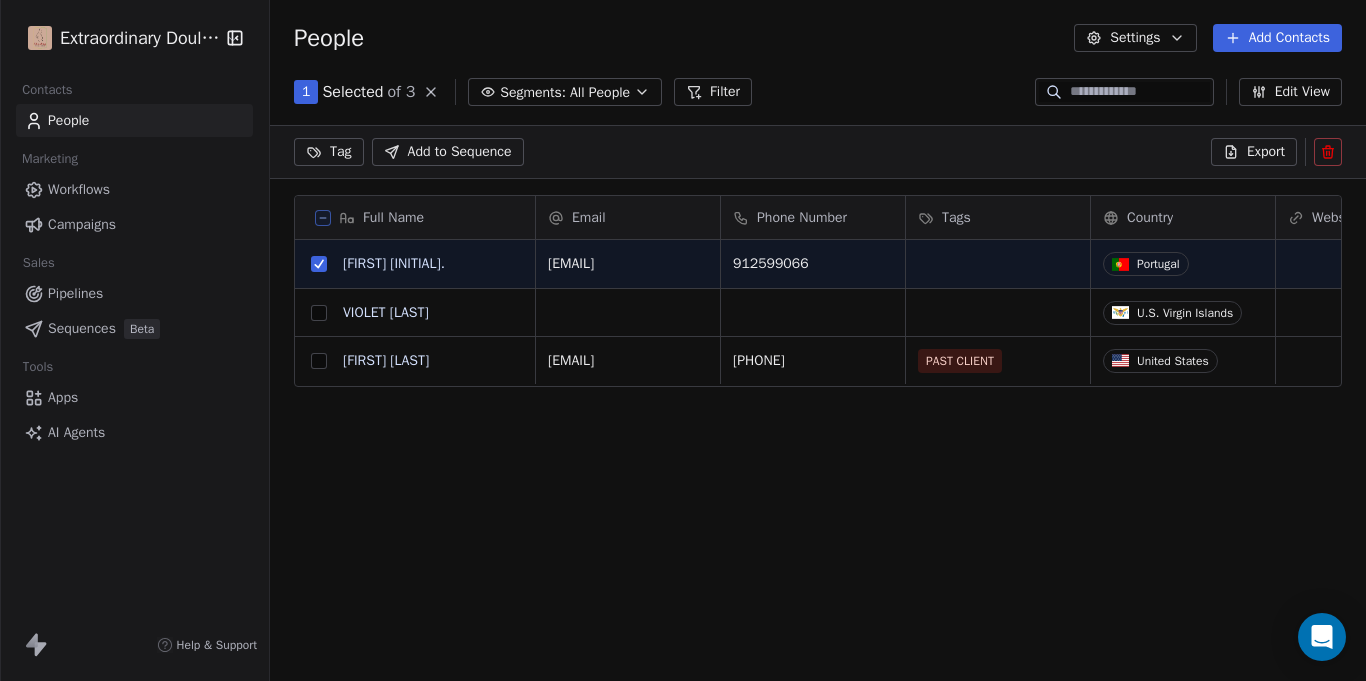 click 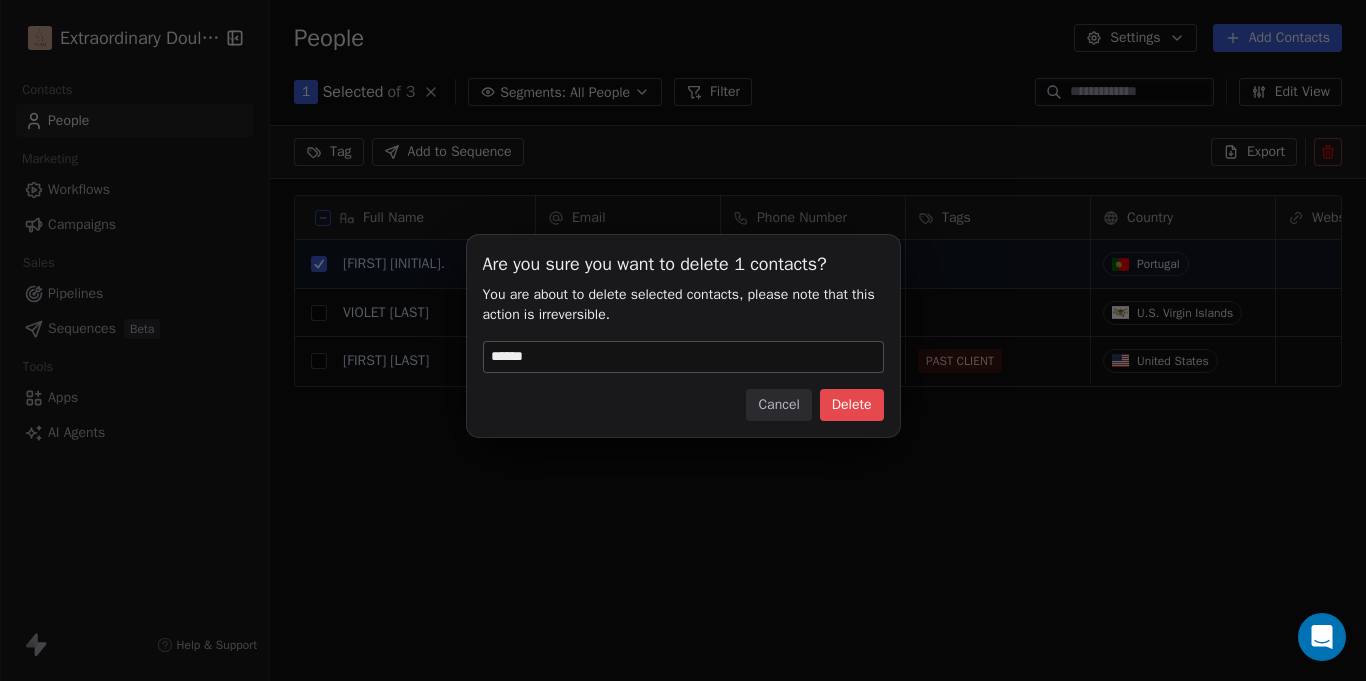 type on "******" 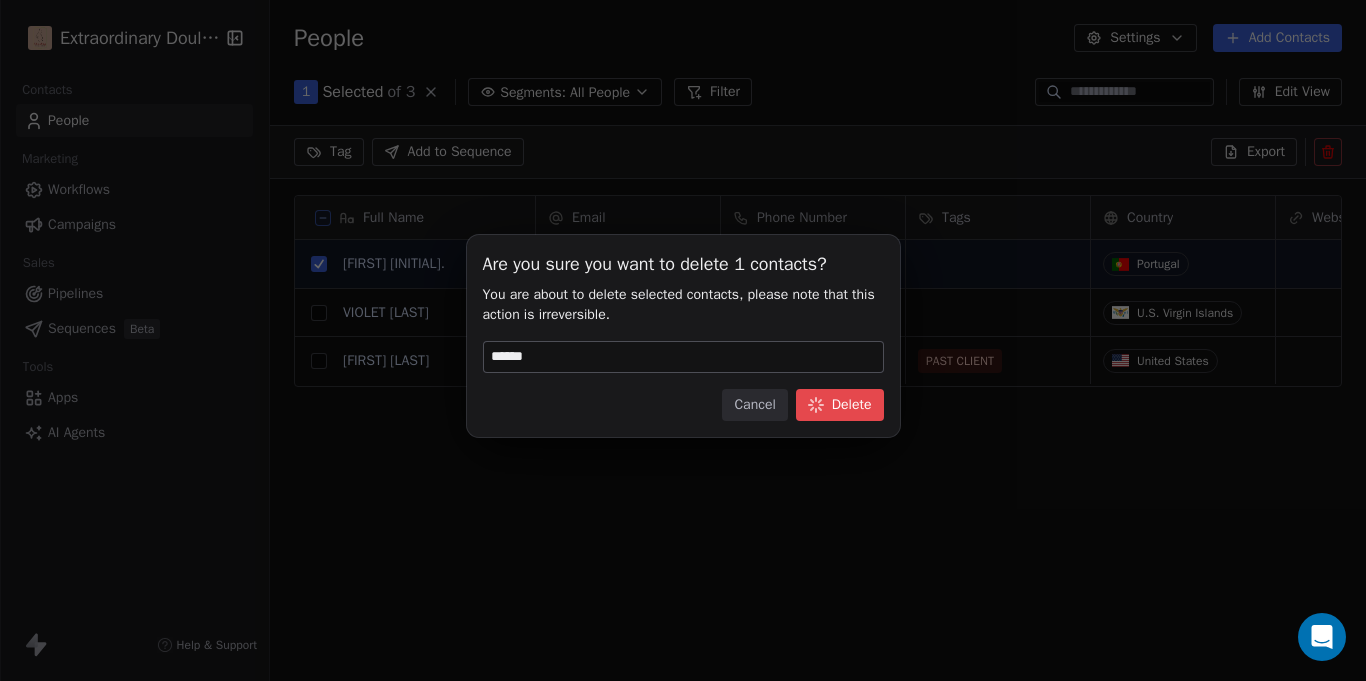 scroll, scrollTop: 1, scrollLeft: 1, axis: both 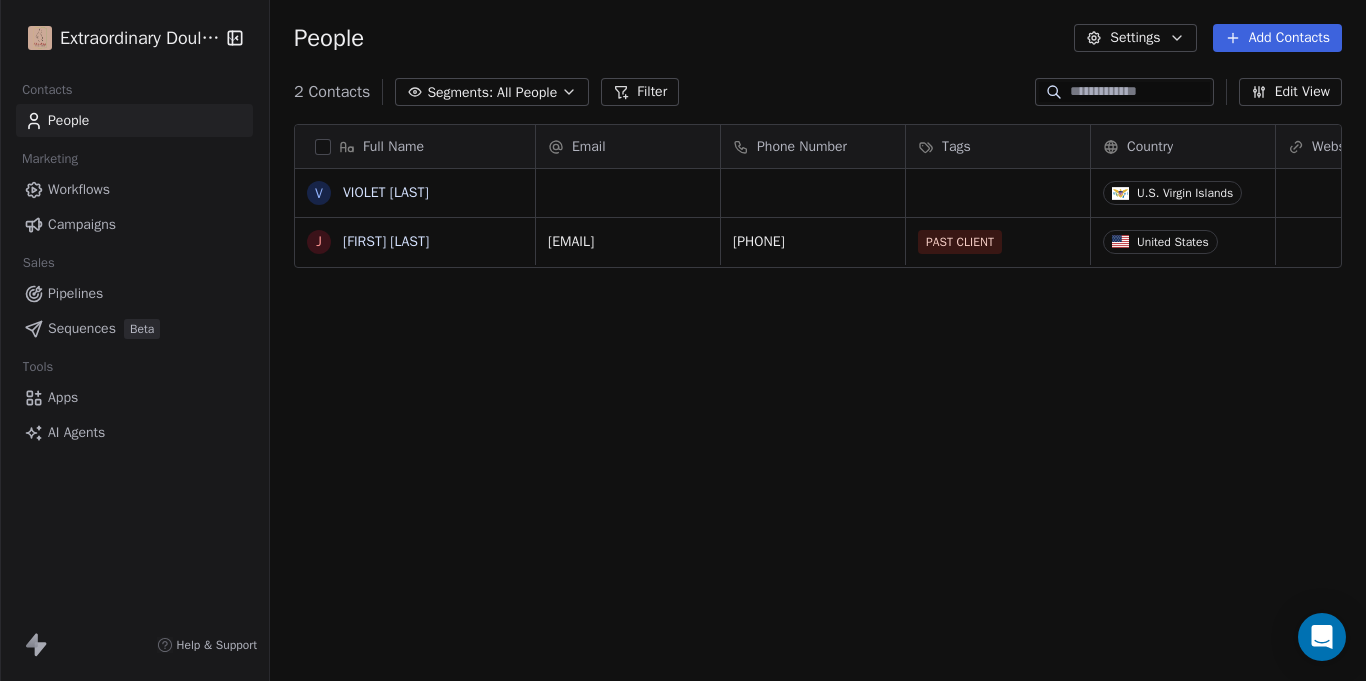 click on "Apps" at bounding box center (63, 397) 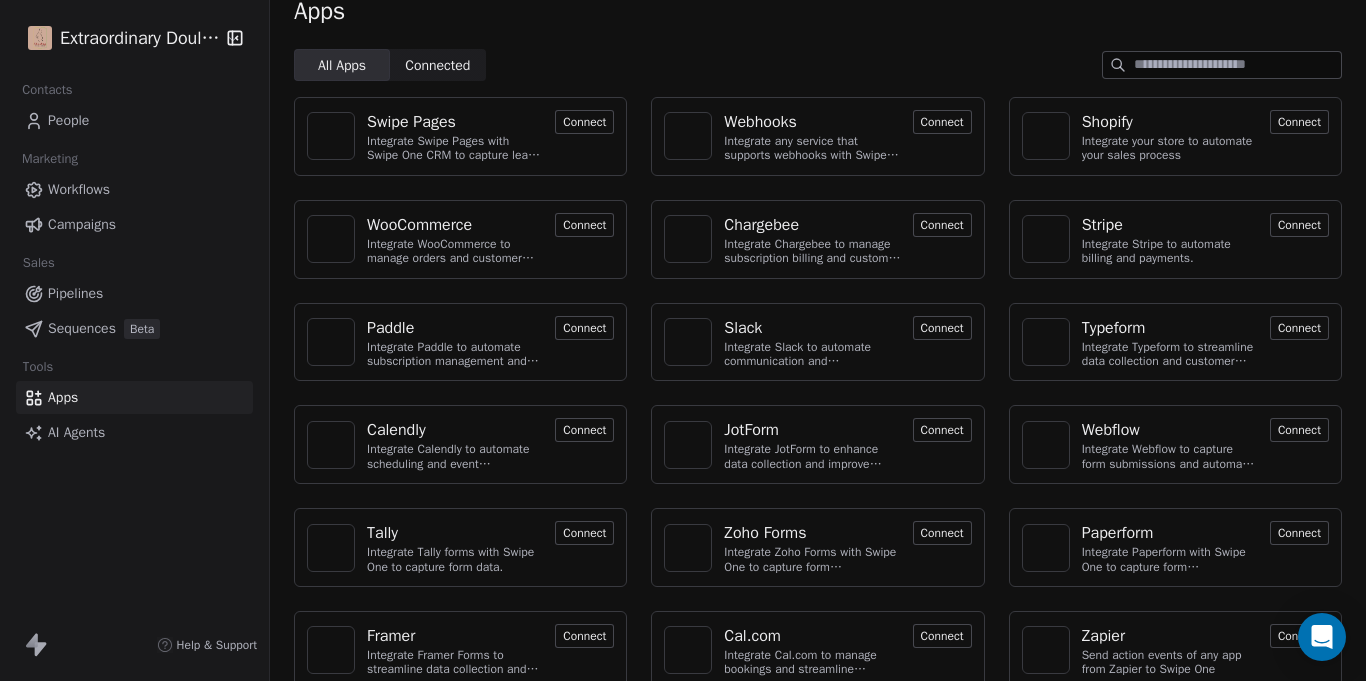 scroll, scrollTop: 0, scrollLeft: 0, axis: both 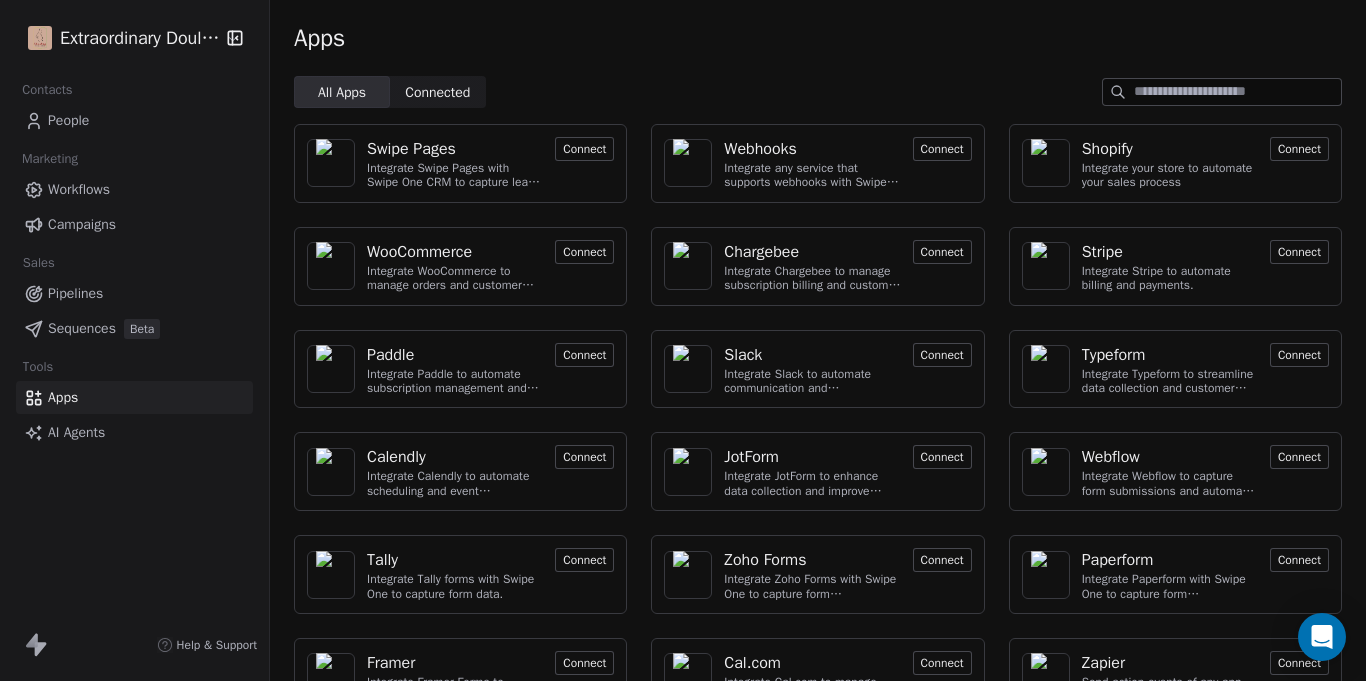 click at bounding box center (1237, 92) 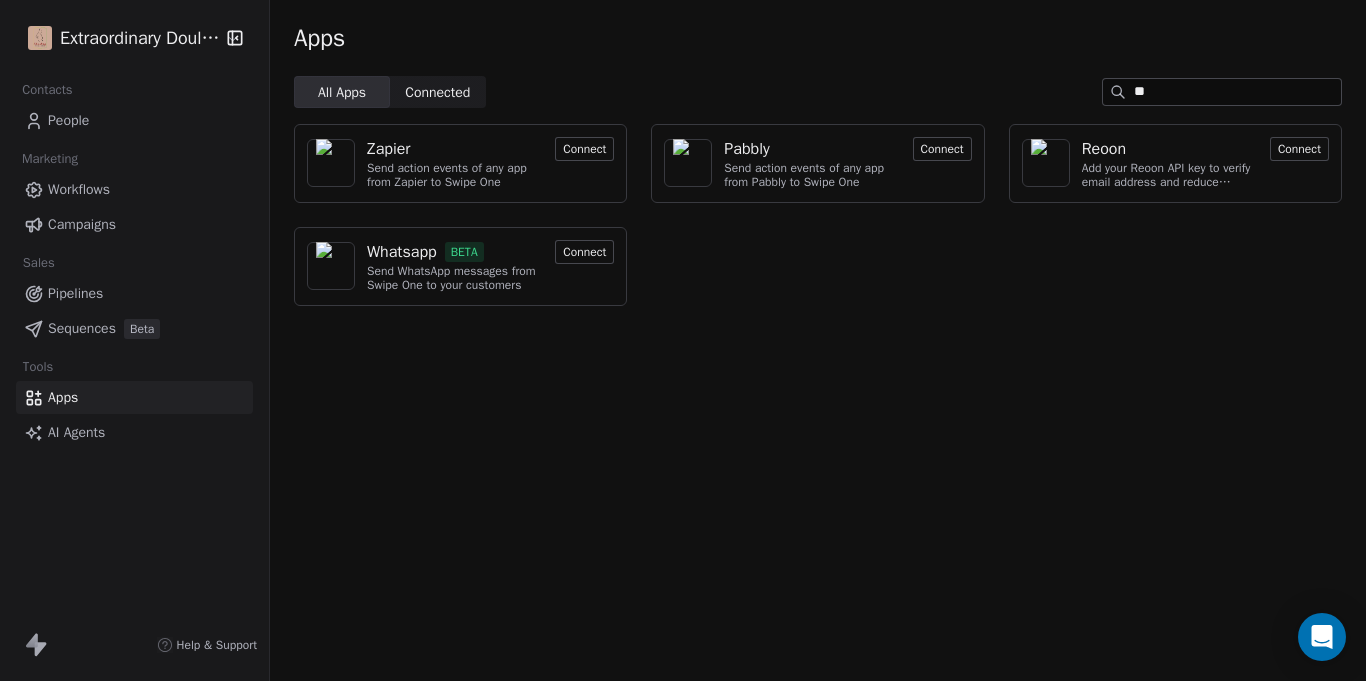 type on "*" 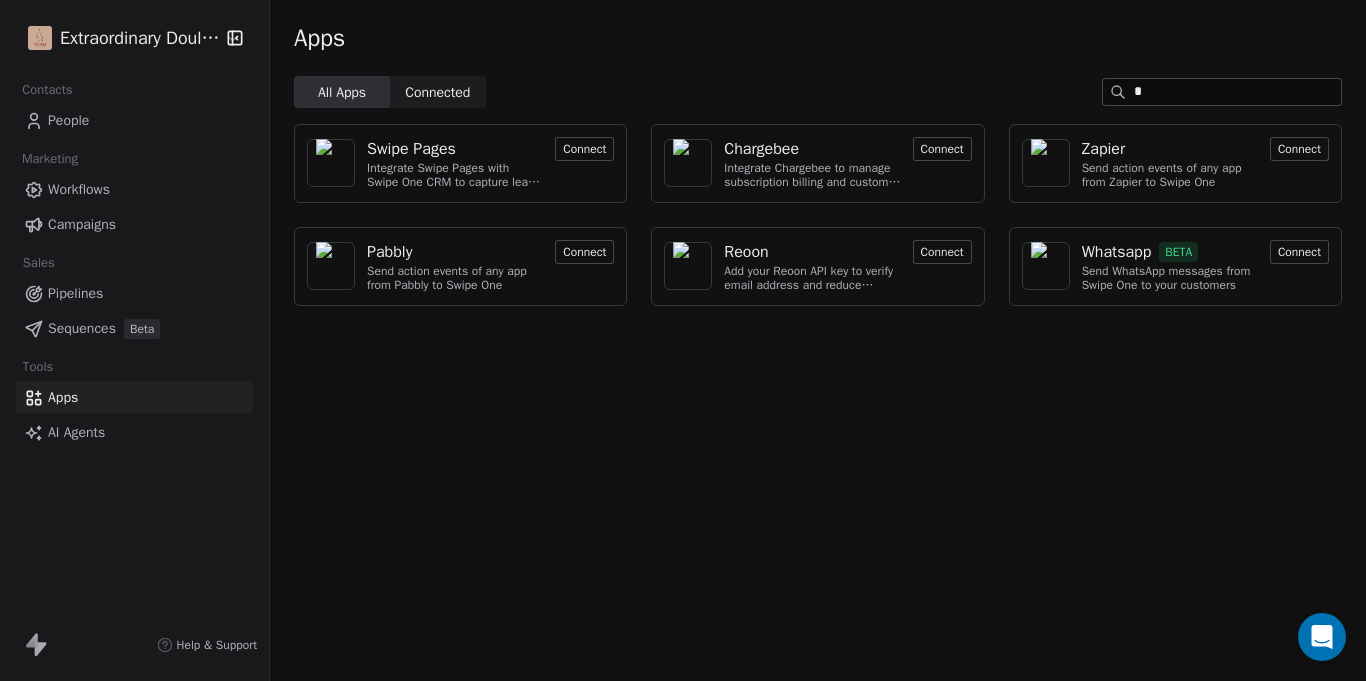 type 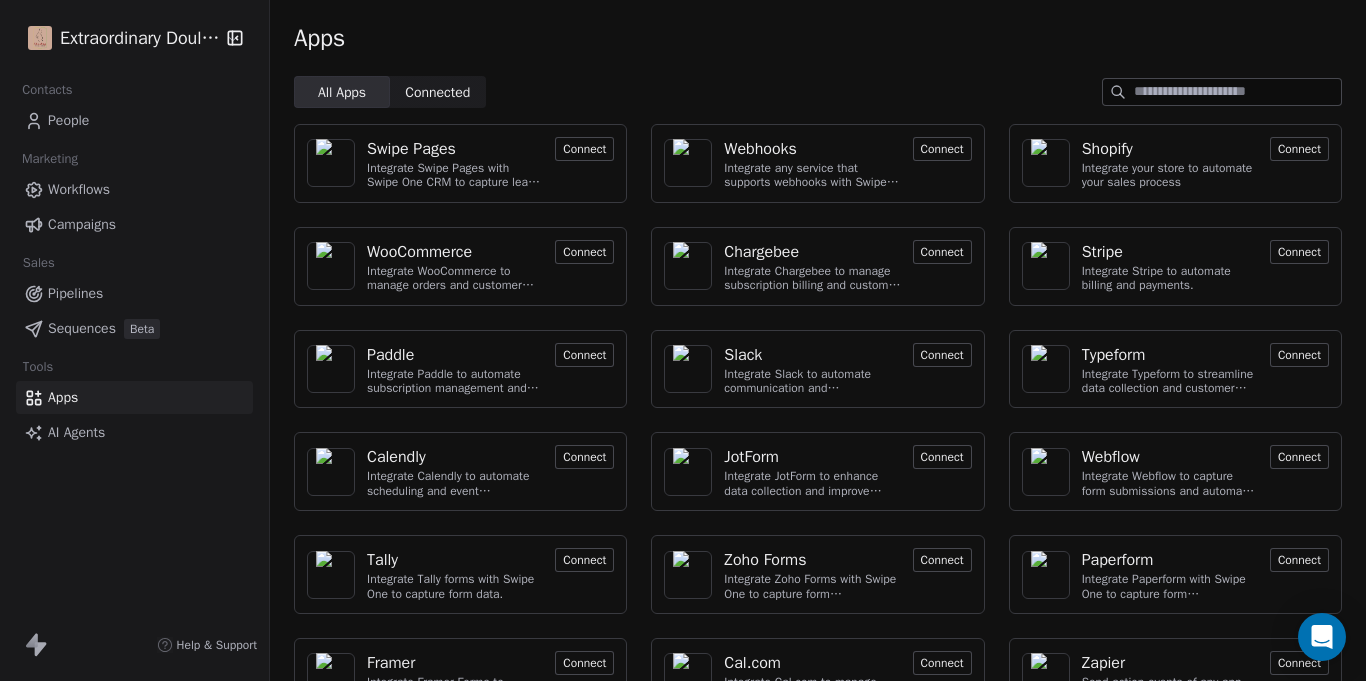 click on "People" at bounding box center (134, 120) 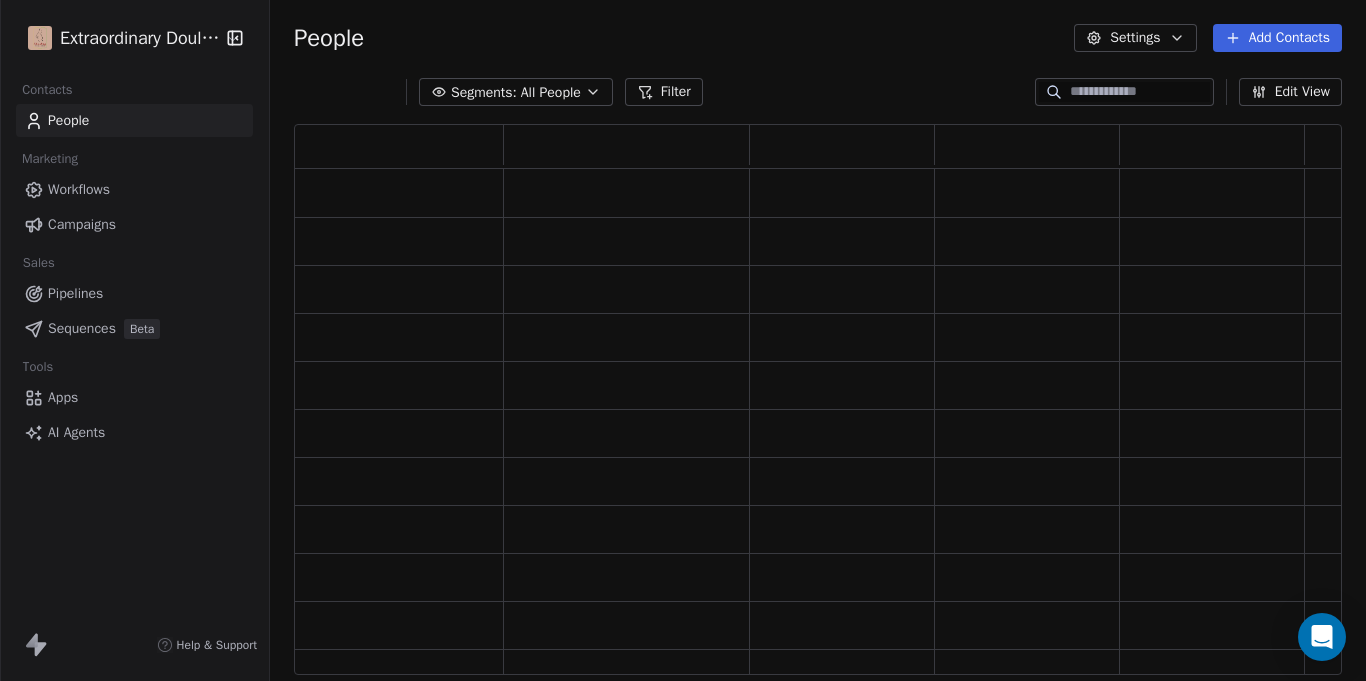 scroll, scrollTop: 1, scrollLeft: 1, axis: both 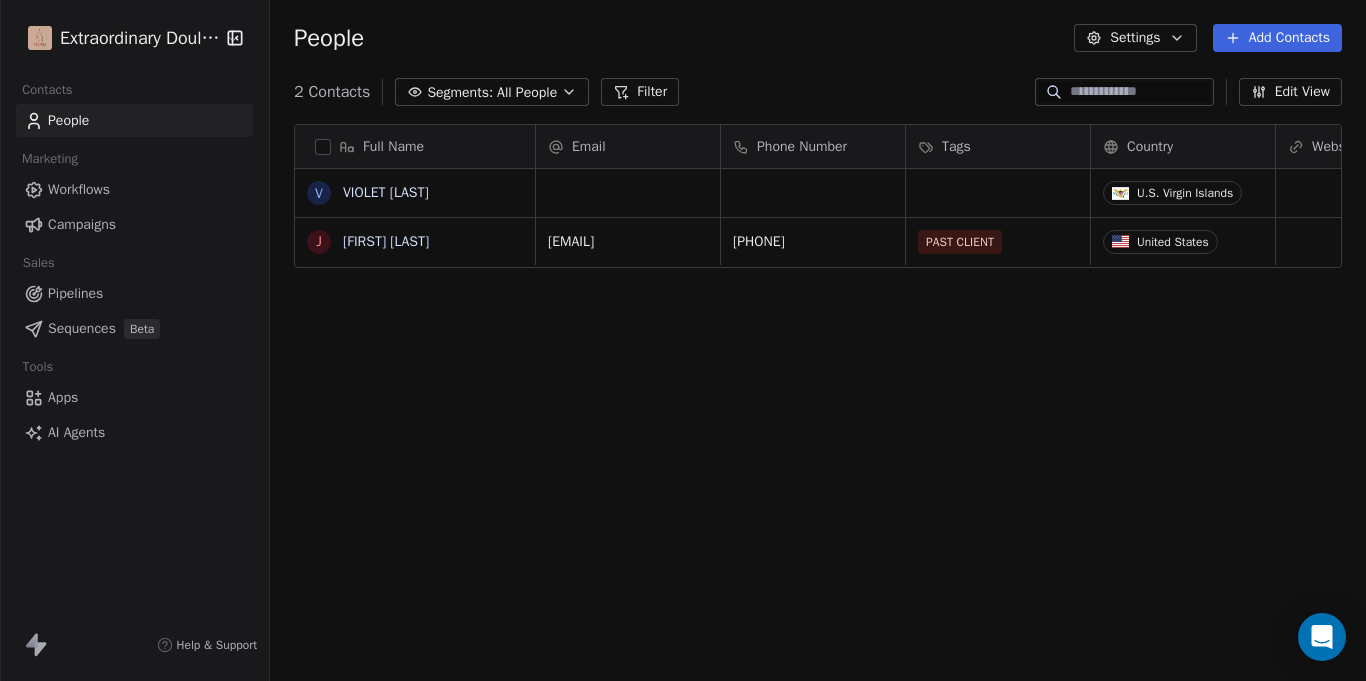 click on "Add Contacts" at bounding box center (1277, 38) 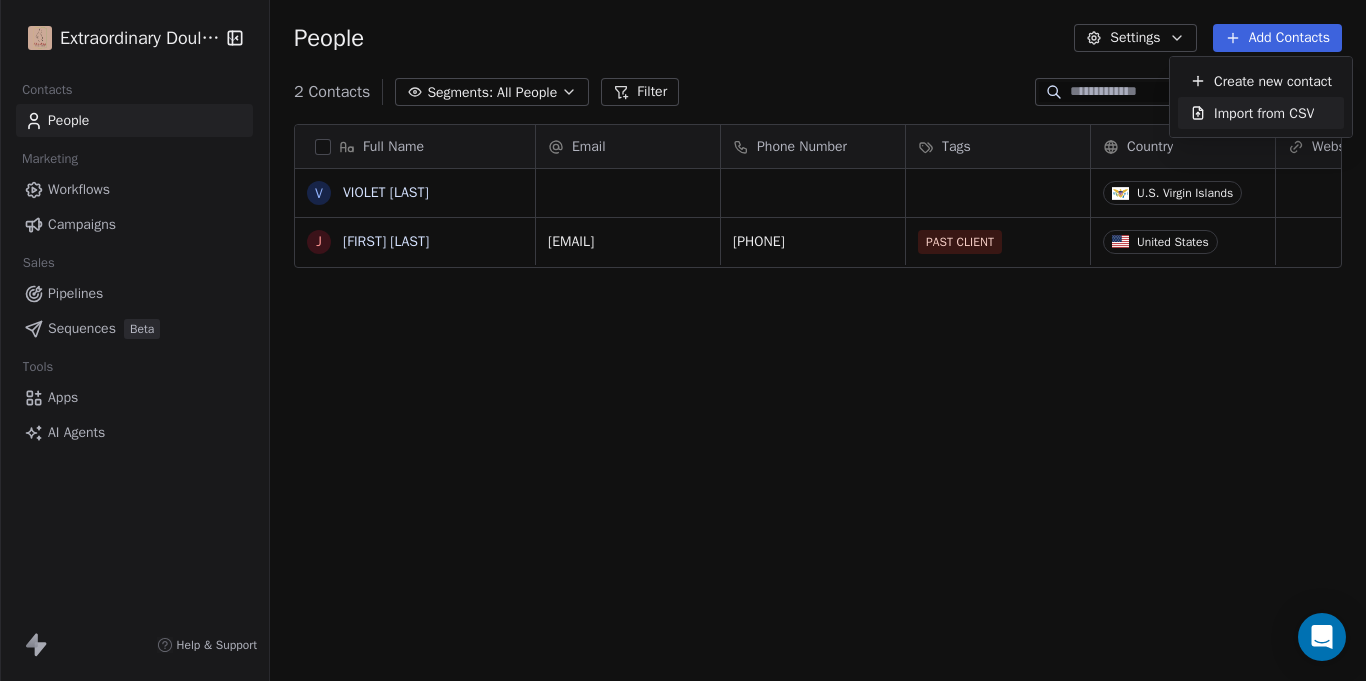 click on "Import from CSV" at bounding box center [1264, 113] 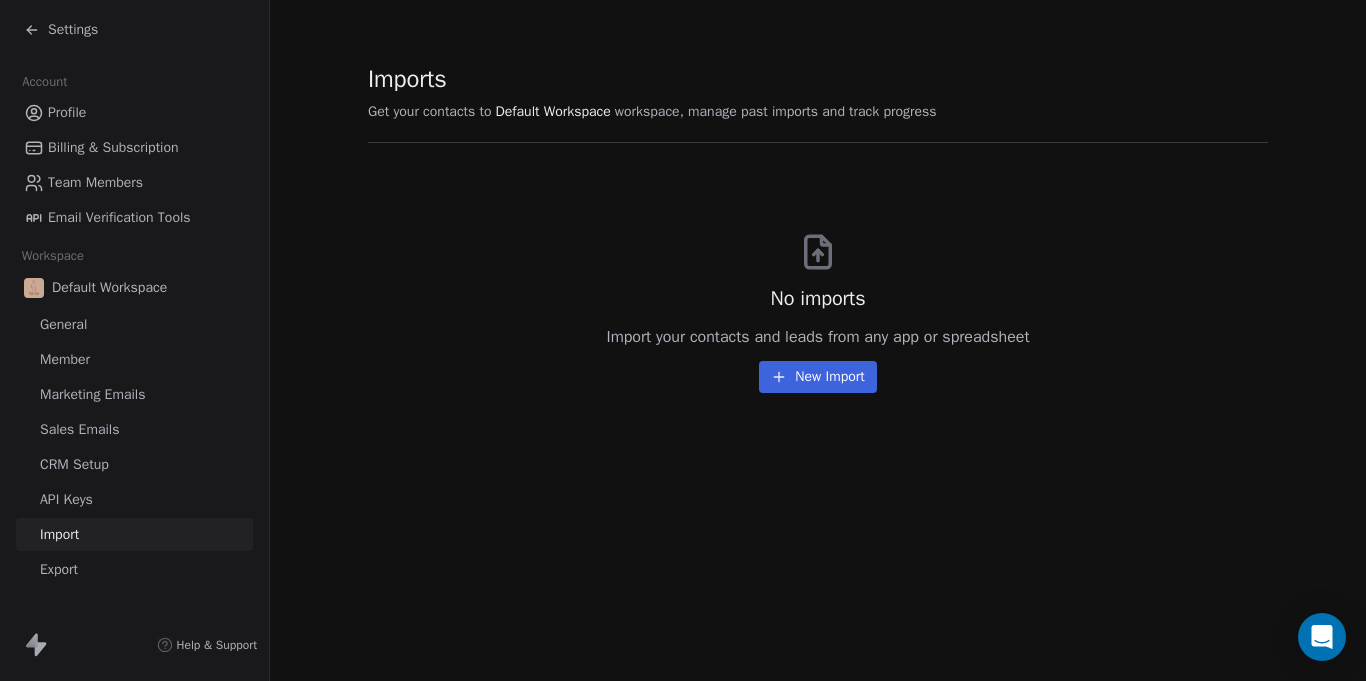click on "New Import" at bounding box center [817, 377] 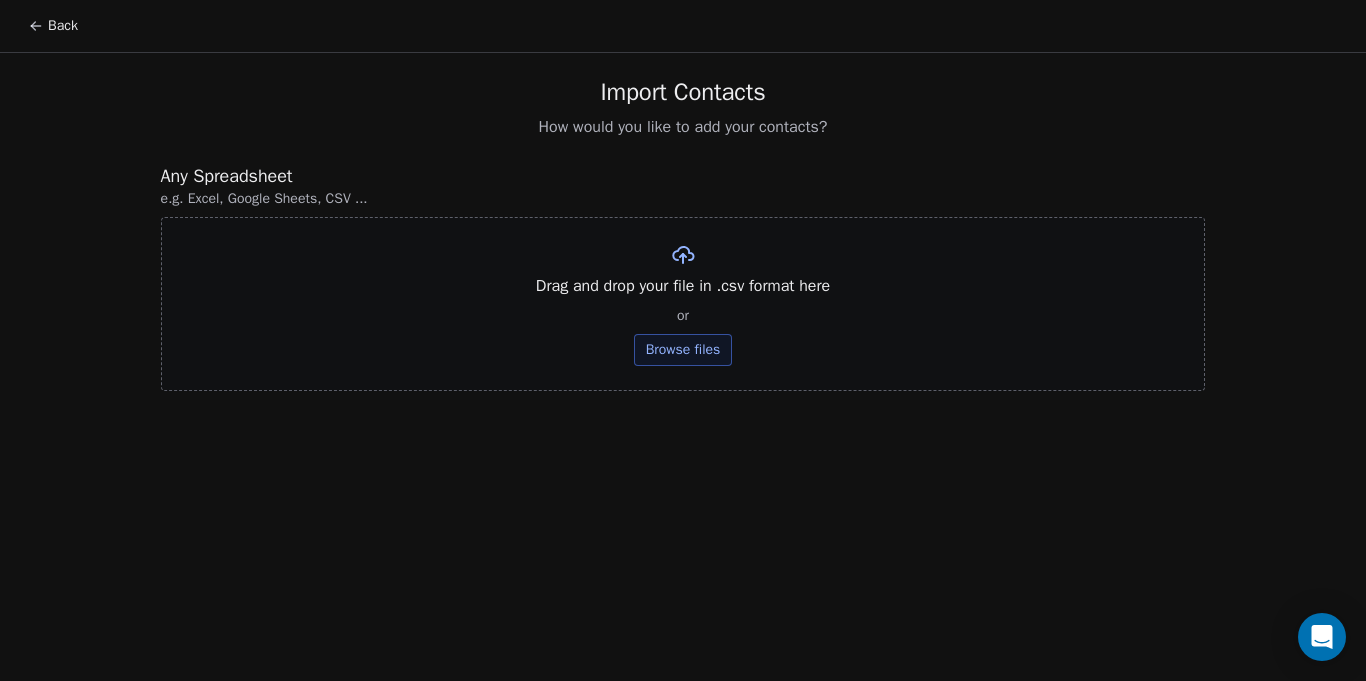 click on "Browse files" at bounding box center [683, 350] 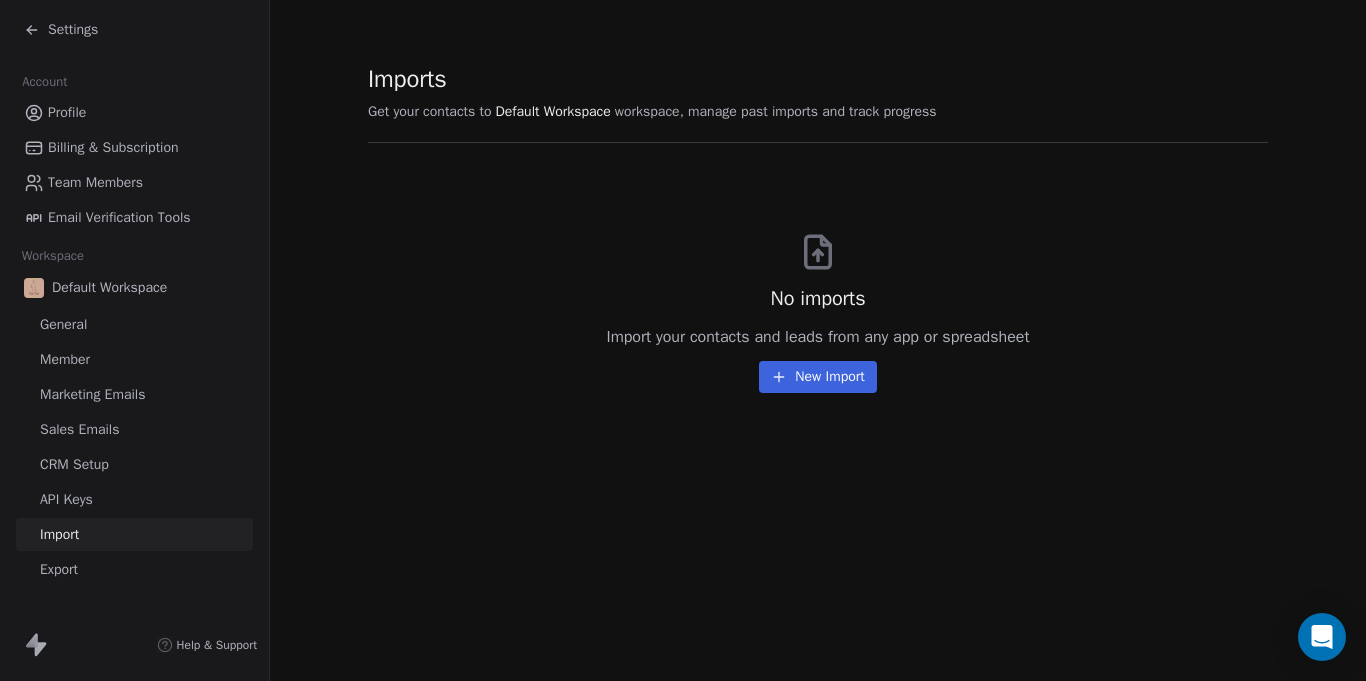 click on "CRM Setup" at bounding box center (134, 464) 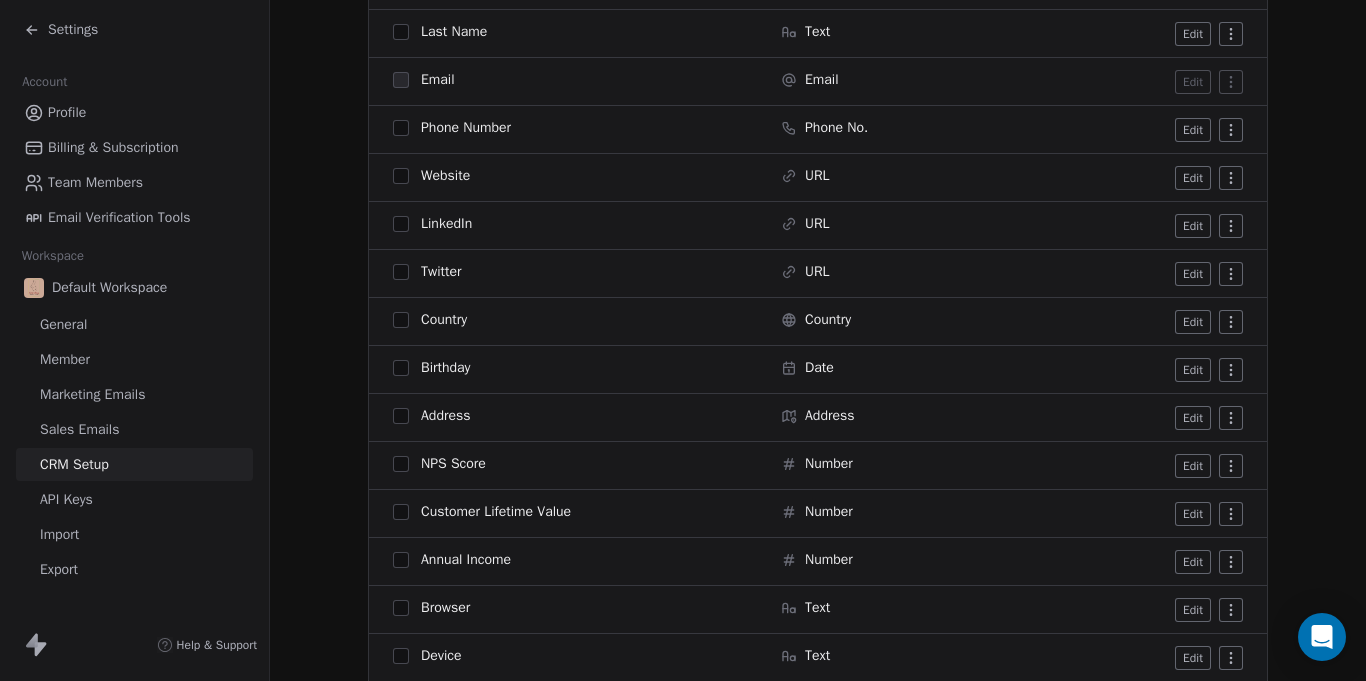 scroll, scrollTop: 486, scrollLeft: 0, axis: vertical 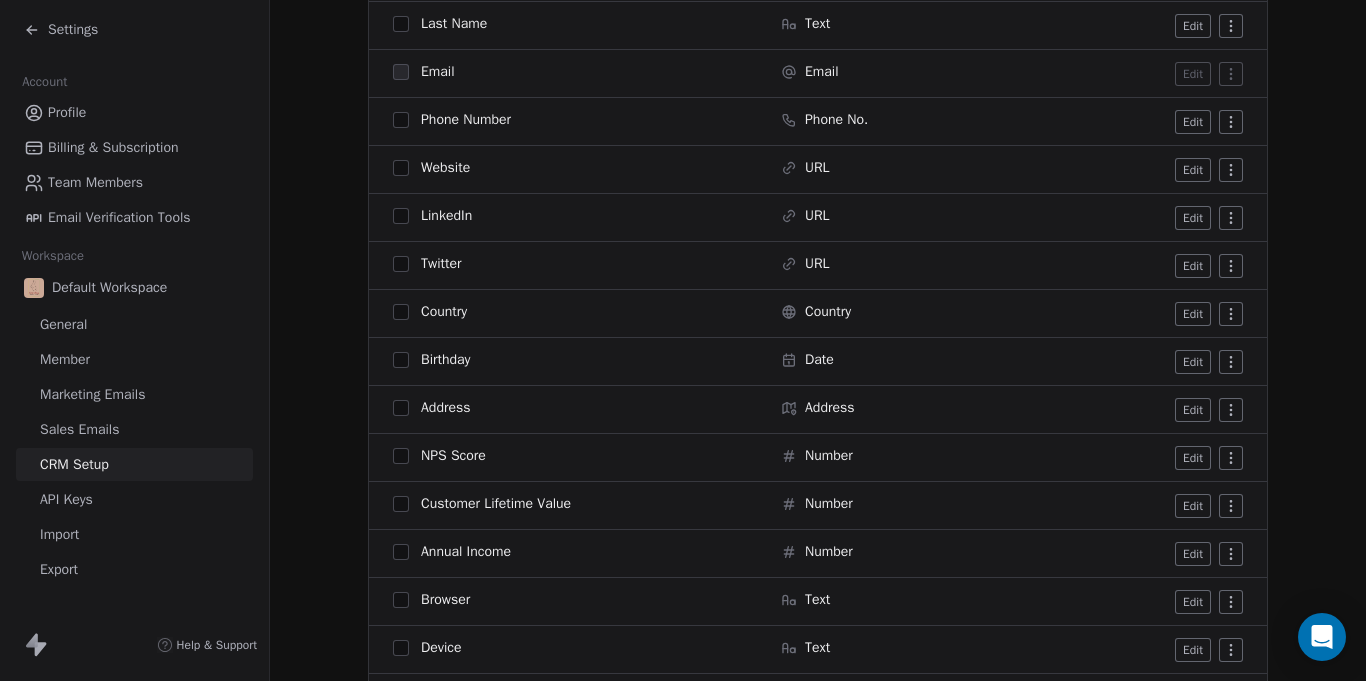 click on "Phone Number" at bounding box center [466, 120] 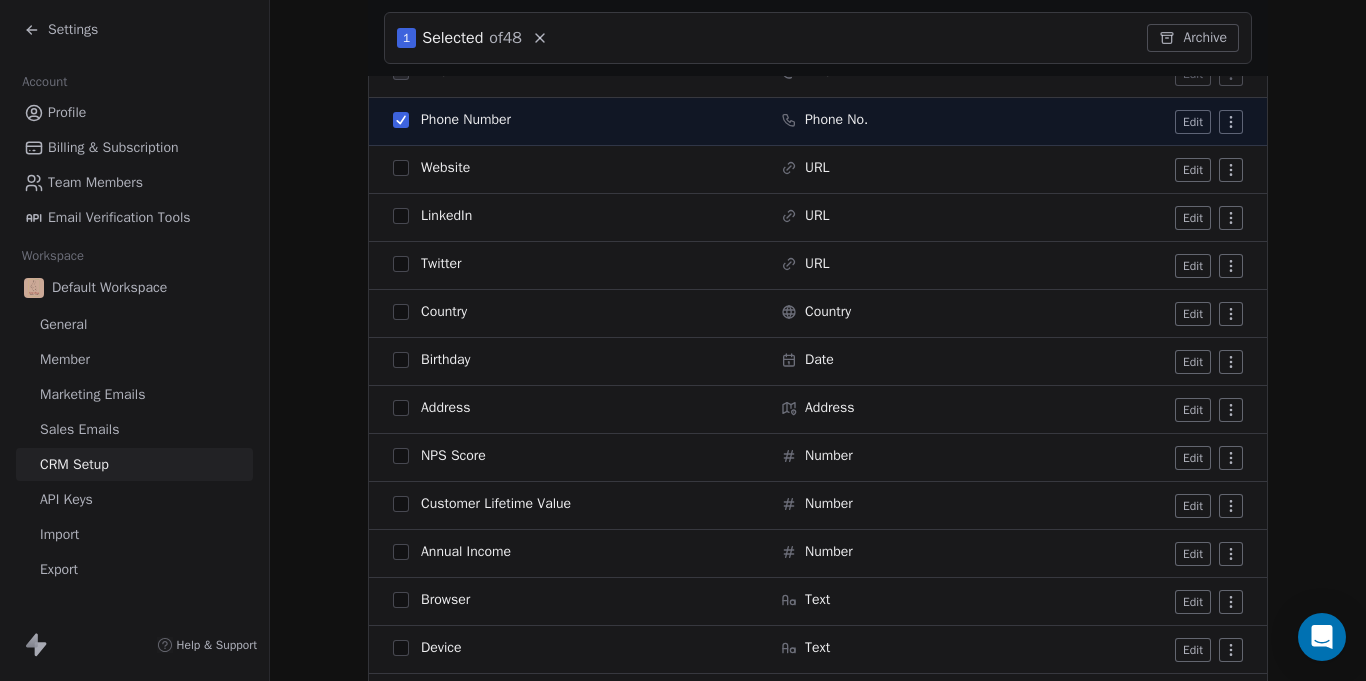 scroll, scrollTop: 562, scrollLeft: 0, axis: vertical 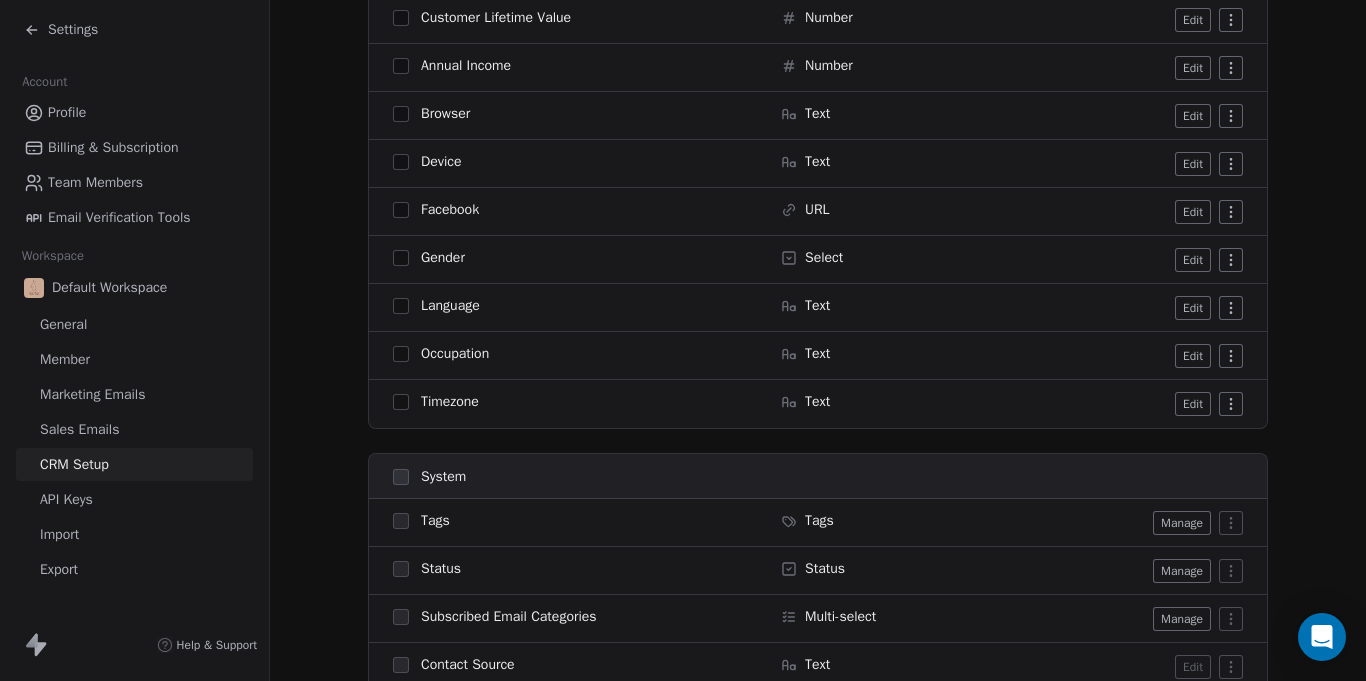 click on "CRM Setup Manage people properties and other relevant settings. Contact Properties Contact Properties Tags Tags Status Status Contact Properties Modify and Create contact properties Create New Property Active Active Archived Archived All General Full Name Text   Edit First Name Text   Edit Last Name Text   Edit Email Email   Edit Phone Number Phone No.   Edit Website URL   Edit LinkedIn URL   Edit Twitter URL   Edit Country Country   Edit Birthday Date   Edit Address Address   Edit NPS Score Number   Edit Customer Lifetime Value Number   Edit Annual Income Number   Edit Browser Text   Edit Device Text   Edit Facebook URL   Edit Gender Select   Edit Language Text   Edit Occupation Text   Edit Timezone Text   Edit System Tags Tags   Manage Status Status   Manage Subscribed Email Categories Multi-select   Manage Contact Source Text   Edit Email Marketing Consent Select   Edit Email Verification Status Select   Edit Created Date Date   Edit Last Activity Date Date   Edit Marketing Contact Status Select   Edit" at bounding box center [818, 562] 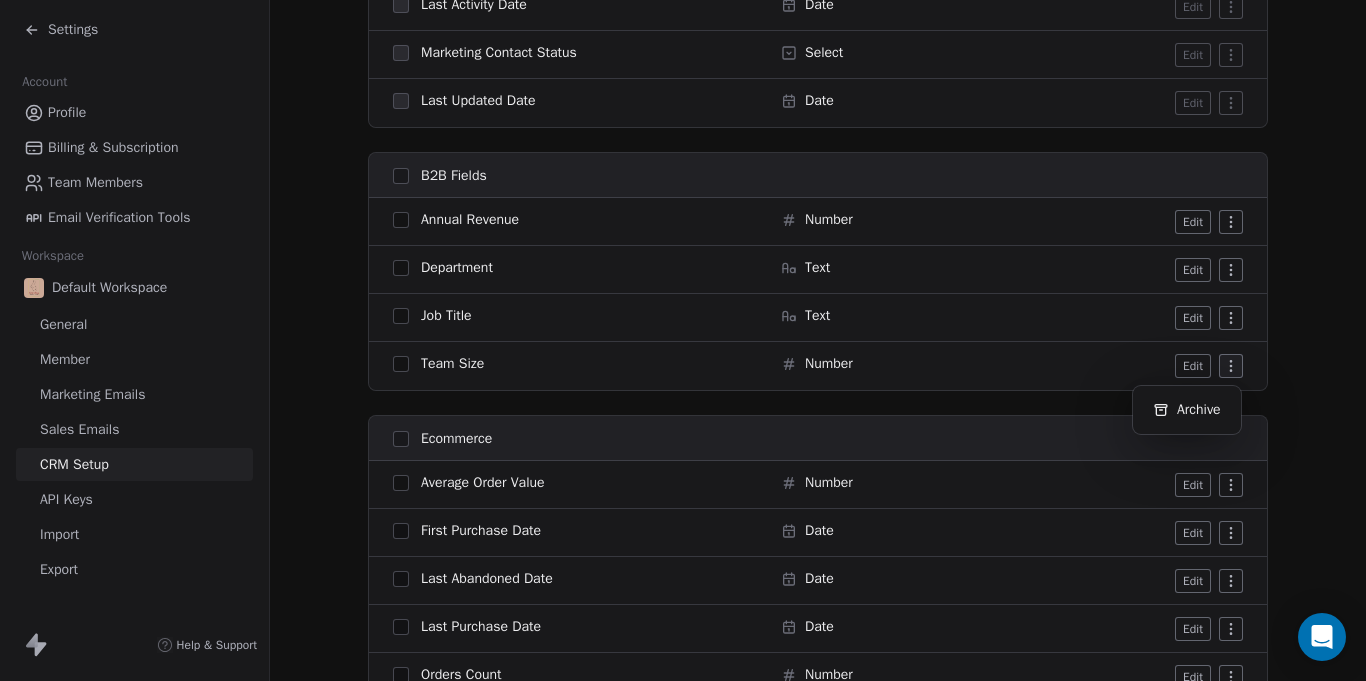 scroll, scrollTop: 1825, scrollLeft: 0, axis: vertical 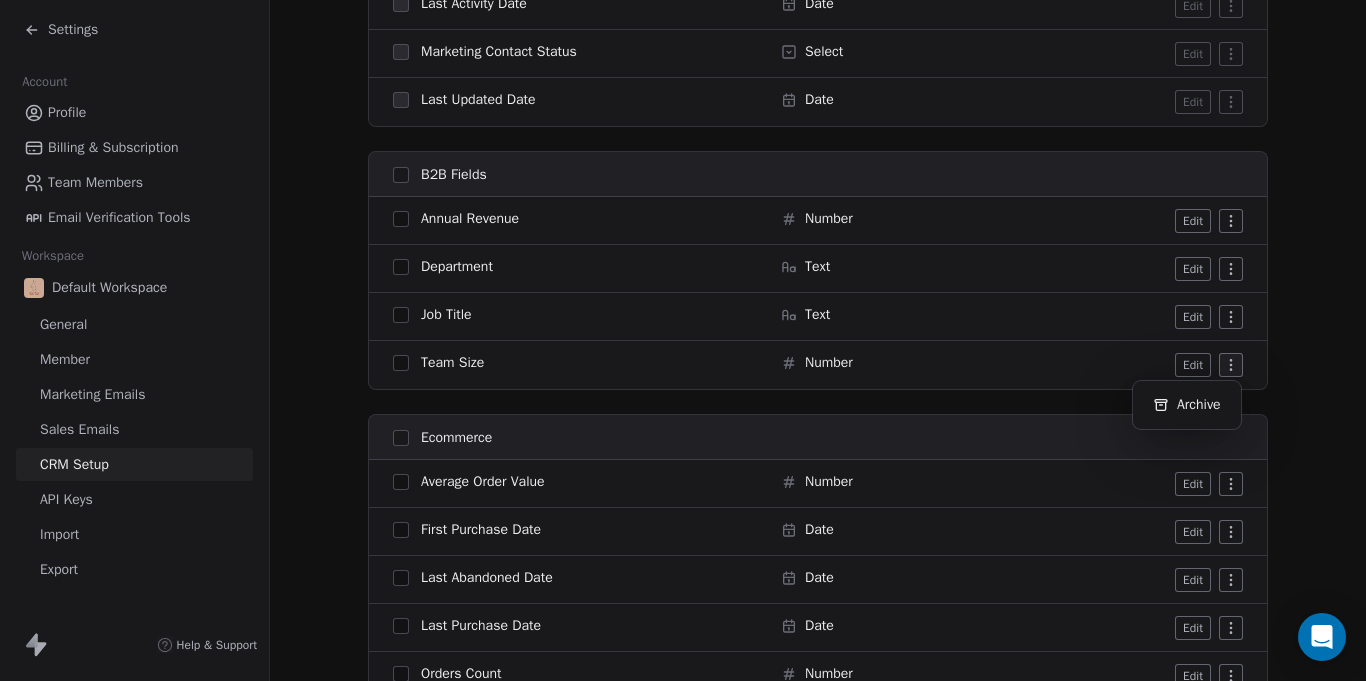 click on "Settings Account Profile Billing & Subscription Team Members Email Verification Tools Workspace Default Workspace General Member Marketing Emails Sales Emails CRM Setup API Keys Import Export Help & Support CRM Setup Manage people properties and other relevant settings. Contact Properties Contact Properties Tags Tags Status Status Contact Properties Modify and Create contact properties Create New Property Active Active Archived Archived All General Full Name Text   Edit First Name Text   Edit Last Name Text   Edit Email Email   Edit Phone Number Phone No.   Edit Website URL   Edit LinkedIn URL   Edit Twitter URL   Edit Country Country   Edit Birthday Date   Edit Address Address   Edit NPS Score Number   Edit Customer Lifetime Value Number   Edit Annual Income Number   Edit Browser Text   Edit Device Text   Edit Facebook URL   Edit Gender Select   Edit Language Text   Edit Occupation Text   Edit Timezone Text   Edit System Tags Tags   Manage Status Status   Manage Subscribed Email Categories Multi-select" at bounding box center (683, 340) 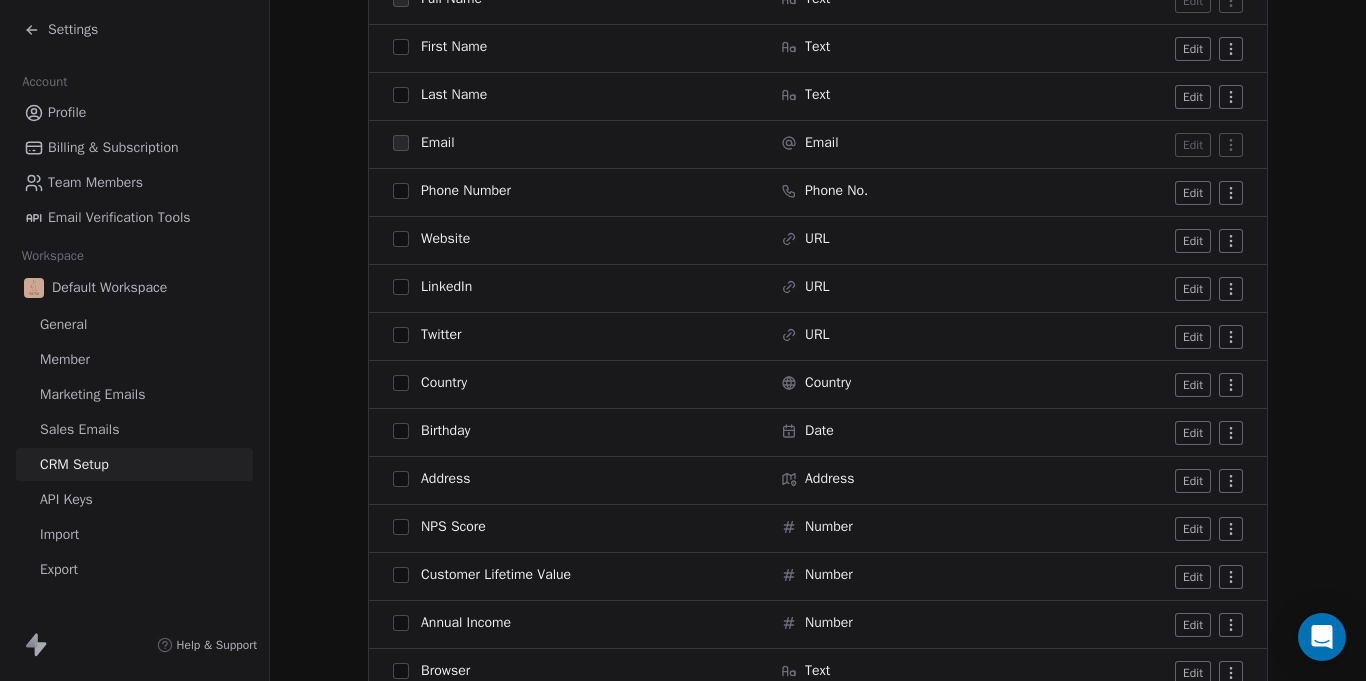 scroll, scrollTop: 0, scrollLeft: 0, axis: both 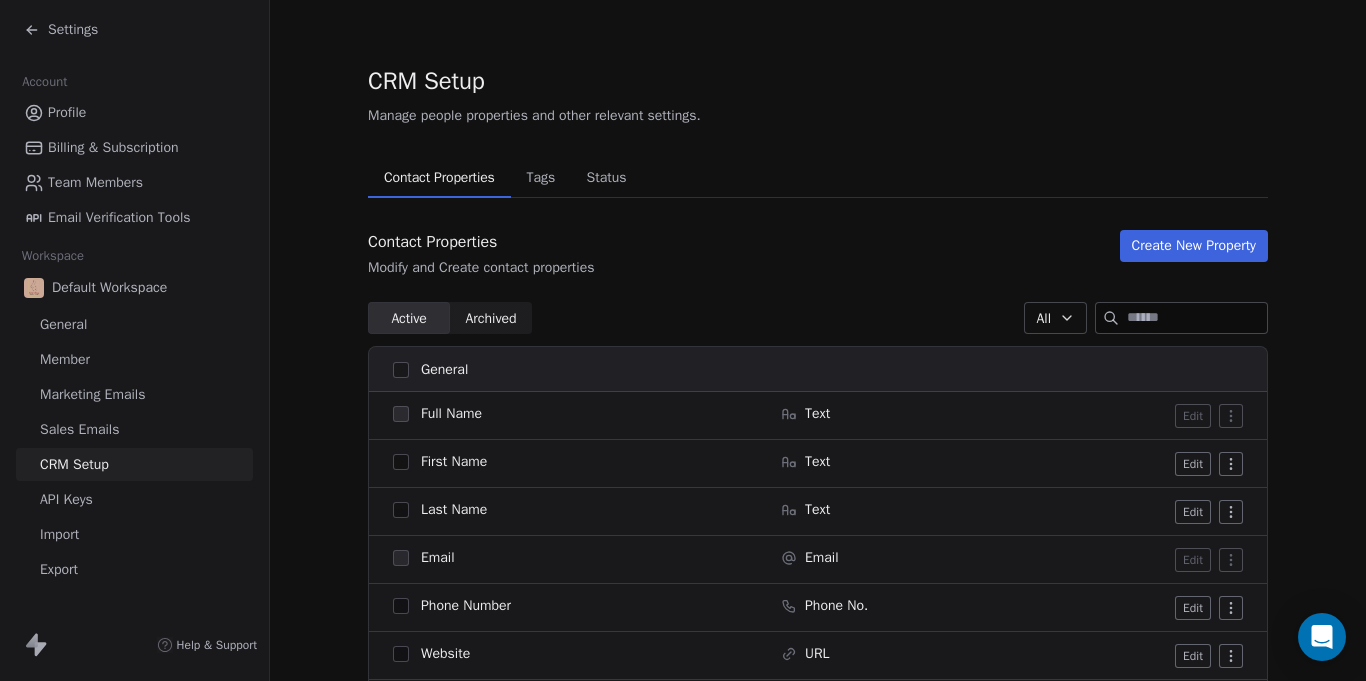 click on "General" at bounding box center [134, 324] 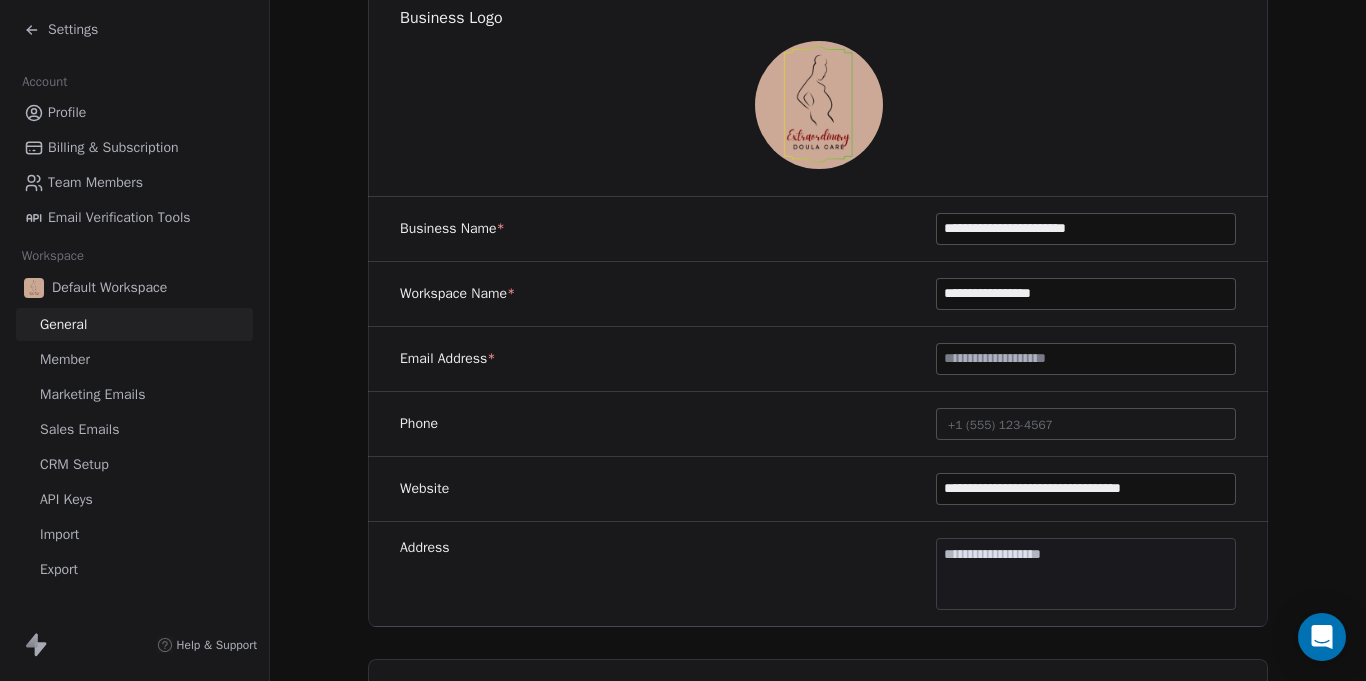 scroll, scrollTop: 189, scrollLeft: 0, axis: vertical 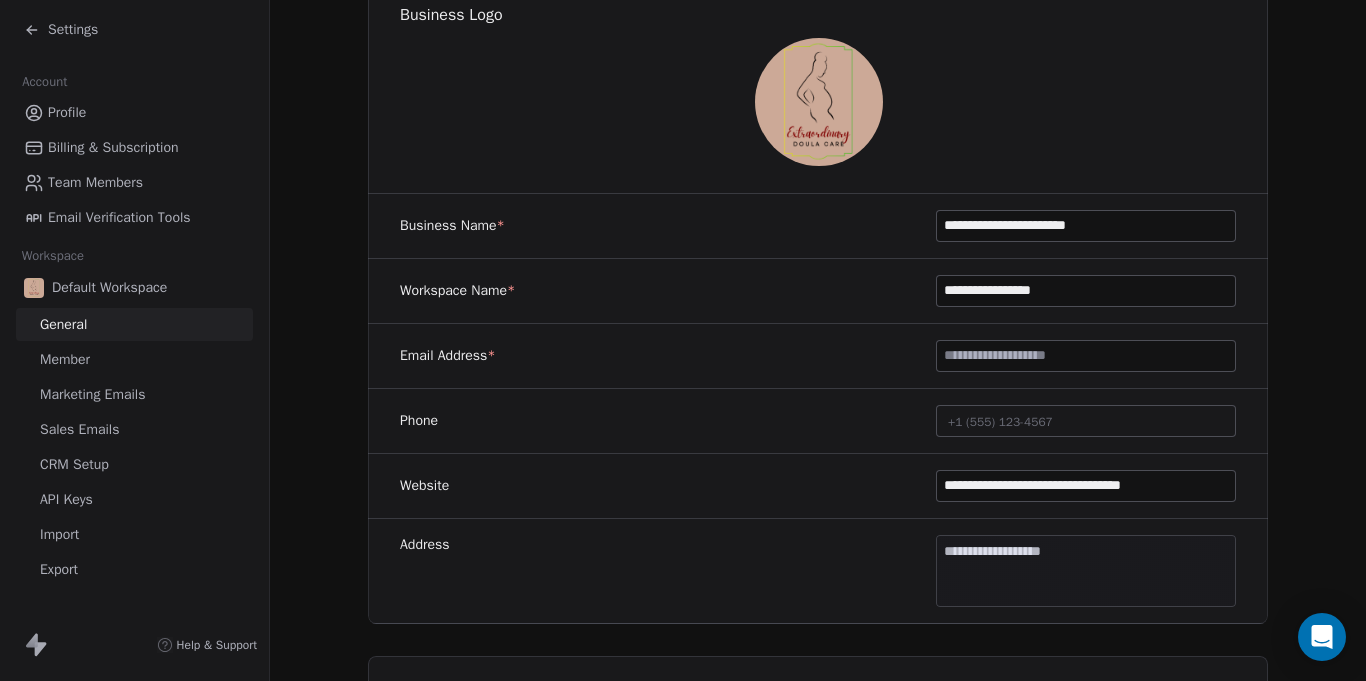click on "+1 (555) 123-4567" at bounding box center [1086, 421] 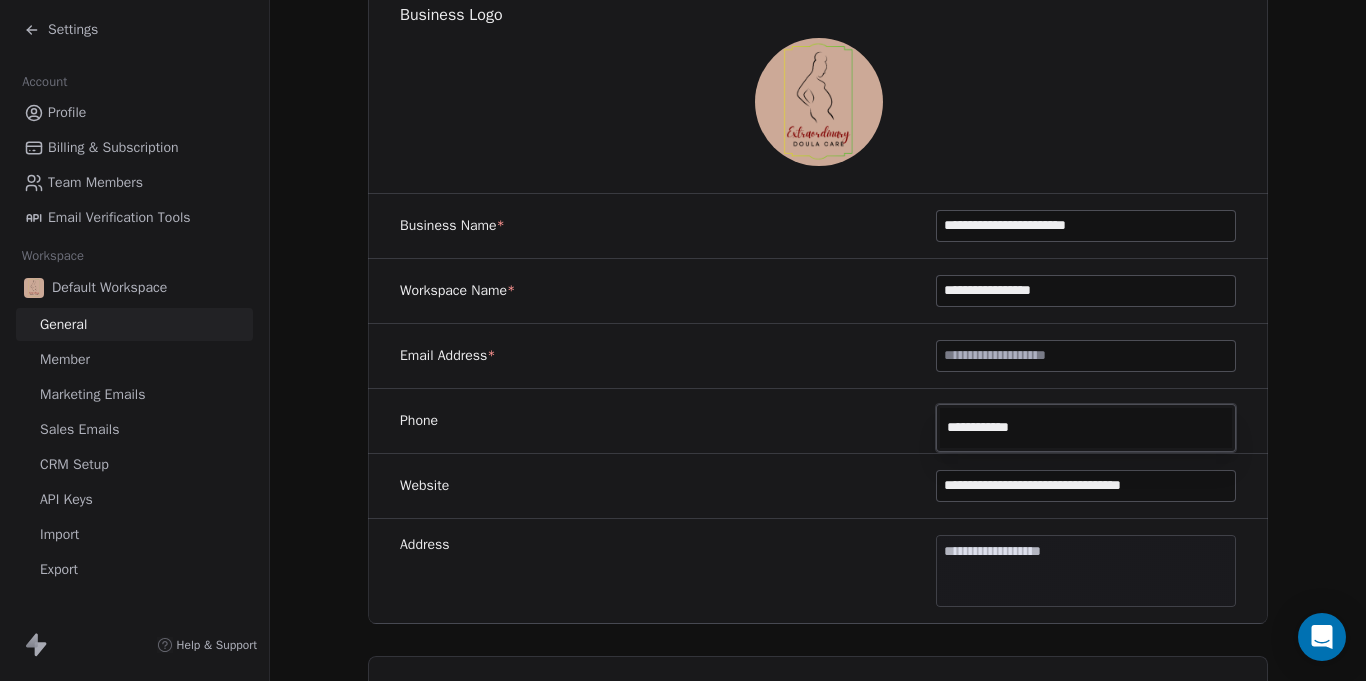 type on "**********" 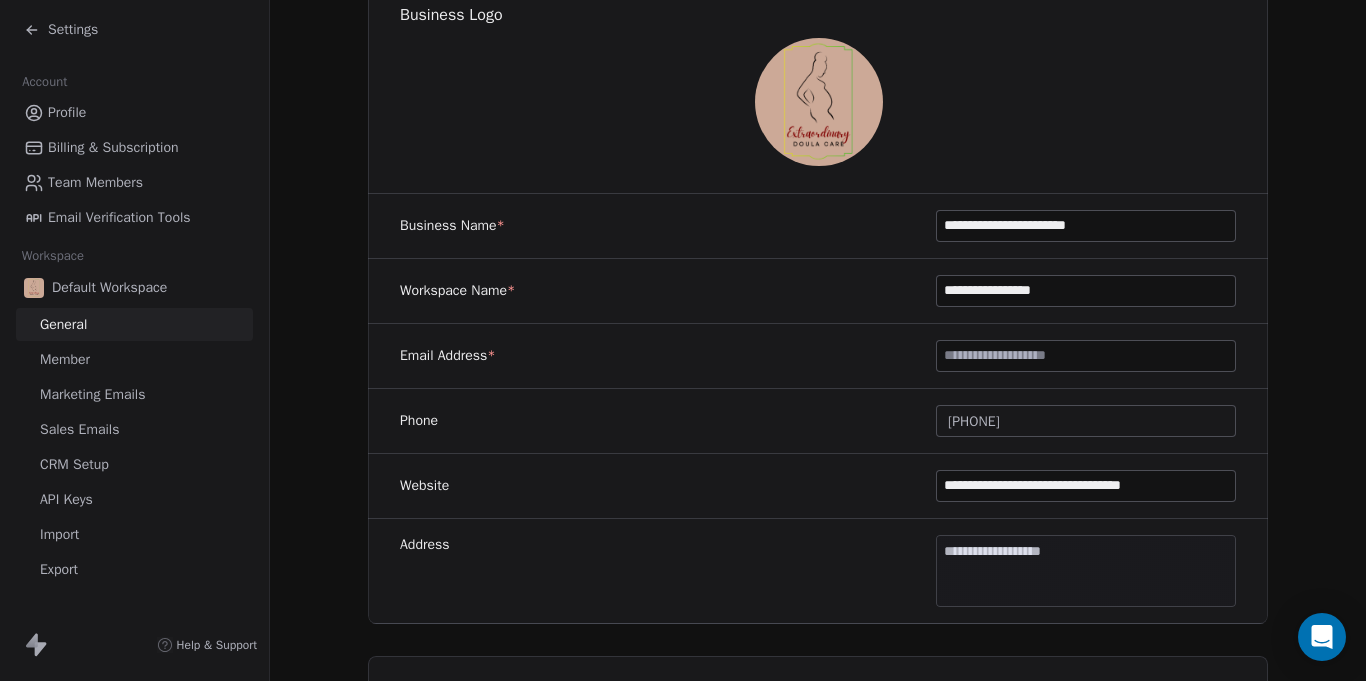 click at bounding box center (1086, 356) 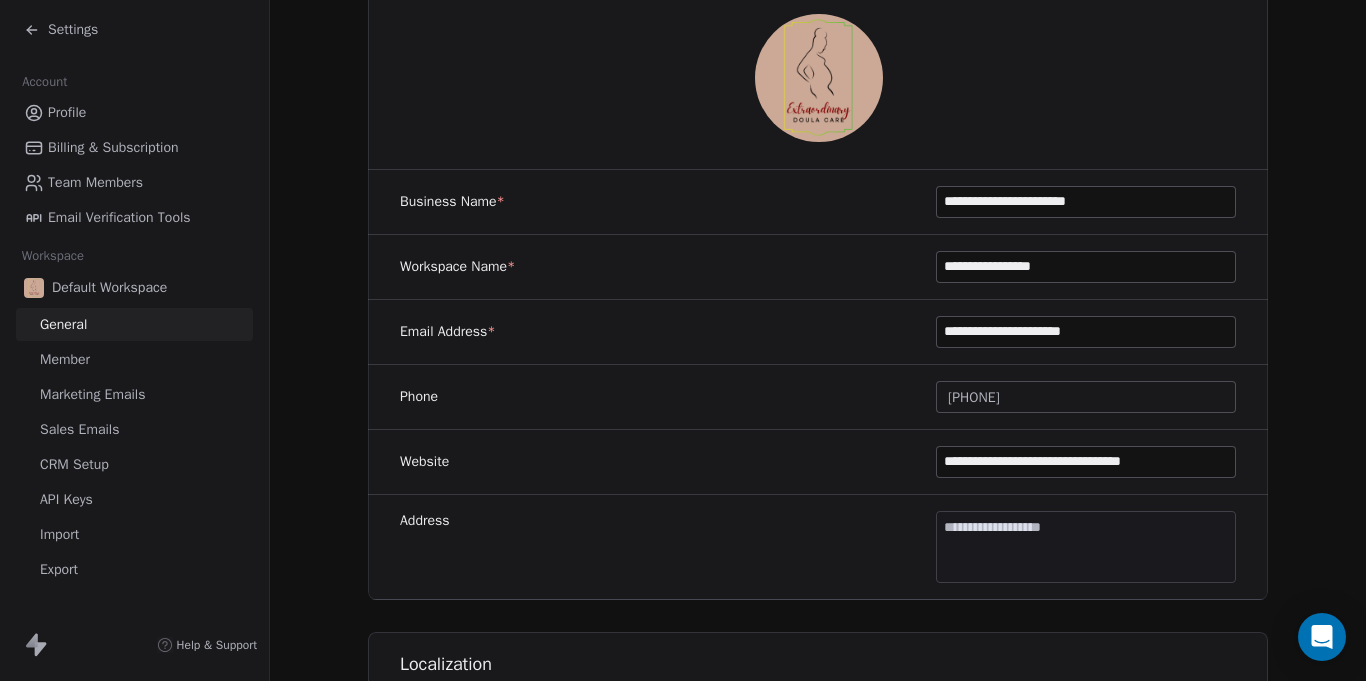 scroll, scrollTop: 211, scrollLeft: 0, axis: vertical 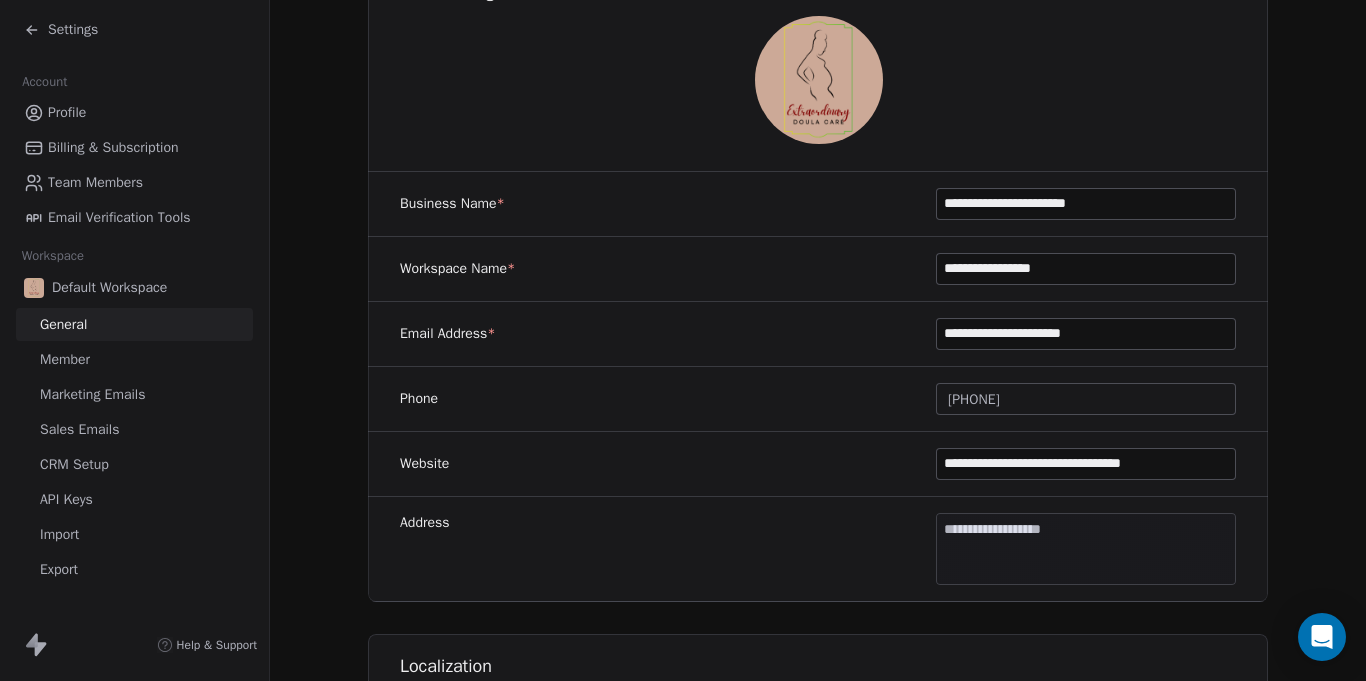 type on "**********" 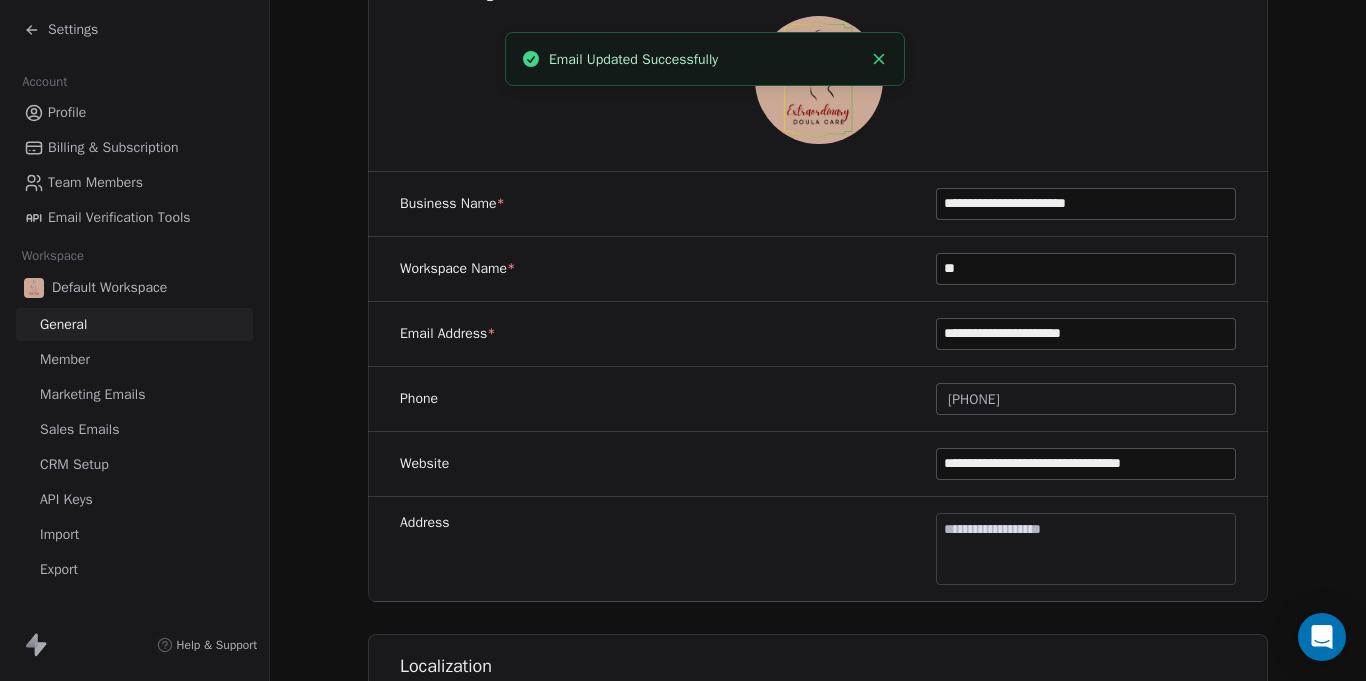 type on "*" 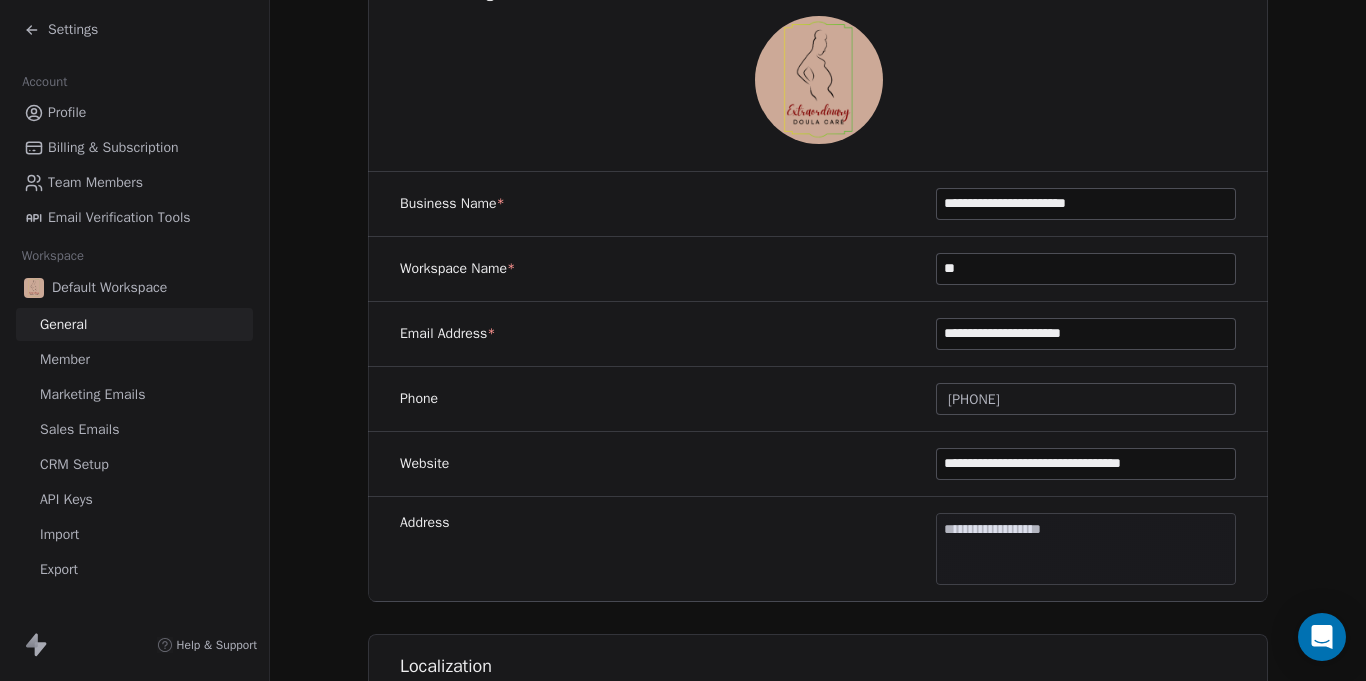 type on "*" 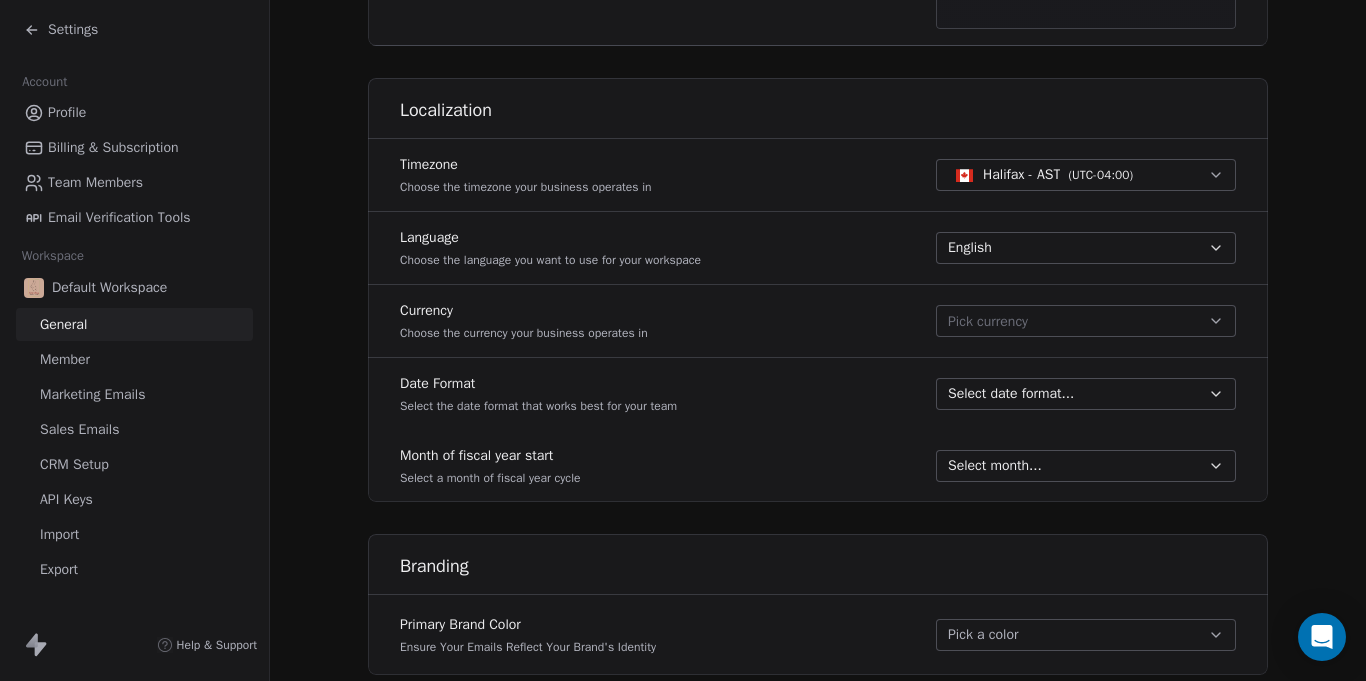 scroll, scrollTop: 773, scrollLeft: 0, axis: vertical 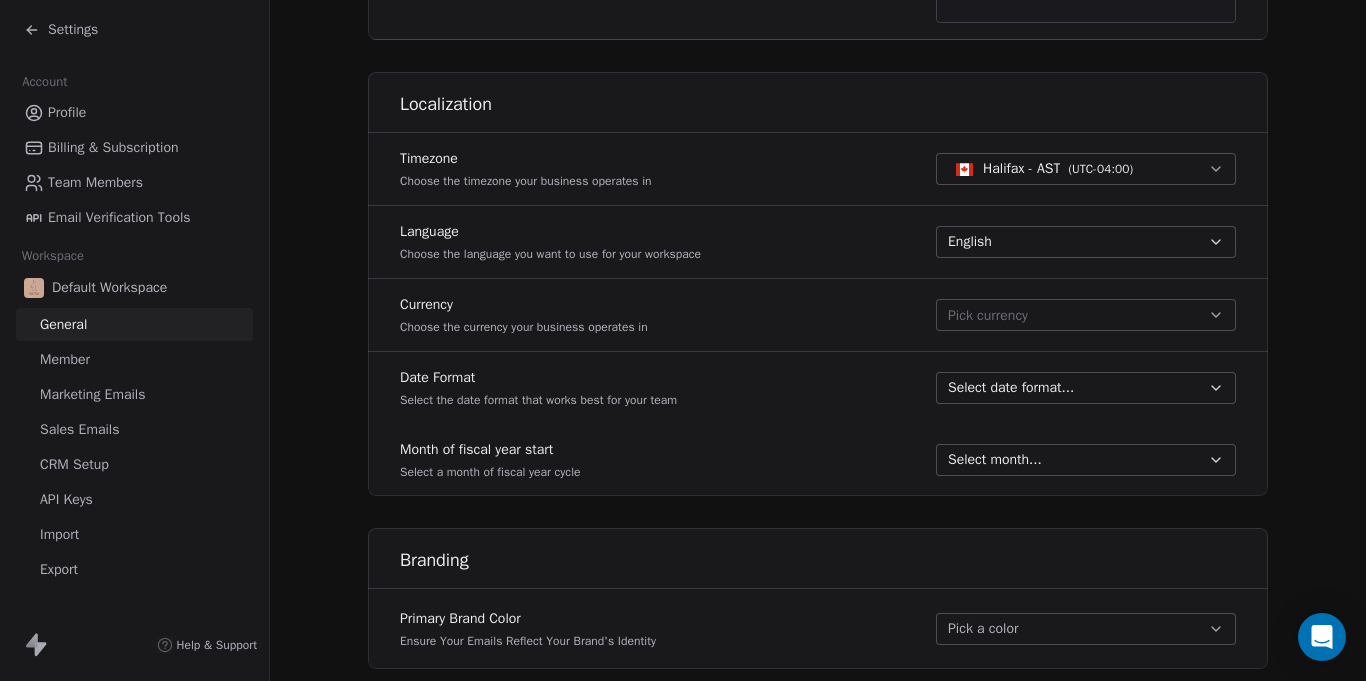 type on "**********" 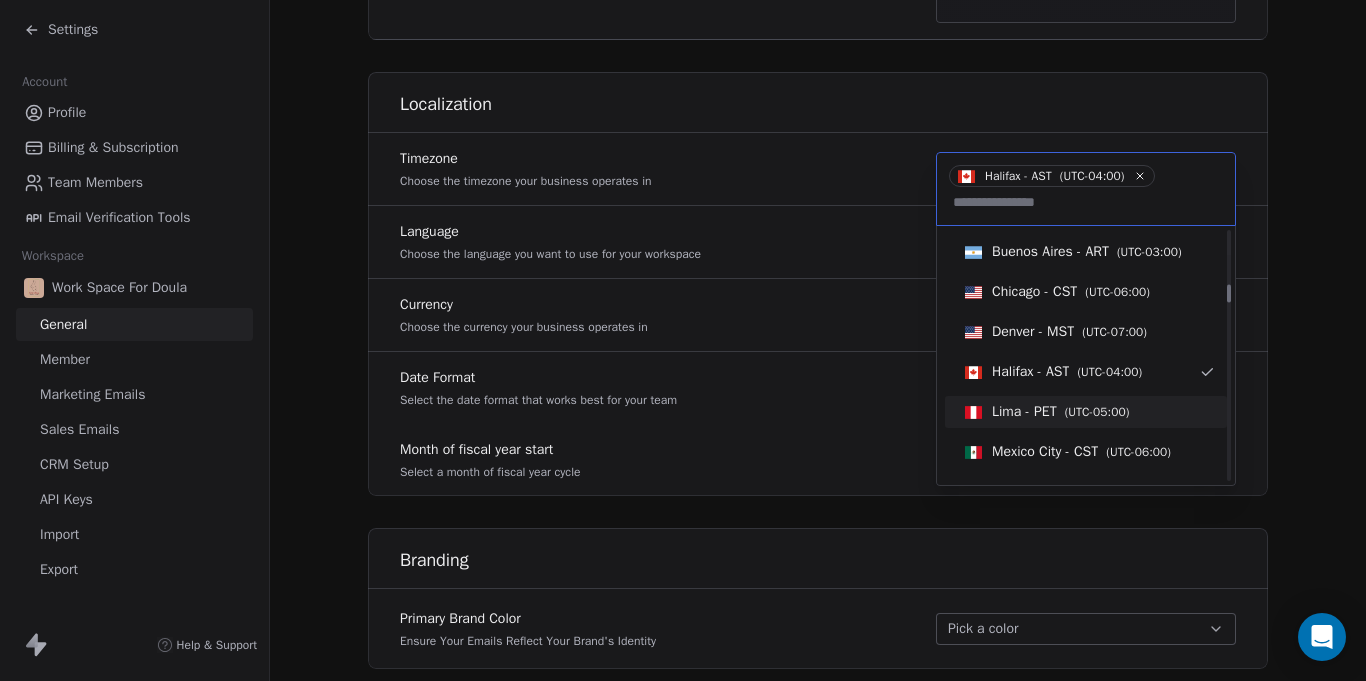 scroll, scrollTop: 752, scrollLeft: 0, axis: vertical 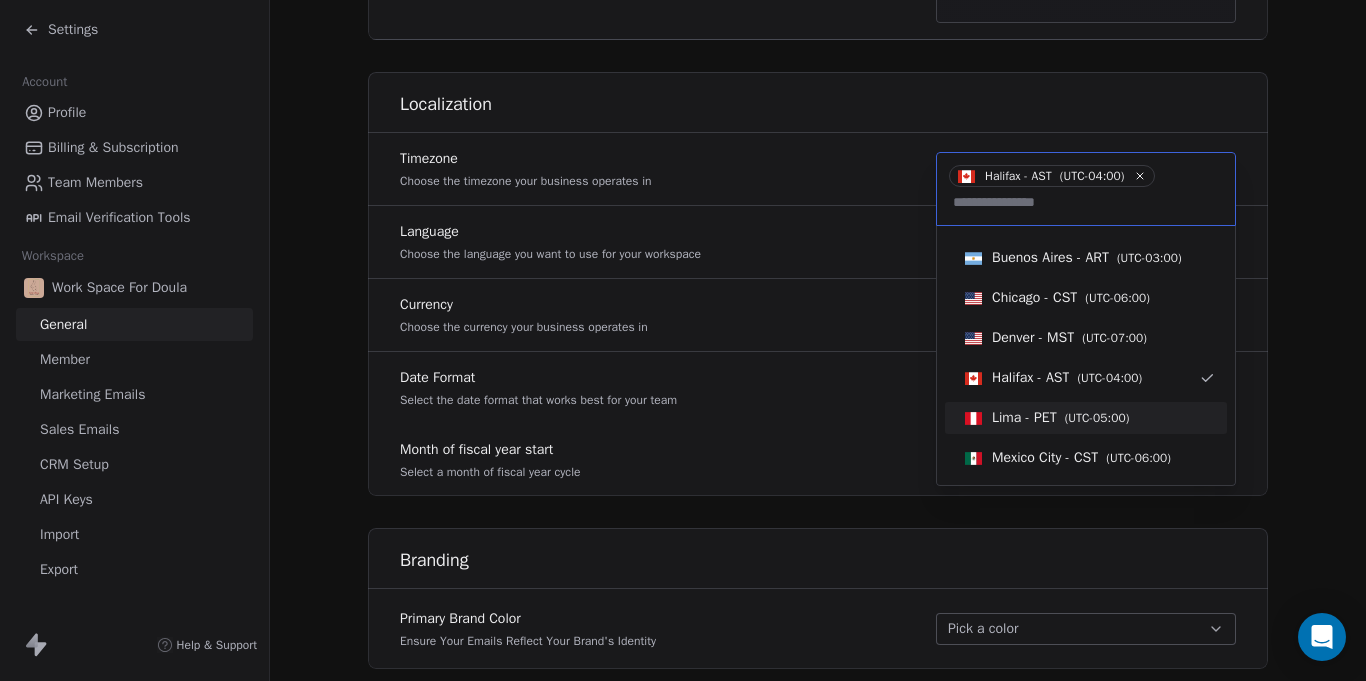 click on "**********" at bounding box center [683, 340] 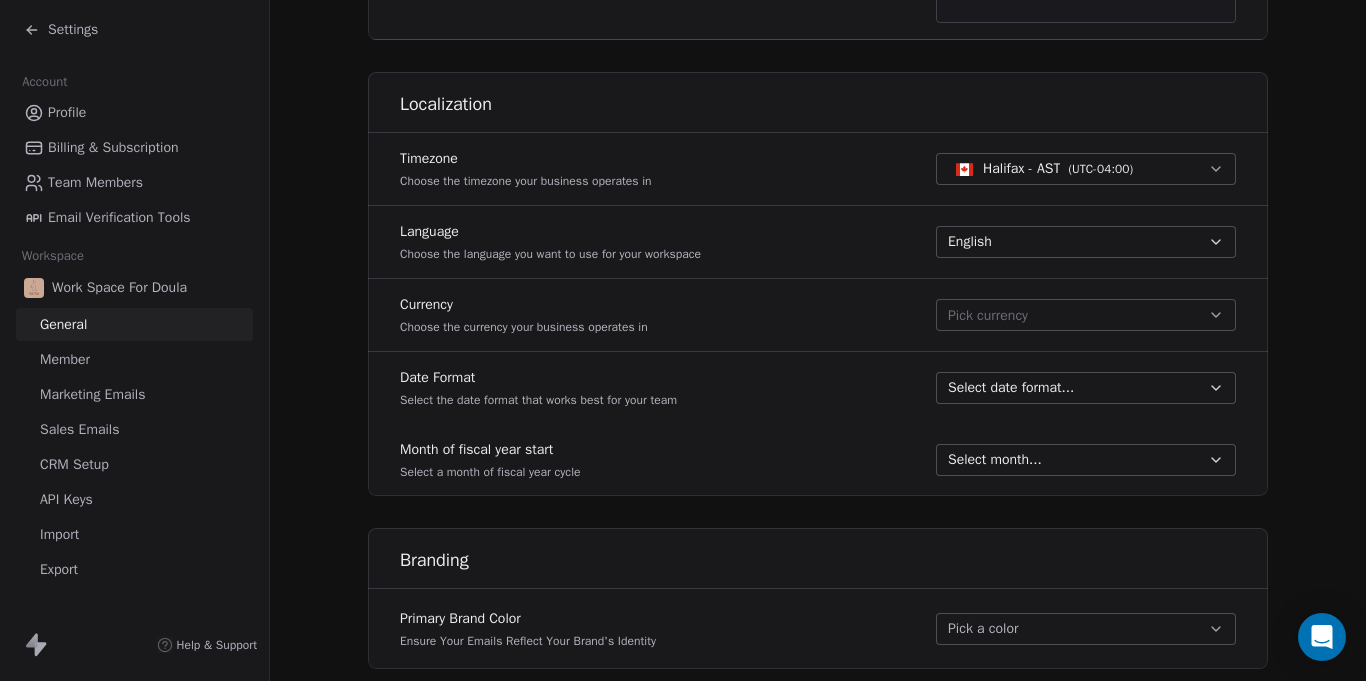 click on "Pick currency" at bounding box center [1086, 315] 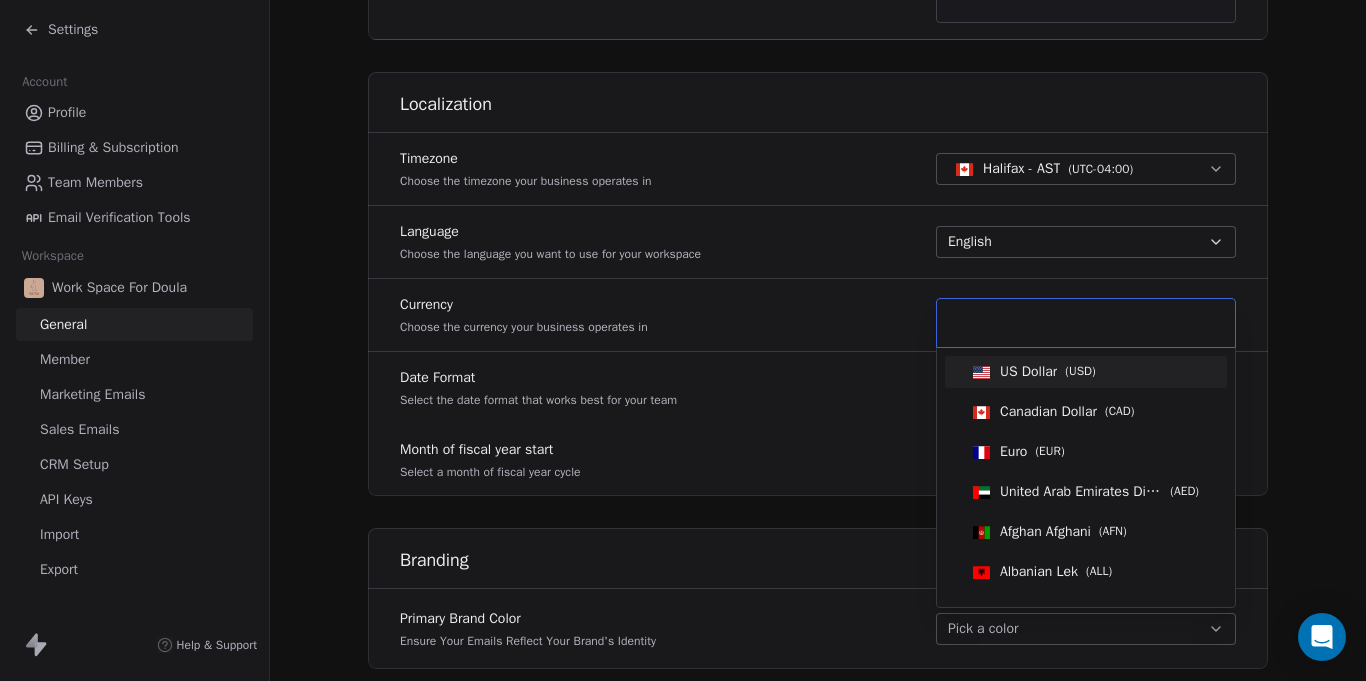 click on "US Dollar ( USD )" at bounding box center [1086, 372] 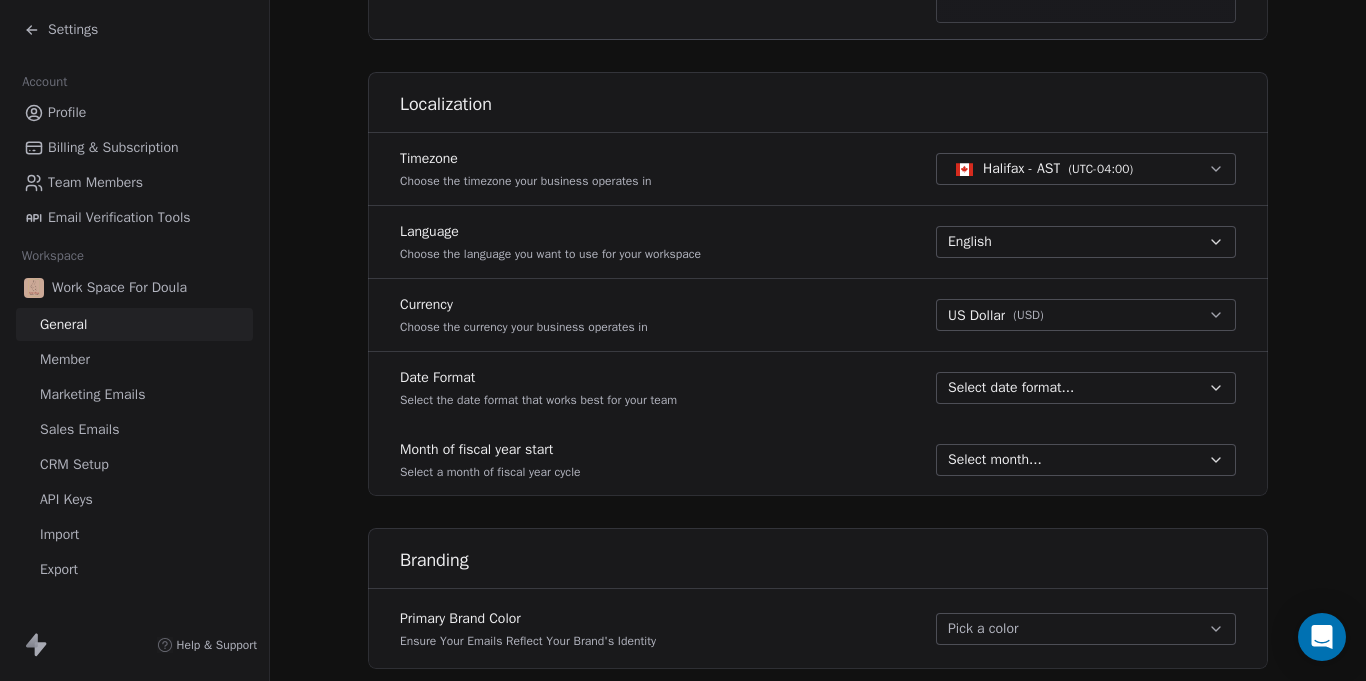 click on "Select date format..." at bounding box center [1074, 388] 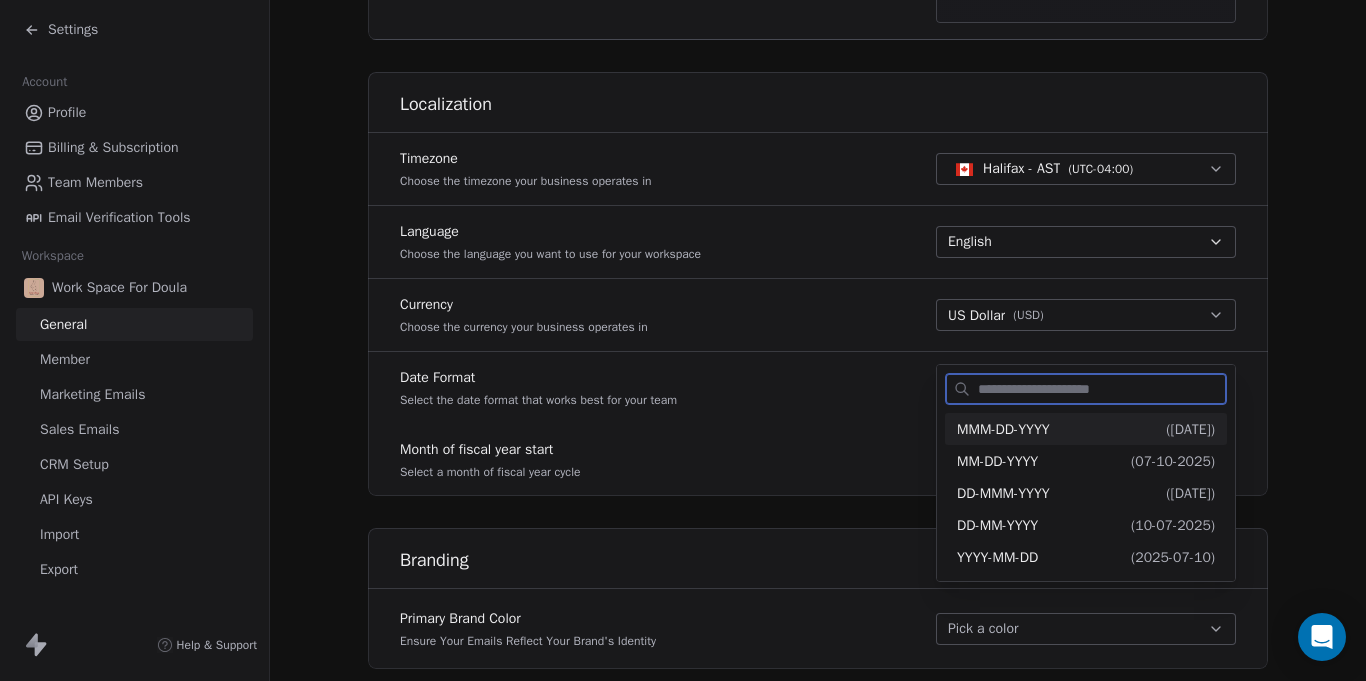 click on "MMM-DD-YYYY ( [DATE] )" at bounding box center (1086, 429) 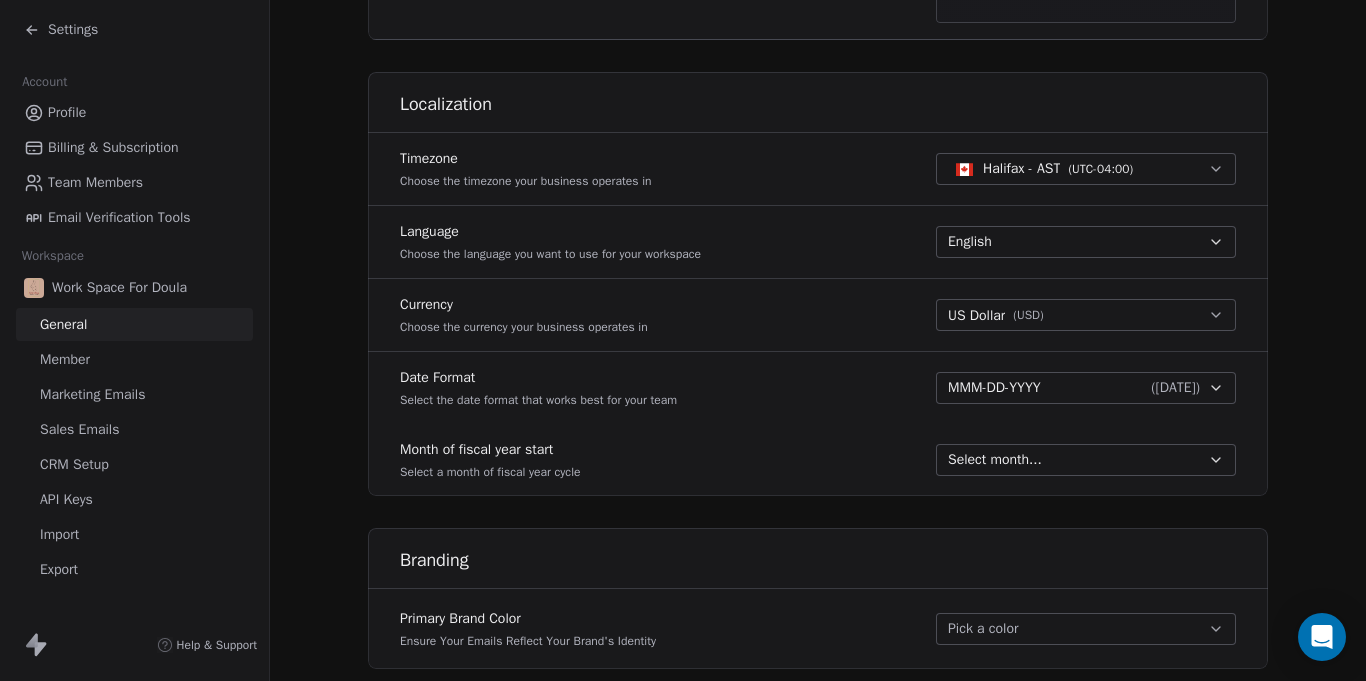 click on "MMM-DD-YYYY ( [DATE] )" at bounding box center [1074, 388] 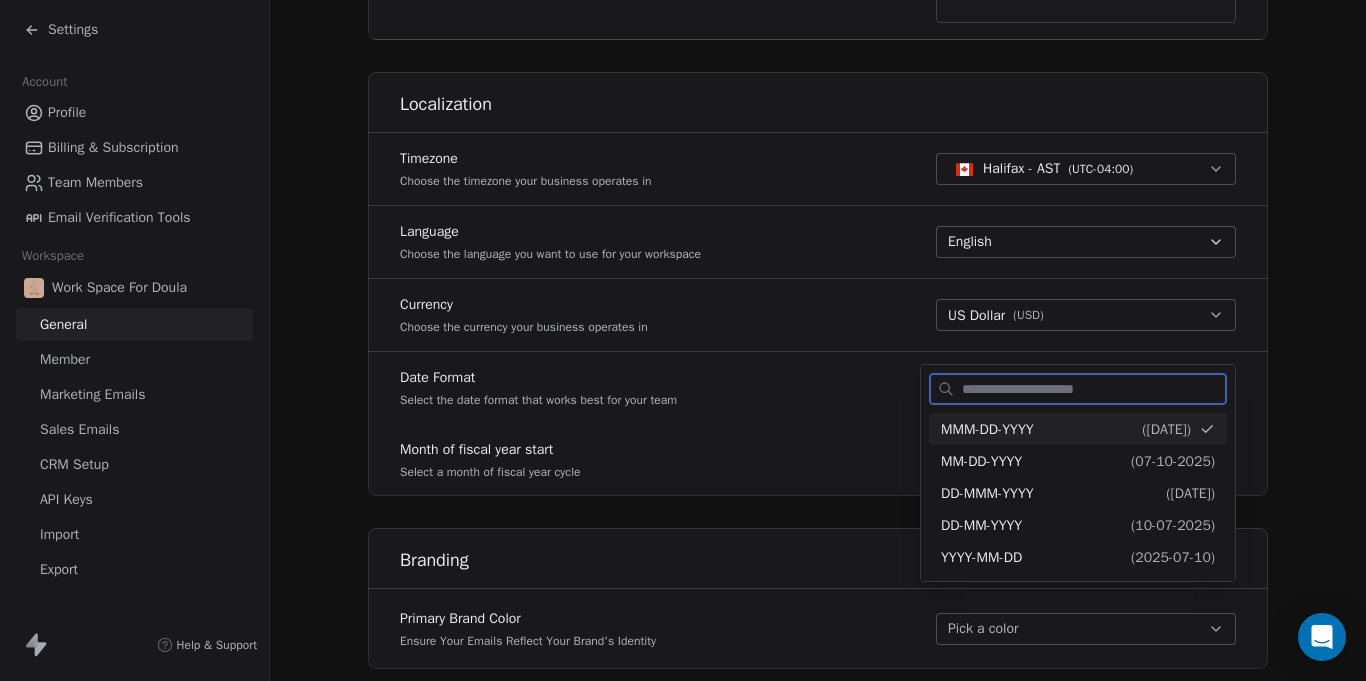 click on "MMM-DD-YYYY ( [DATE] )" at bounding box center [1078, 429] 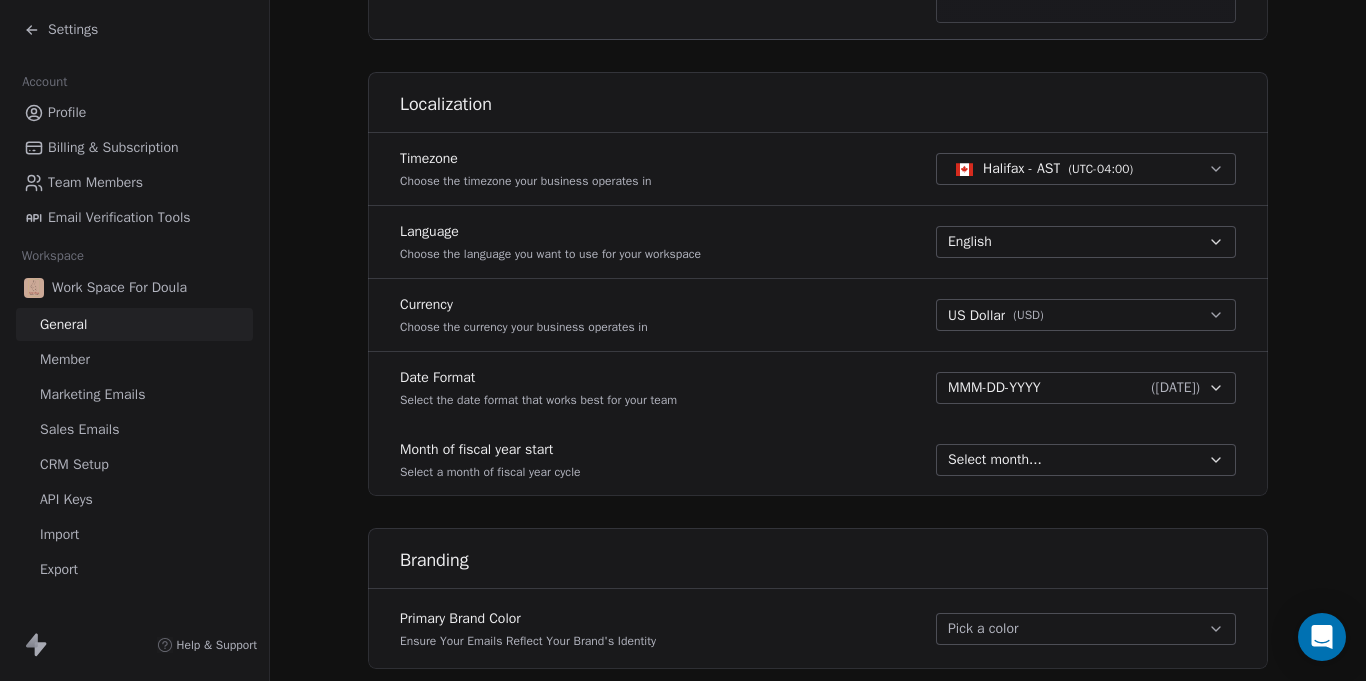 click on "Select month..." at bounding box center [1074, 460] 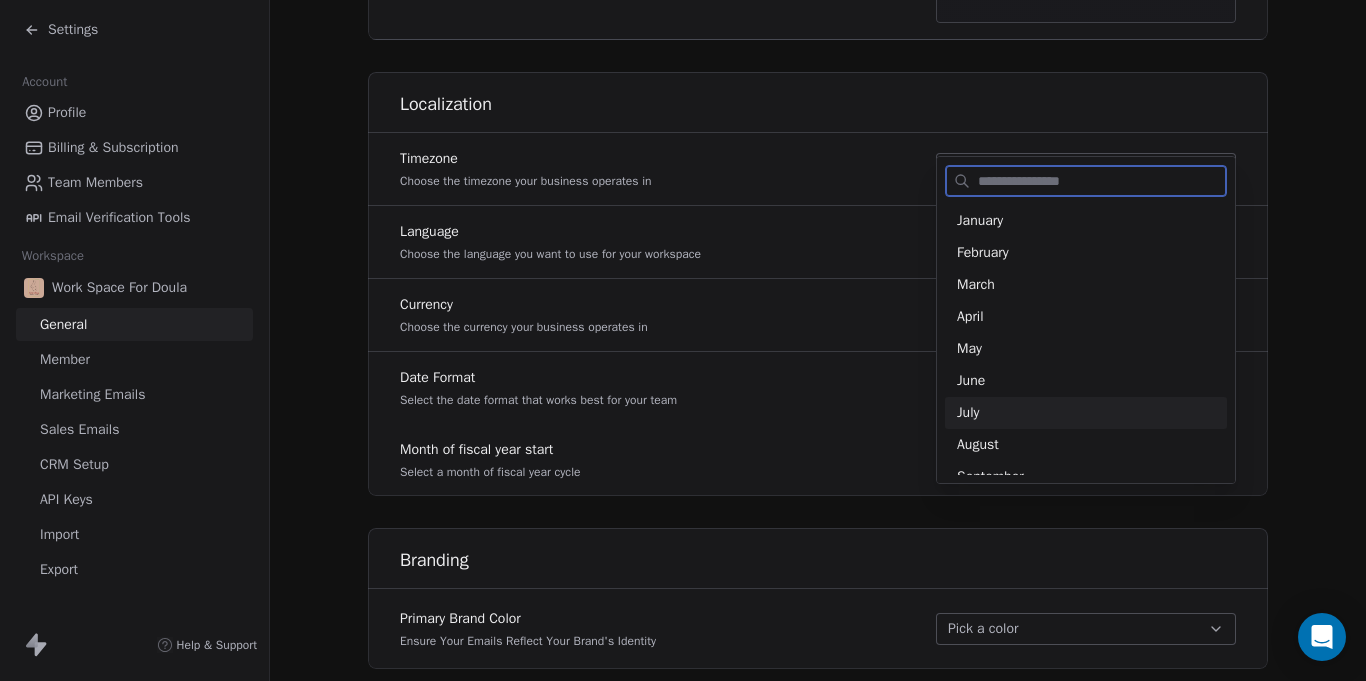 click on "July" at bounding box center [1086, 413] 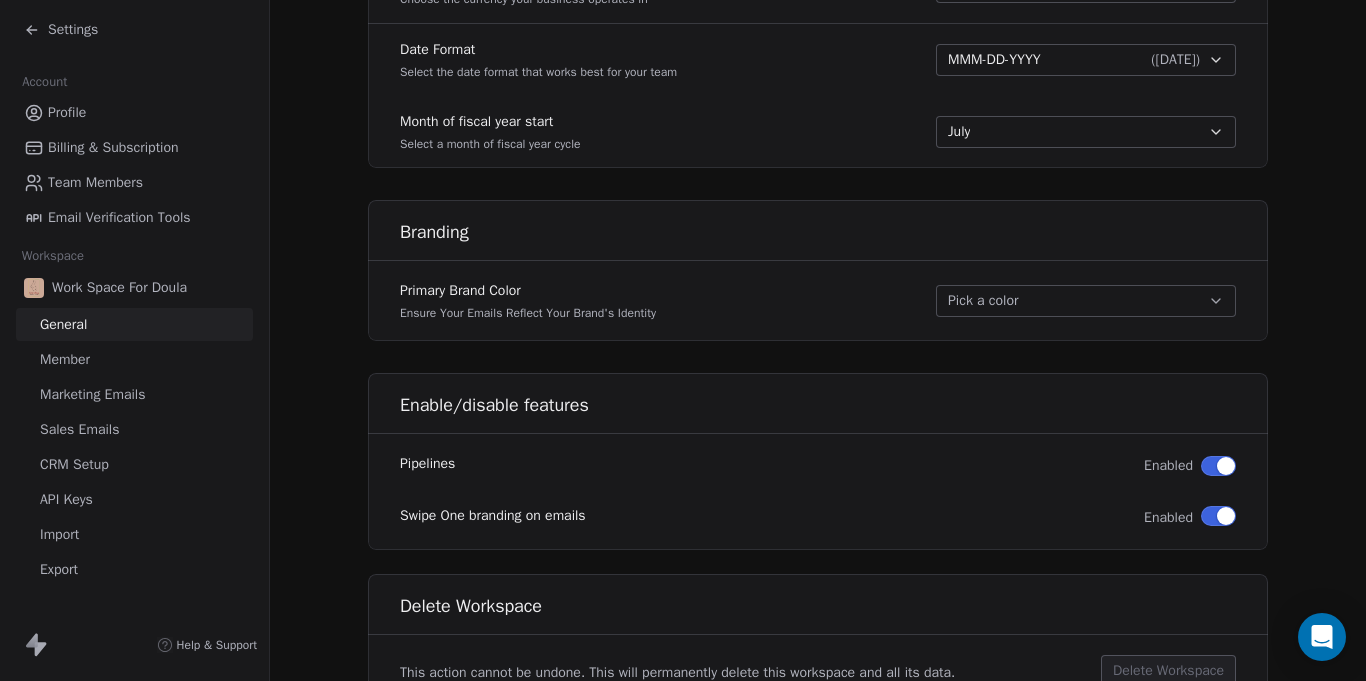 scroll, scrollTop: 1102, scrollLeft: 0, axis: vertical 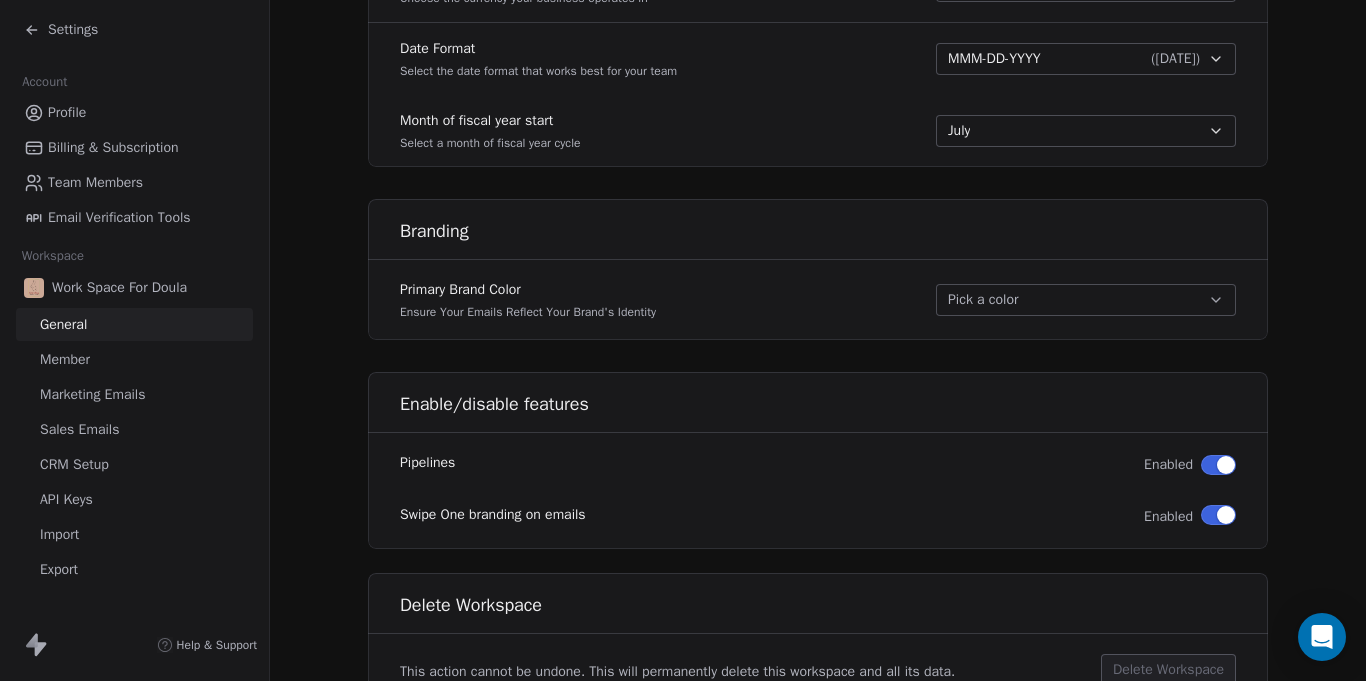 click 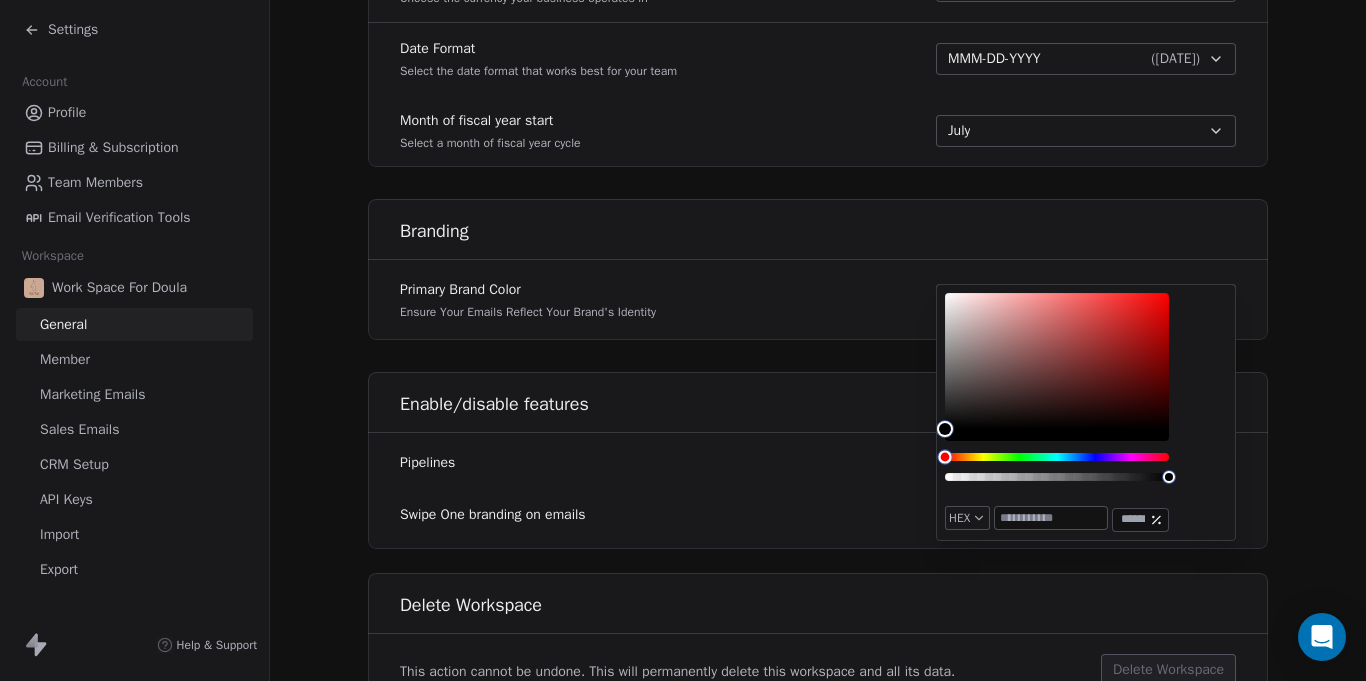 click at bounding box center [1057, 457] 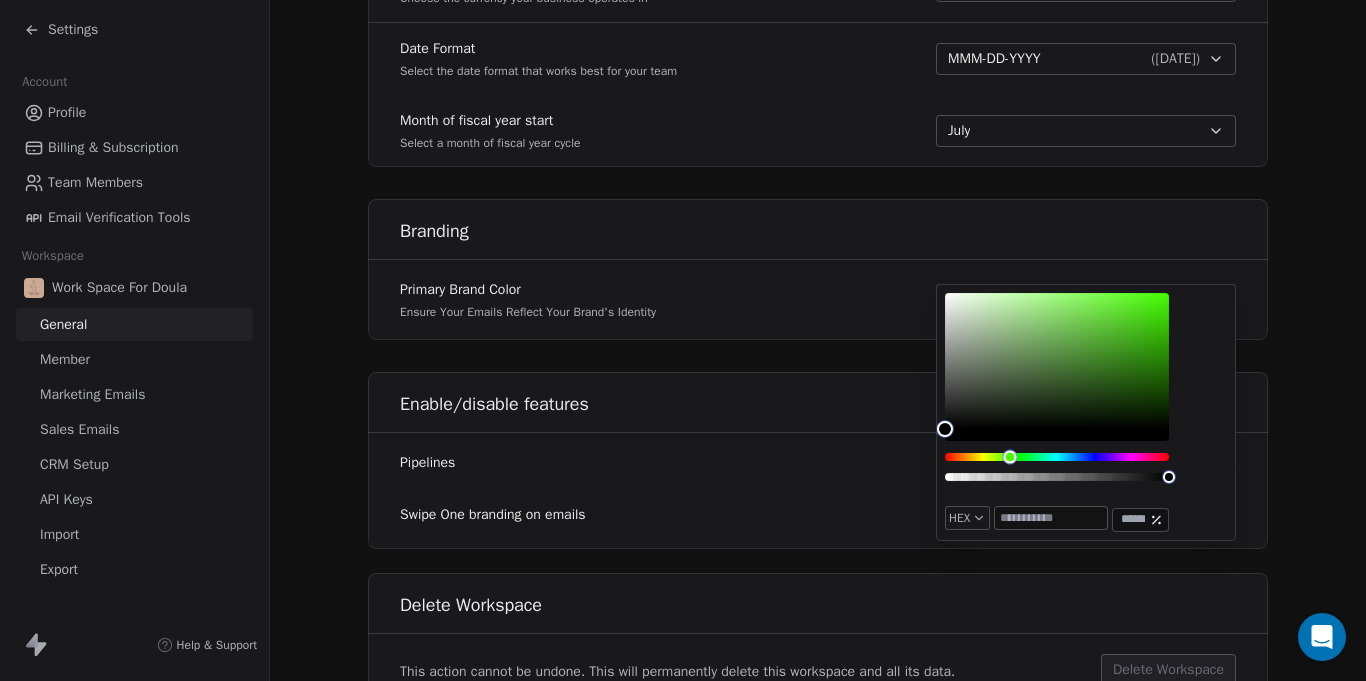 click at bounding box center [1009, 456] 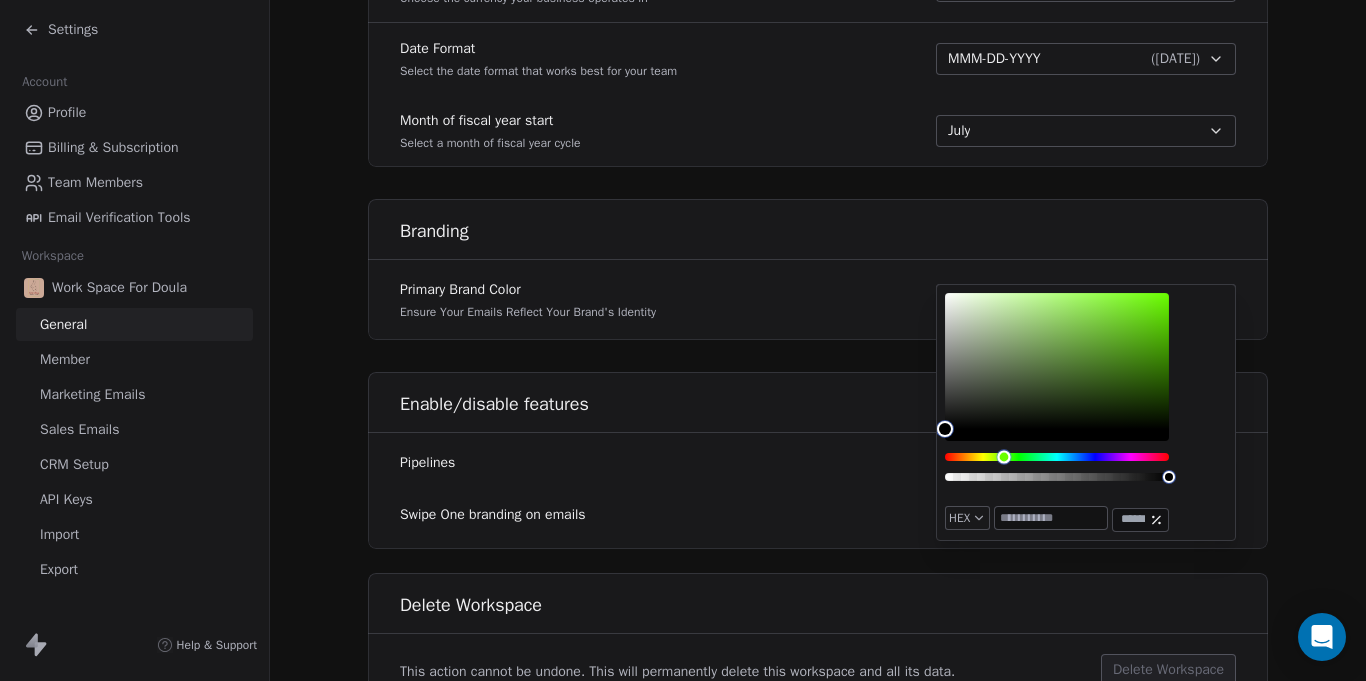 click at bounding box center (1003, 456) 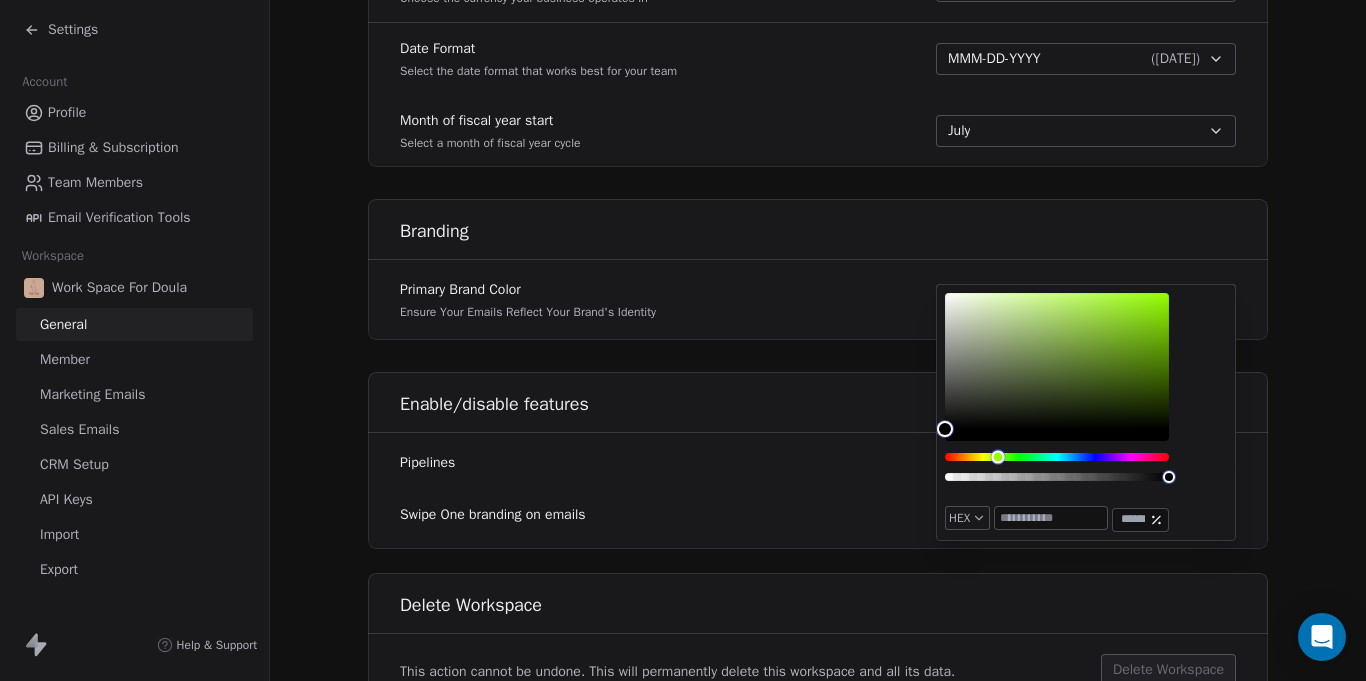 click at bounding box center [997, 456] 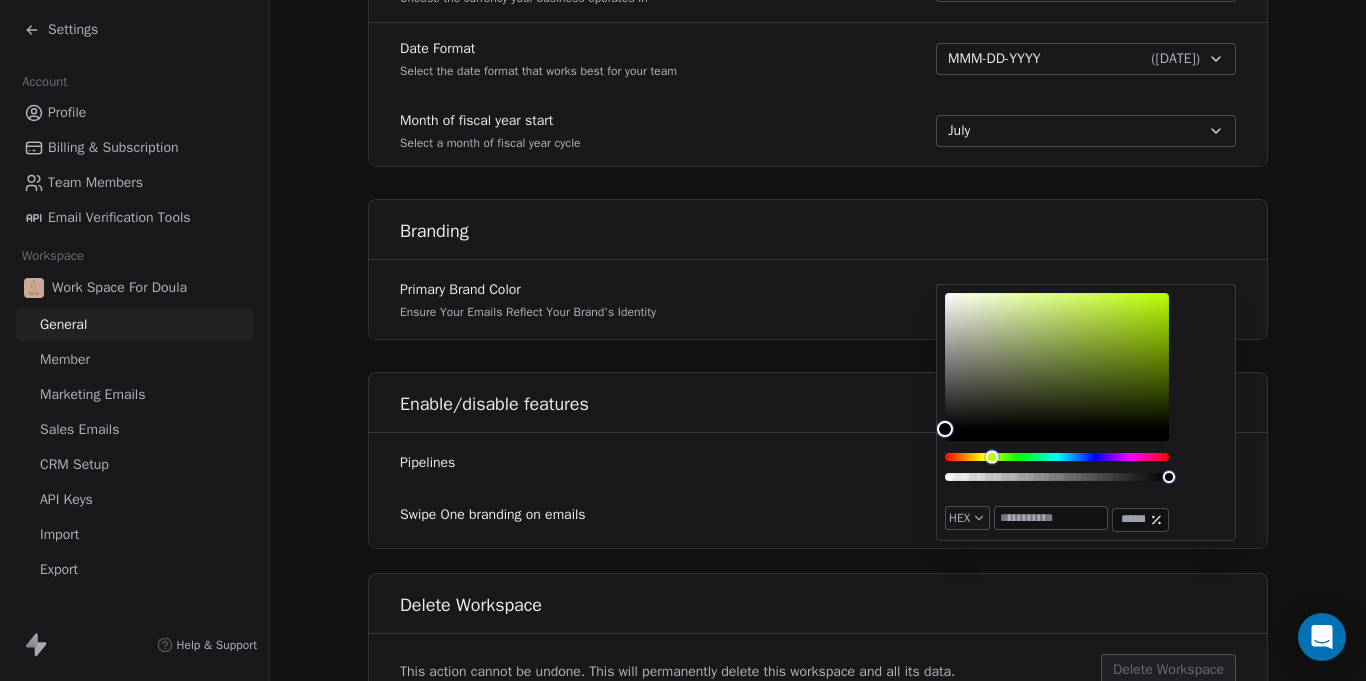 click at bounding box center (991, 456) 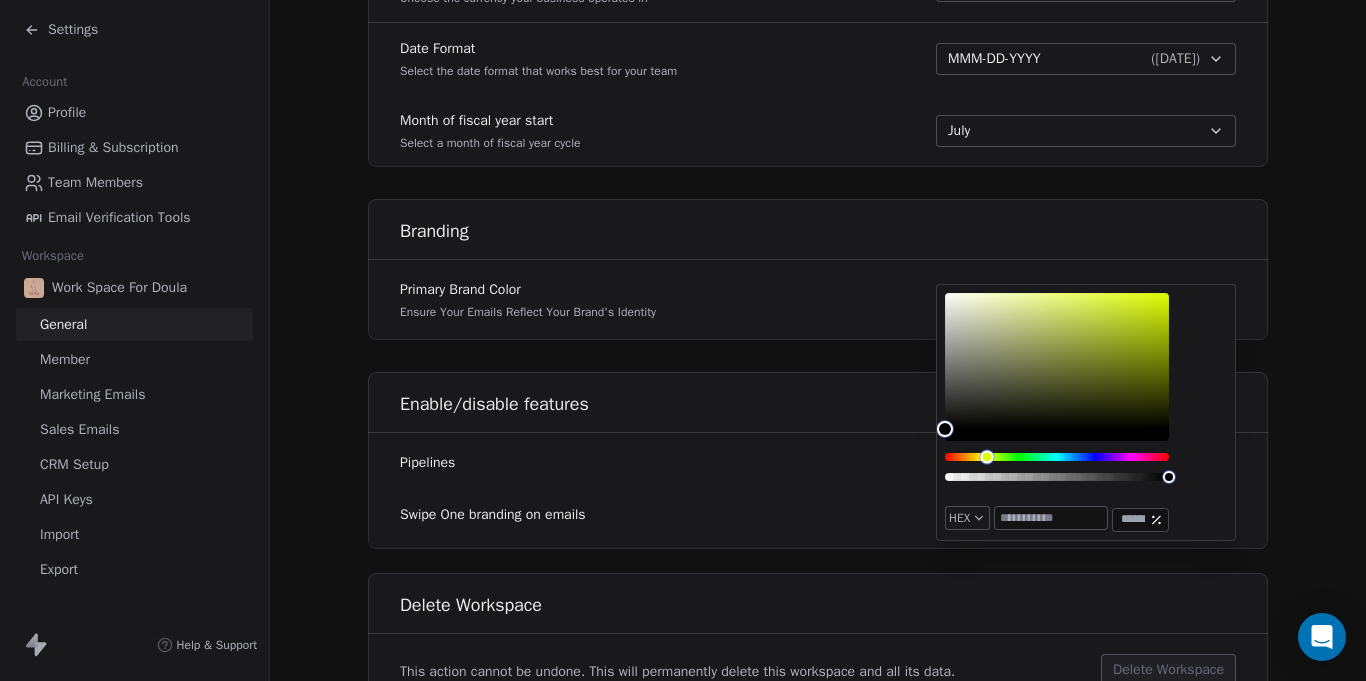 click at bounding box center (1057, 457) 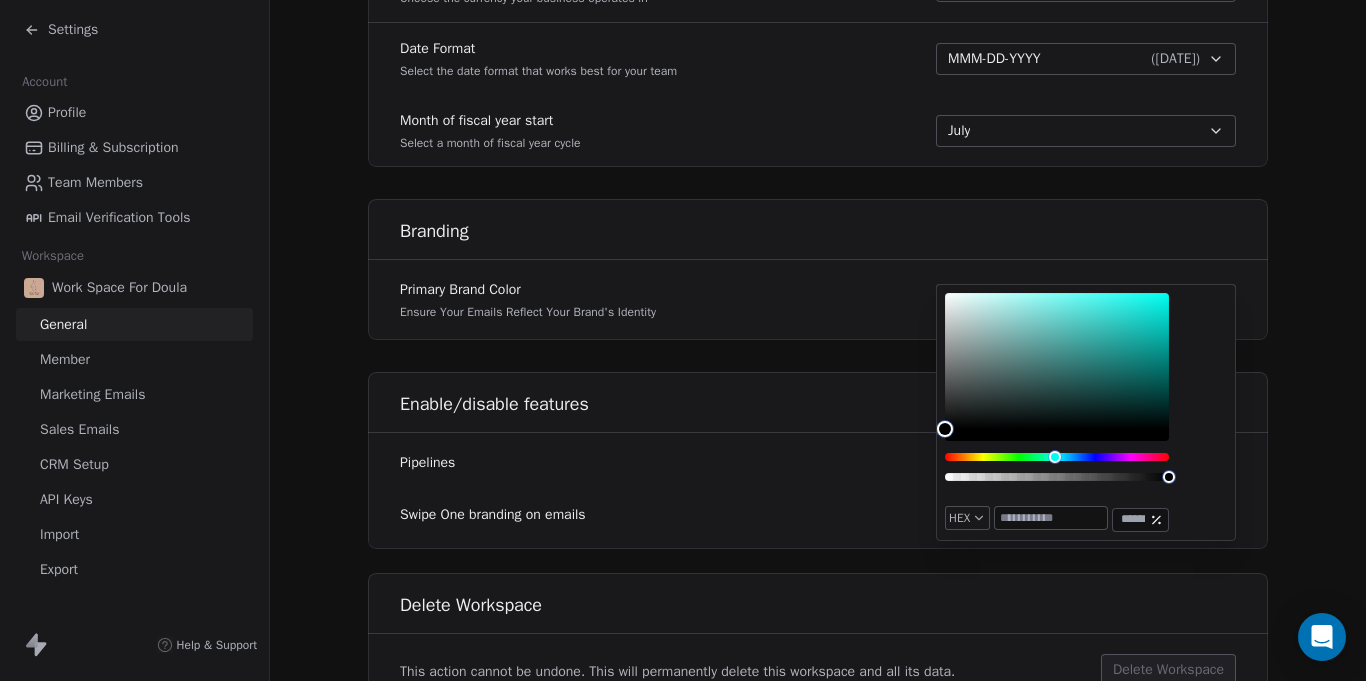 click at bounding box center (1057, 393) 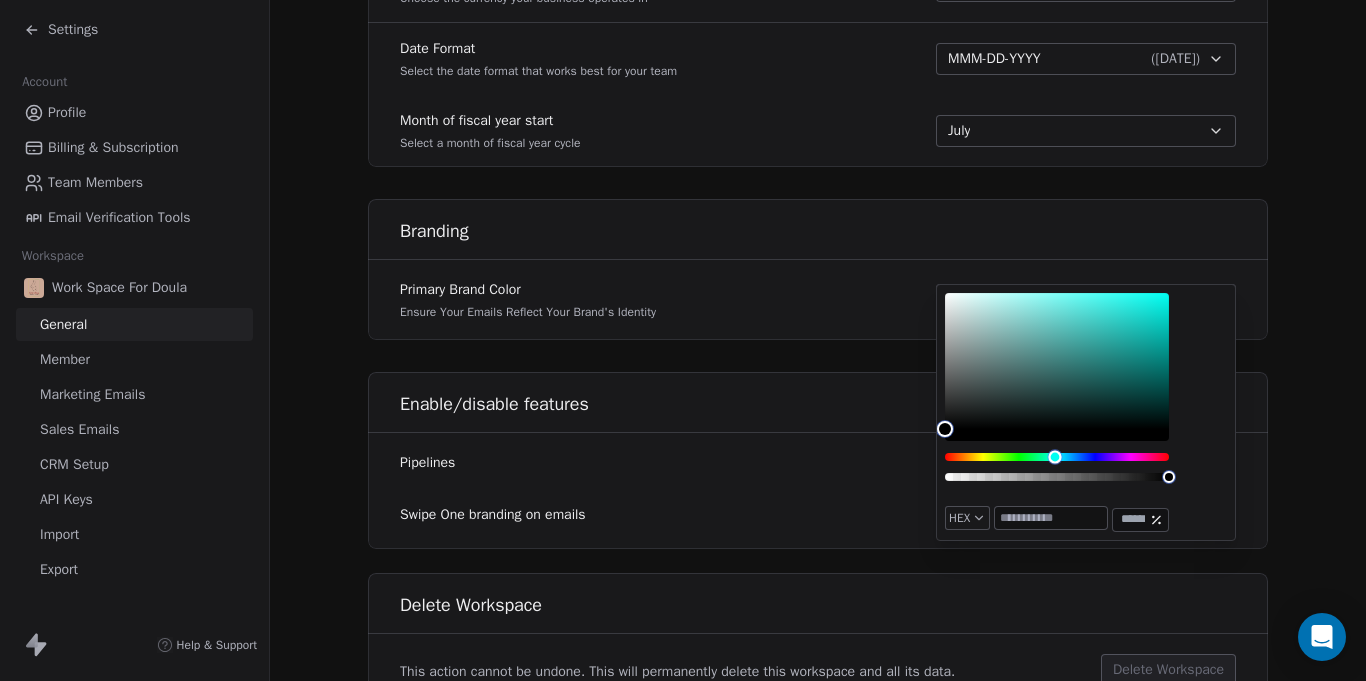 click at bounding box center (1057, 457) 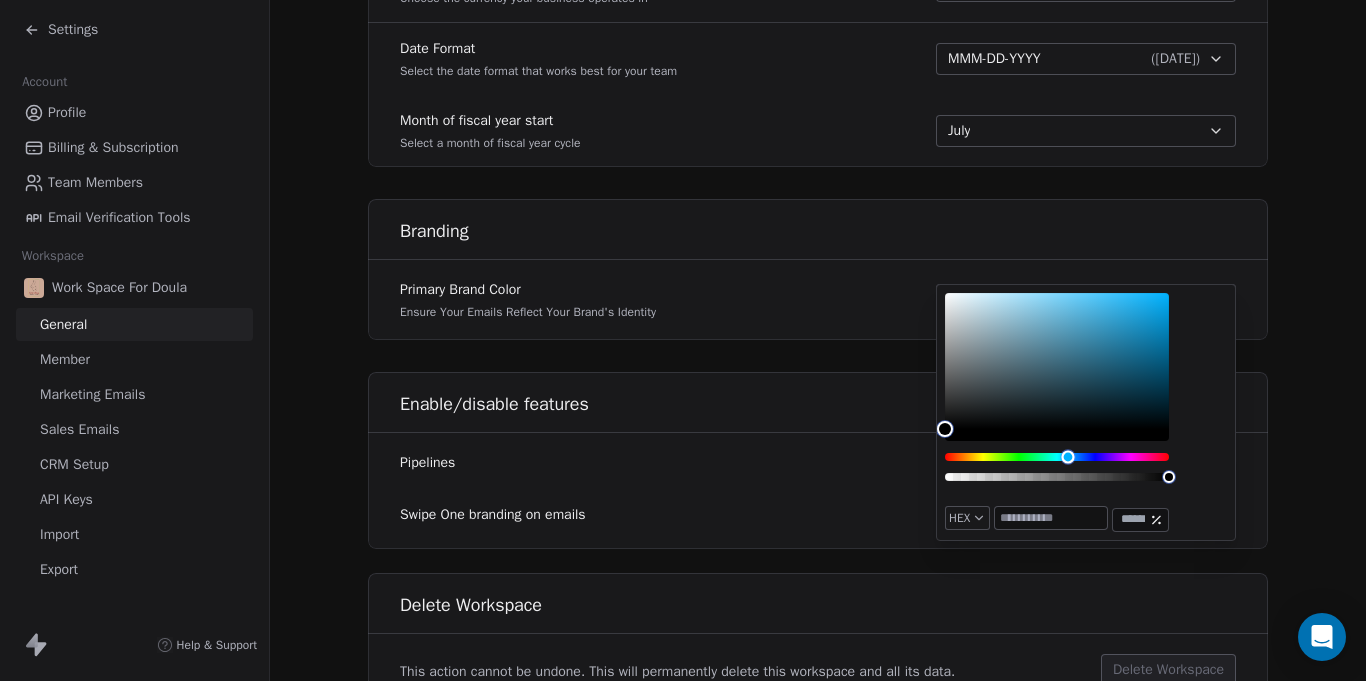 click at bounding box center [1057, 457] 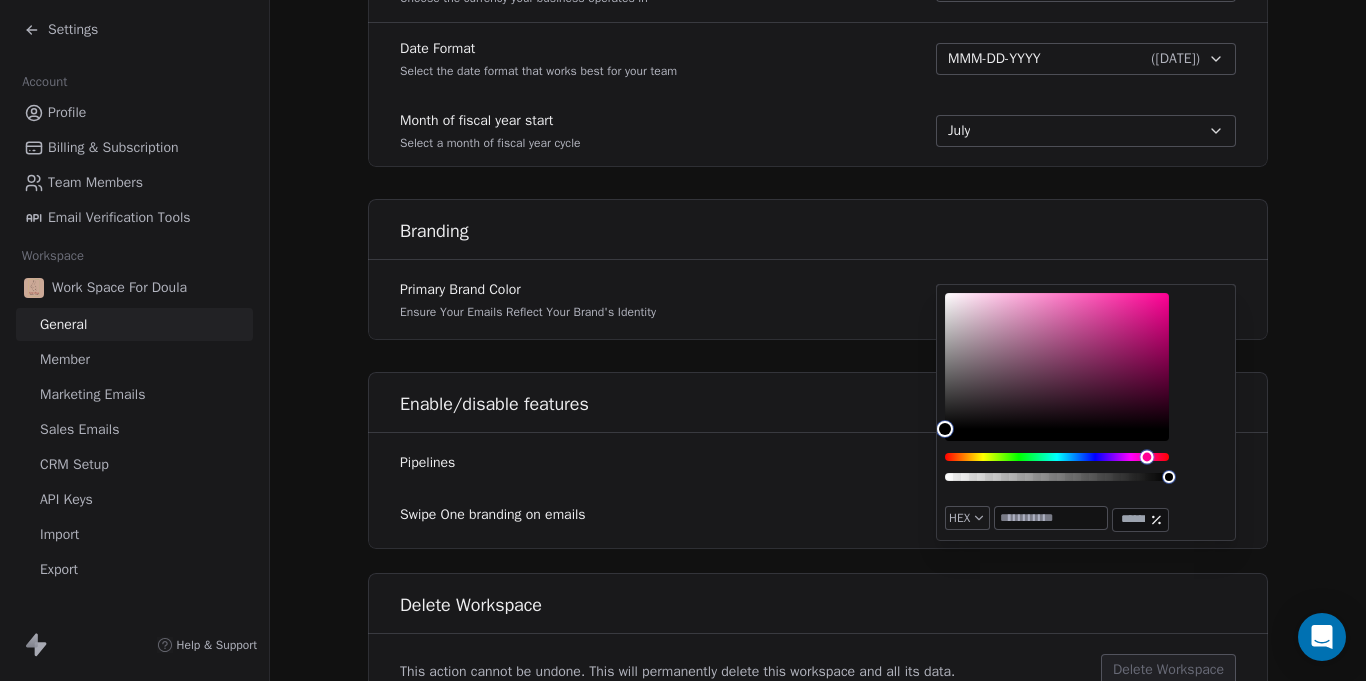 click at bounding box center (1146, 456) 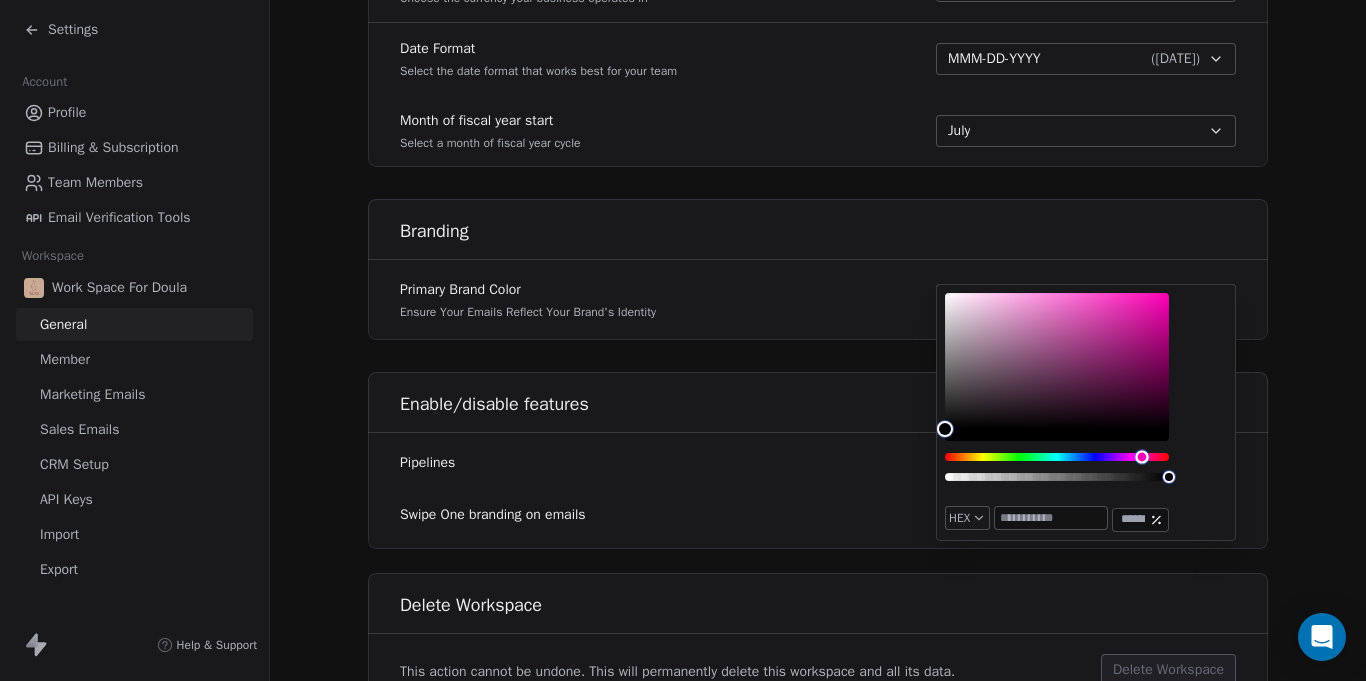 click at bounding box center [1057, 457] 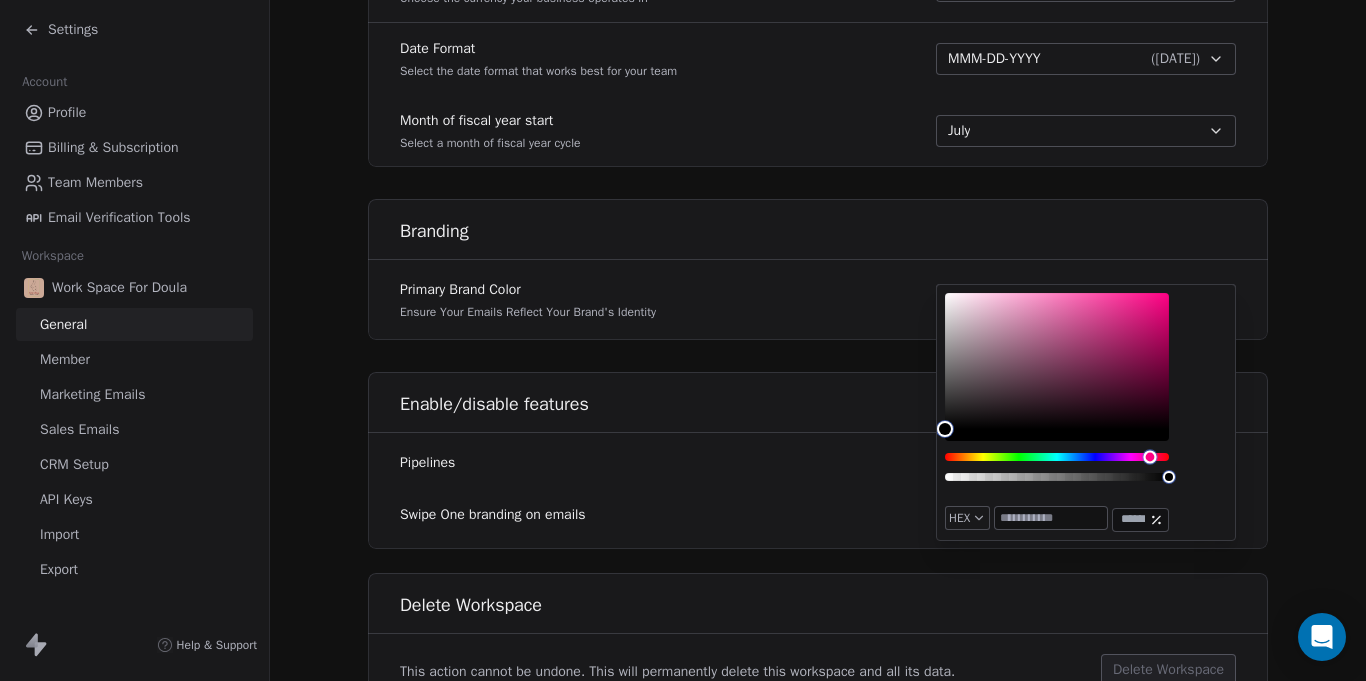 click at bounding box center (1149, 456) 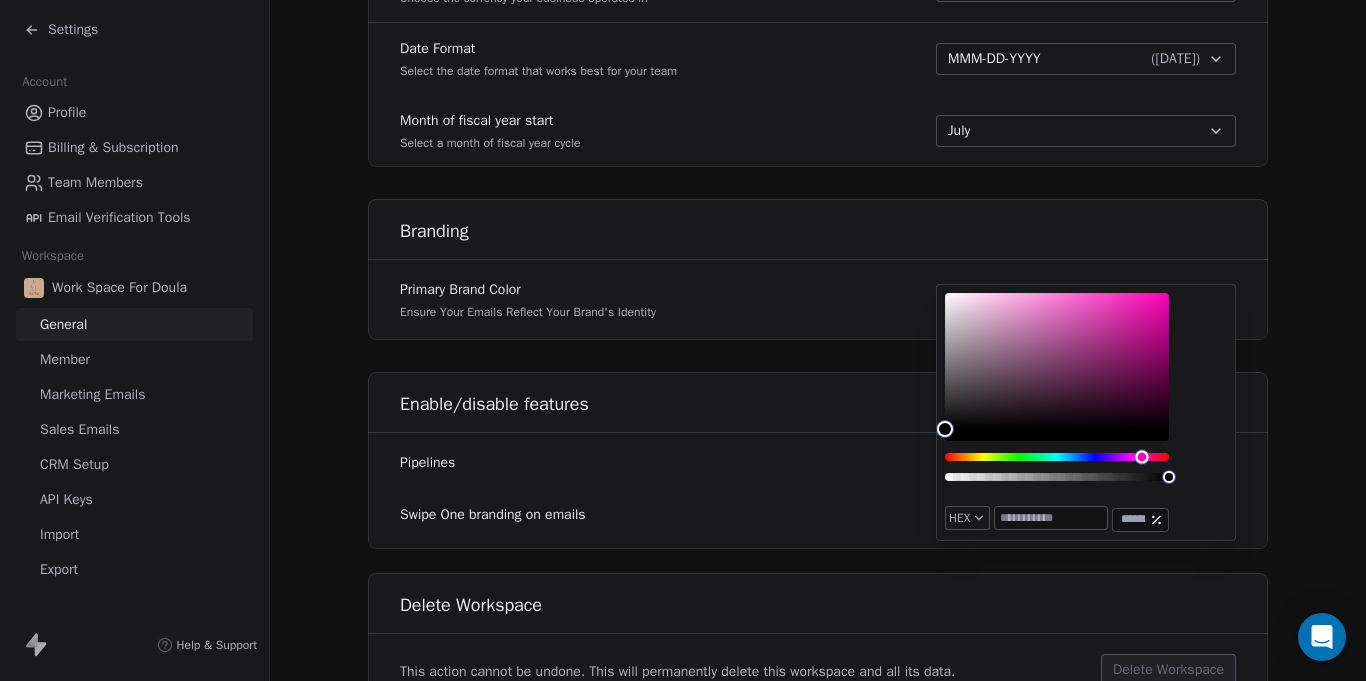 click at bounding box center (1141, 456) 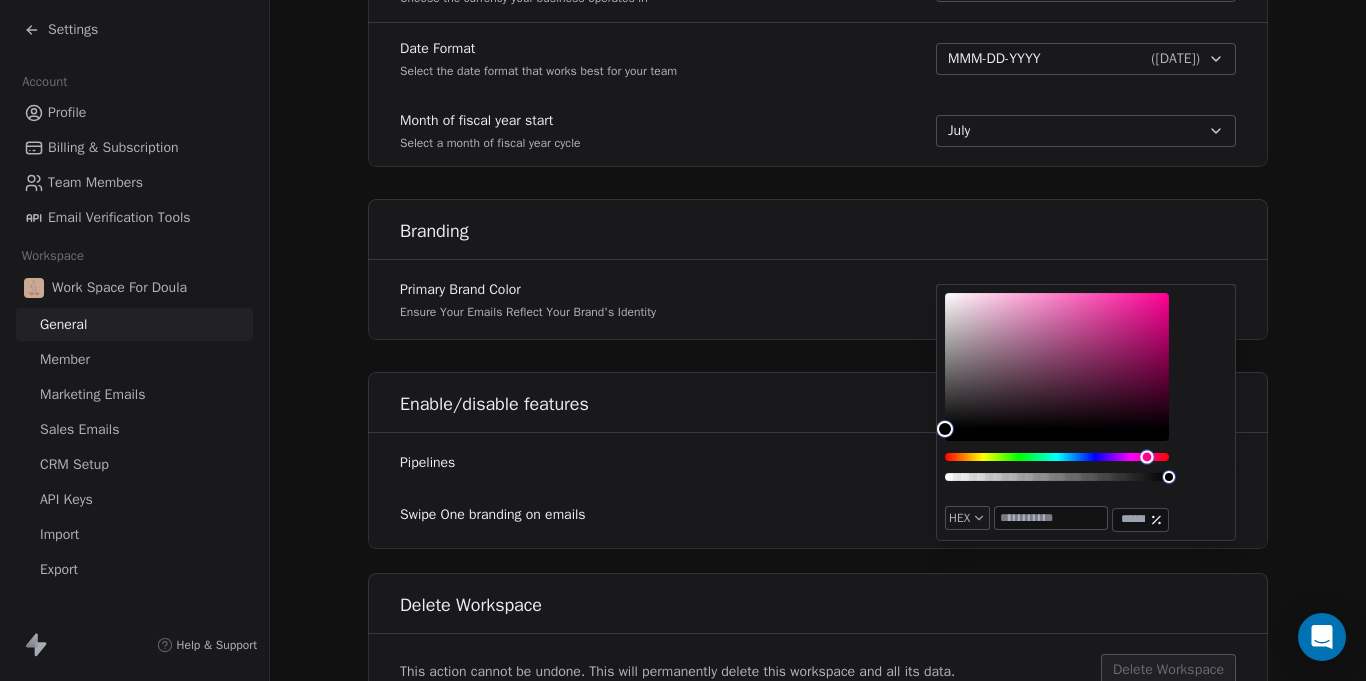 click at bounding box center (1146, 456) 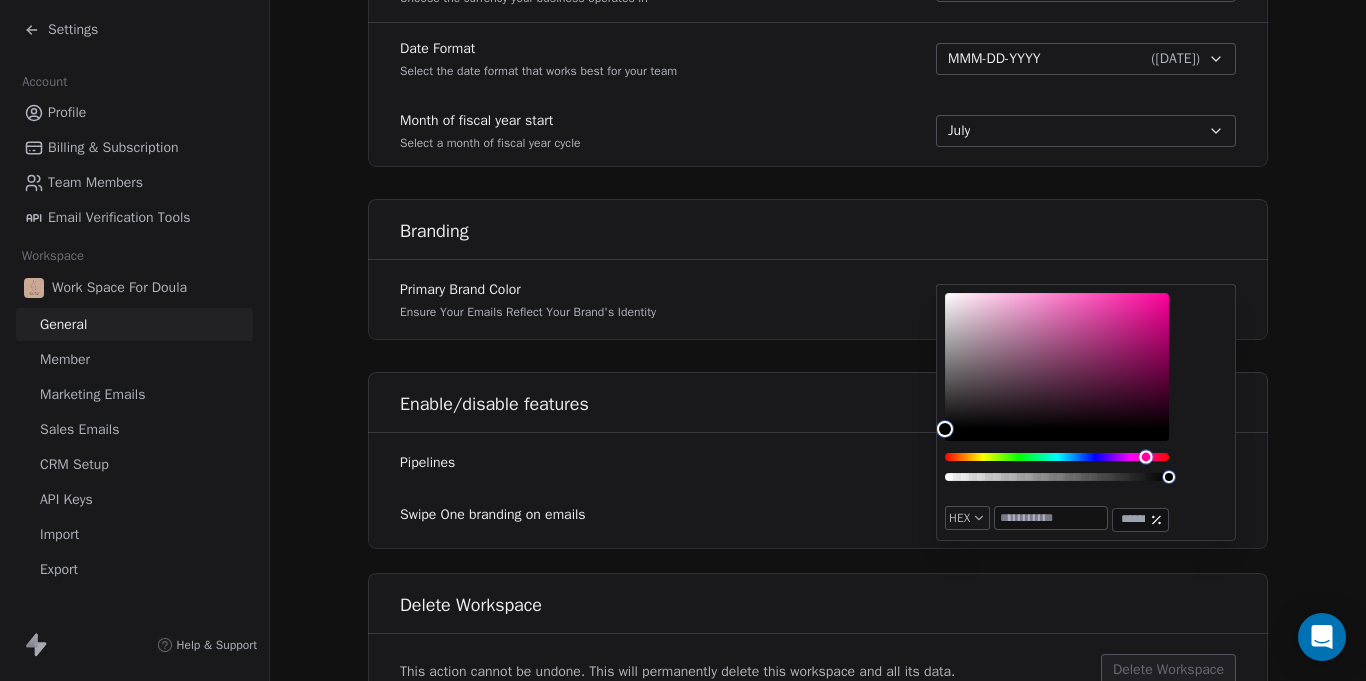 click at bounding box center (1057, 457) 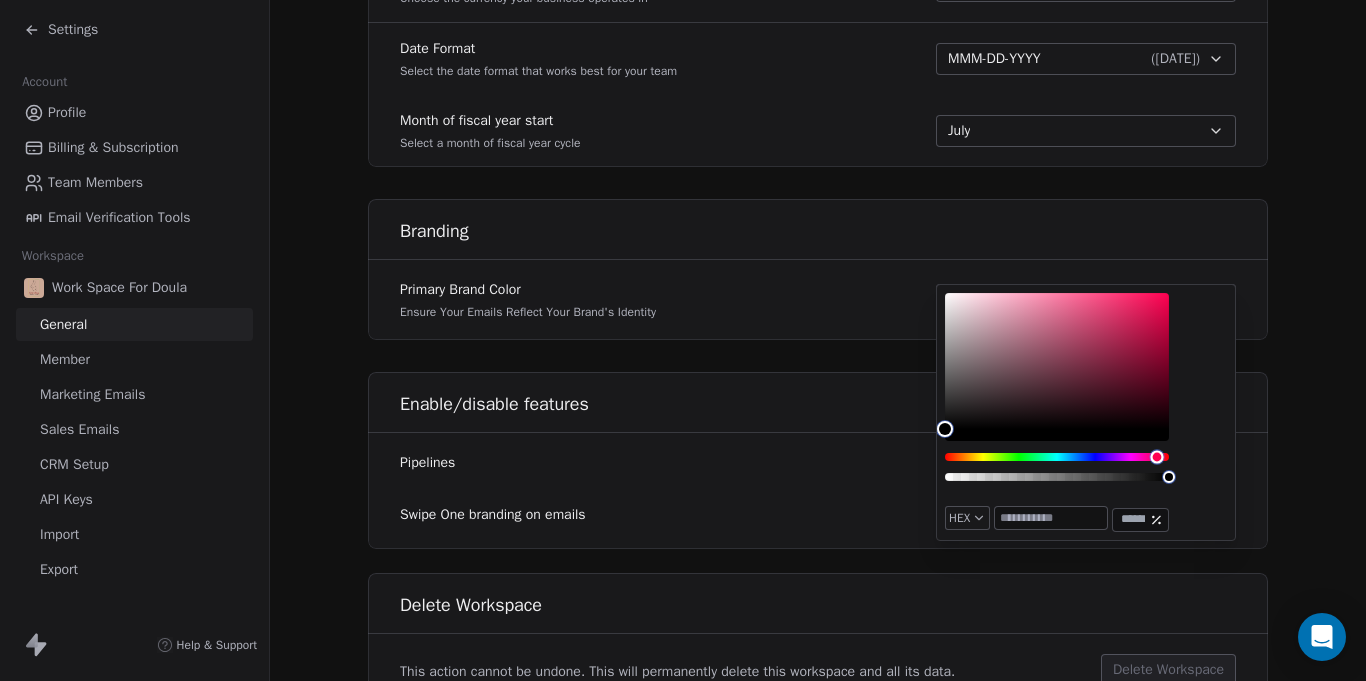 click at bounding box center (1057, 457) 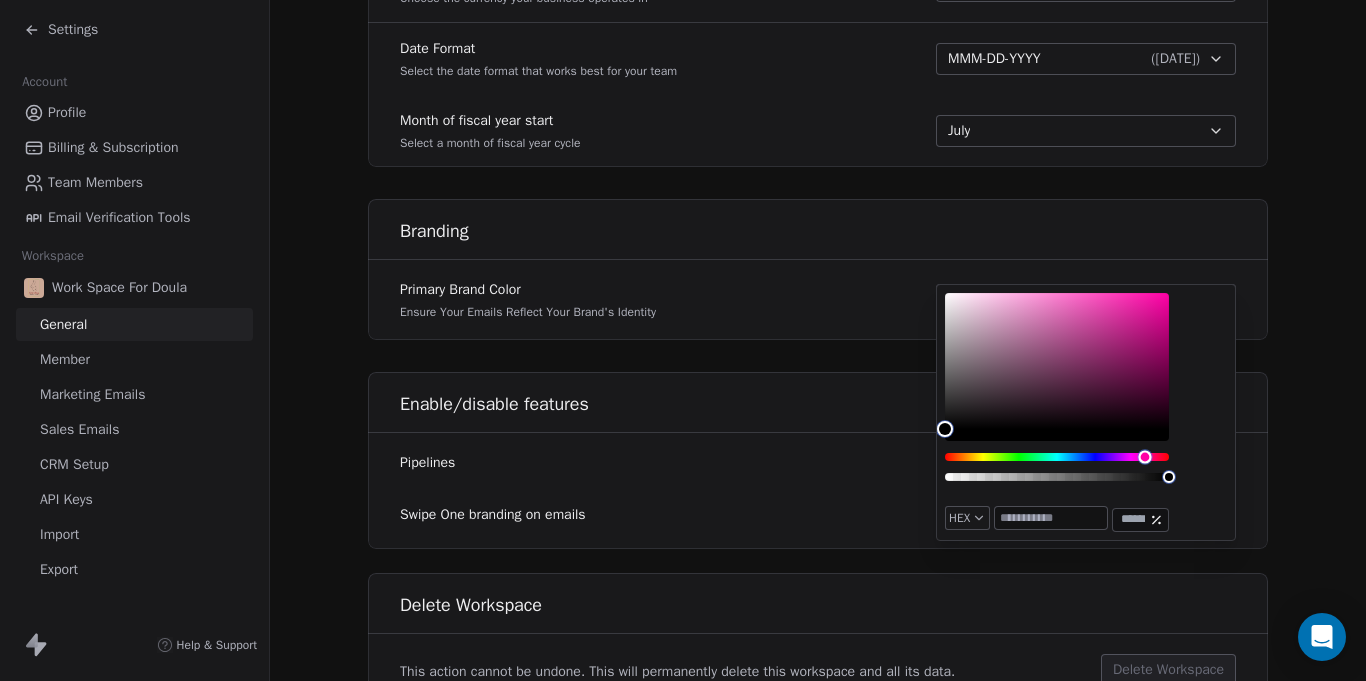click at bounding box center [1144, 456] 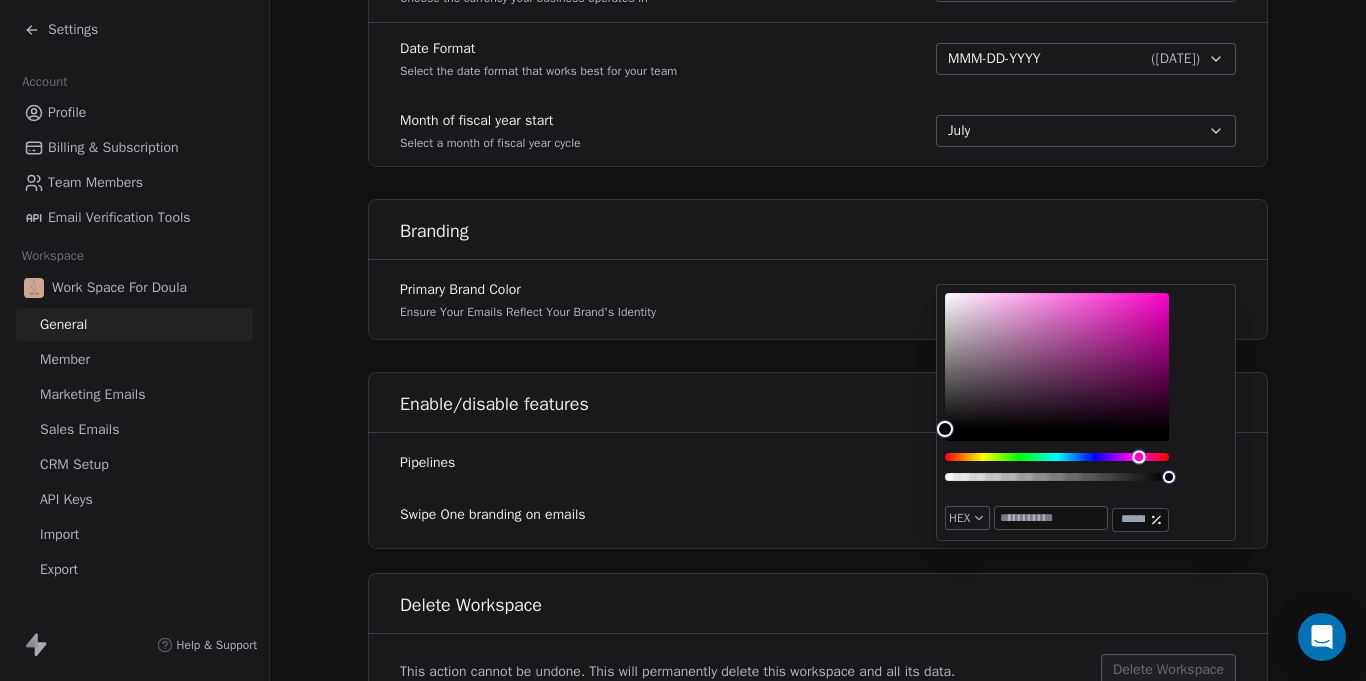 click at bounding box center (1057, 457) 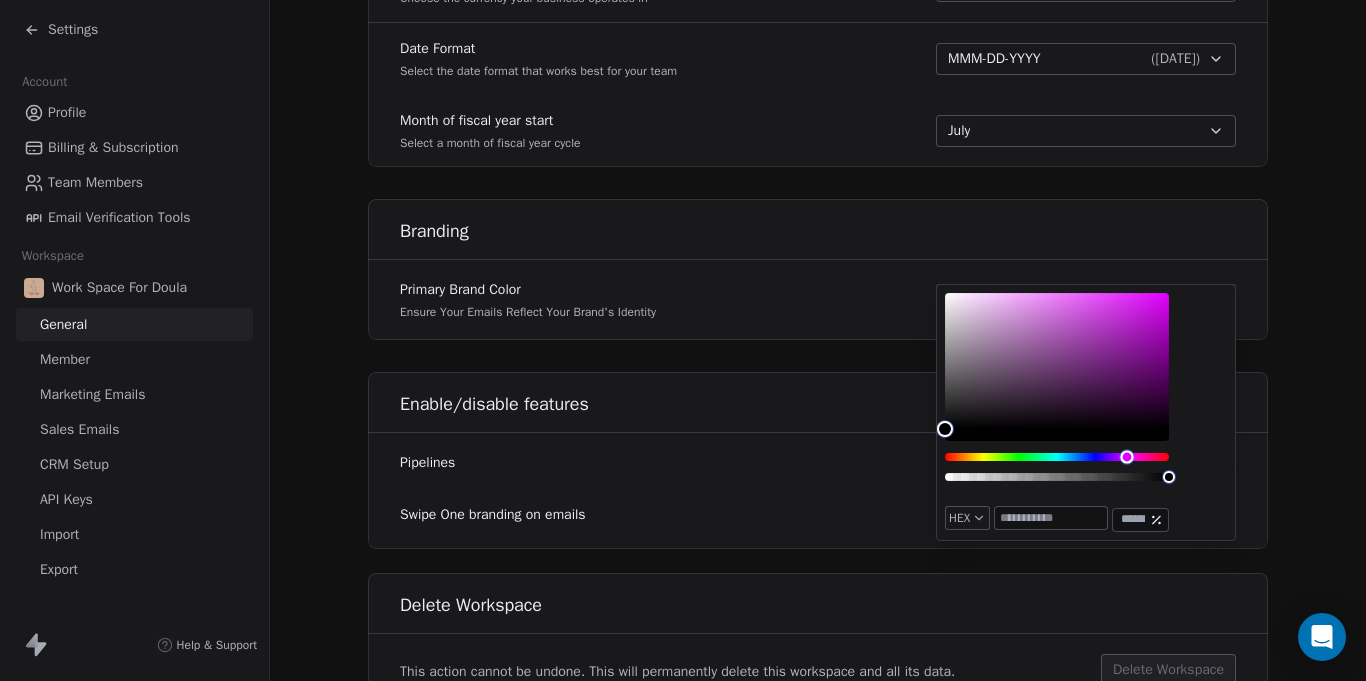 click at bounding box center (1057, 457) 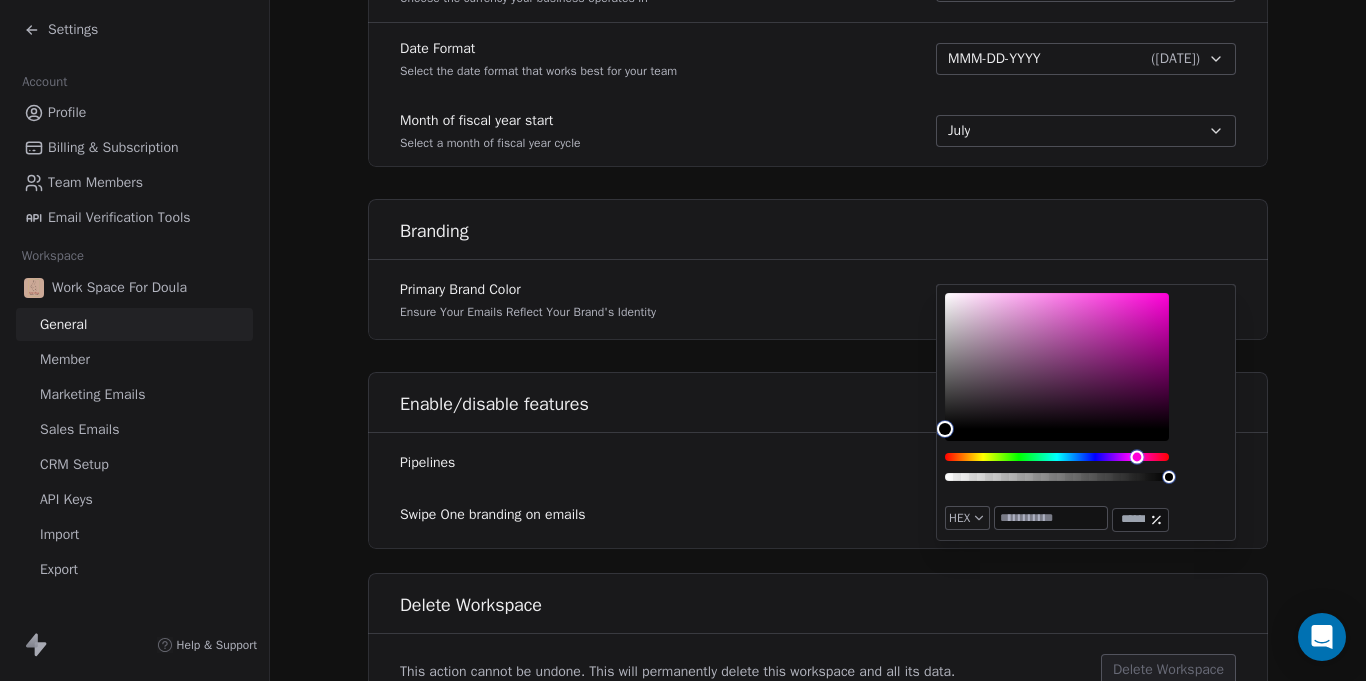click at bounding box center [1136, 456] 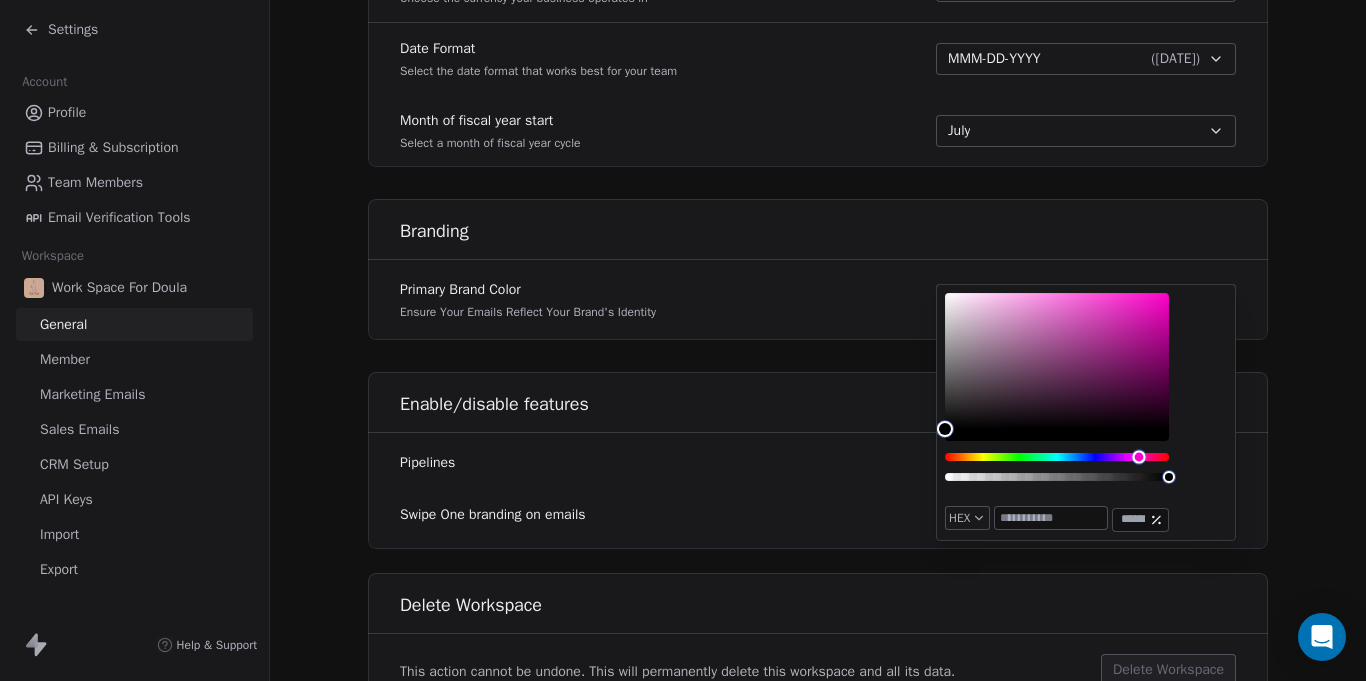 click at bounding box center [1138, 456] 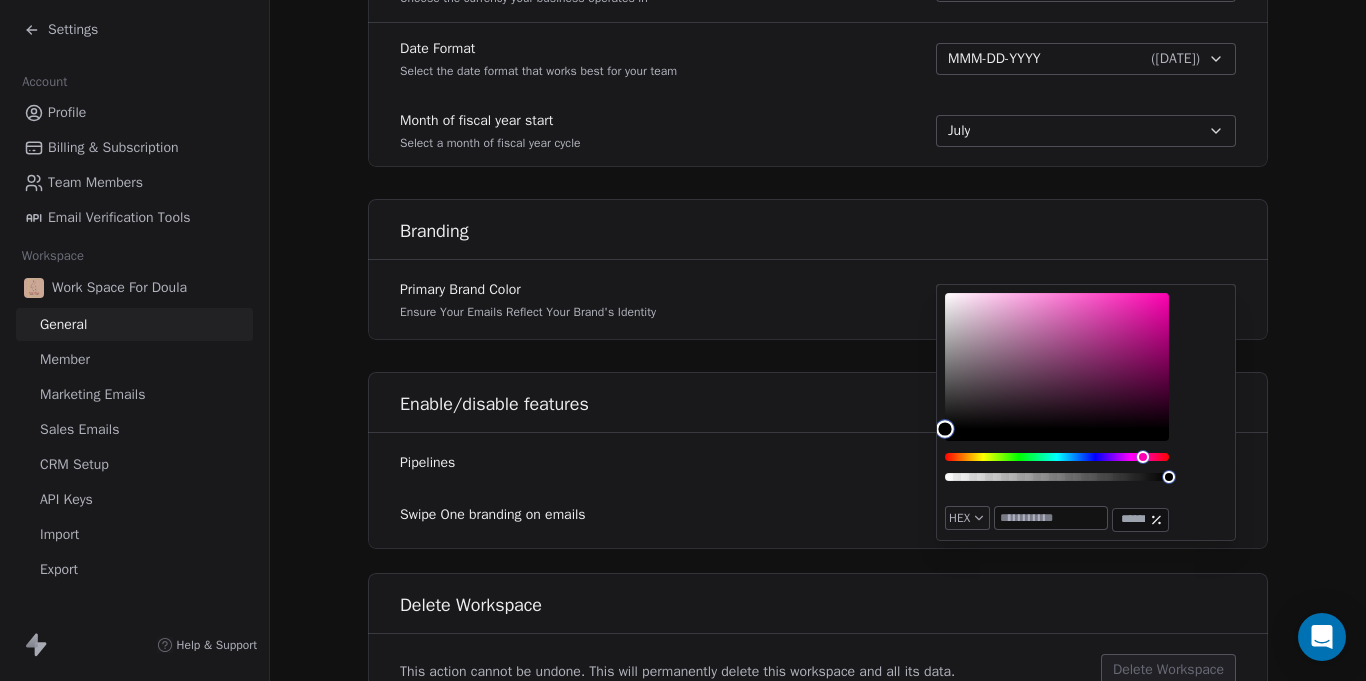 click at bounding box center (1057, 361) 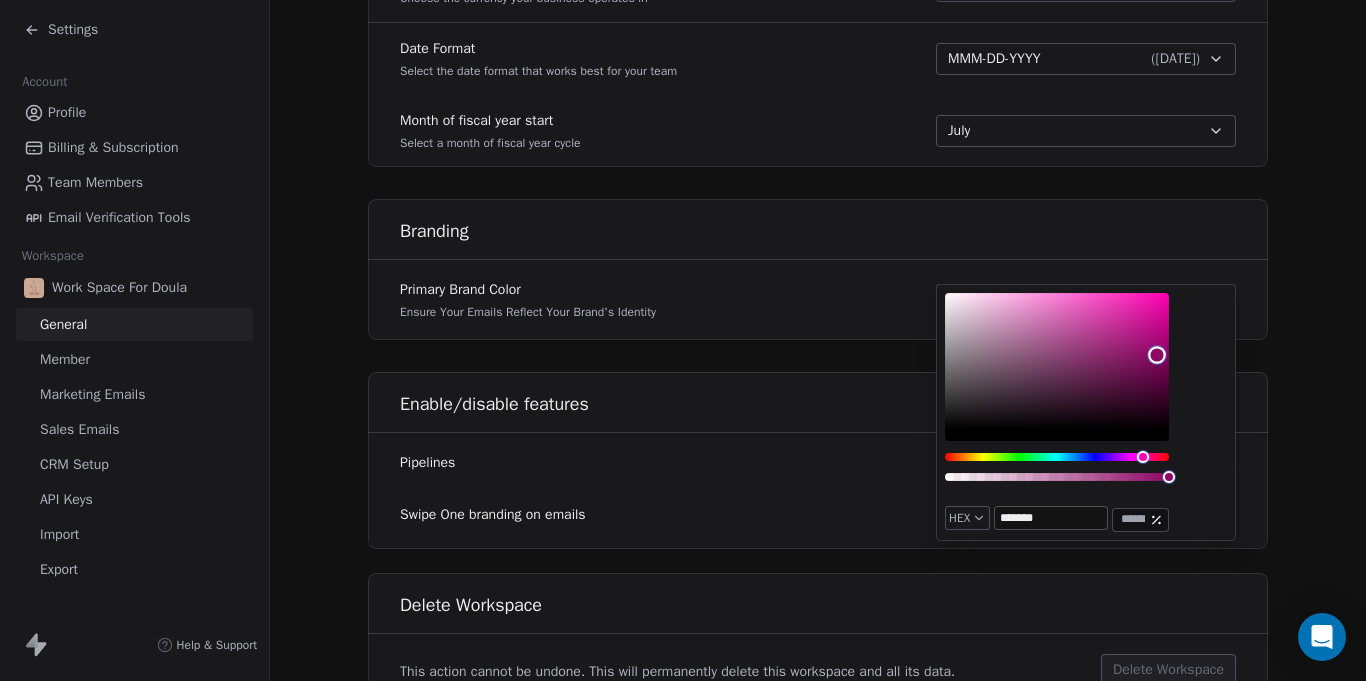 click at bounding box center [1057, 361] 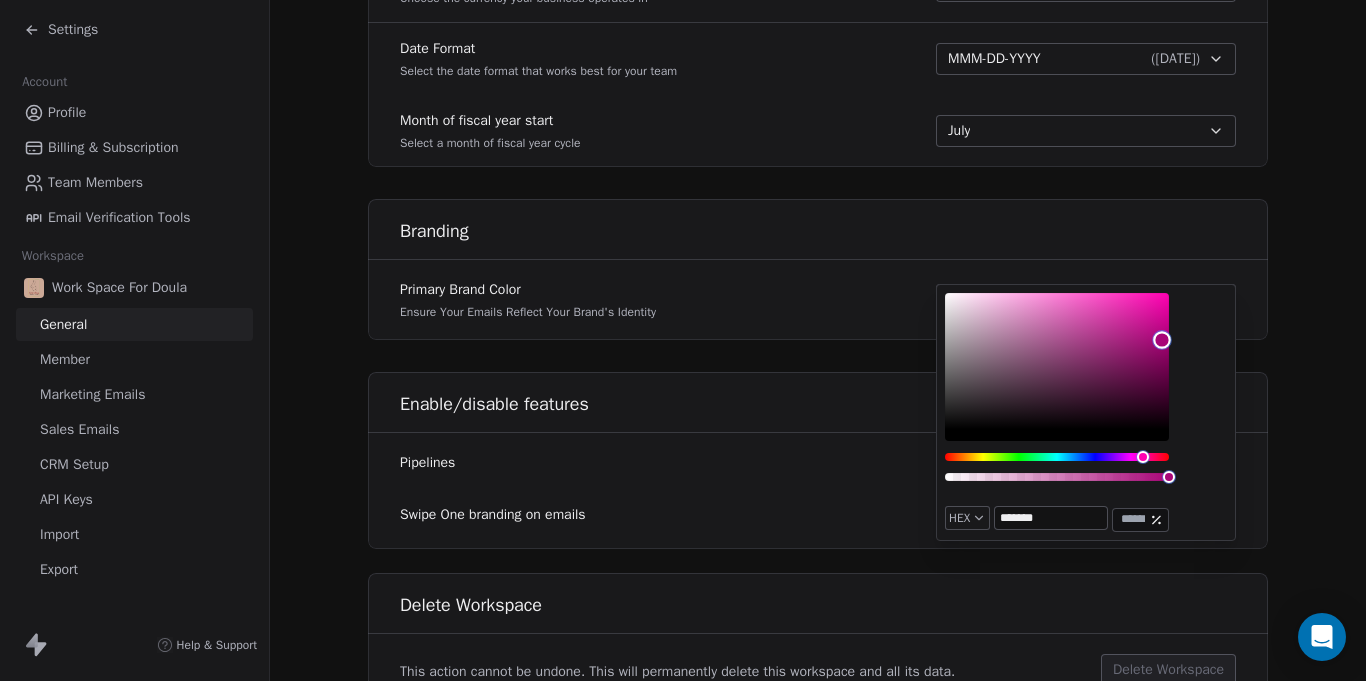 click at bounding box center (1057, 361) 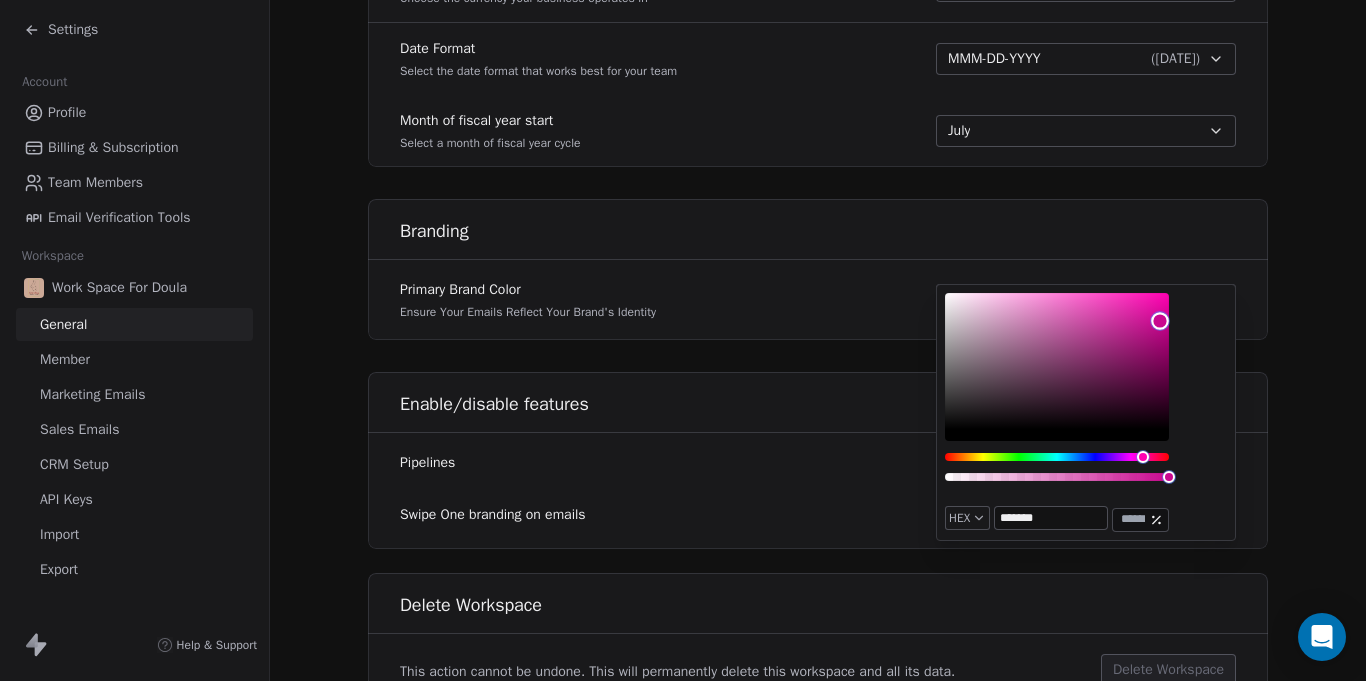 click at bounding box center (1160, 321) 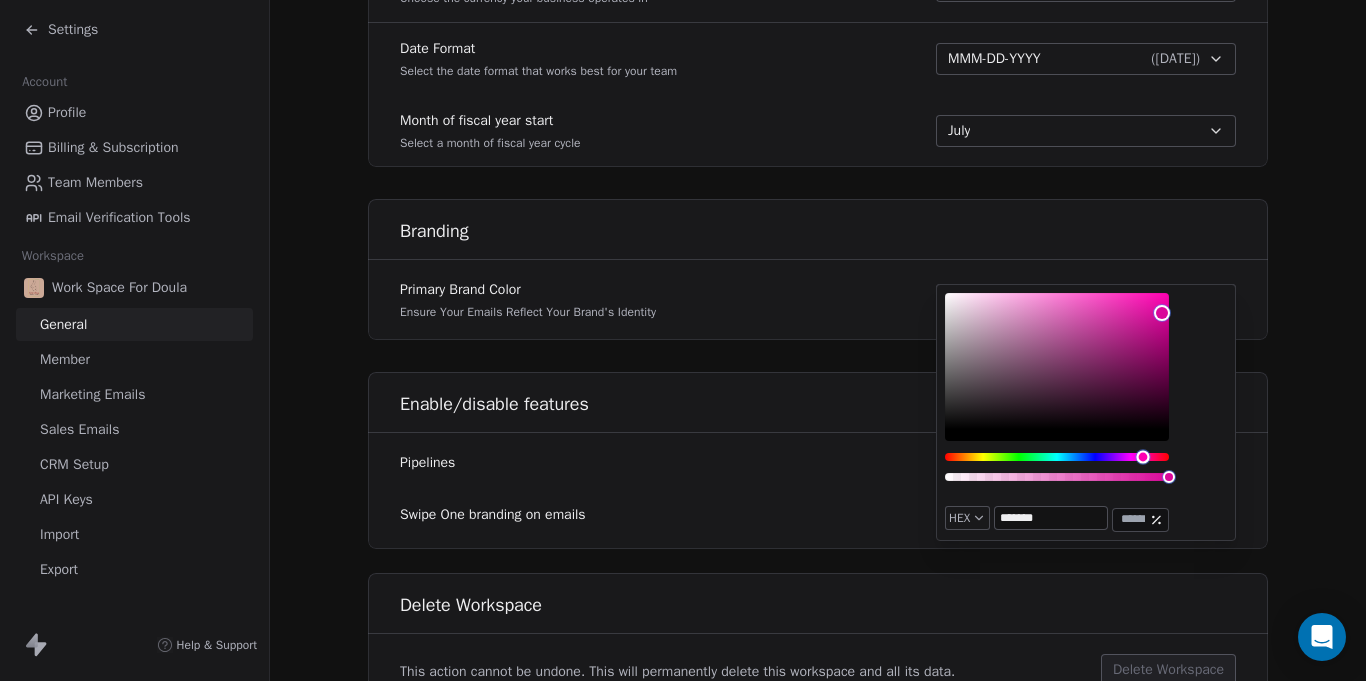 click at bounding box center (1142, 456) 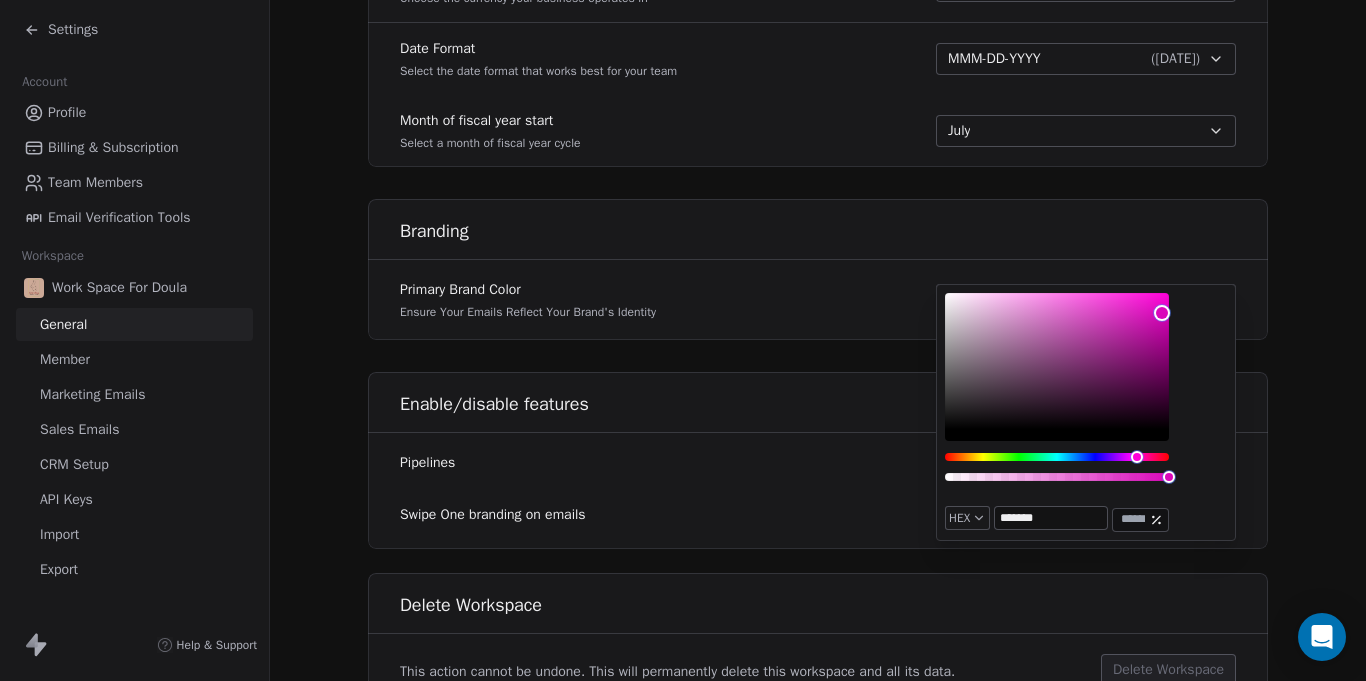 click on "**********" at bounding box center (818, -112) 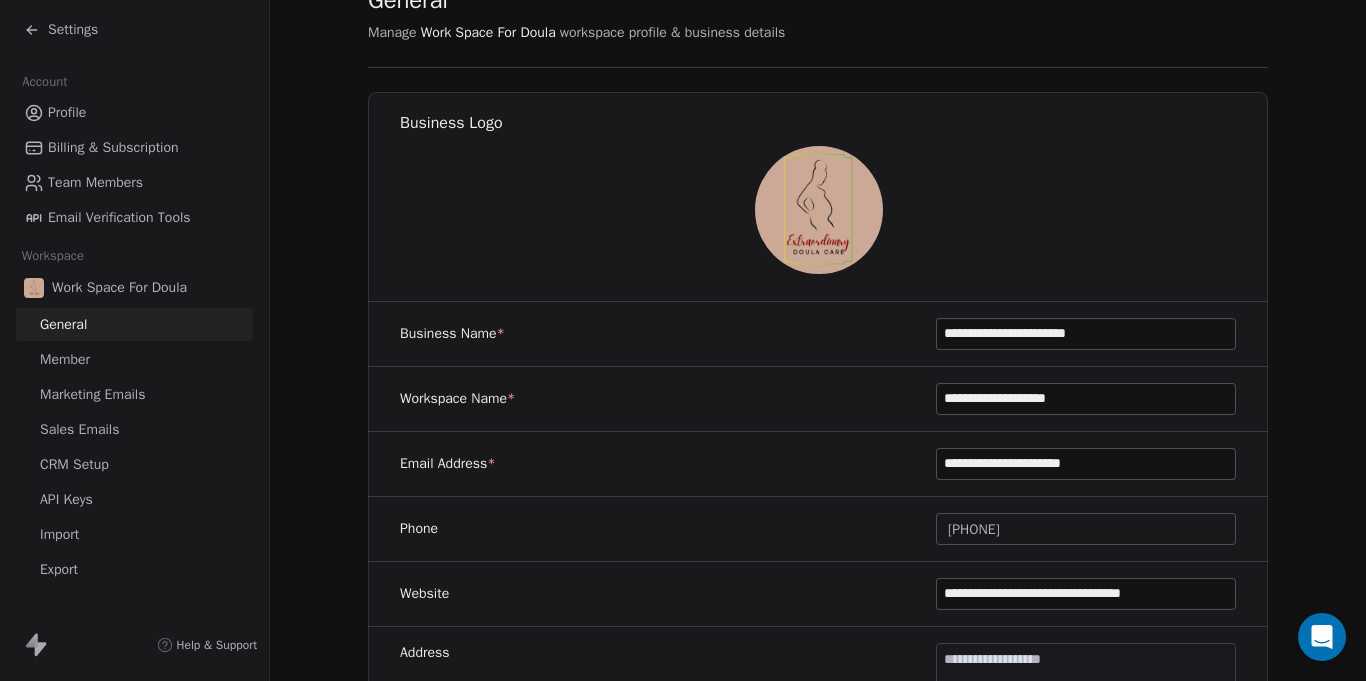 scroll, scrollTop: 0, scrollLeft: 0, axis: both 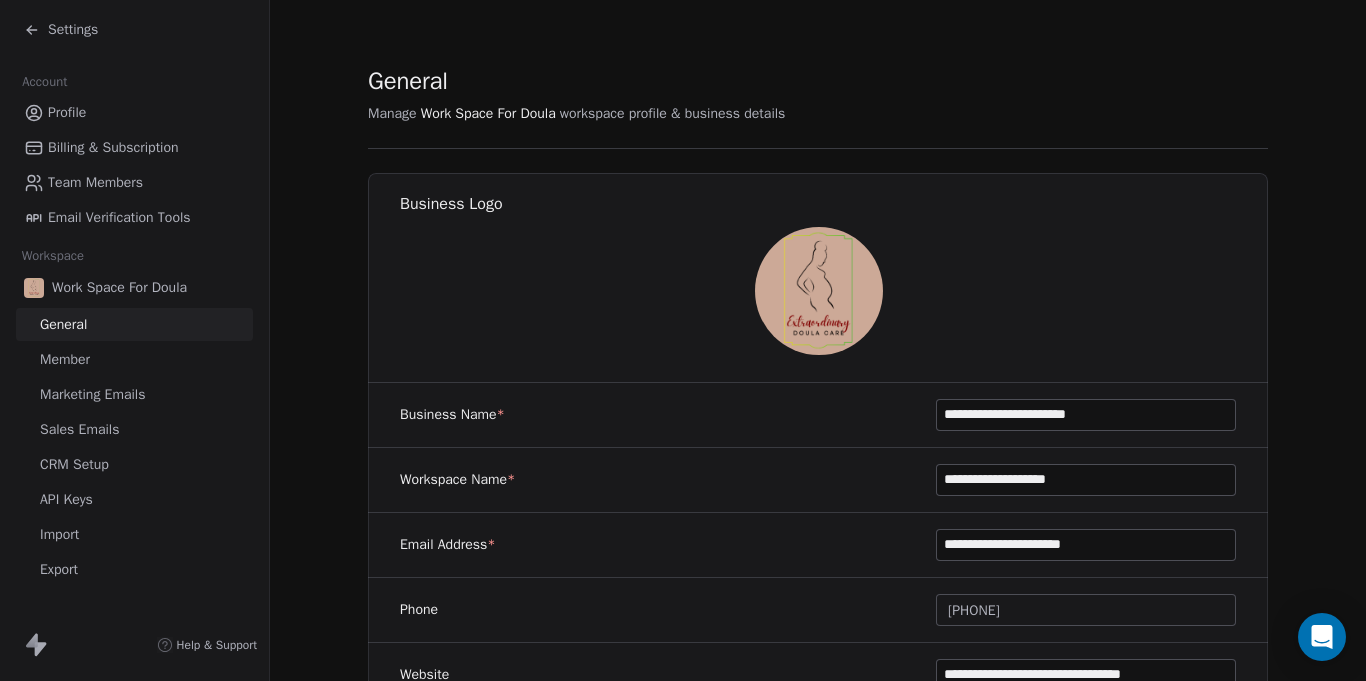 click on "Member" at bounding box center [134, 359] 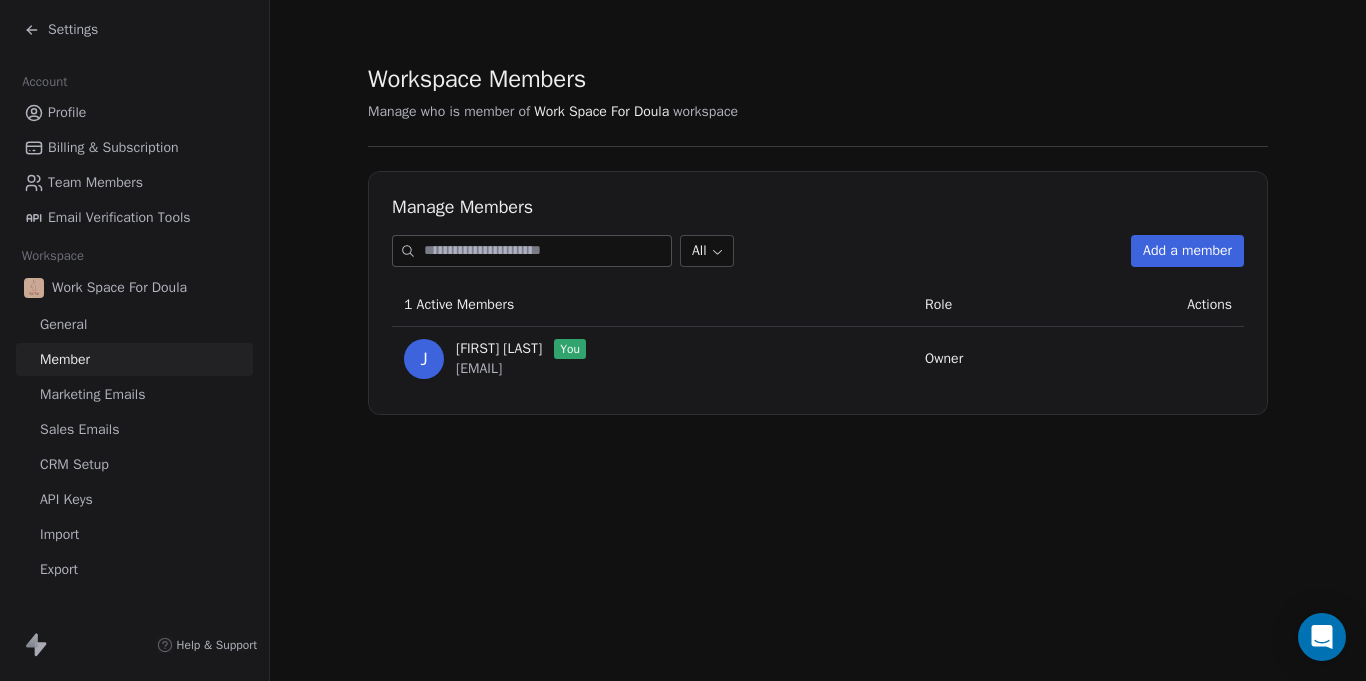 click on "Marketing Emails" at bounding box center [92, 394] 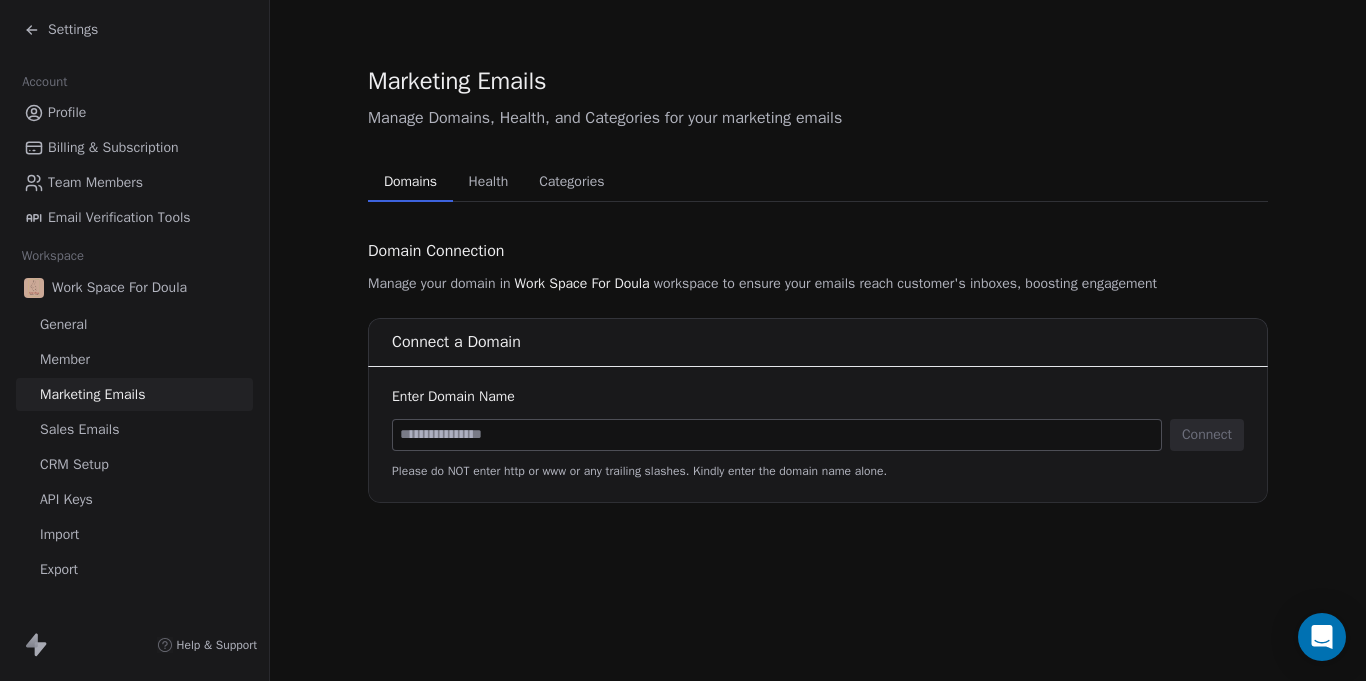 click on "Health" at bounding box center (489, 182) 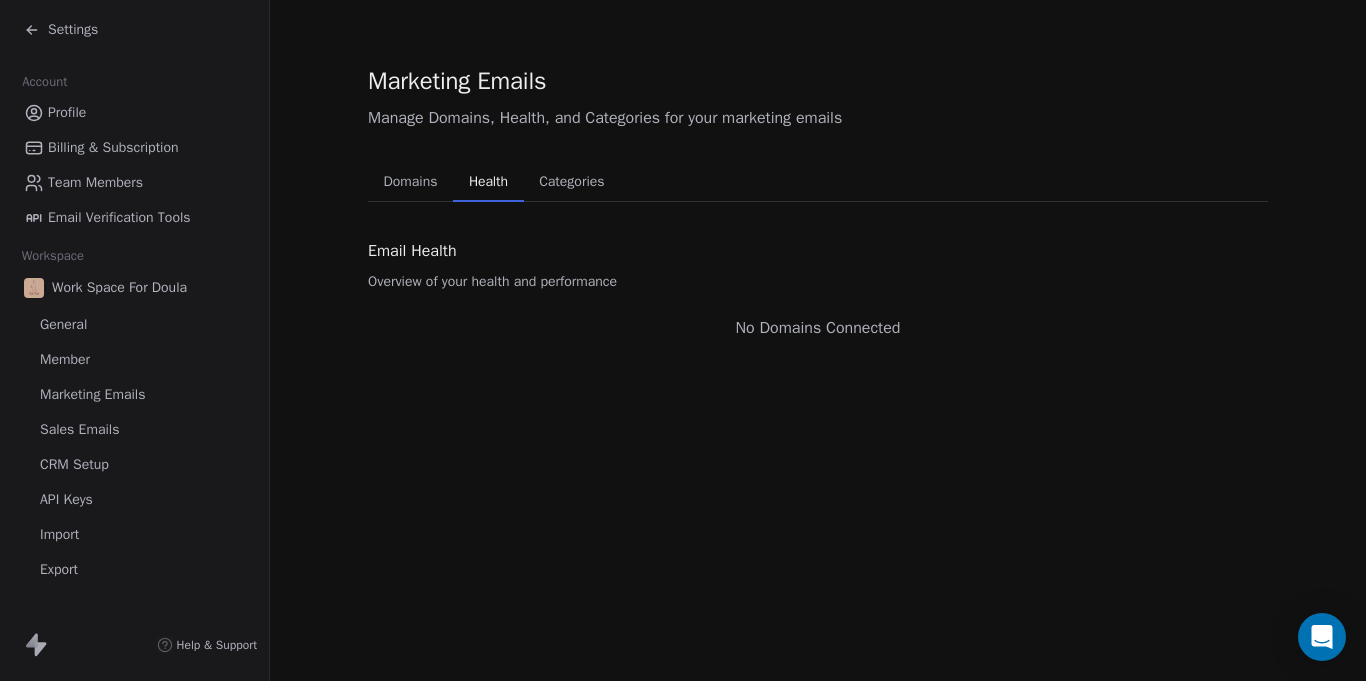 click on "Categories" at bounding box center (571, 182) 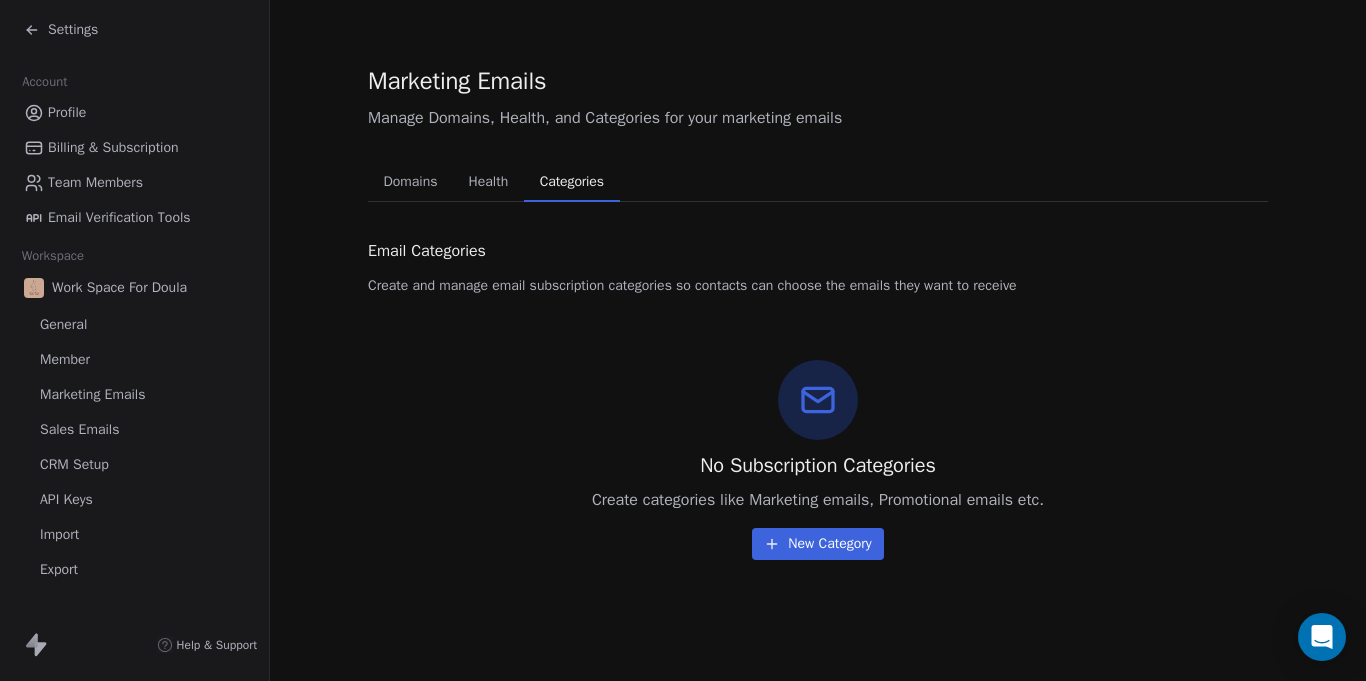 click on "Domains" at bounding box center (411, 182) 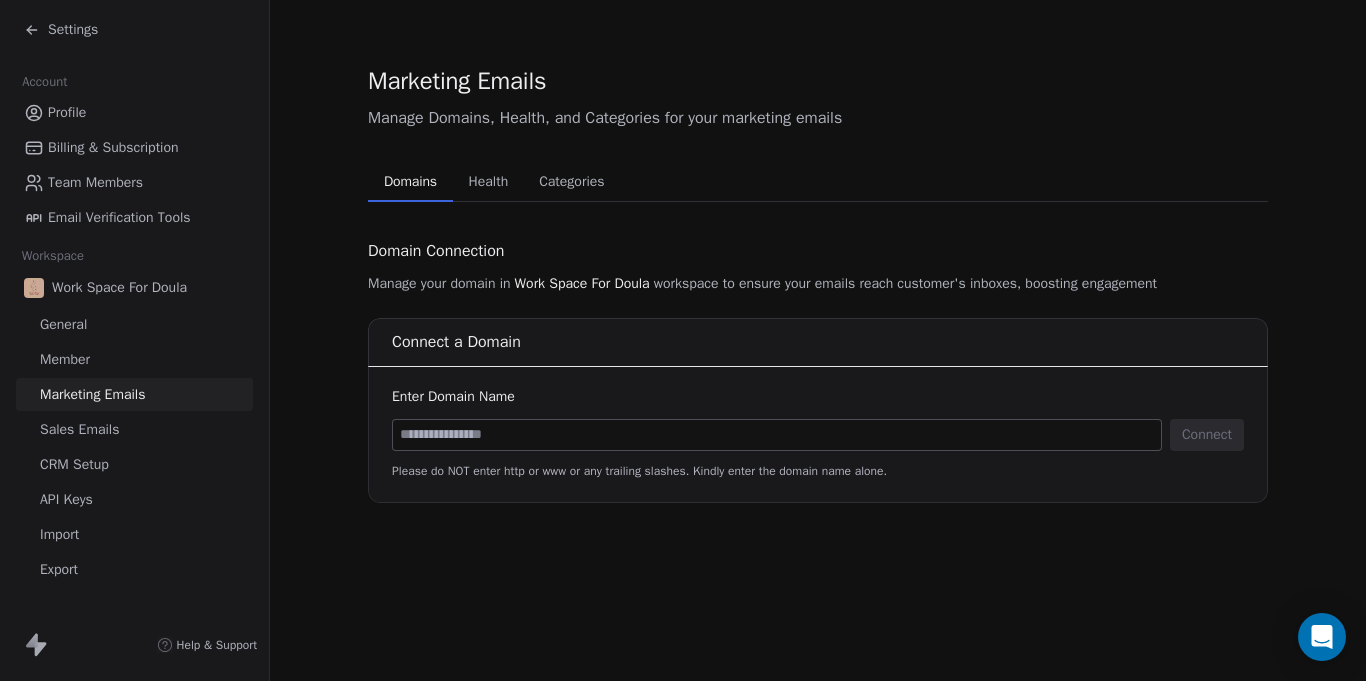 click on "Sales Emails" at bounding box center (134, 429) 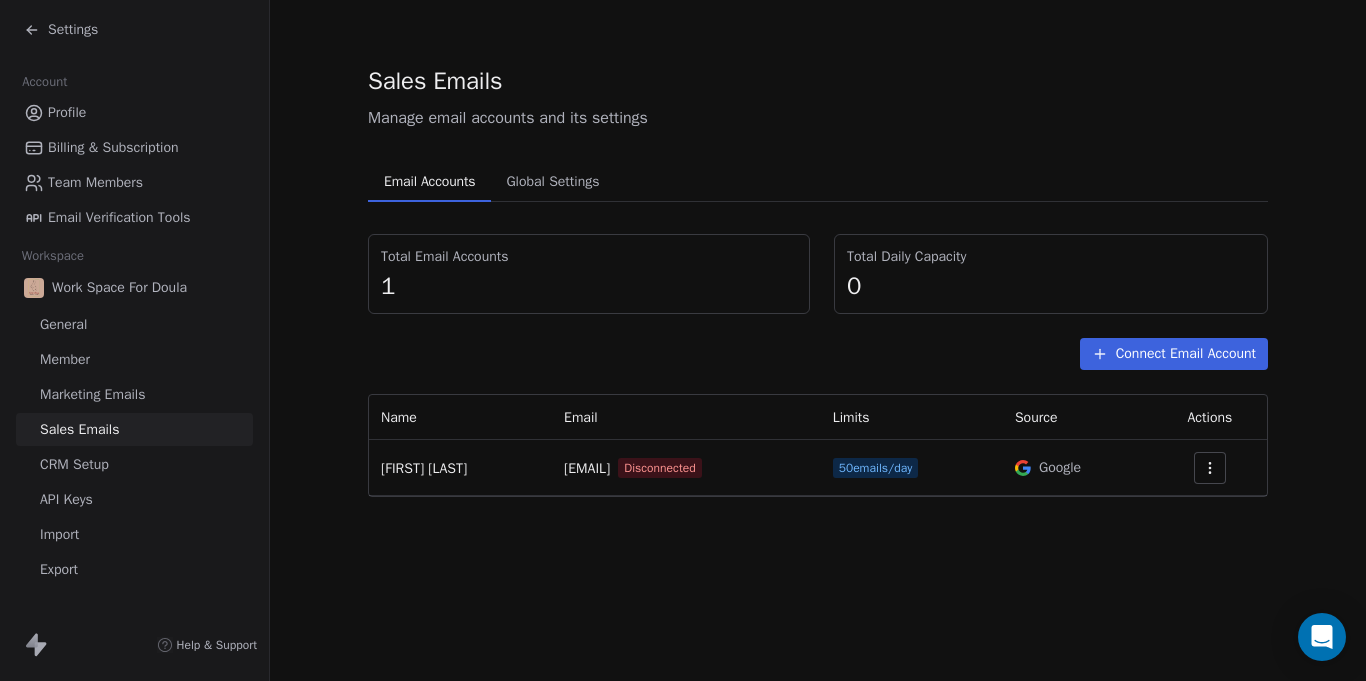 click on "CRM Setup" at bounding box center [134, 464] 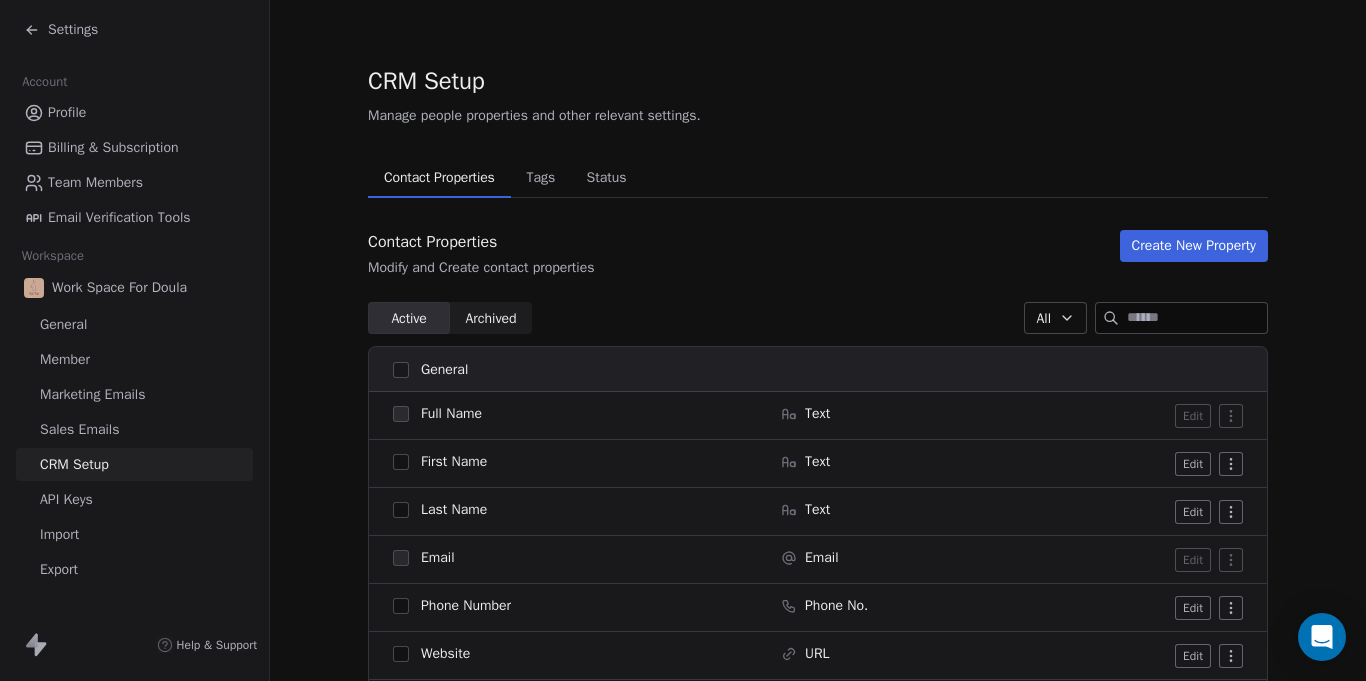 click on "API Keys" at bounding box center [134, 499] 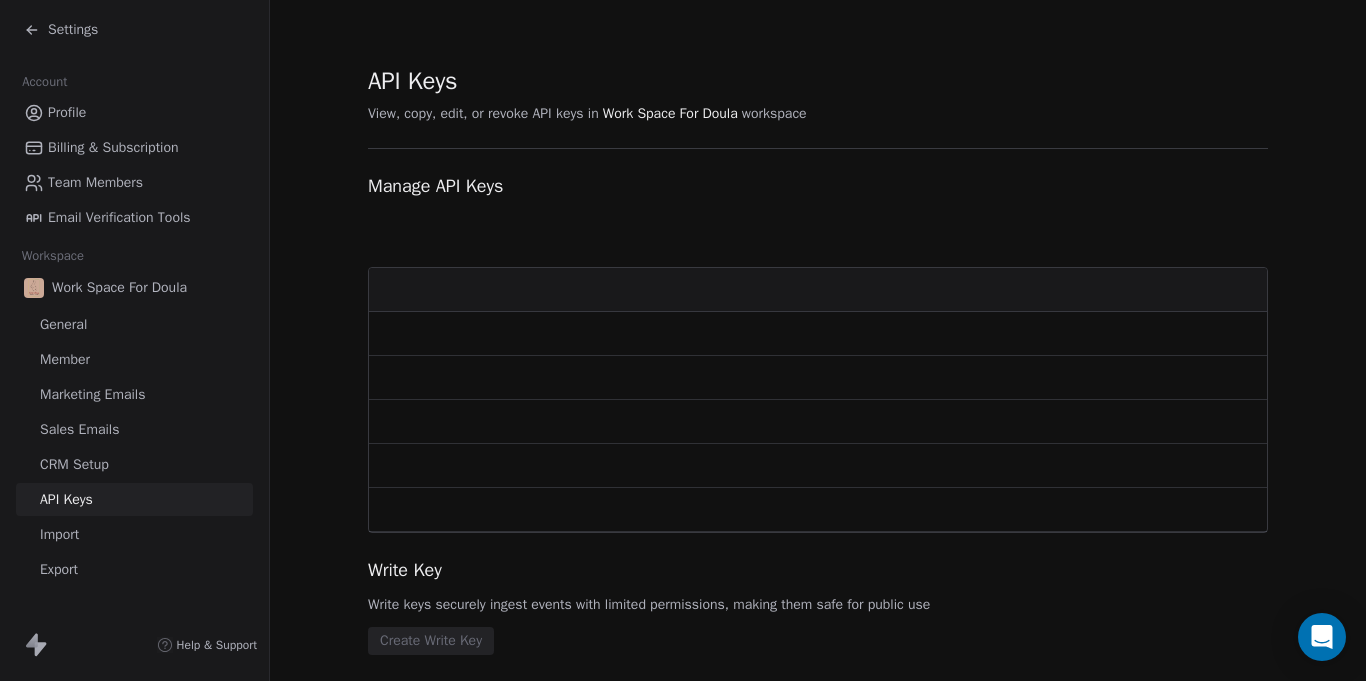click on "API Keys" at bounding box center [134, 499] 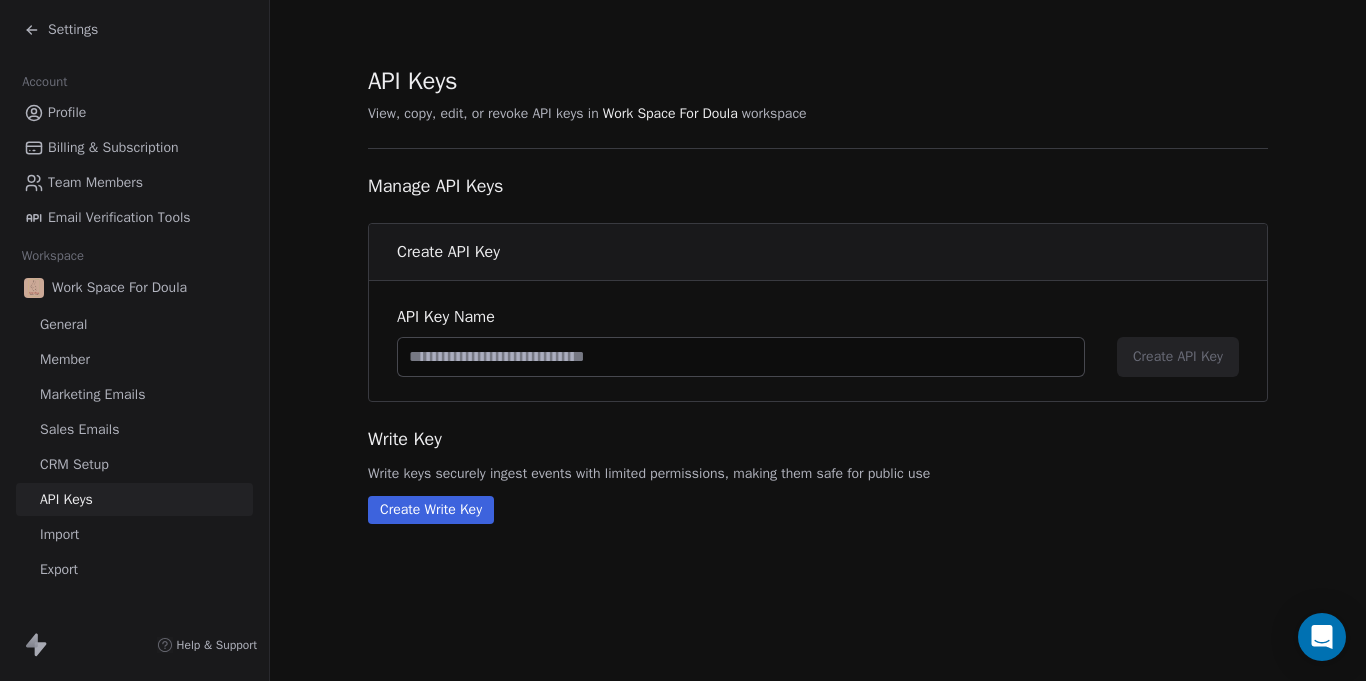 click at bounding box center [741, 357] 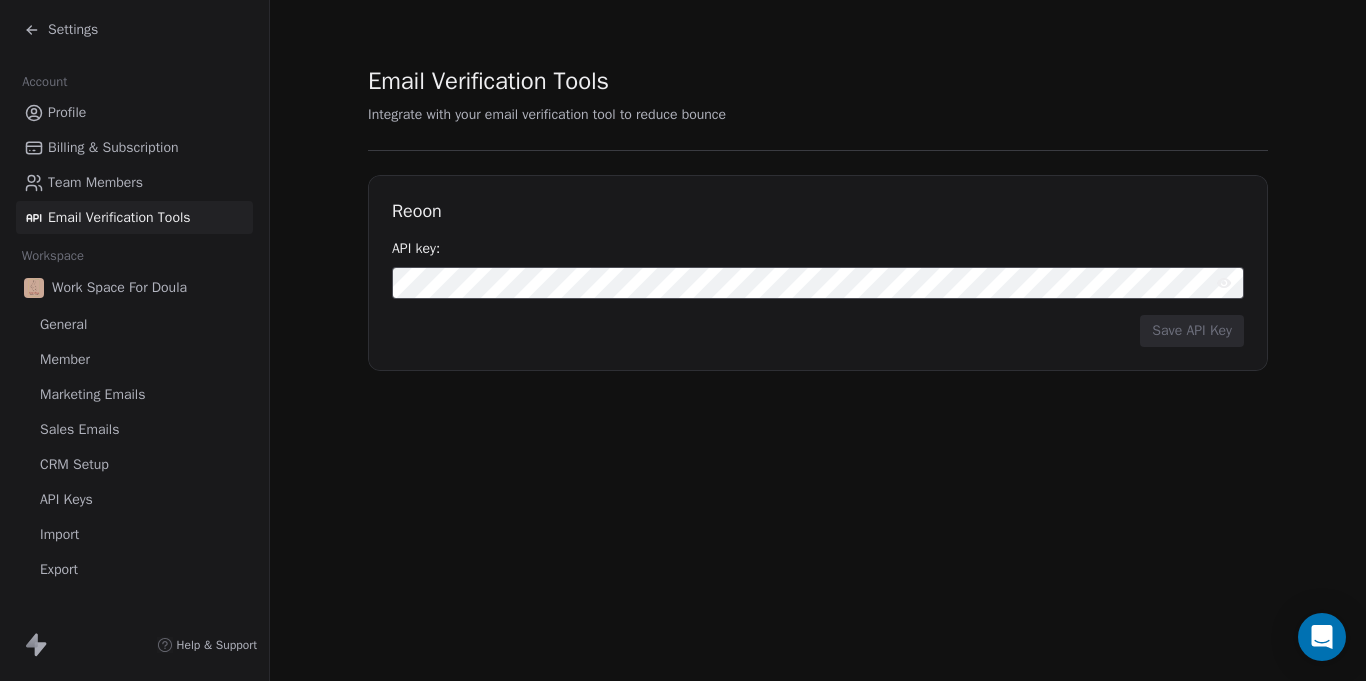 click on "Team Members" at bounding box center (95, 182) 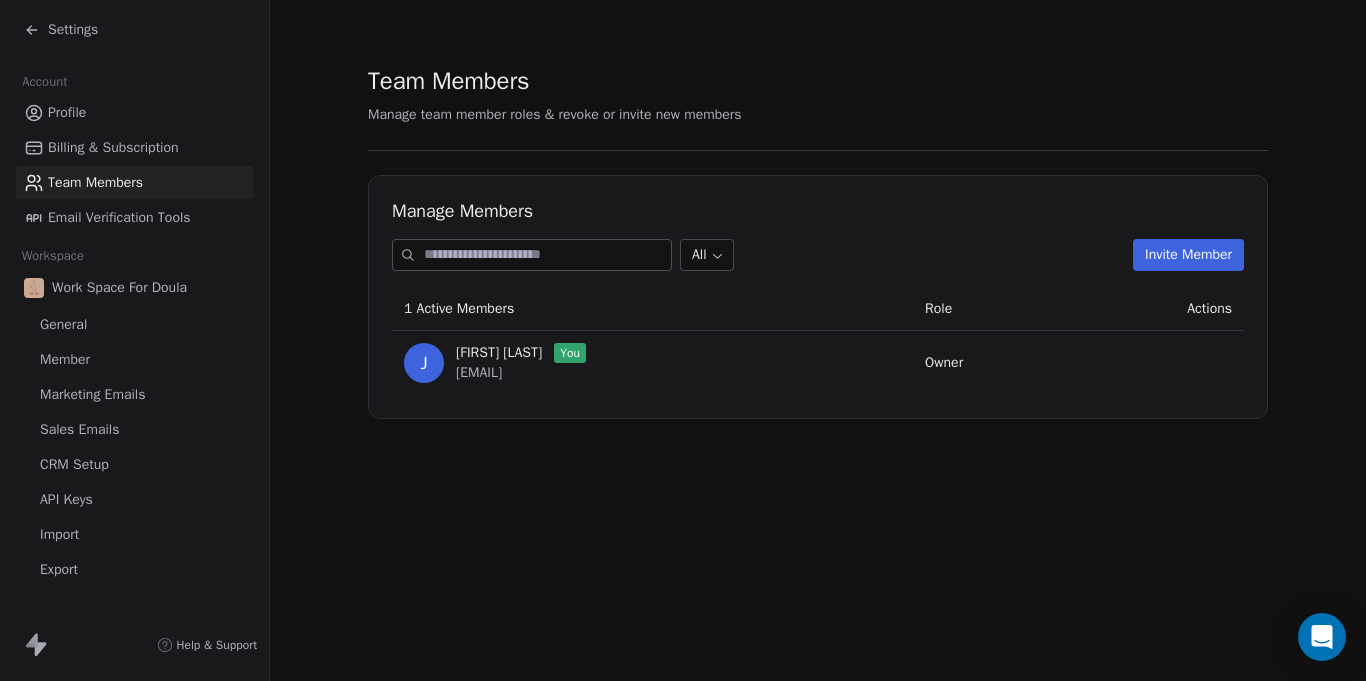 click on "Billing & Subscription" at bounding box center (113, 147) 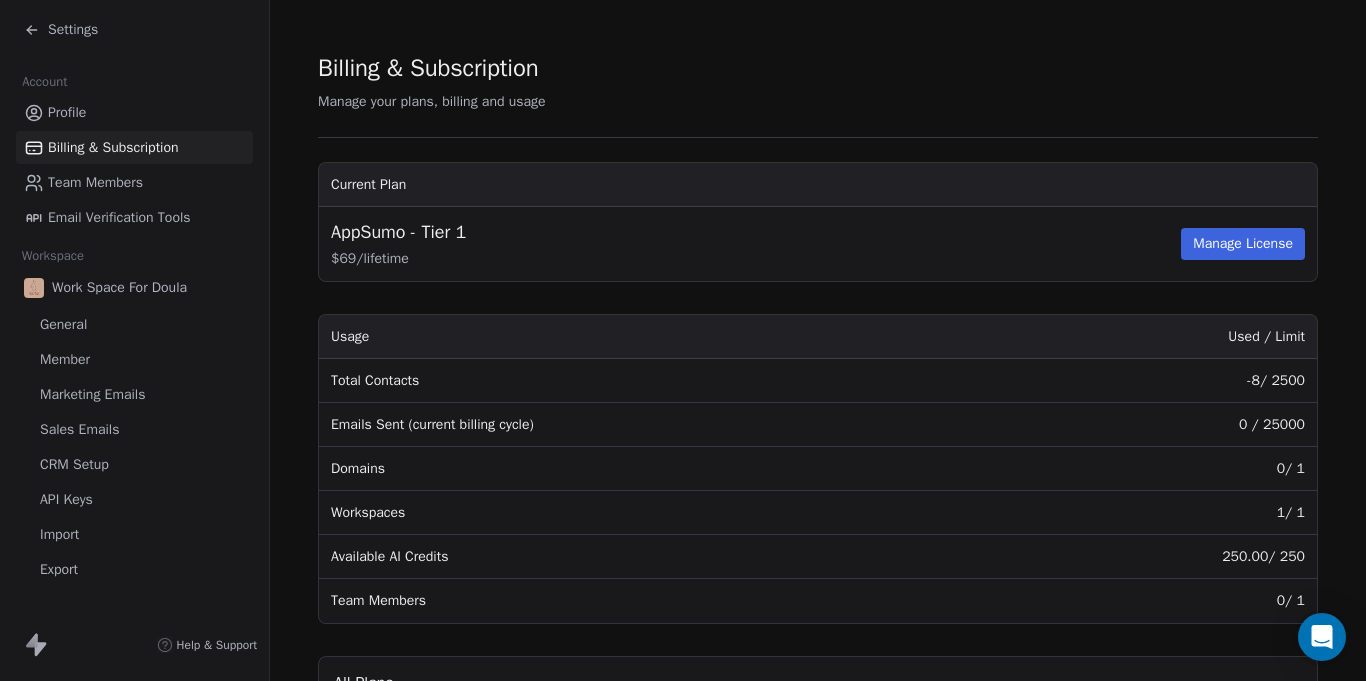 scroll, scrollTop: 0, scrollLeft: 0, axis: both 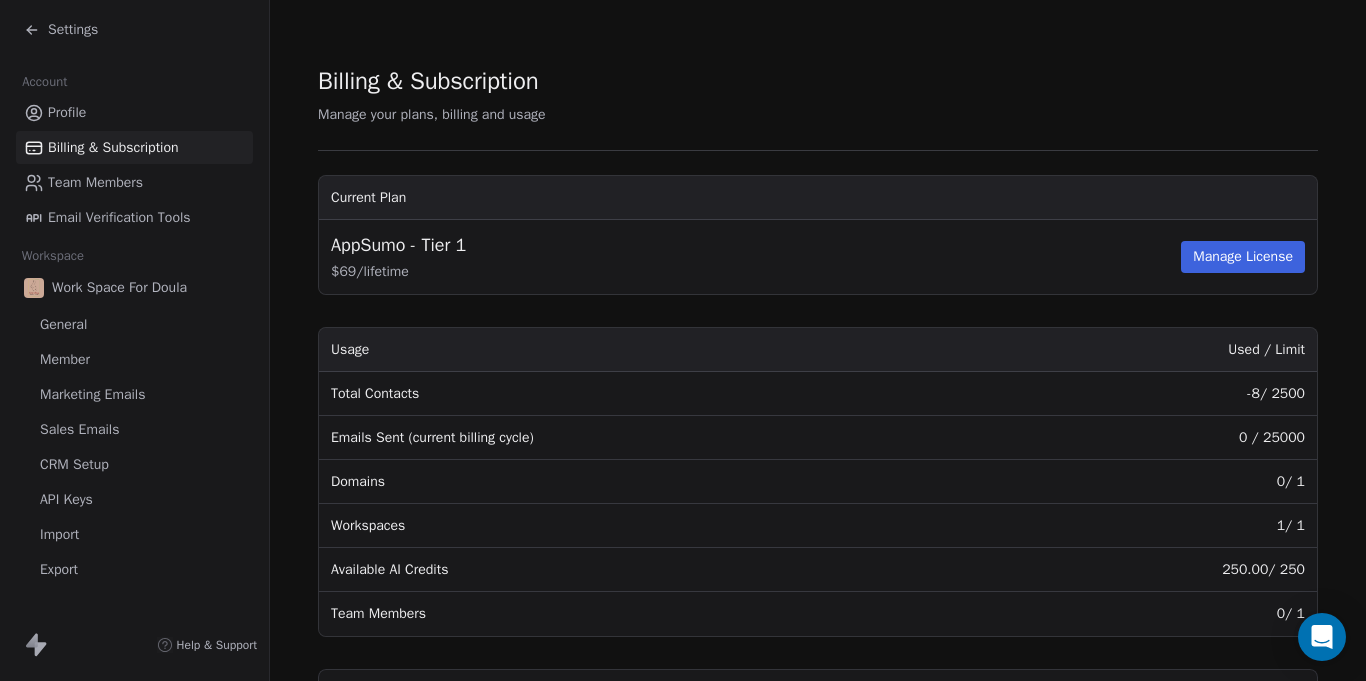 click on "Profile" at bounding box center [134, 112] 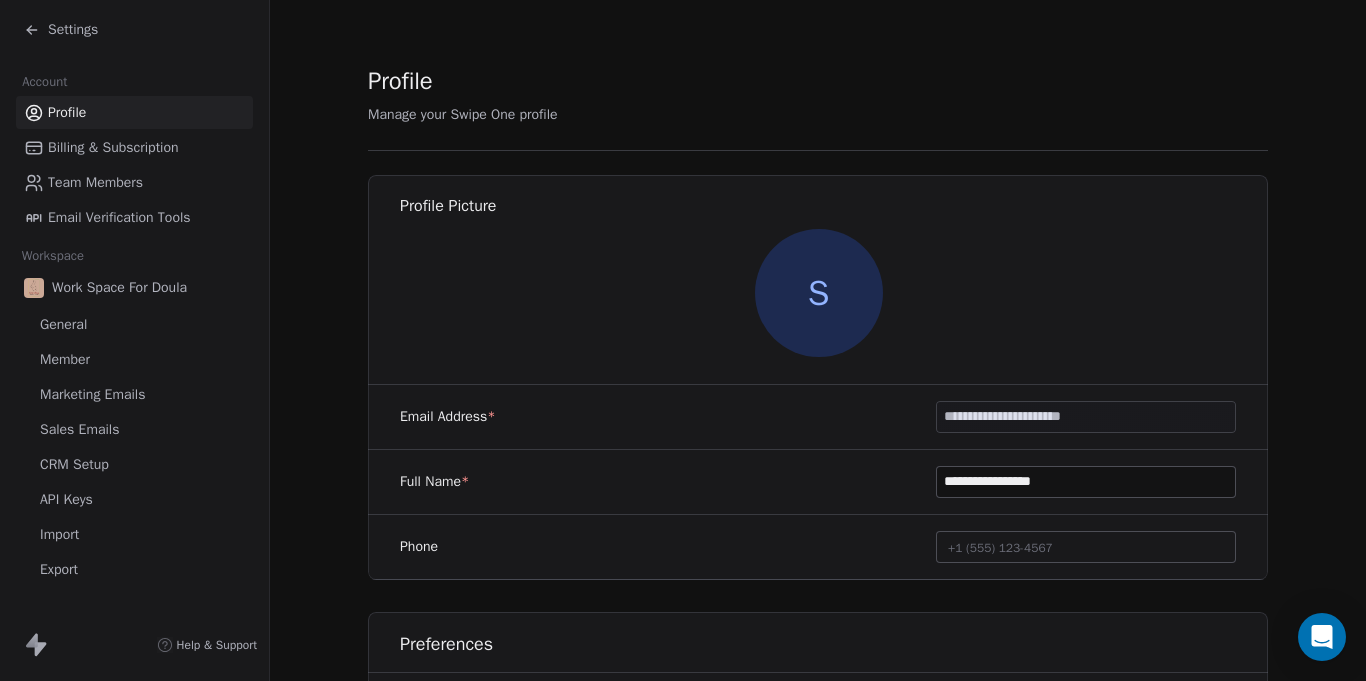 click on "S" at bounding box center (819, 293) 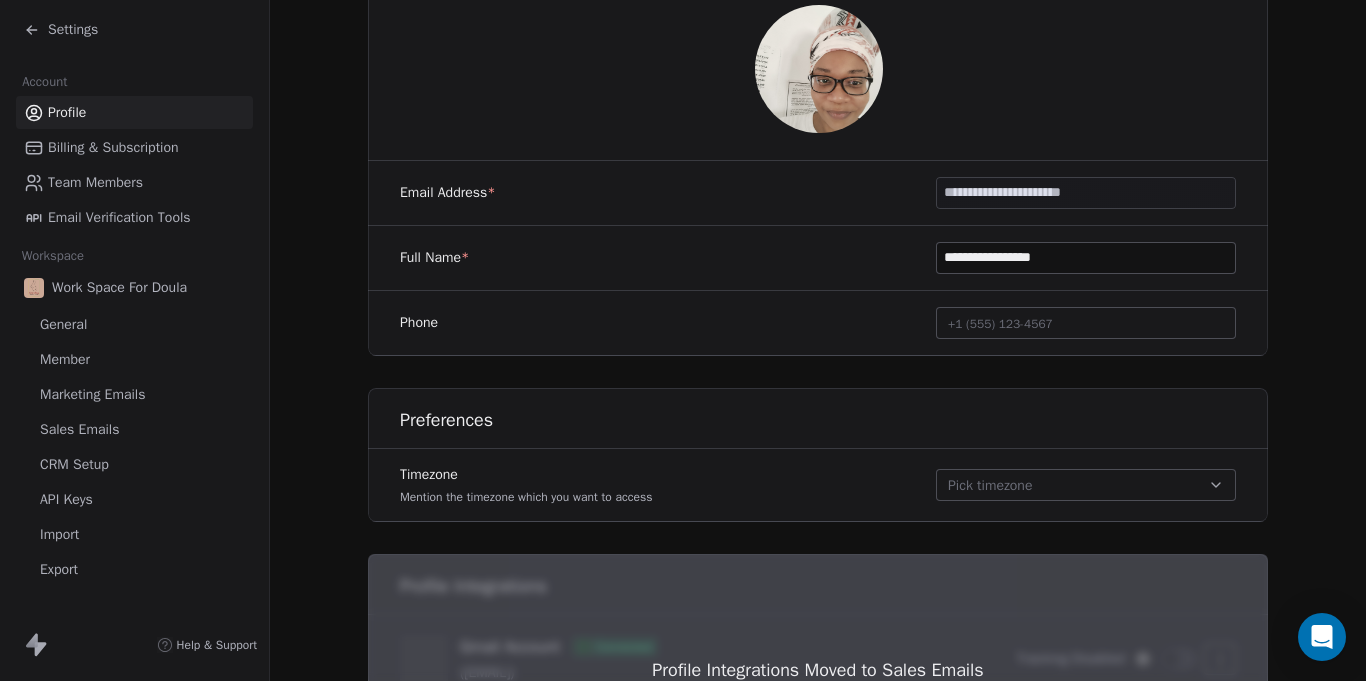 scroll, scrollTop: 228, scrollLeft: 0, axis: vertical 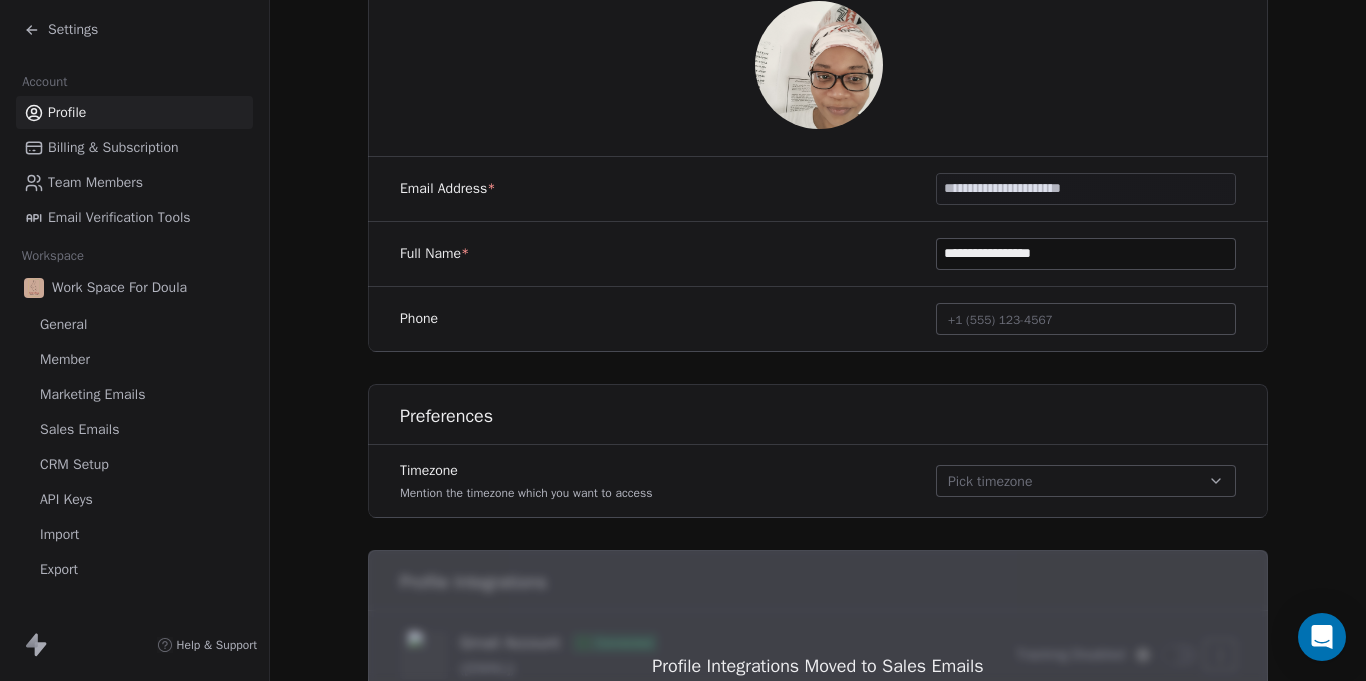 click on "**********" at bounding box center [1086, 254] 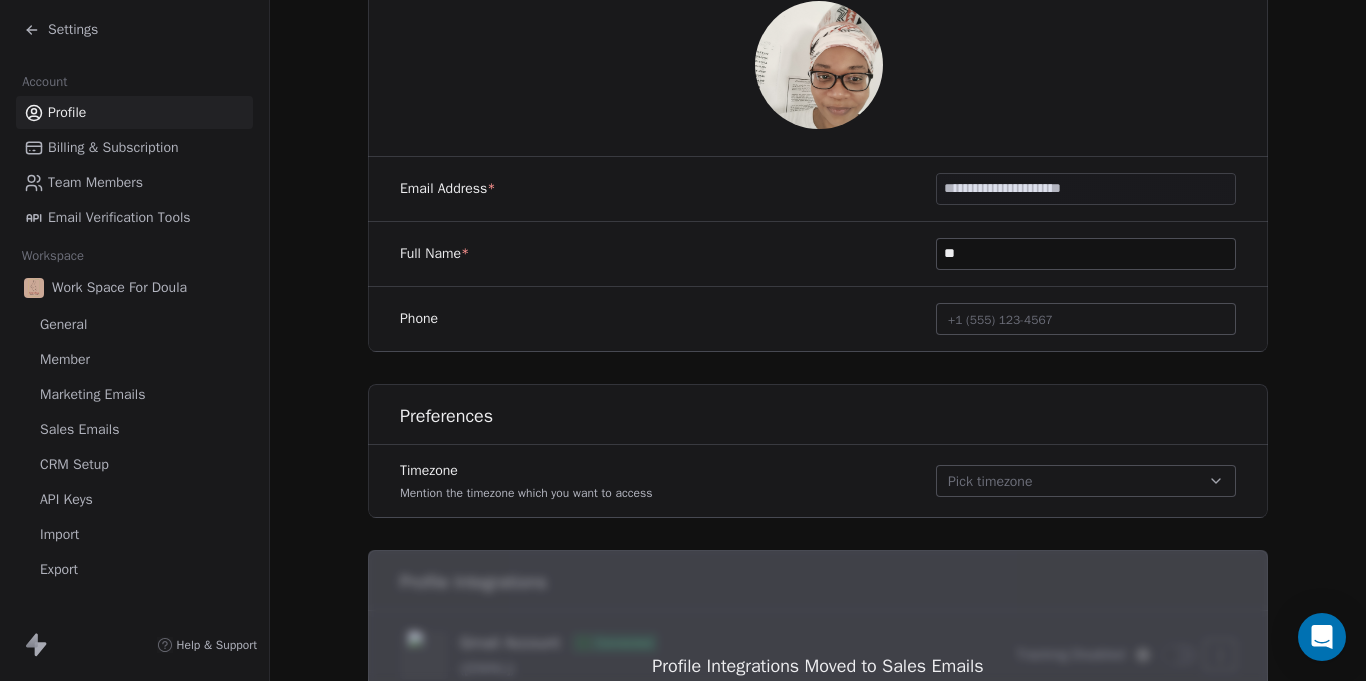type on "*" 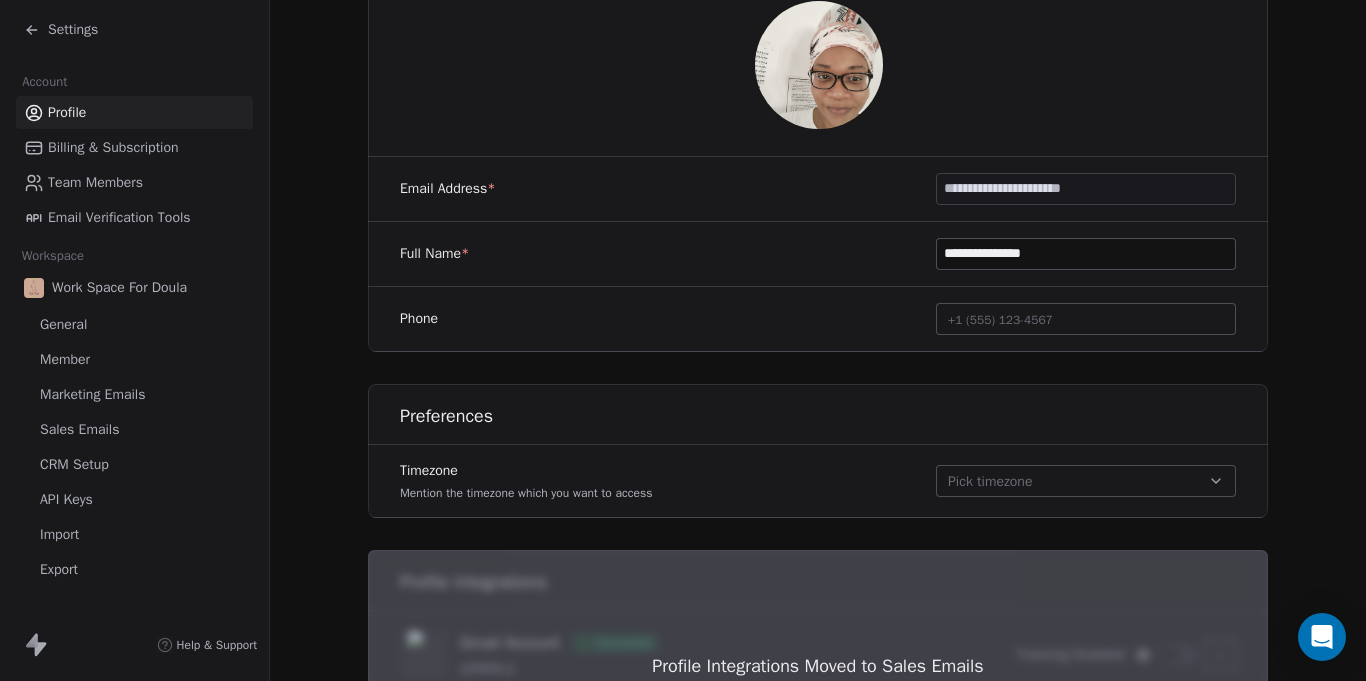 type on "**********" 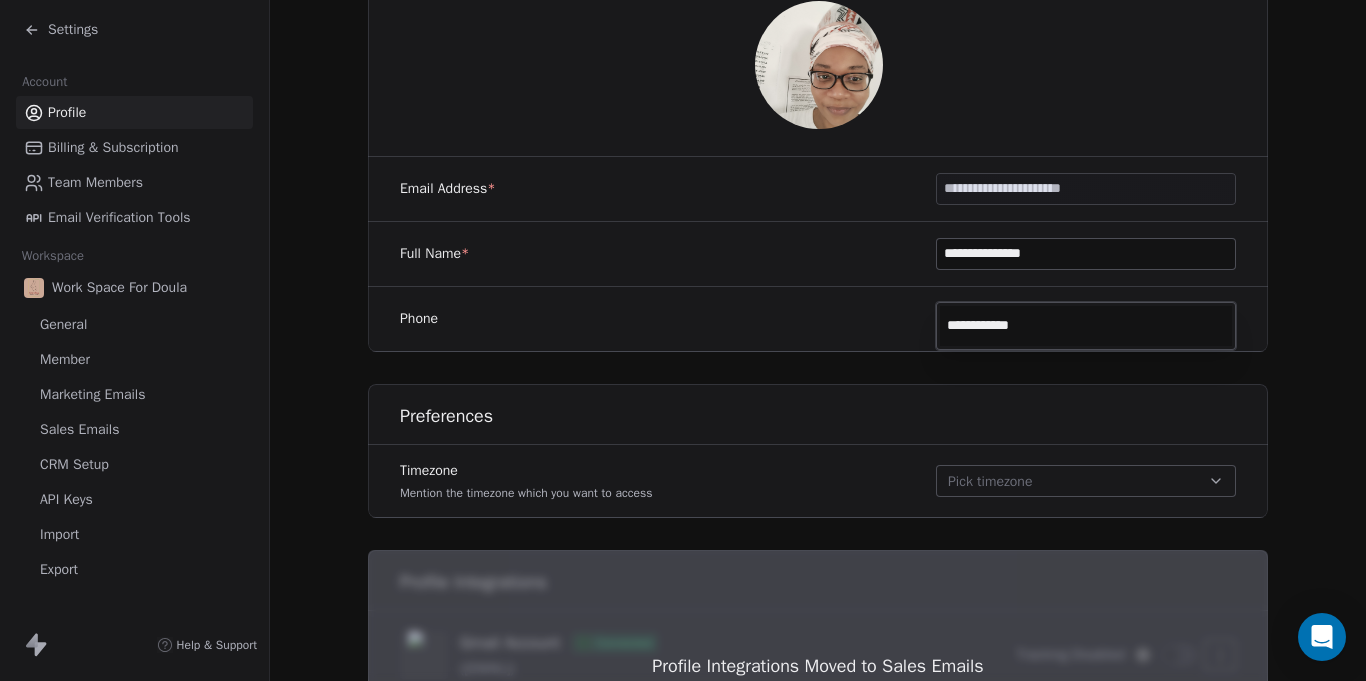 type on "**********" 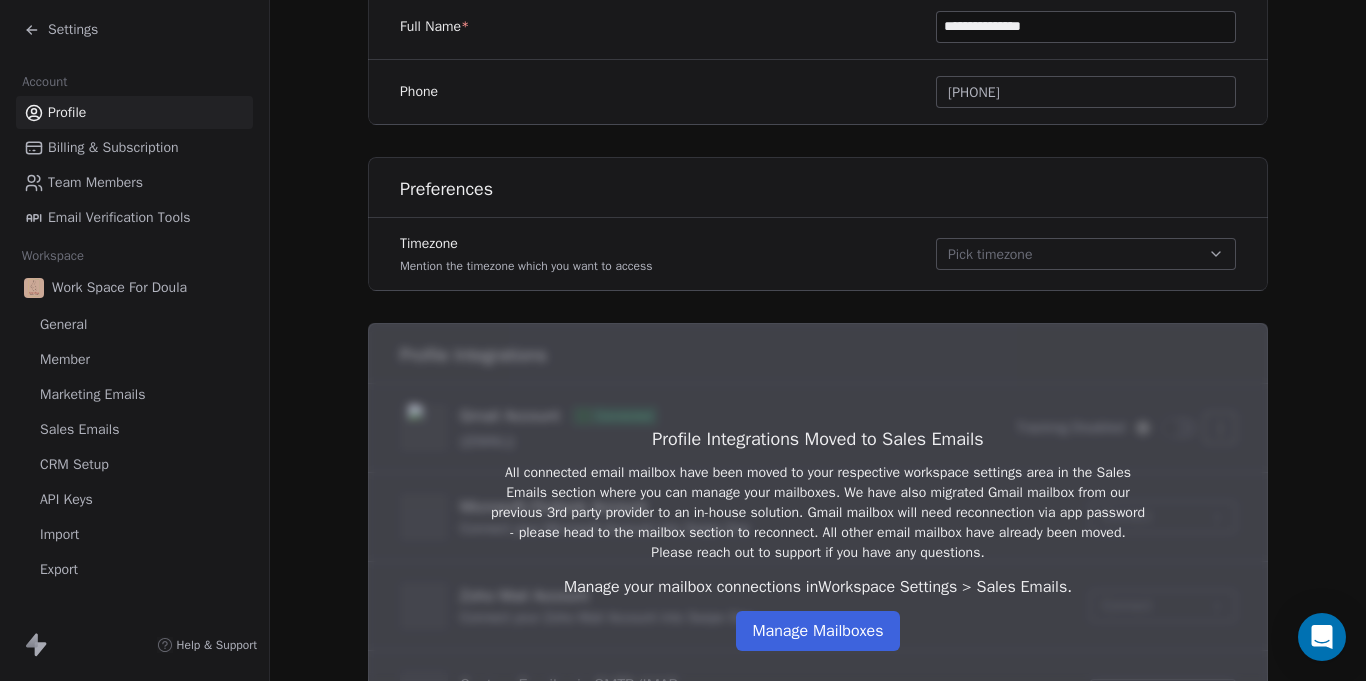 scroll, scrollTop: 458, scrollLeft: 0, axis: vertical 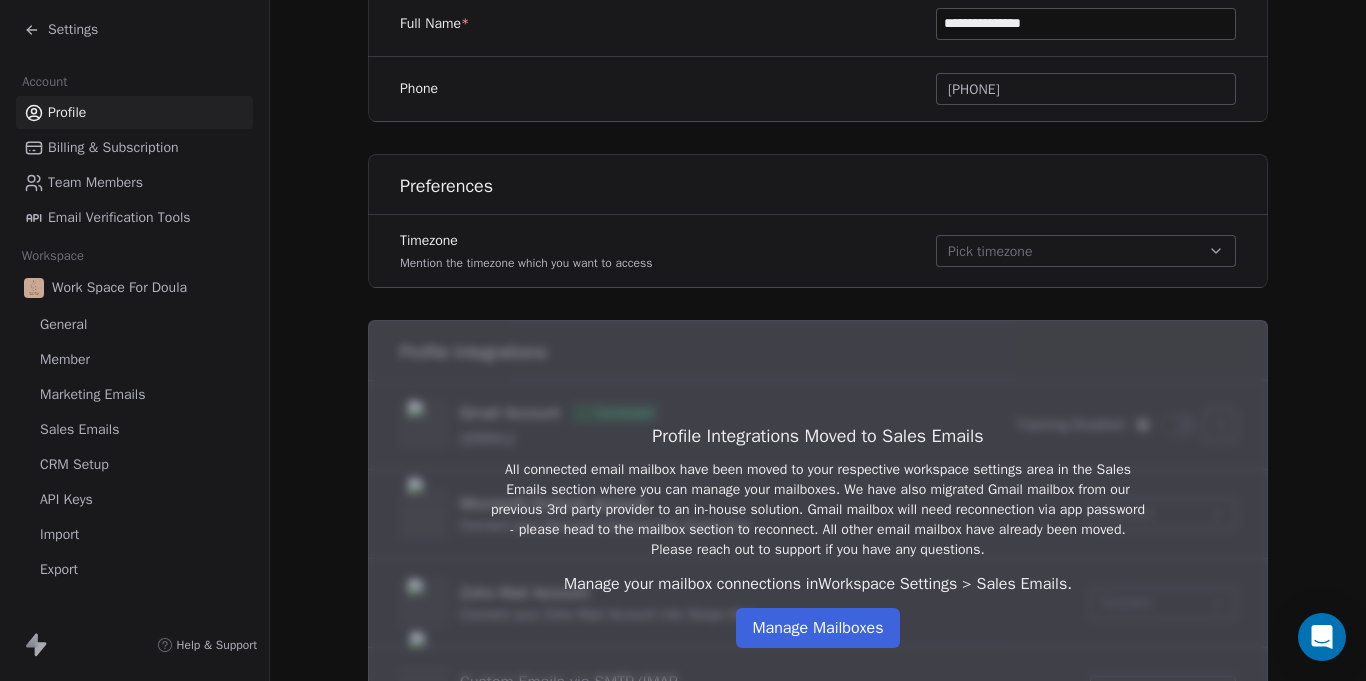 click on "Pick timezone" at bounding box center (1086, 251) 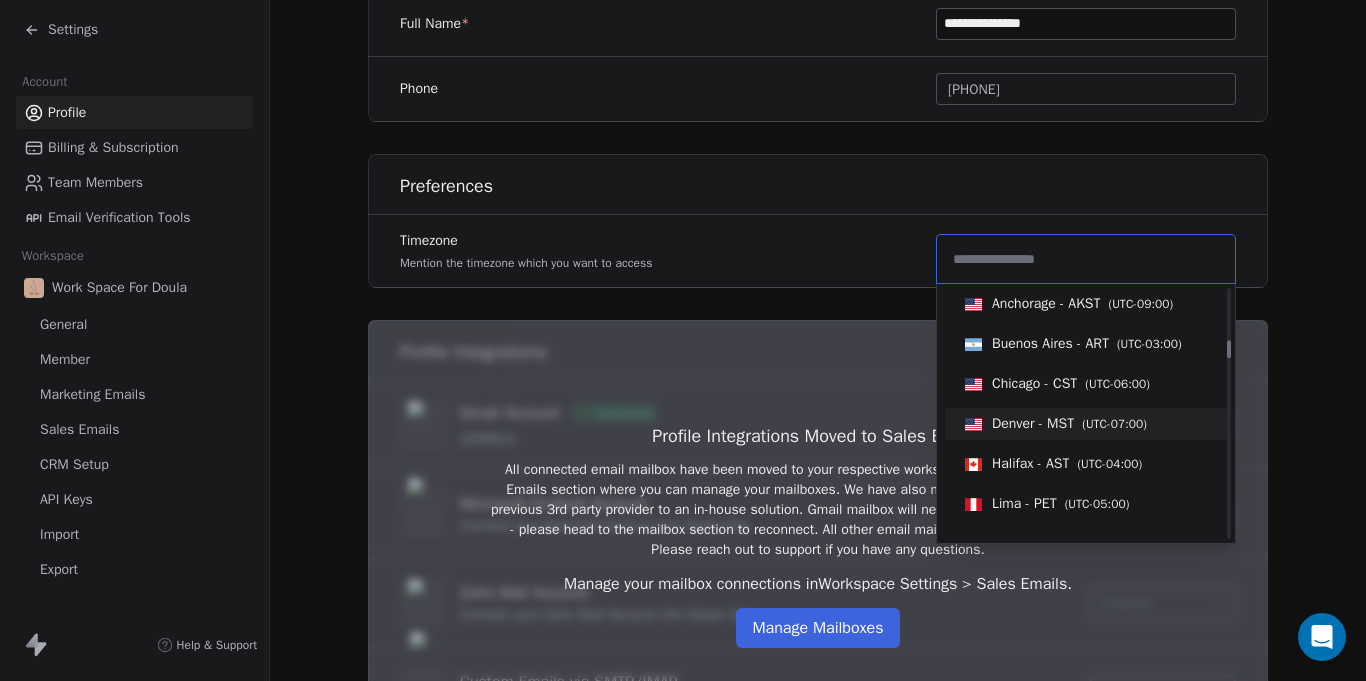 scroll, scrollTop: 725, scrollLeft: 0, axis: vertical 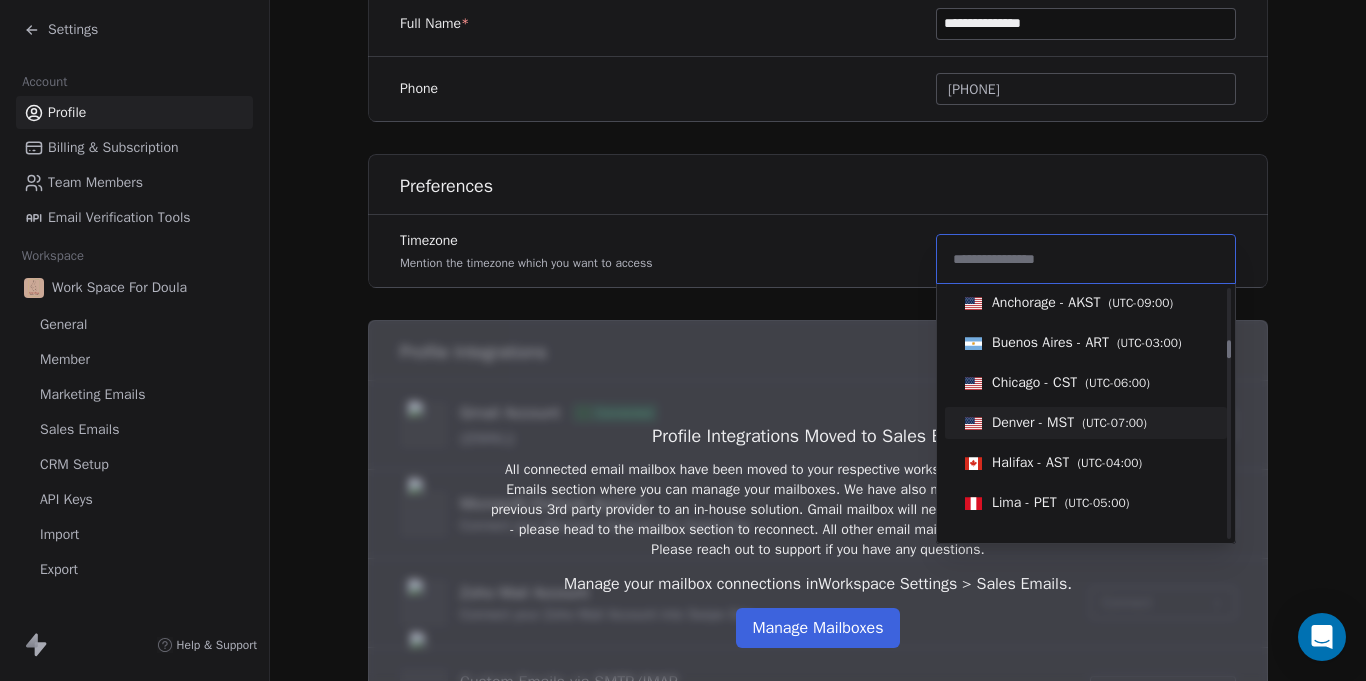 click on "( UTC-04:00 )" at bounding box center (1109, 463) 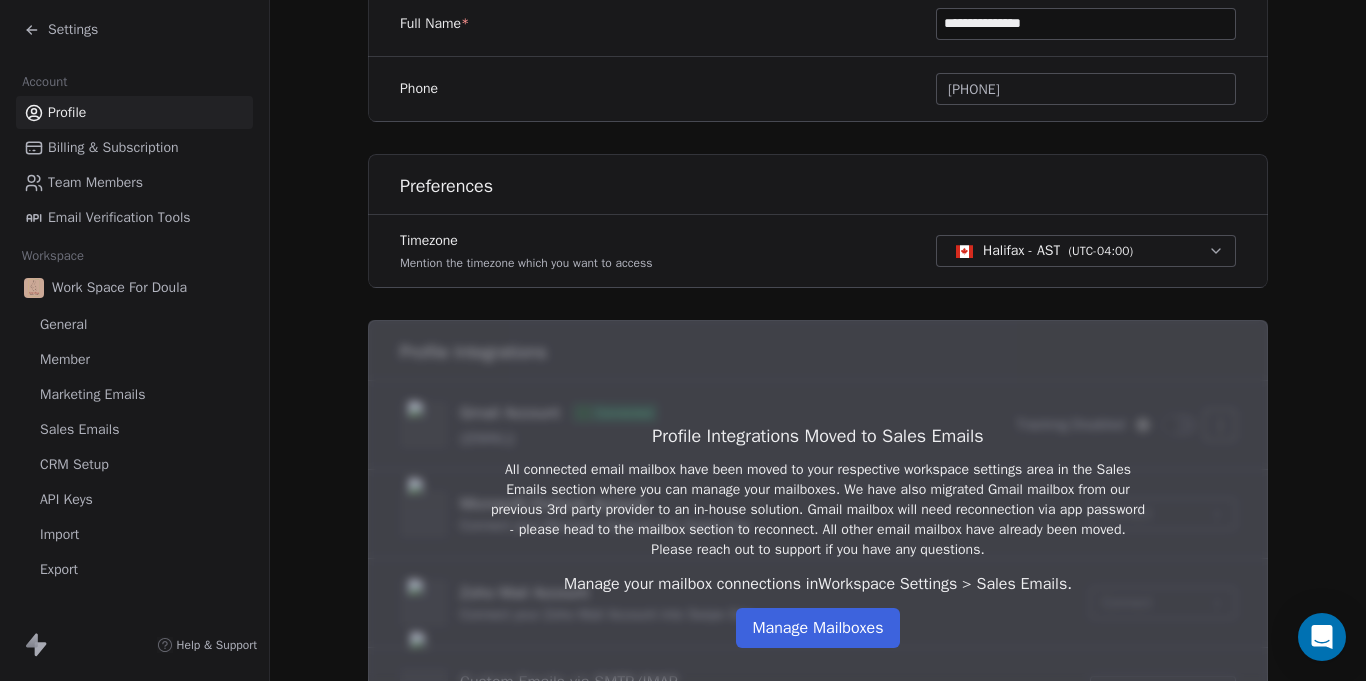click on "Timezone Mention the timezone which you want to access Halifax - AST ( UTC-04:00 )" at bounding box center (818, 251) 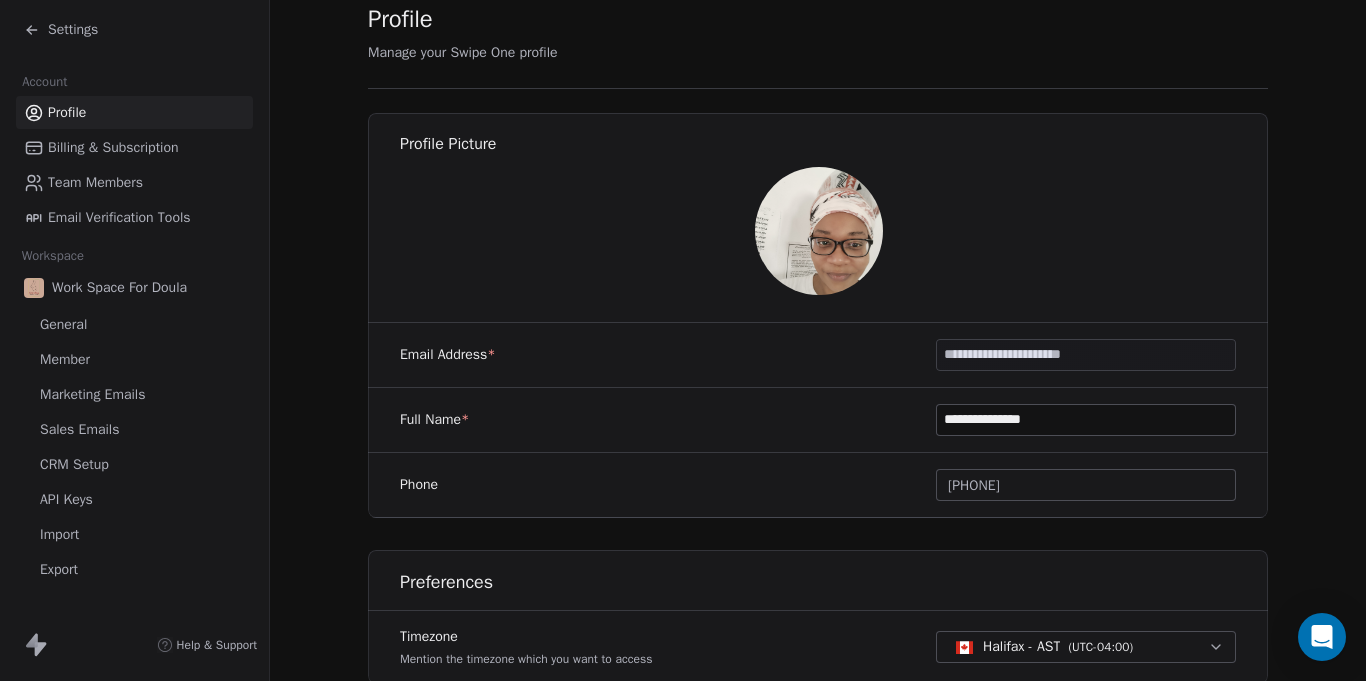 scroll, scrollTop: 0, scrollLeft: 0, axis: both 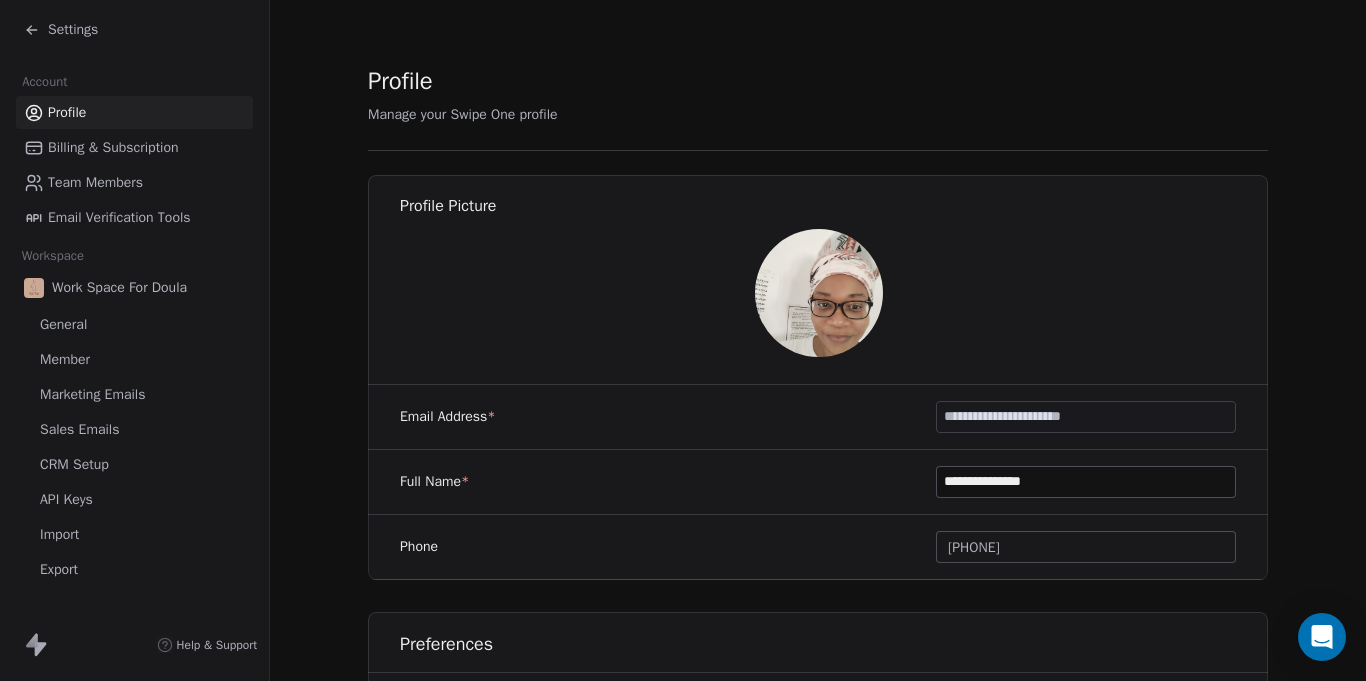 click on "Settings" at bounding box center [61, 30] 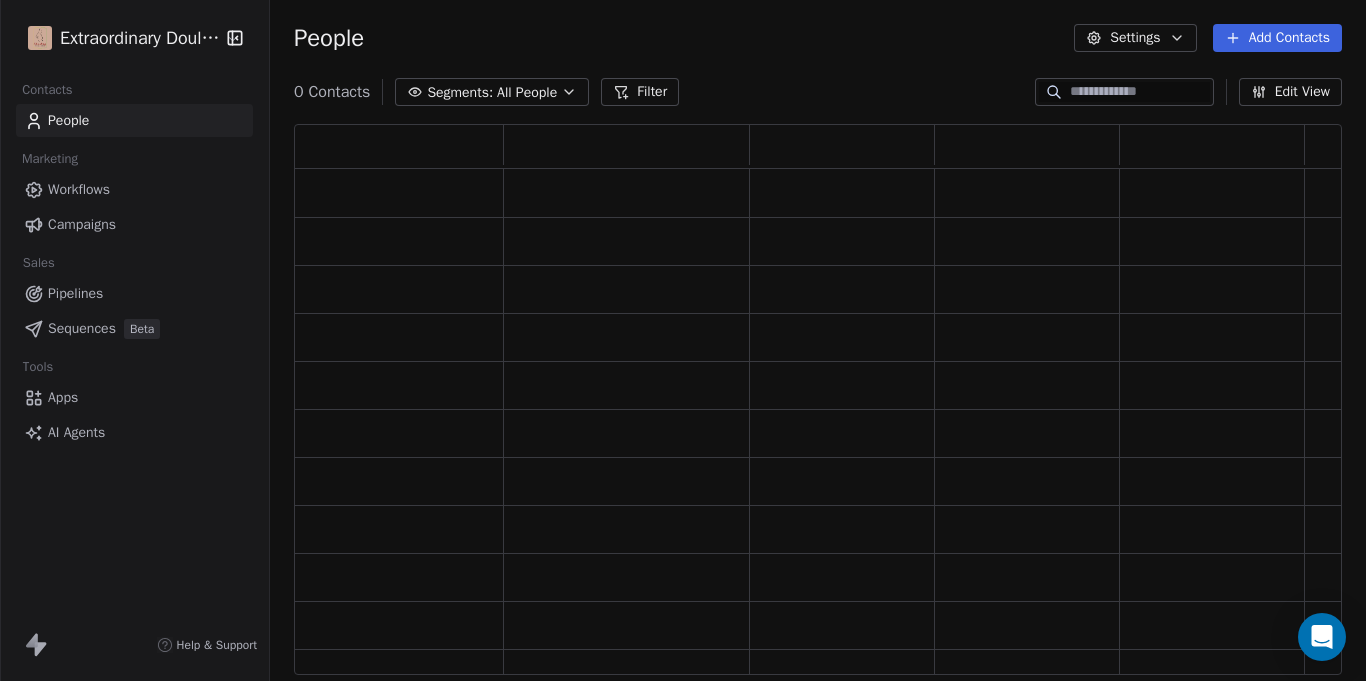 scroll, scrollTop: 1, scrollLeft: 1, axis: both 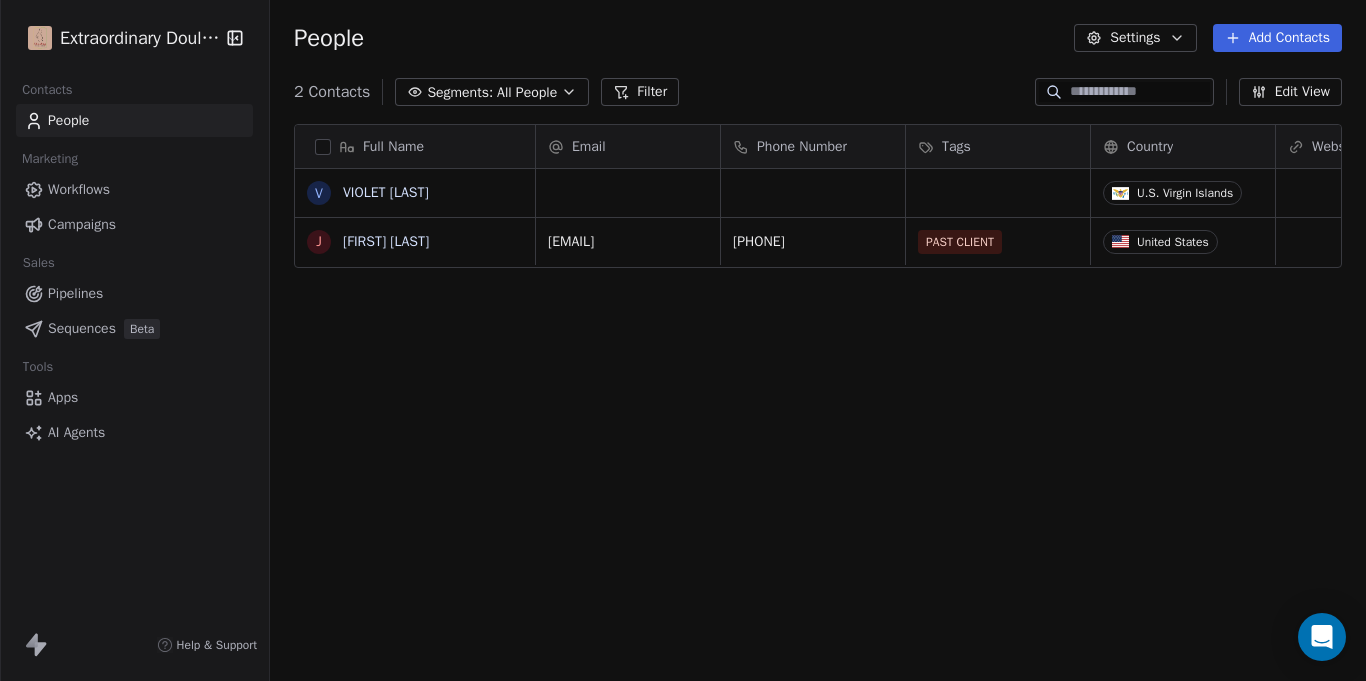 click on "Full Name V [FIRST] [LAST] J [FIRST] [LAST] Email Phone Number Tags Country Website Job Title Status Contact Source U.S. Virgin Islands [EMAIL] [PHONE] PAST CLIENT United States Closed Won
To pick up a draggable item, press the space bar.
While dragging, use the arrow keys to move the item.
Press space again to drop the item in its new position, or press escape to cancel." at bounding box center (683, 340) 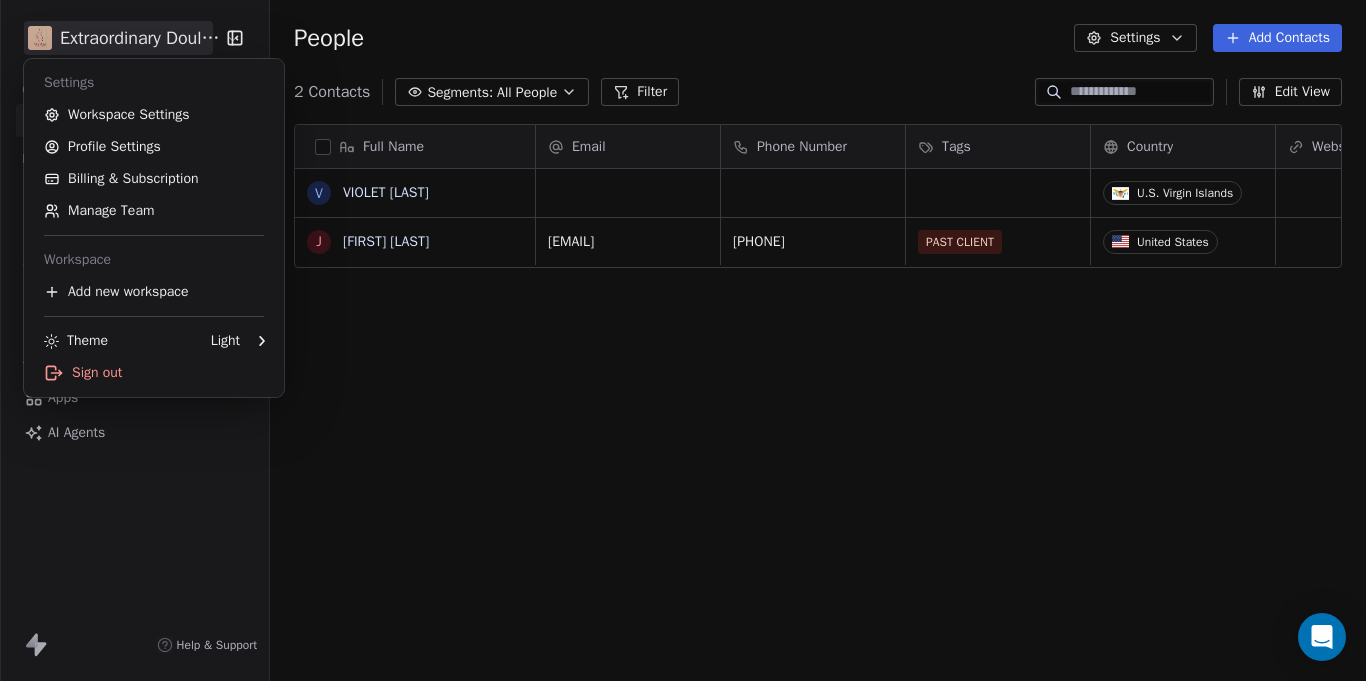 click on "Extraordinary Doula Care Contacts People Marketing Workflows Campaigns Sales Pipelines Sequences Beta Tools Apps AI Agents Help & Support People Settings  Add Contacts 2 Contacts Segments: All People Filter  Edit View Tag Add to Sequence Export Full Name V VIOLET [LAST] J [LAST] [LAST] Email Phone Number Tags Country Website Job Title Status Contact Source [U.S. Virgin Islands] [EMAIL] [PHONE] PAST CLIENT [COUNTRY] Closed Won
To pick up a draggable item, press the space bar.
While dragging, use the arrow keys to move the item.
Press space again to drop the item in its new position, or press escape to cancel.
Settings Workspace Settings Profile Settings Billing & Subscription Manage Team   Workspace Add new workspace Theme Light Sign out" at bounding box center (683, 340) 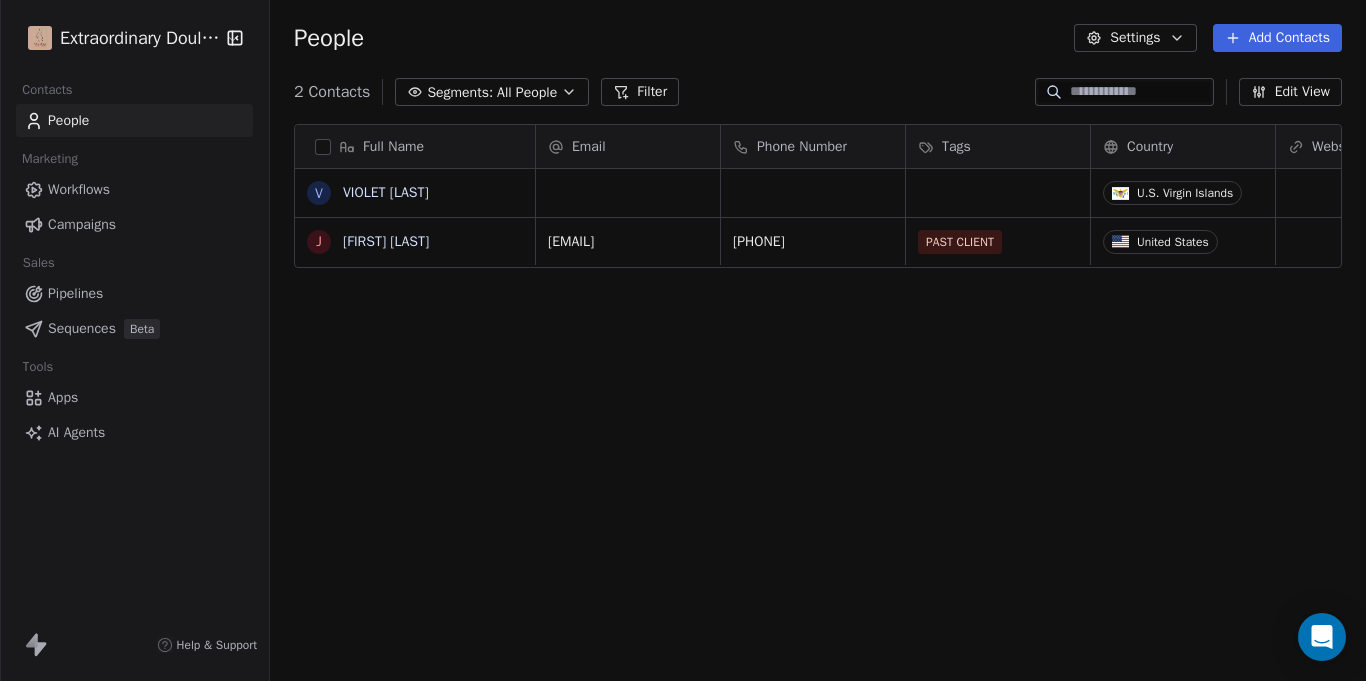 click on "Add Contacts" at bounding box center [1277, 38] 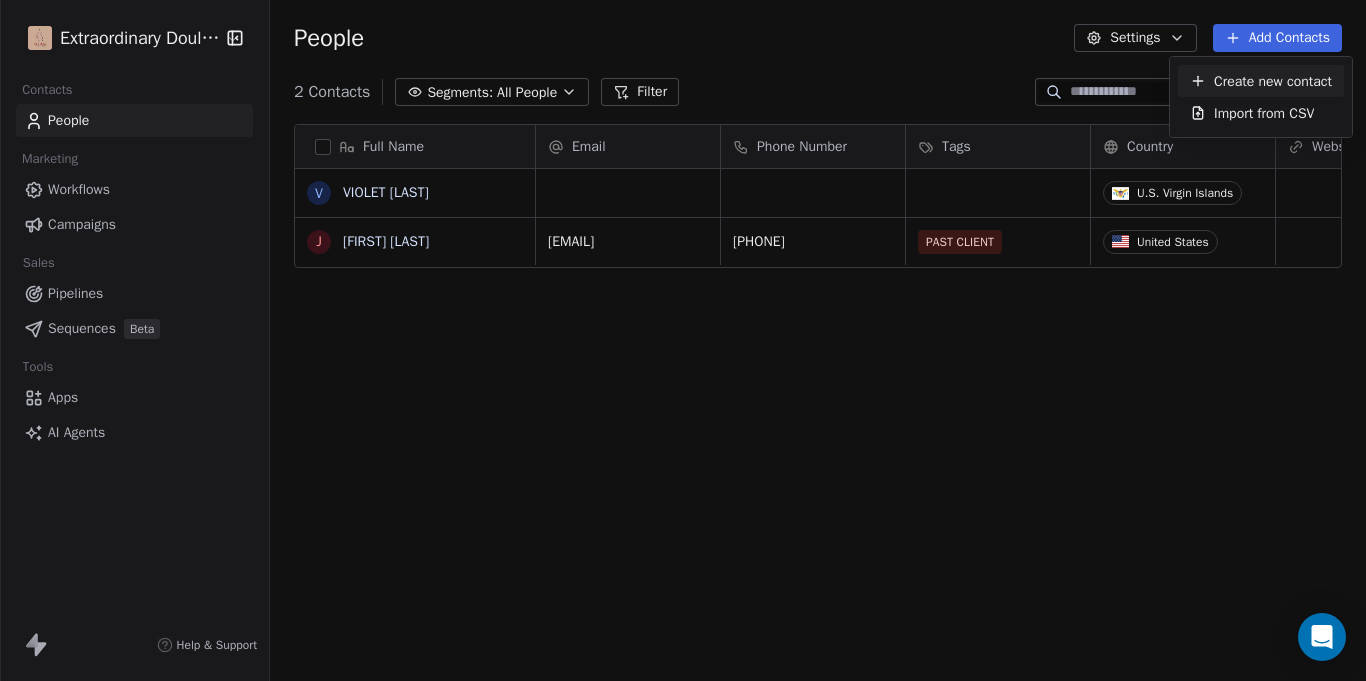 click on "Create new contact" at bounding box center (1273, 81) 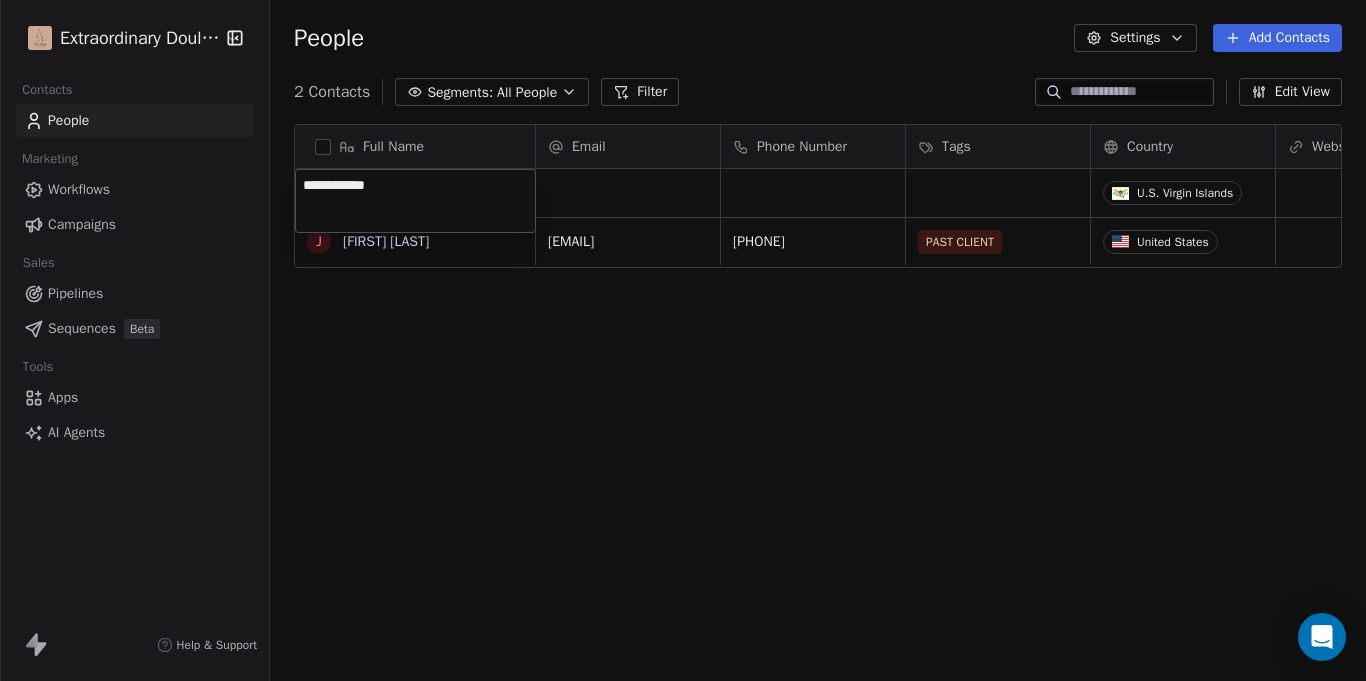 click on "Full Name V [FIRST] [LAST] J [FIRST] [LAST] Email Phone Number Tags Country Website Job Title Status Contact Source U.S. Virgin Islands [EMAIL] [PHONE] PAST CLIENT United States Closed Won
To pick up a draggable item, press the space bar.
While dragging, use the arrow keys to move the item.
Press space again to drop the item in its new position, or press escape to cancel." at bounding box center (683, 340) 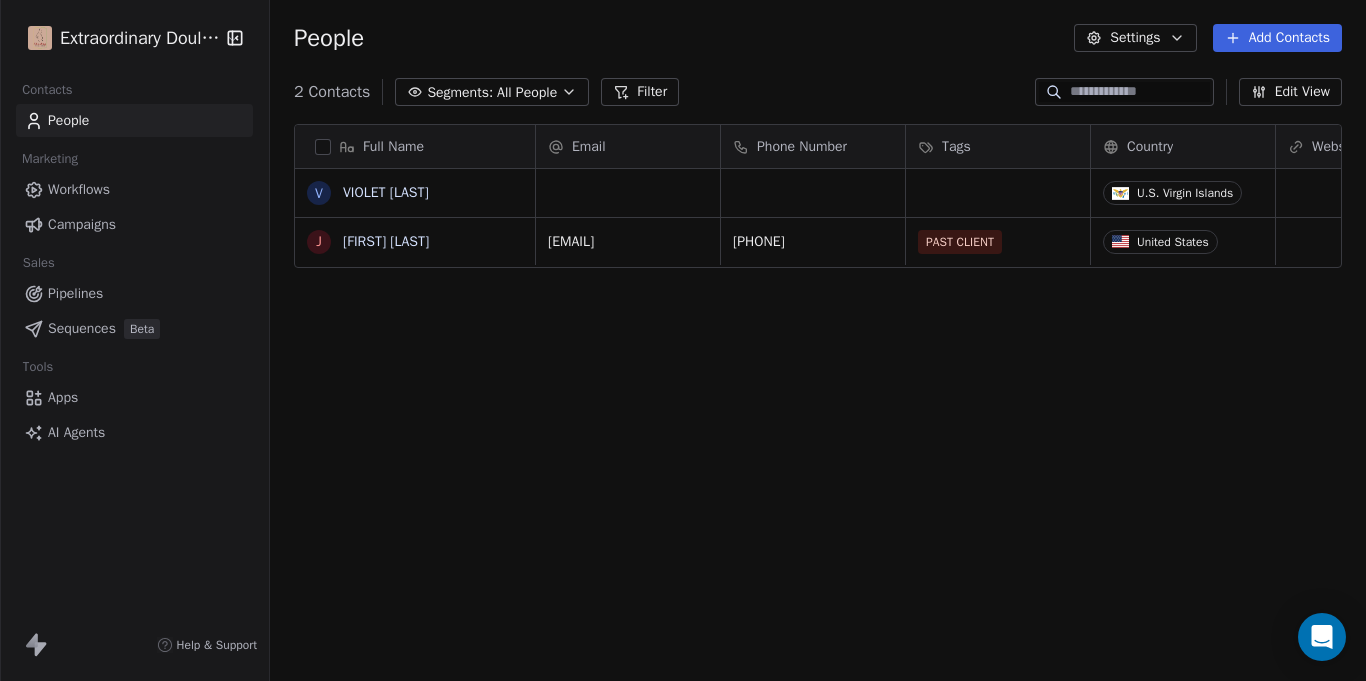 click on "Add Contacts" at bounding box center [1277, 38] 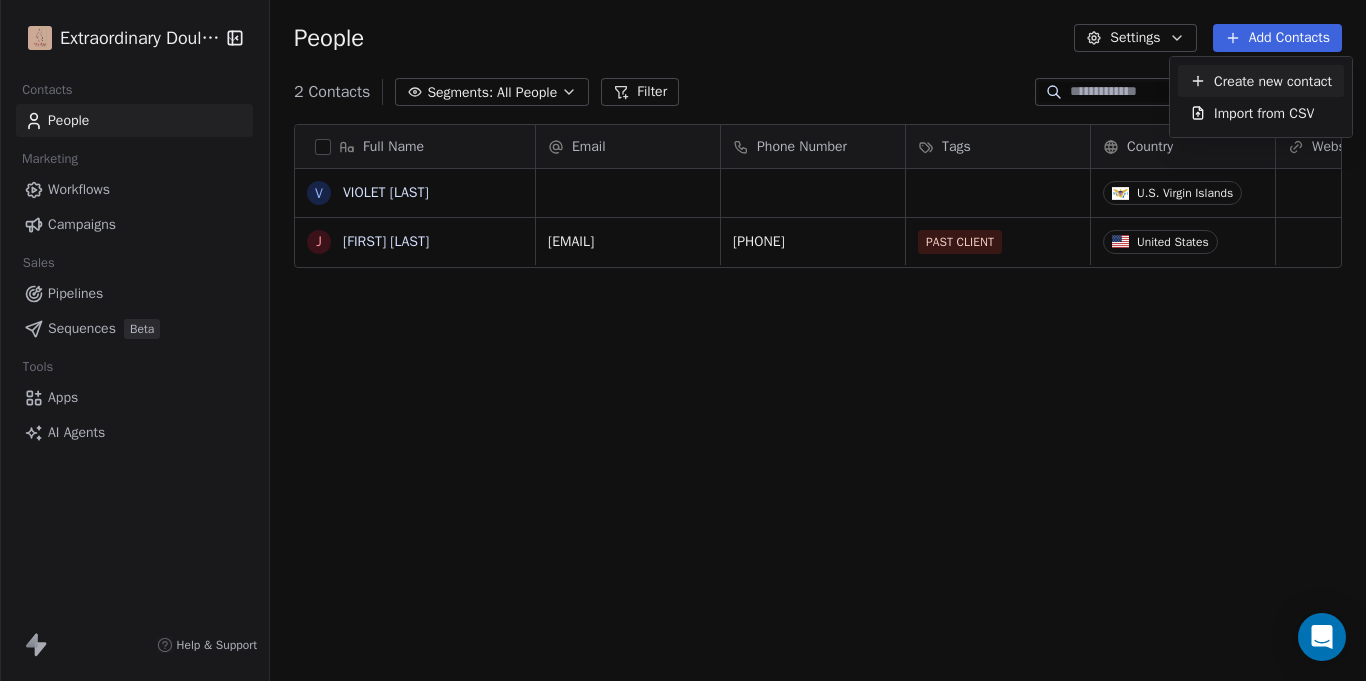 click on "Create new contact" at bounding box center [1273, 81] 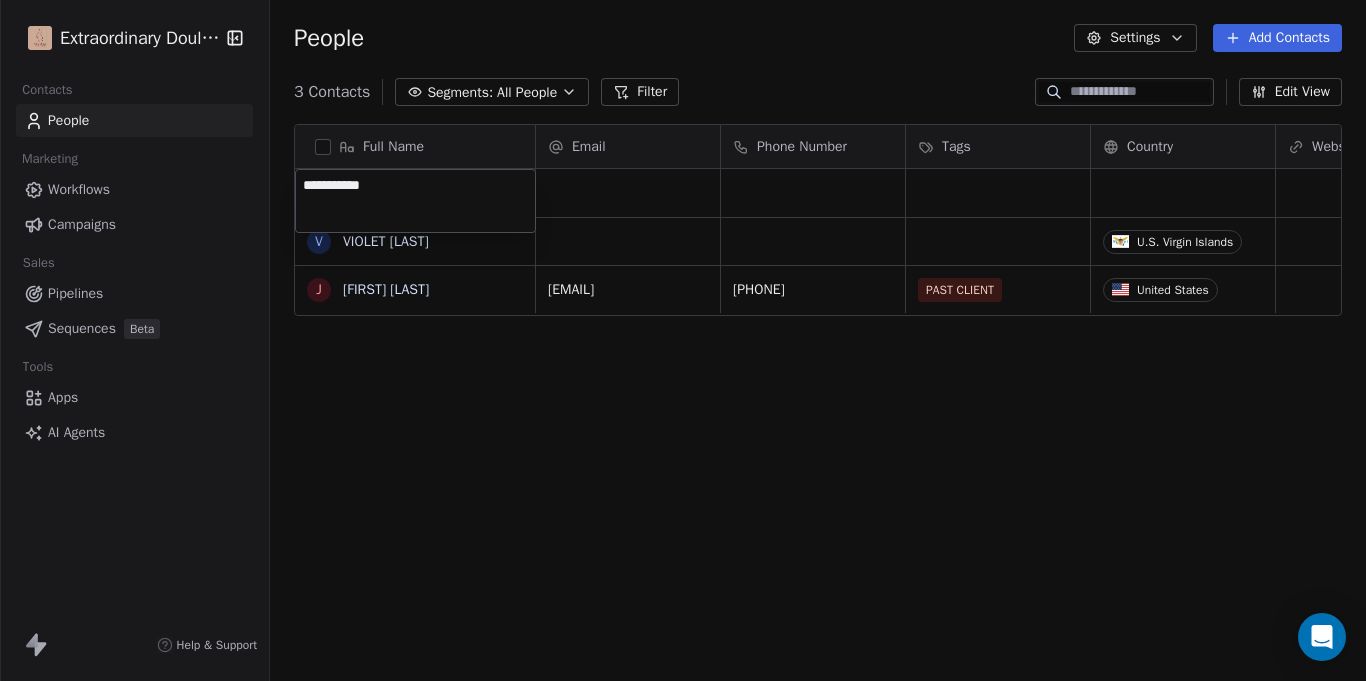 type on "**********" 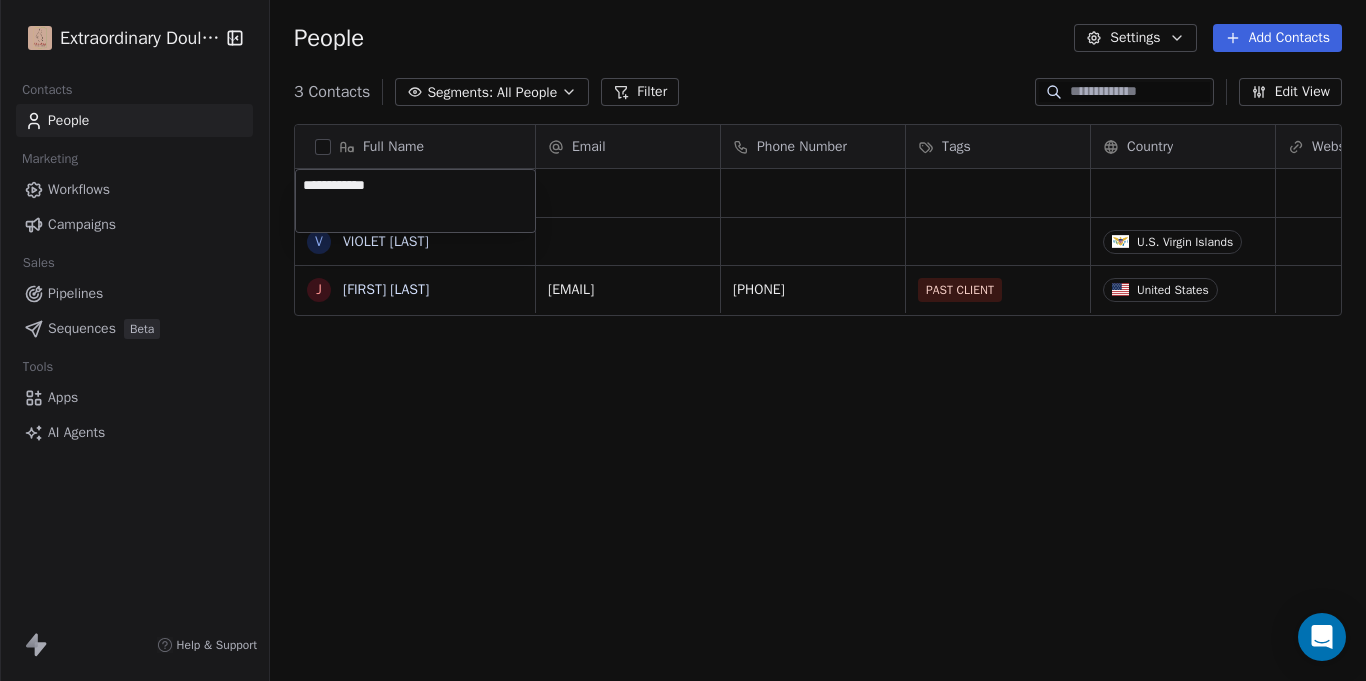 click on "**********" at bounding box center (683, 340) 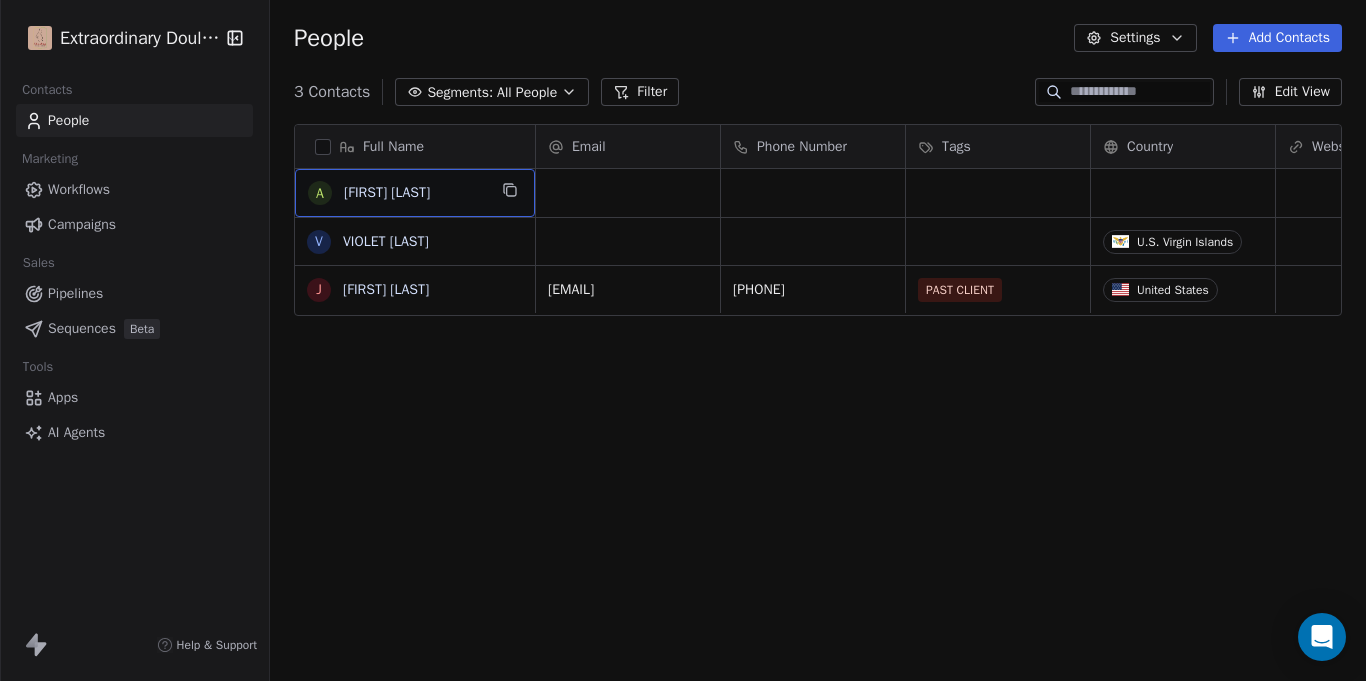 click on "[FIRST] [LAST]" at bounding box center (415, 193) 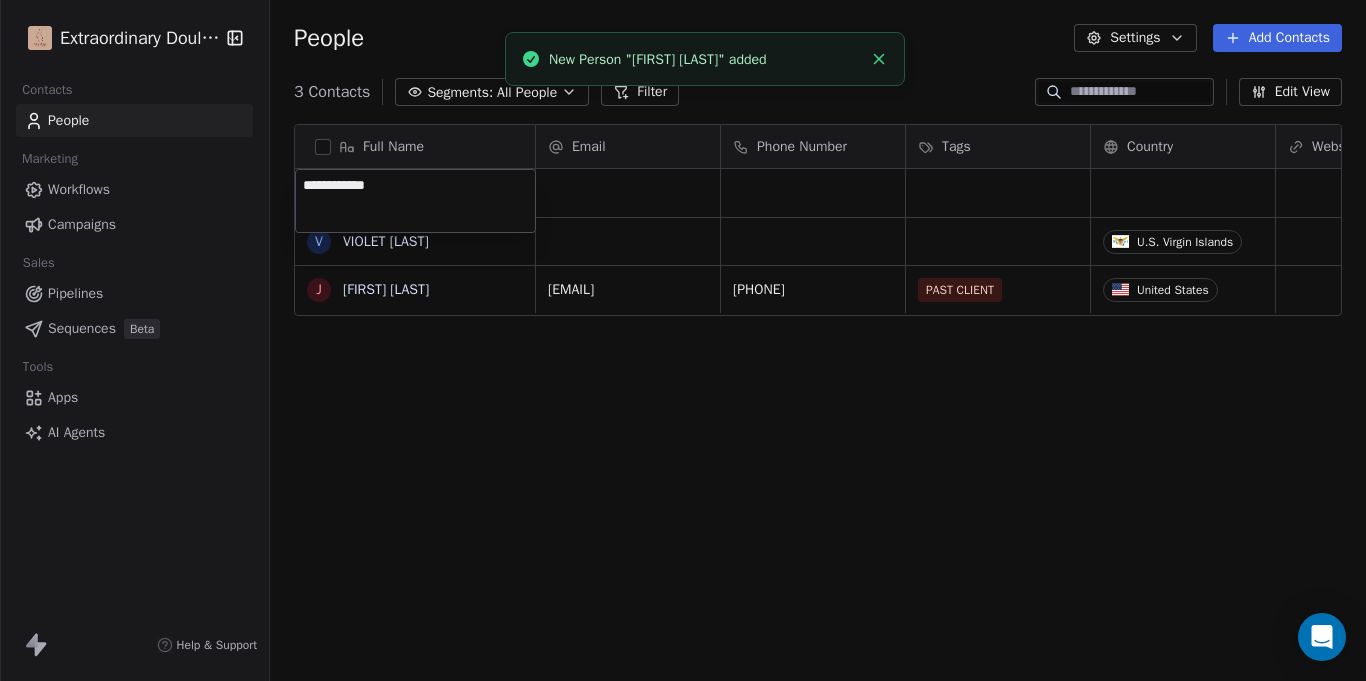 click on "**********" at bounding box center [415, 201] 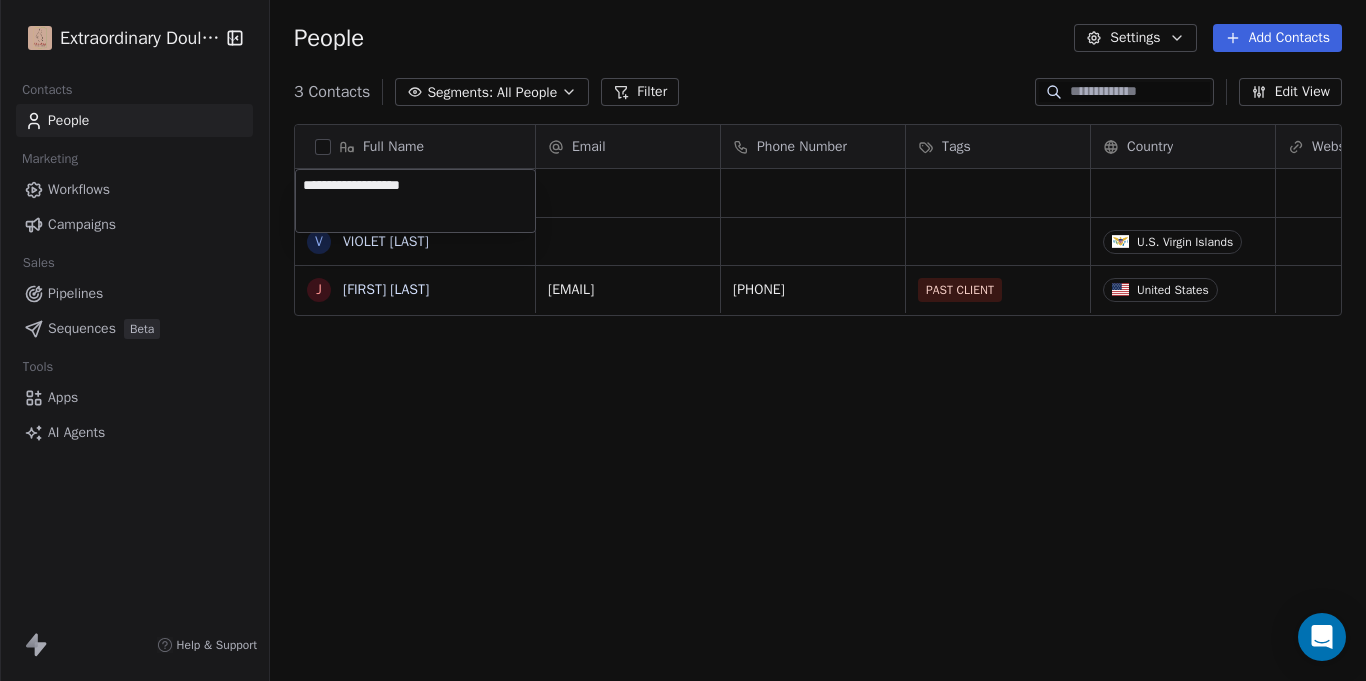 type on "**********" 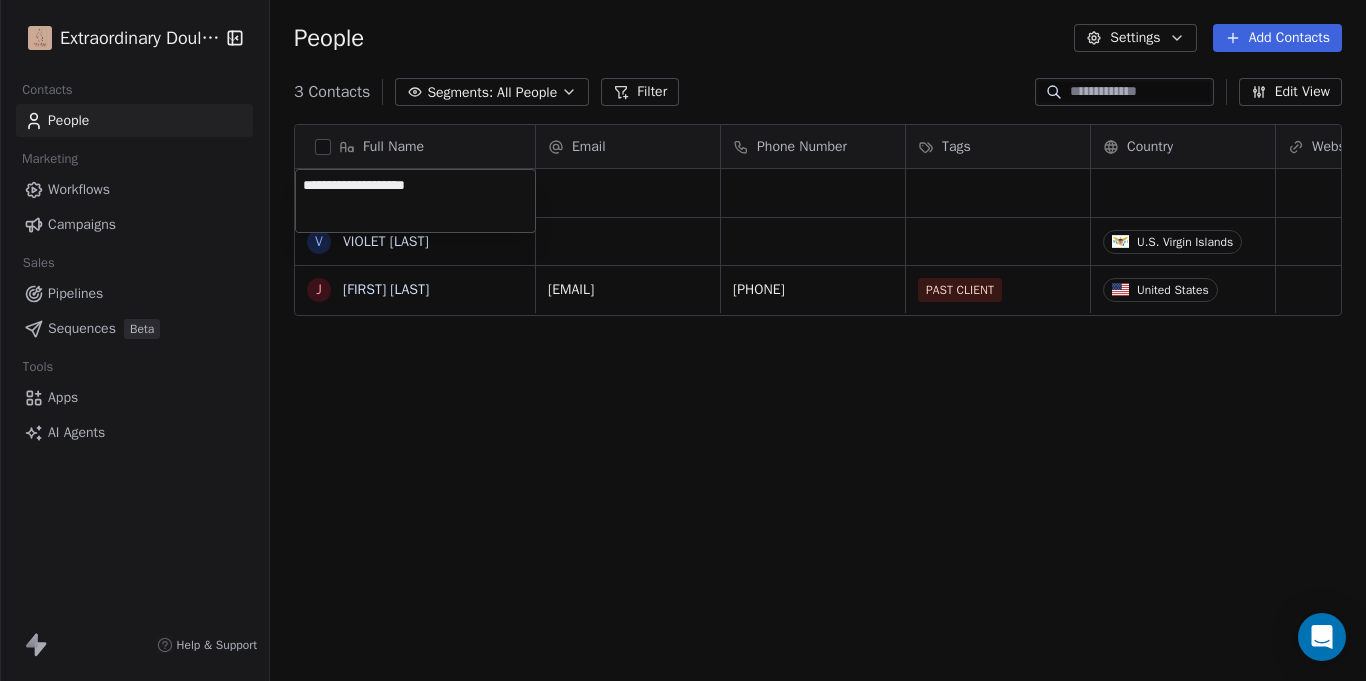 click on "**********" at bounding box center (683, 340) 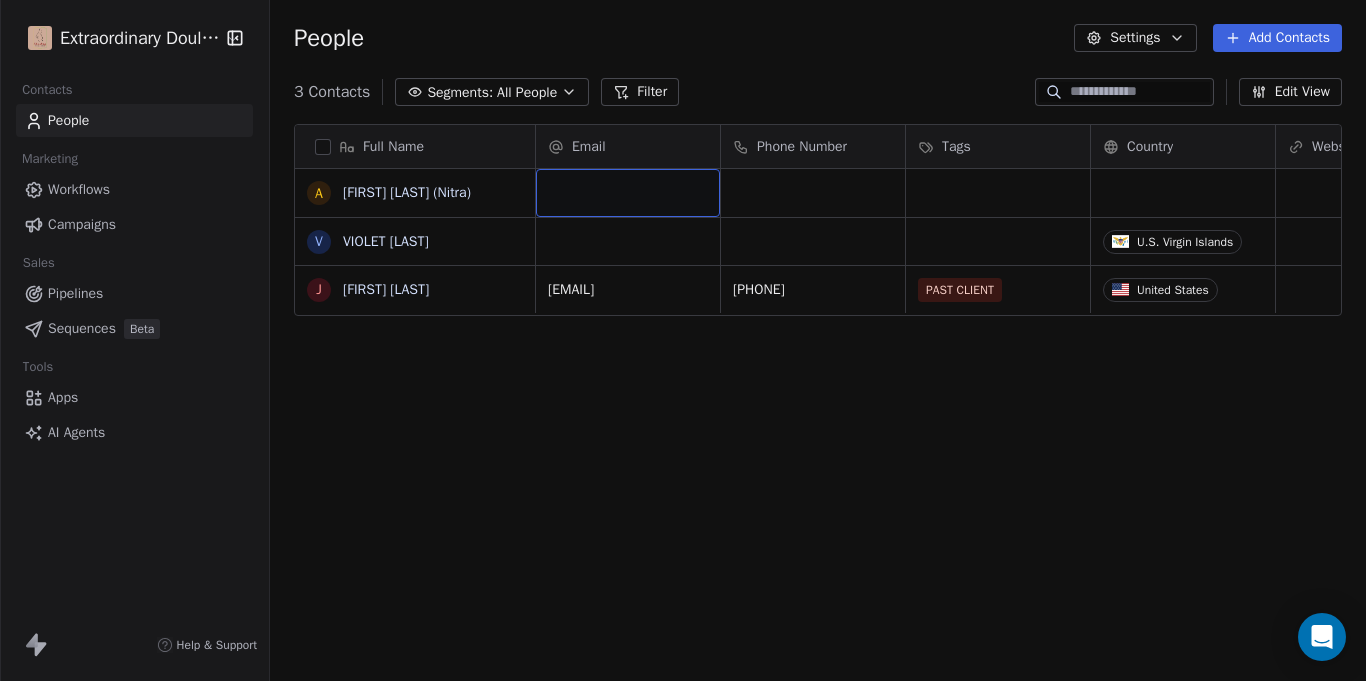 click at bounding box center [628, 193] 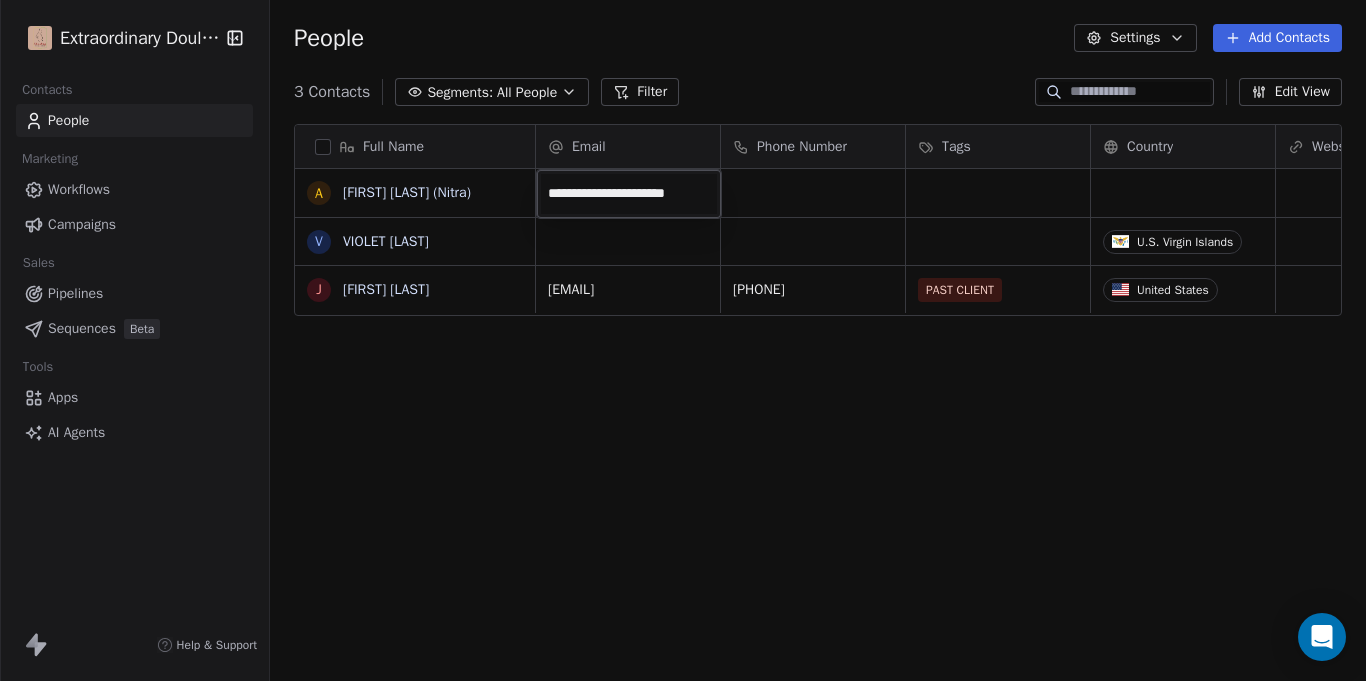 type on "**********" 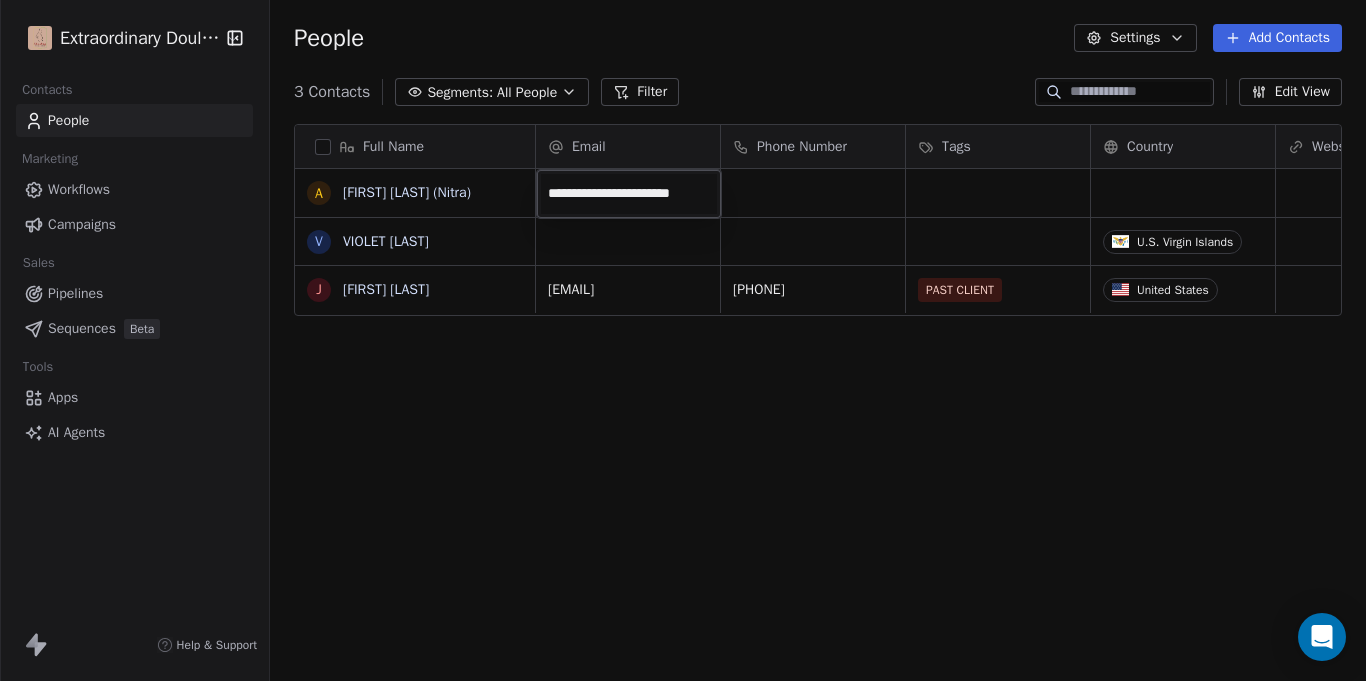 scroll, scrollTop: 0, scrollLeft: 4, axis: horizontal 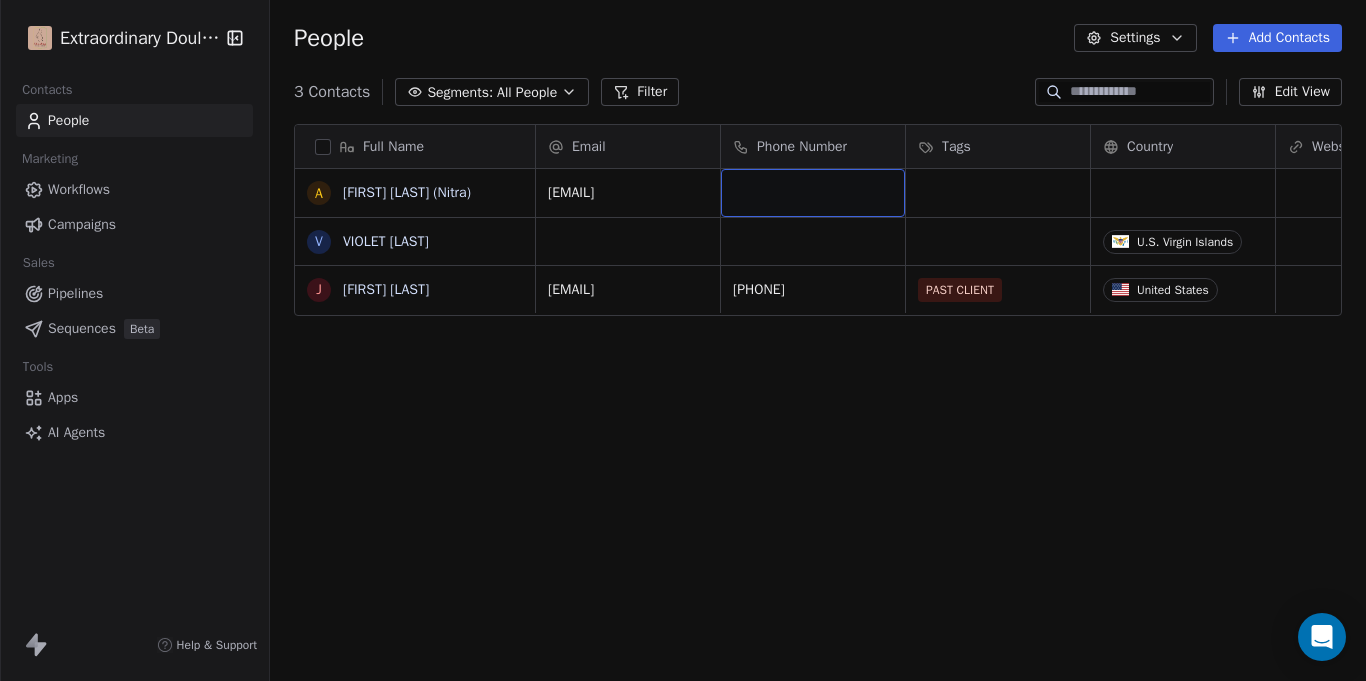 click at bounding box center [813, 193] 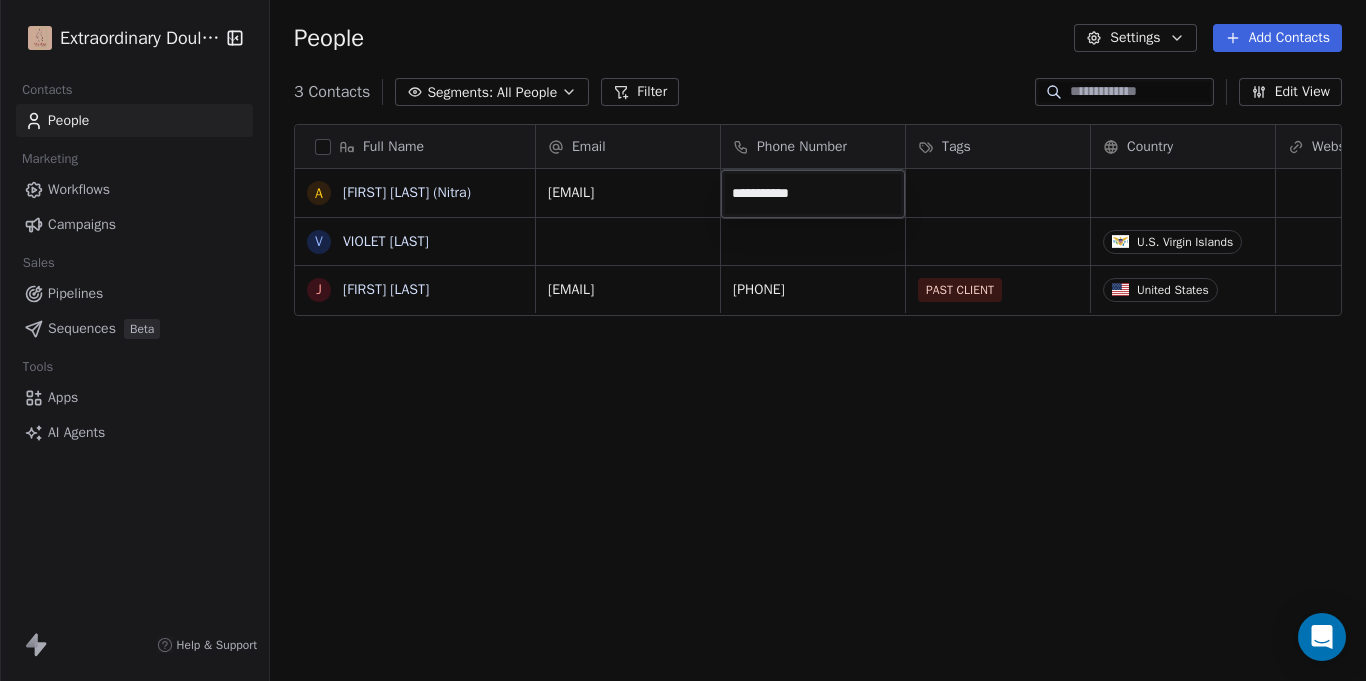 type on "**********" 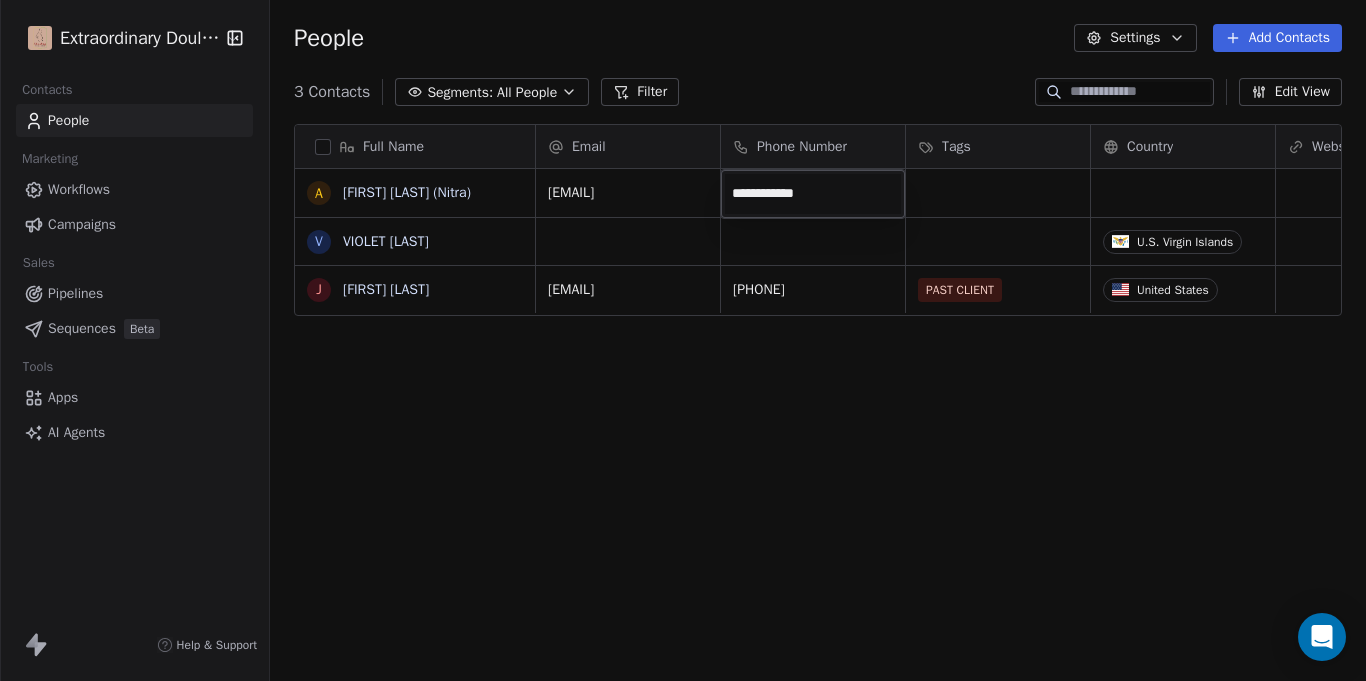 click on "**********" at bounding box center [683, 340] 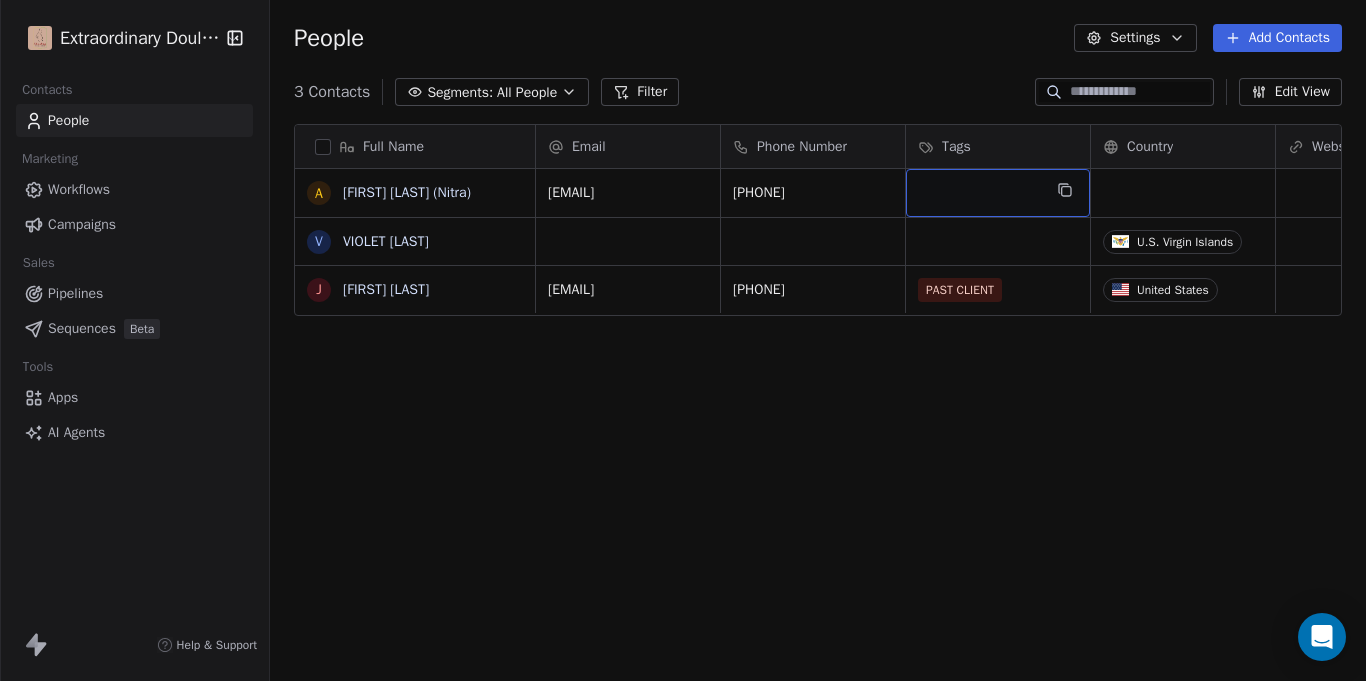 click at bounding box center (998, 193) 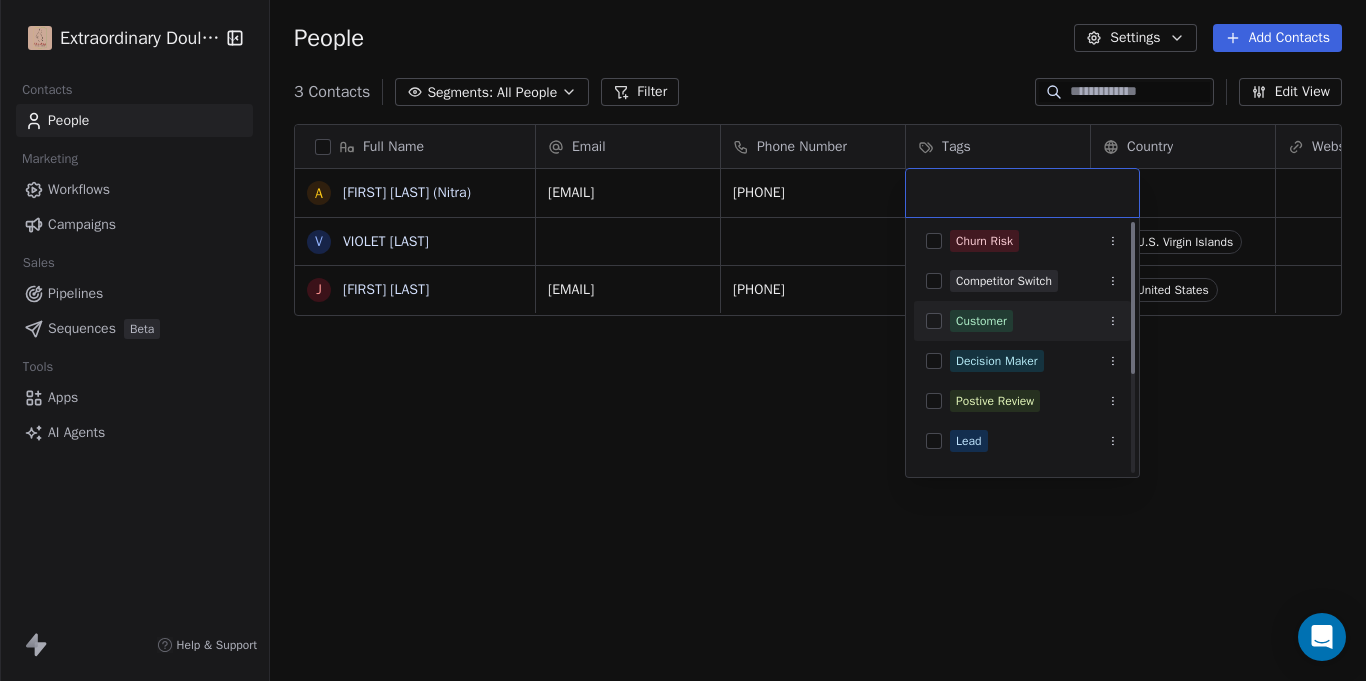 scroll, scrollTop: 0, scrollLeft: 0, axis: both 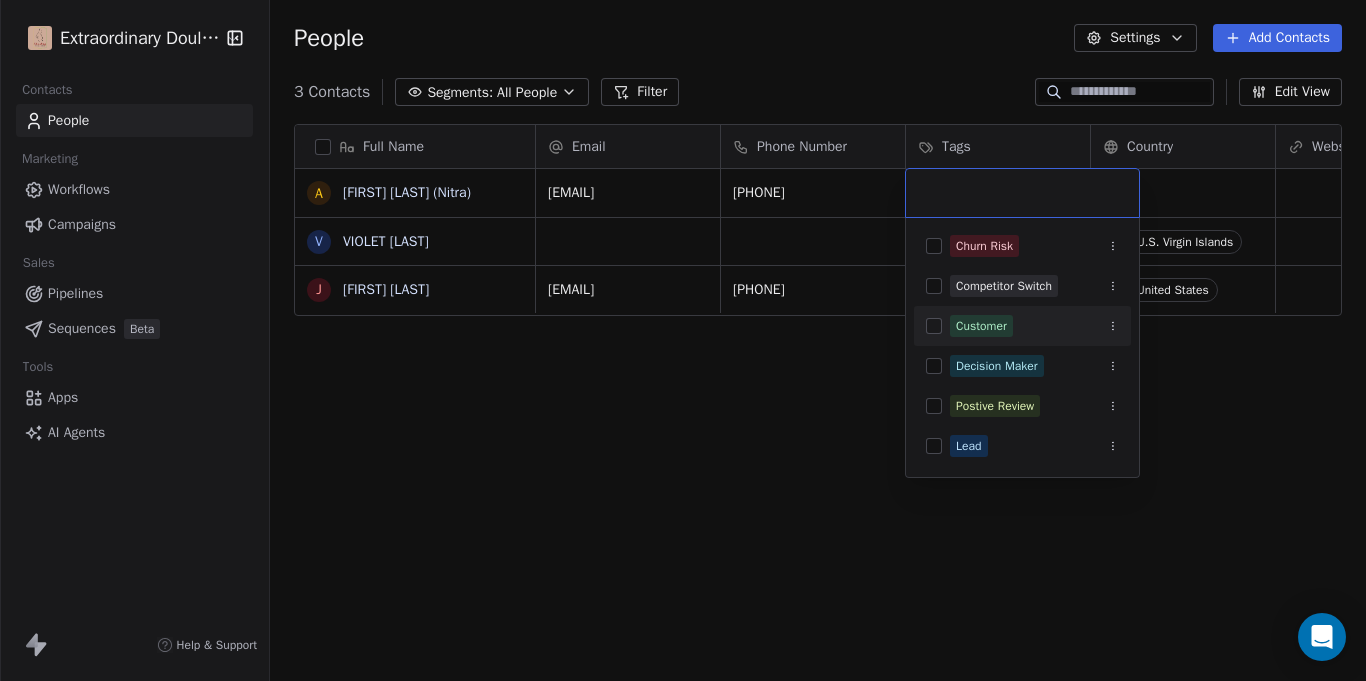 click 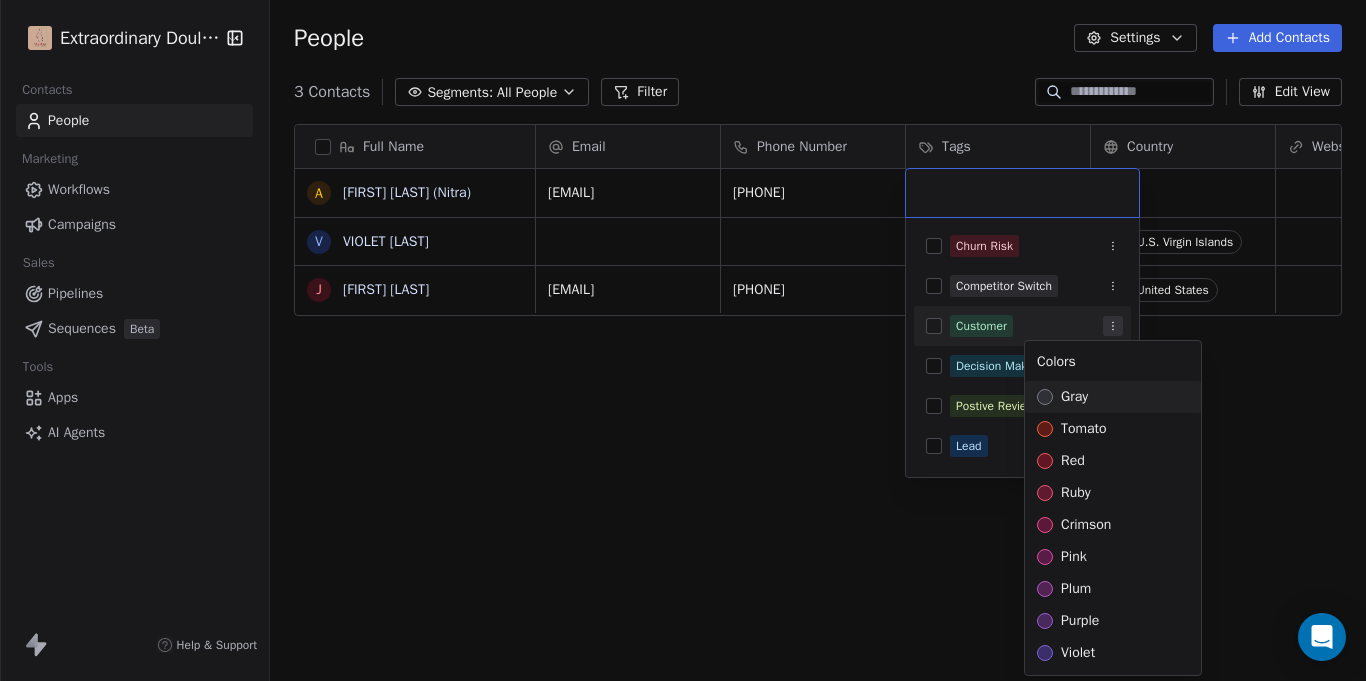 click on "Extraordinary Doula Care Contacts People Marketing Workflows Campaigns Sales Pipelines Sequences Beta Tools Apps AI Agents Help & Support People Settings  Add Contacts 3 Contacts Segments: All People Filter  Edit View Tag Add to Sequence Export Full Name A [FIRST] [LAST] (Nitra) V [FIRST] [LAST] J [FIRST] [LAST] Email Phone Number Tags Country Website Job Title Status Contact Source [EMAIL] [PHONE] U.S. Virgin Islands [EMAIL] [PHONE] PAST CLIENT United States Closed Won
To pick up a draggable item, press the space bar.
While dragging, use the arrow keys to move the item.
Press space again to drop the item in its new position, or press escape to cancel.
Churn Risk Competitor Switch Customer Decision Maker Postive Review Lead PAST CLIENT Price Sensitive VIP Webinar Attendee Colors gray tomato red ruby crimson pink plum purple violet iris indigo cyan blue teal jade green grass bronze gold brown orange amber yellow lime mint sky" at bounding box center [683, 340] 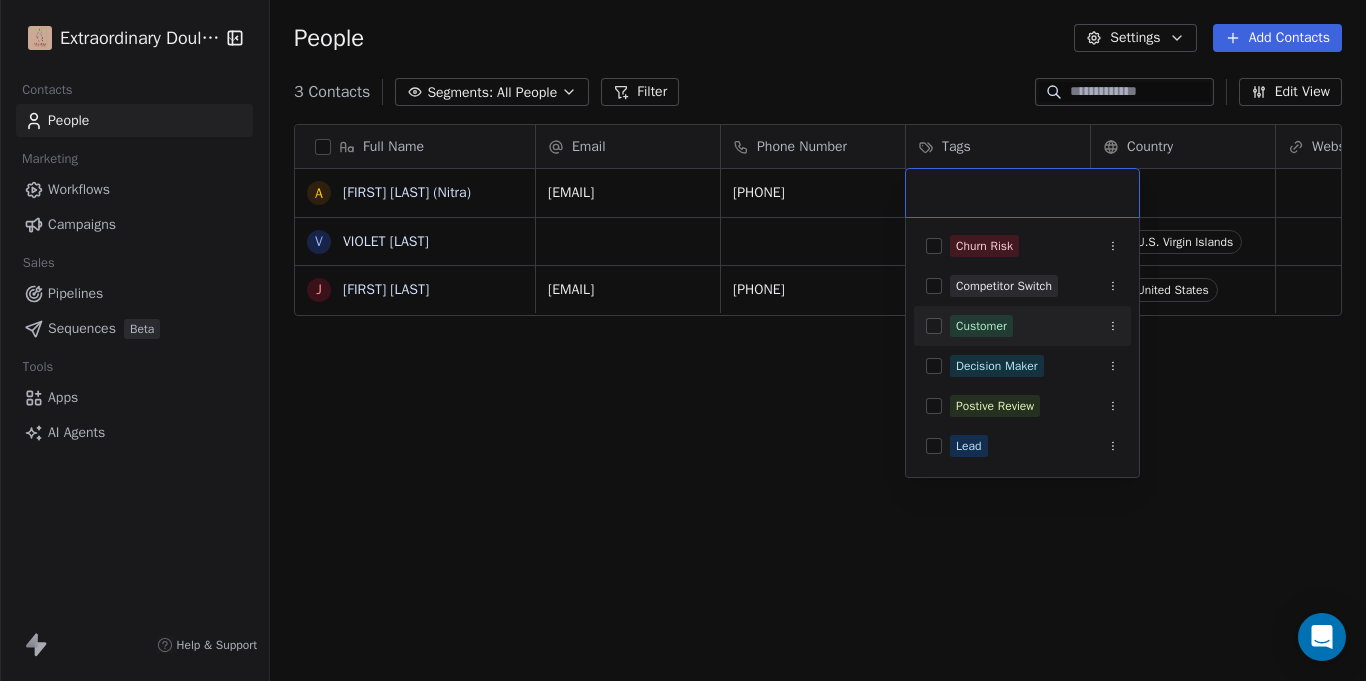 click on "Customer" at bounding box center (981, 326) 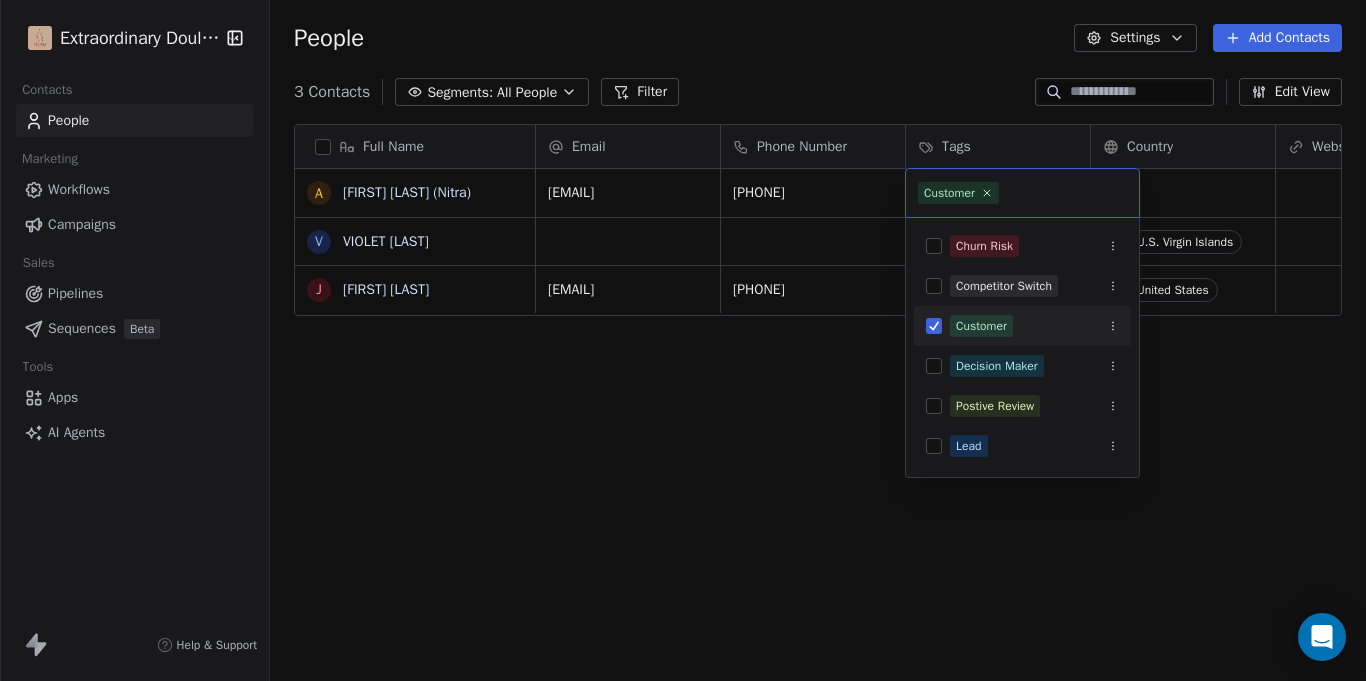 click on "Customer" at bounding box center (981, 326) 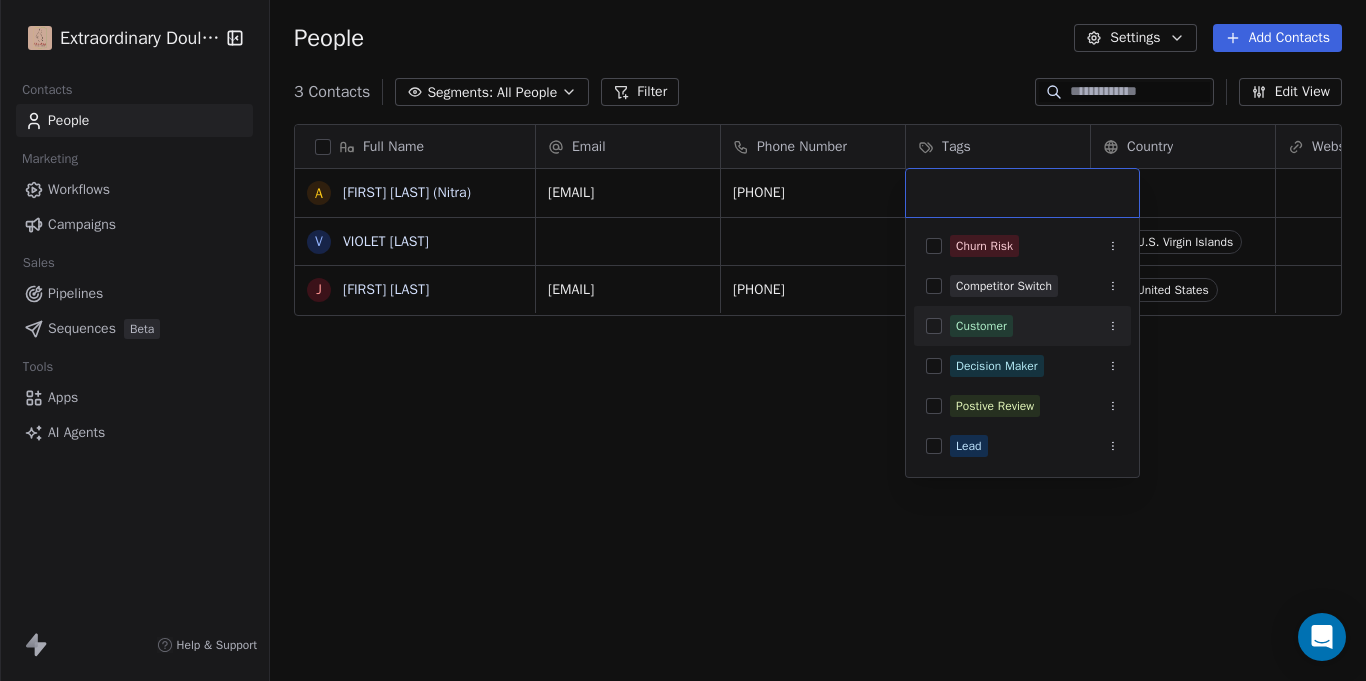 click on "Customer" at bounding box center (981, 326) 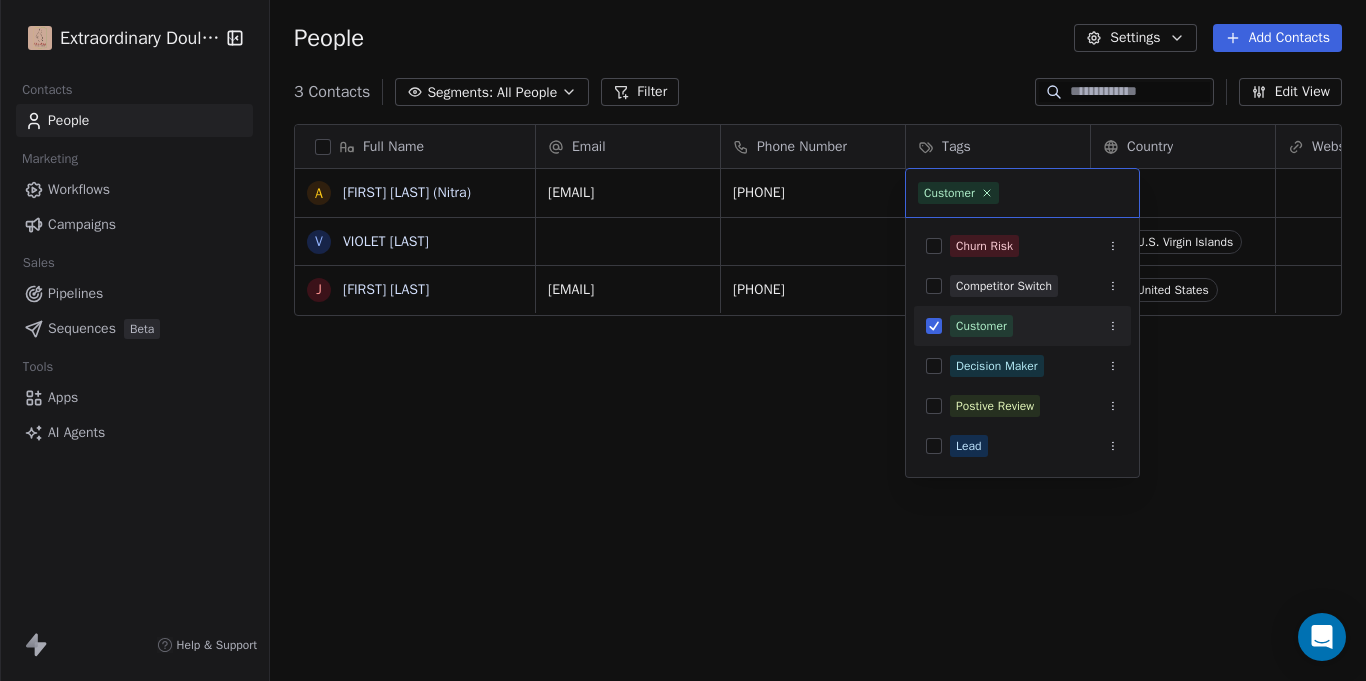 click on "Customer" at bounding box center (981, 326) 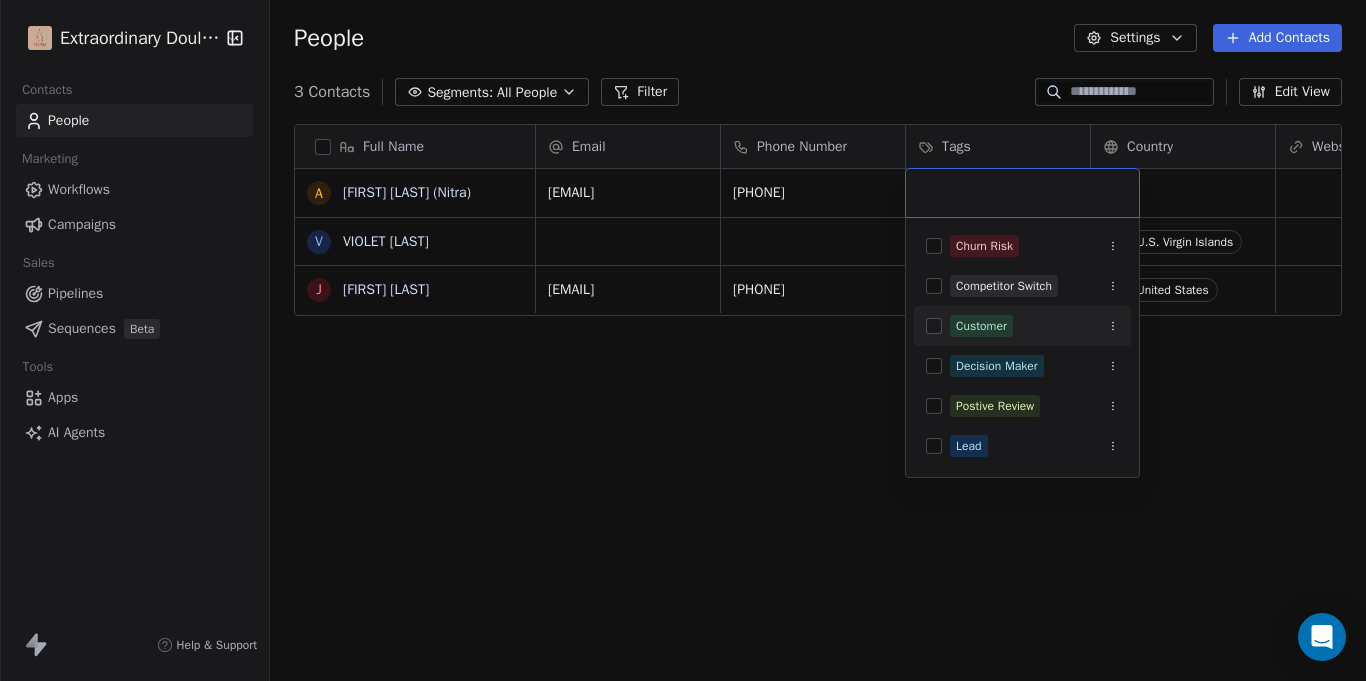 click on "Customer" at bounding box center (981, 326) 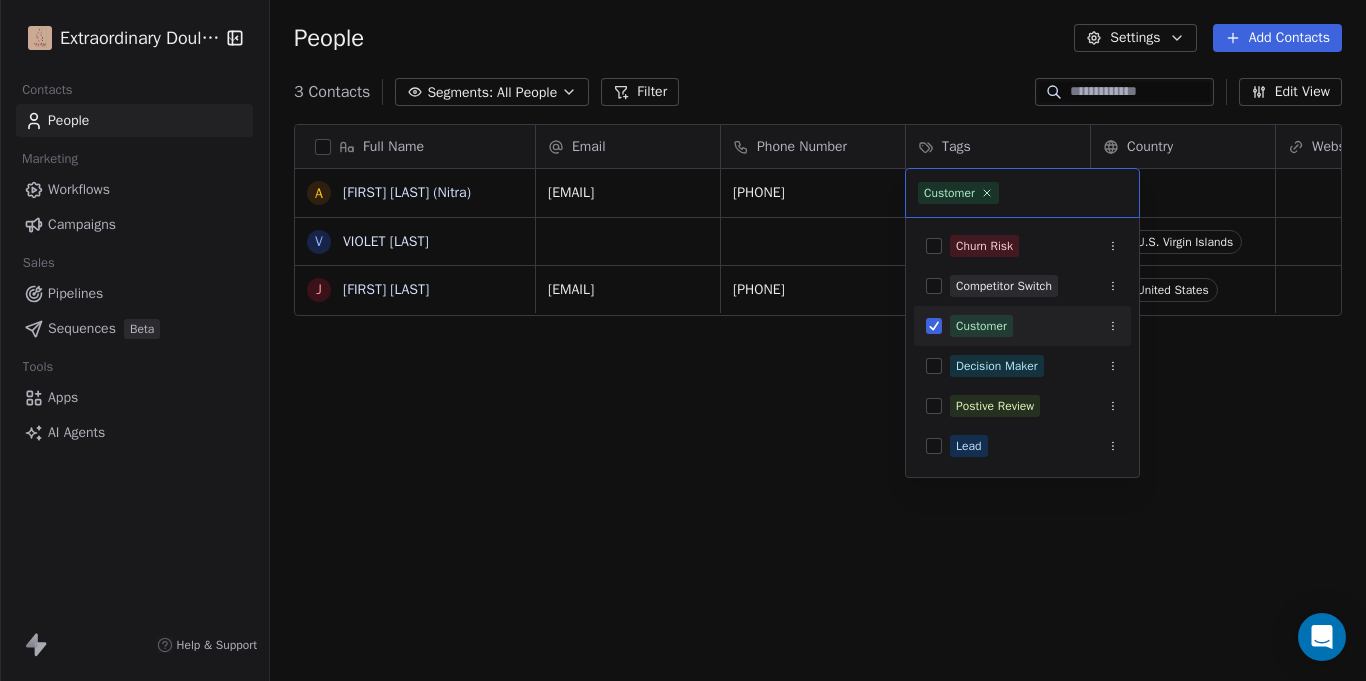 click on "Customer" at bounding box center (981, 326) 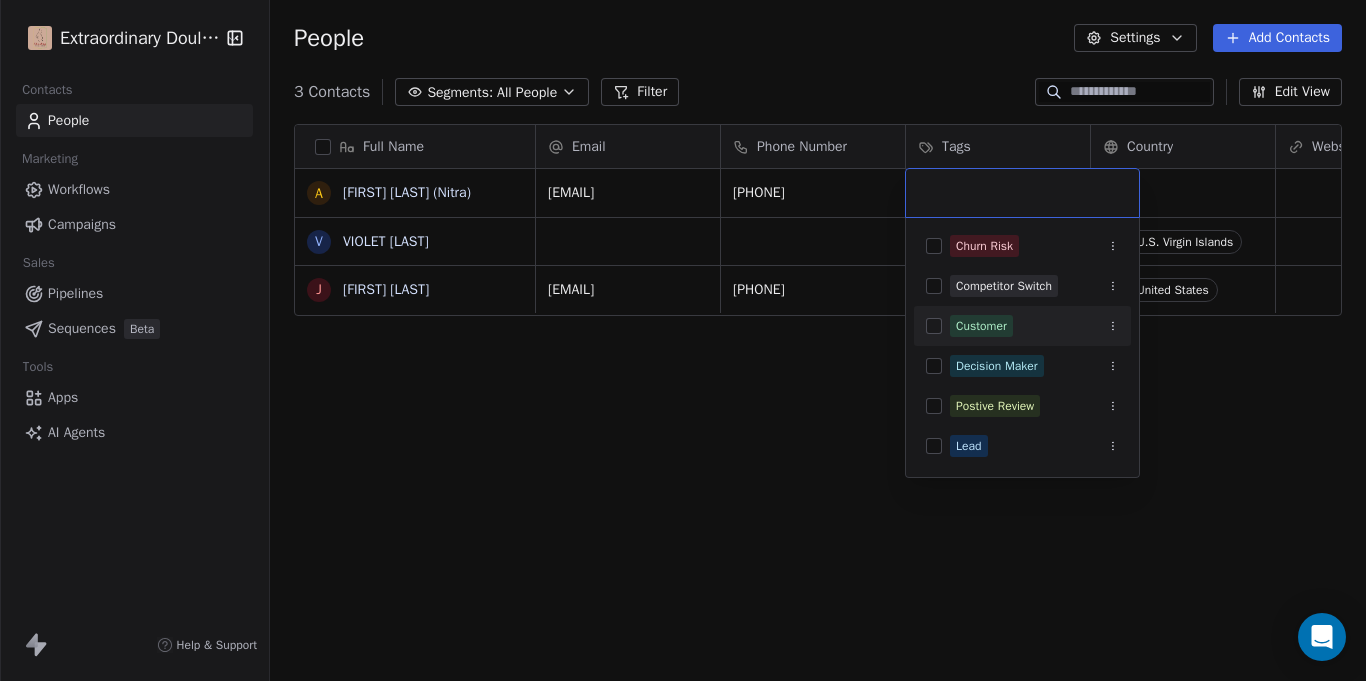 click on "Customer" at bounding box center [981, 326] 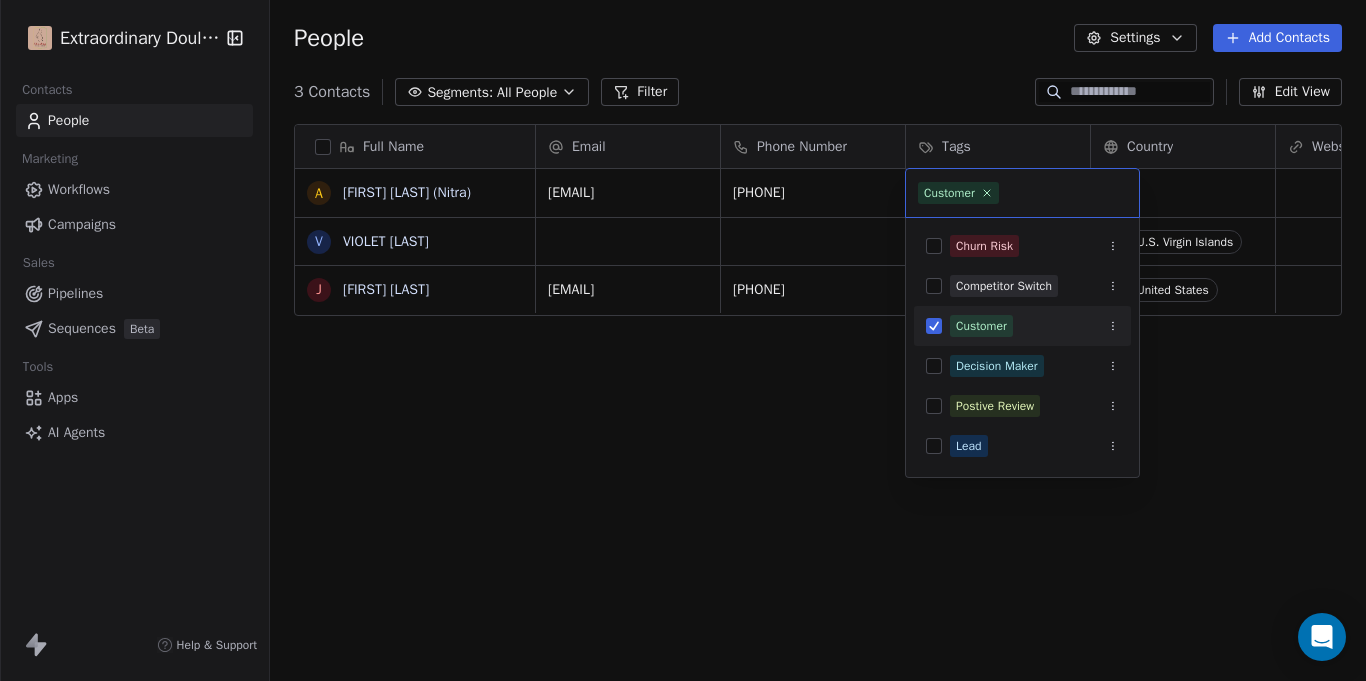 click on "Customer" at bounding box center (981, 326) 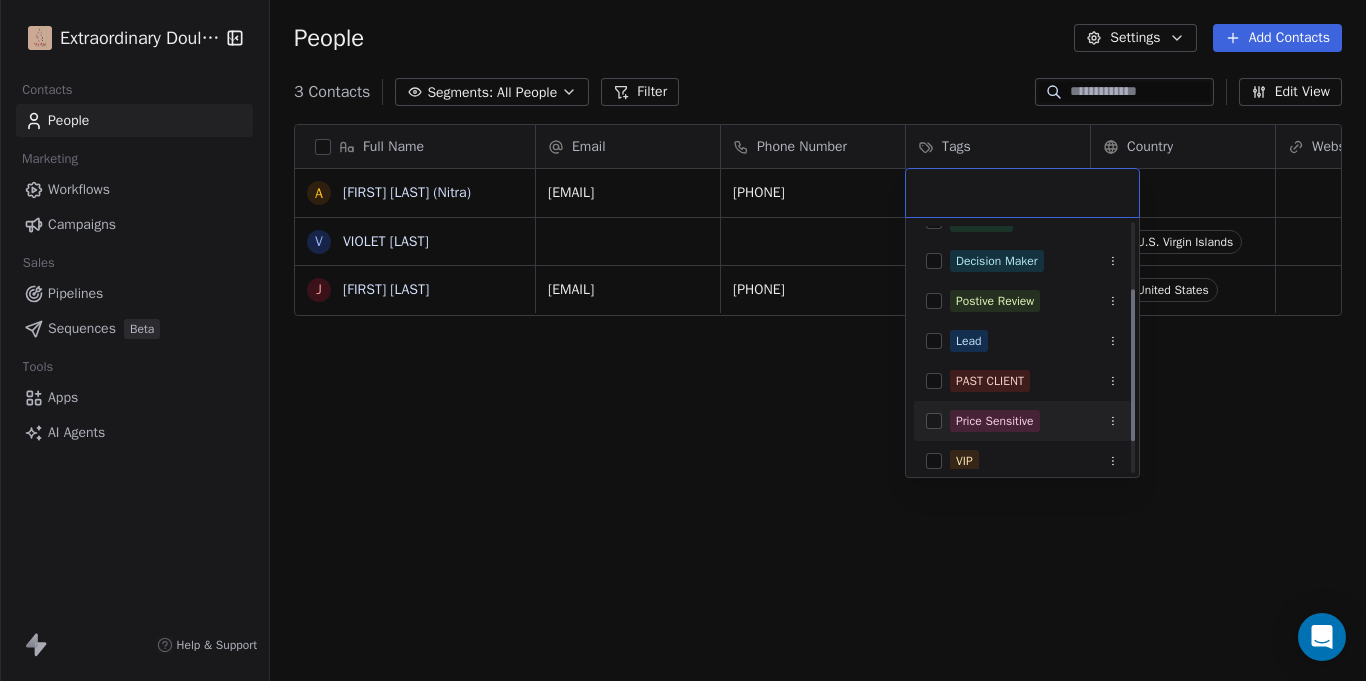scroll, scrollTop: 107, scrollLeft: 0, axis: vertical 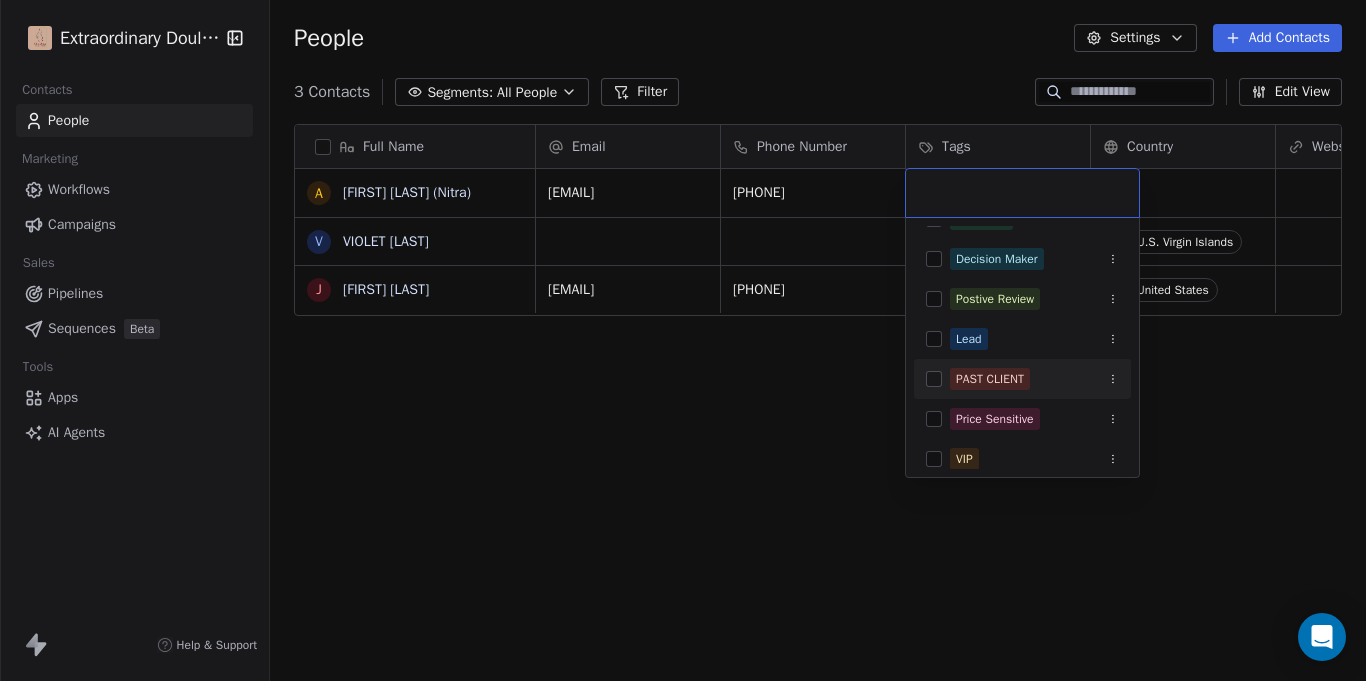 click on "PAST CLIENT" at bounding box center (1034, 379) 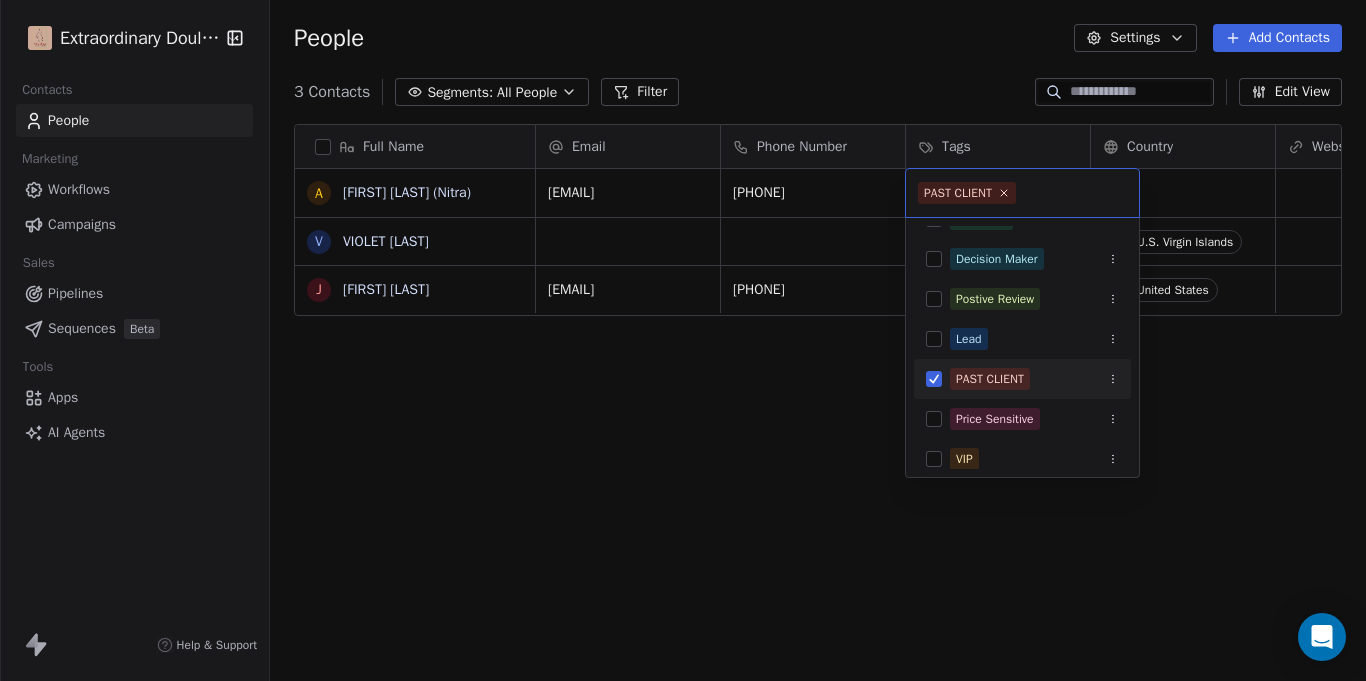 click on "Extraordinary Doula Care Contacts People Marketing Workflows Campaigns Sales Pipelines Sequences Beta Tools Apps AI Agents Help & Support People Settings  Add Contacts 3 Contacts Segments: All People Filter  Edit View Tag Add to Sequence Export Full Name A [FIRST] [LAST] (Nitra) V VIOLET [LAST] J [LAST] [LAST] Email Phone Number Tags Country Website Job Title Status Contact Source [EMAIL] [PHONE] PAST CLIENT [COUNTRY] Closed Won
To pick up a draggable item, press the space bar.
While dragging, use the arrow keys to move the item.
Press space again to drop the item in its new position, or press escape to cancel.
PAST CLIENT Churn Risk Competitor Switch Customer Decision Maker Postive Review Lead PAST CLIENT Price Sensitive VIP Webinar Attendee" at bounding box center (683, 340) 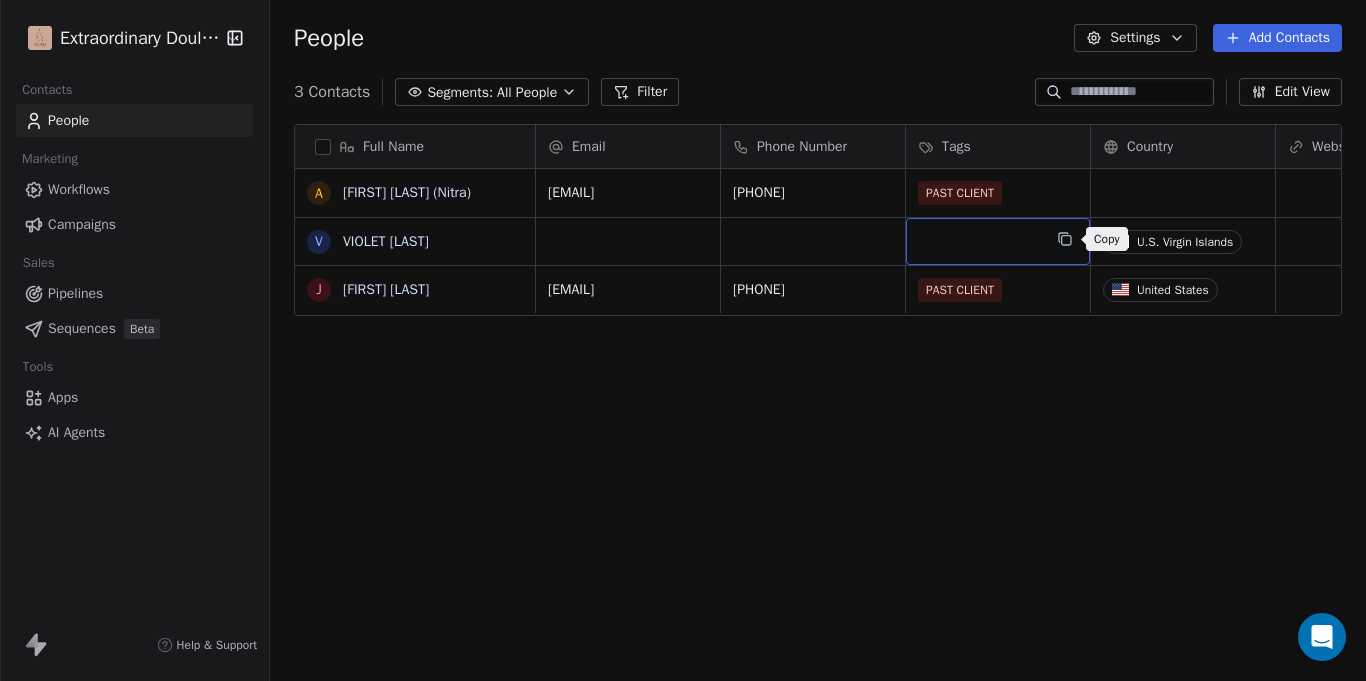 click 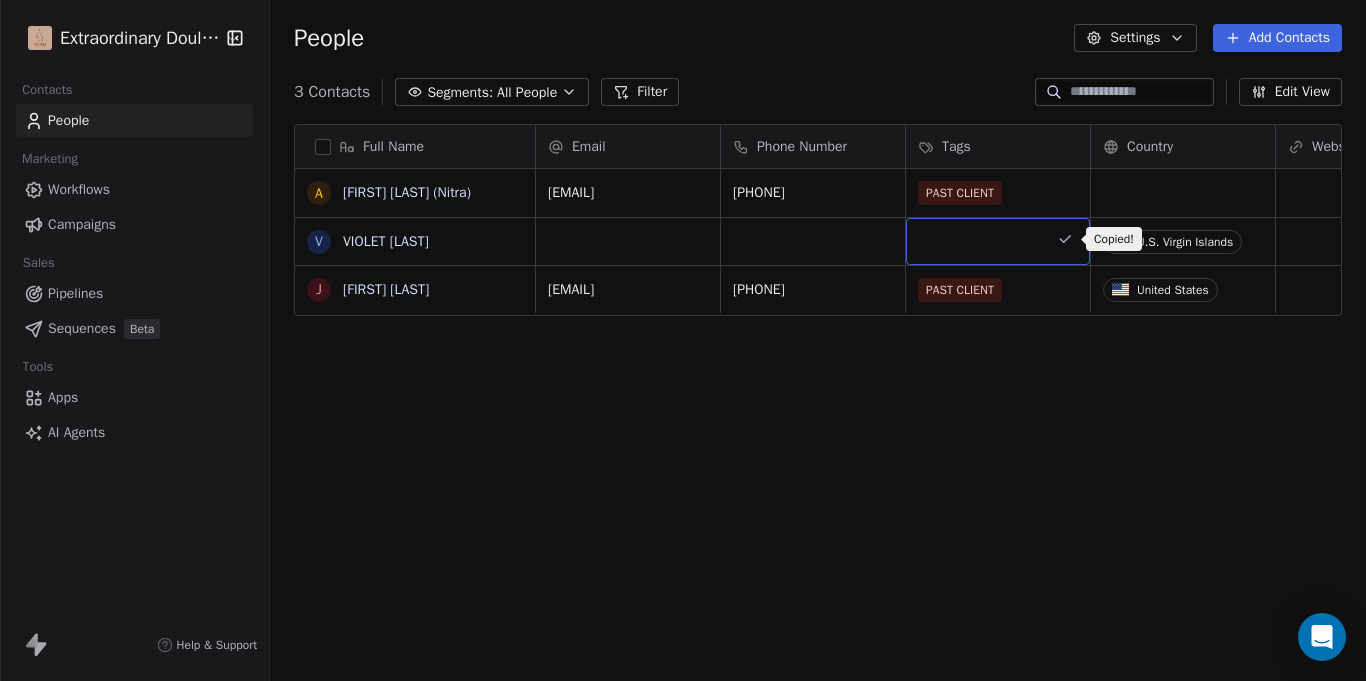 click 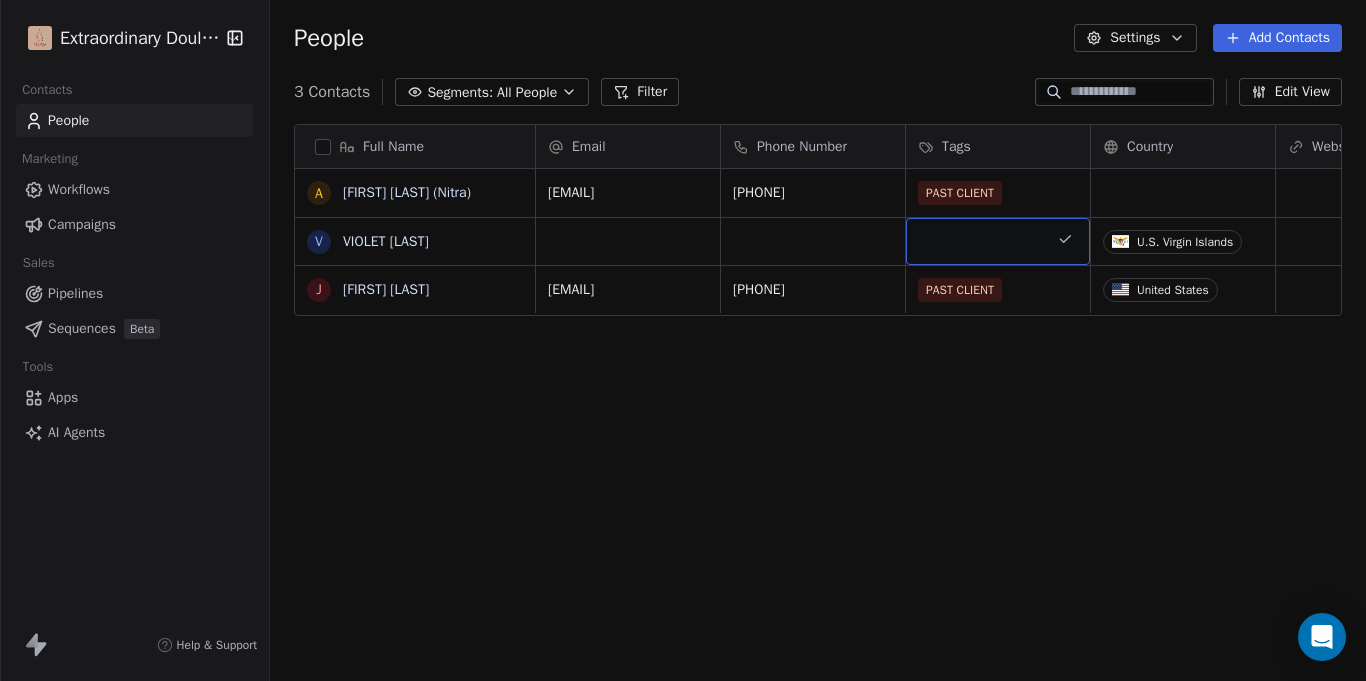 click at bounding box center [998, 241] 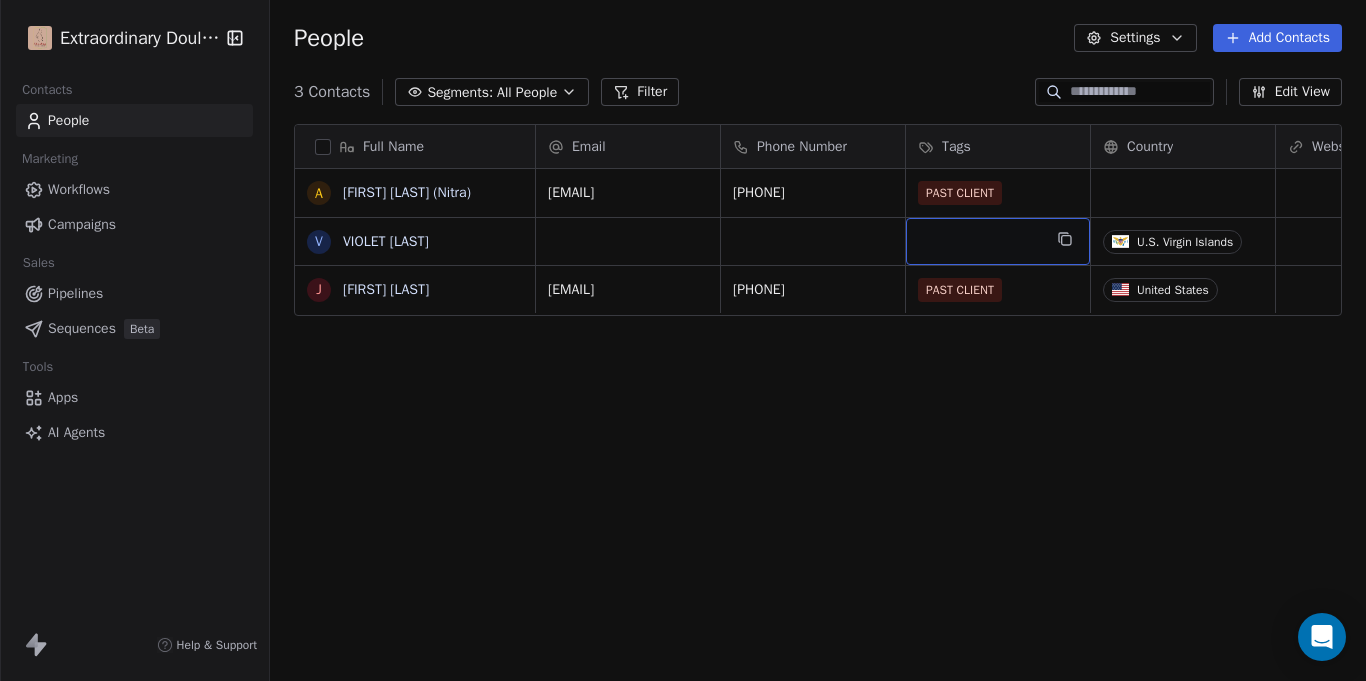 click at bounding box center (998, 241) 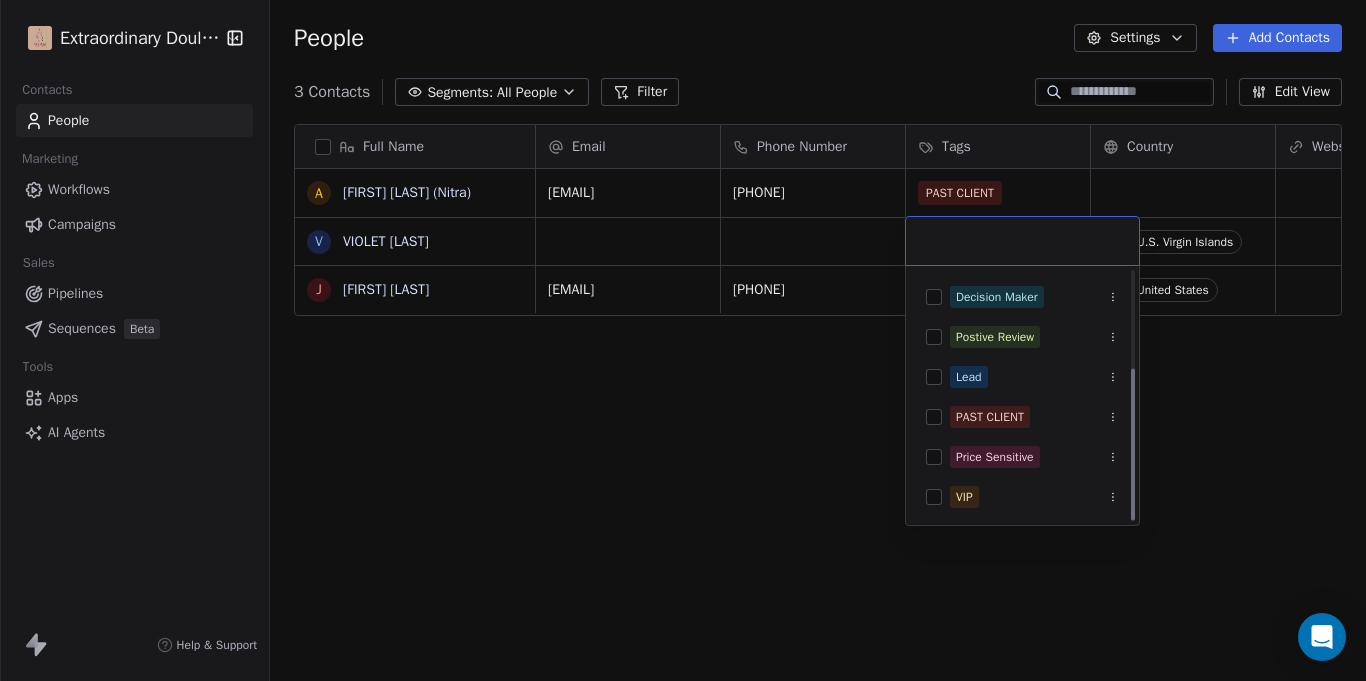 scroll, scrollTop: 157, scrollLeft: 0, axis: vertical 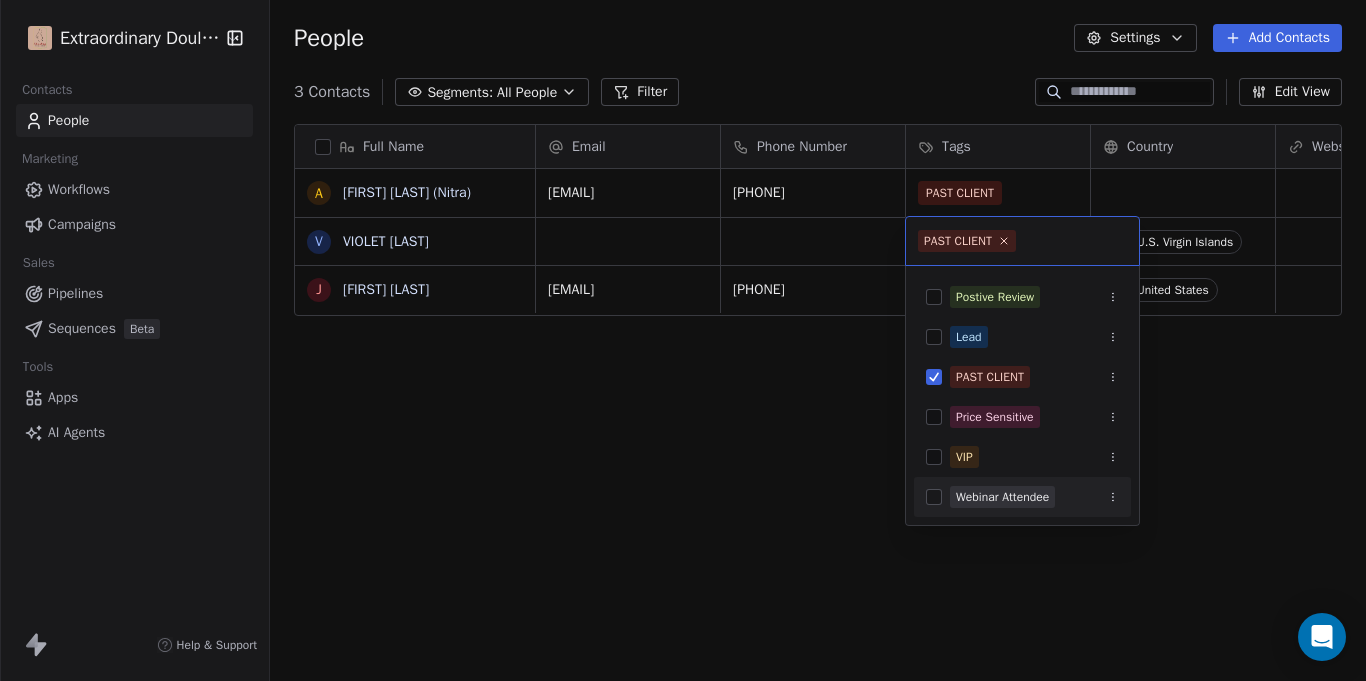 click on "Extraordinary Doula Care Contacts People Marketing Workflows Campaigns Sales Pipelines Sequences Beta Tools Apps AI Agents Help & Support People Settings  Add Contacts 3 Contacts Segments: All People Filter  Edit View Tag Add to Sequence Export Full Name A [FIRST] [LAST] (Nitra) V [FIRST] [LAST] J [FIRST] [LAST] Email Phone Number Tags Country Website Job Title Status Contact Source [EMAIL] [PHONE] U.S. Virgin Islands [EMAIL] [PHONE] PAST CLIENT United States Closed Won
To pick up a draggable item, press the space bar.
While dragging, use the arrow keys to move the item.
Press space again to drop the item in its new position, or press escape to cancel.
PAST CLIENT Churn Risk Competitor Switch Customer Decision Maker Postive Review Lead PAST CLIENT Price Sensitive VIP Webinar Attendee" at bounding box center (683, 340) 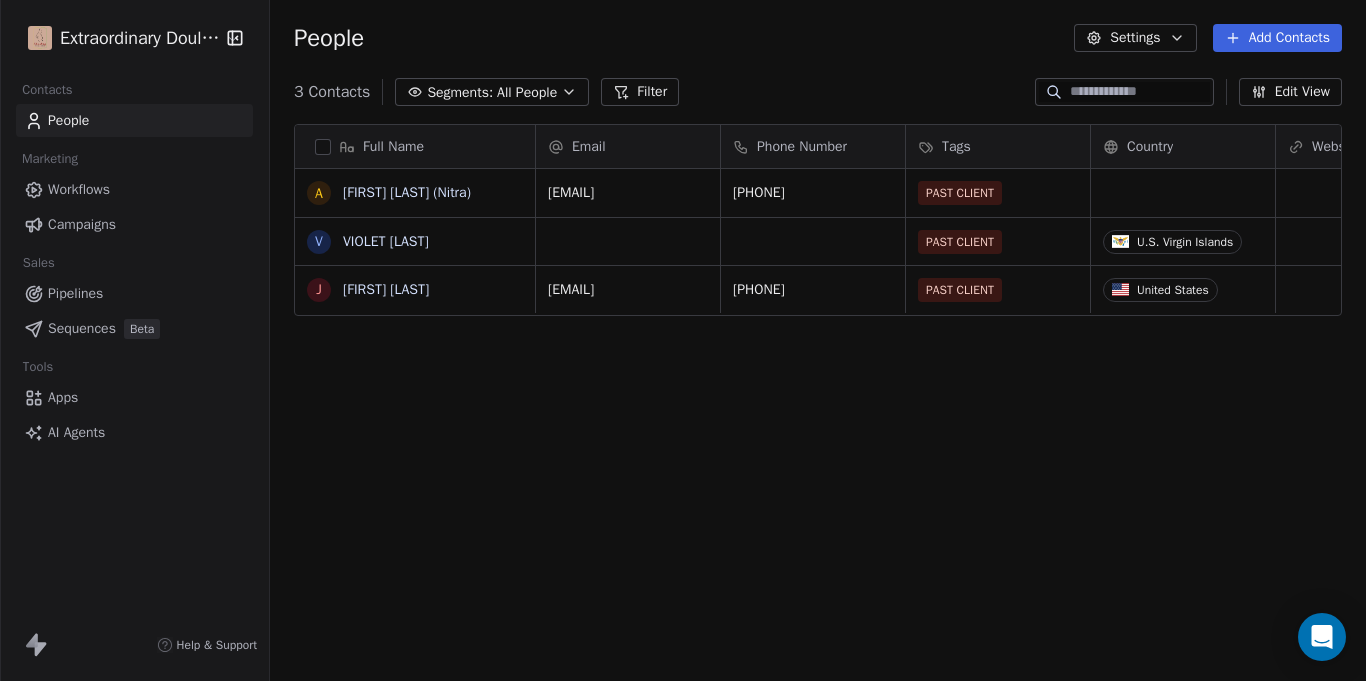 click on "Full Name A [FIRST] [LAST] (Nitra) V [FIRST] [LAST] J [FIRST] [LAST] Email Phone Number Tags Country Website Job Title Status Contact Source [EMAIL] [PHONE] PAST CLIENT PAST CLIENT U.S. Virgin Islands [EMAIL] [PHONE] PAST CLIENT United States Closed Won
To pick up a draggable item, press the space bar.
While dragging, use the arrow keys to move the item.
Press space again to drop the item in its new position, or press escape to cancel." at bounding box center [818, 407] 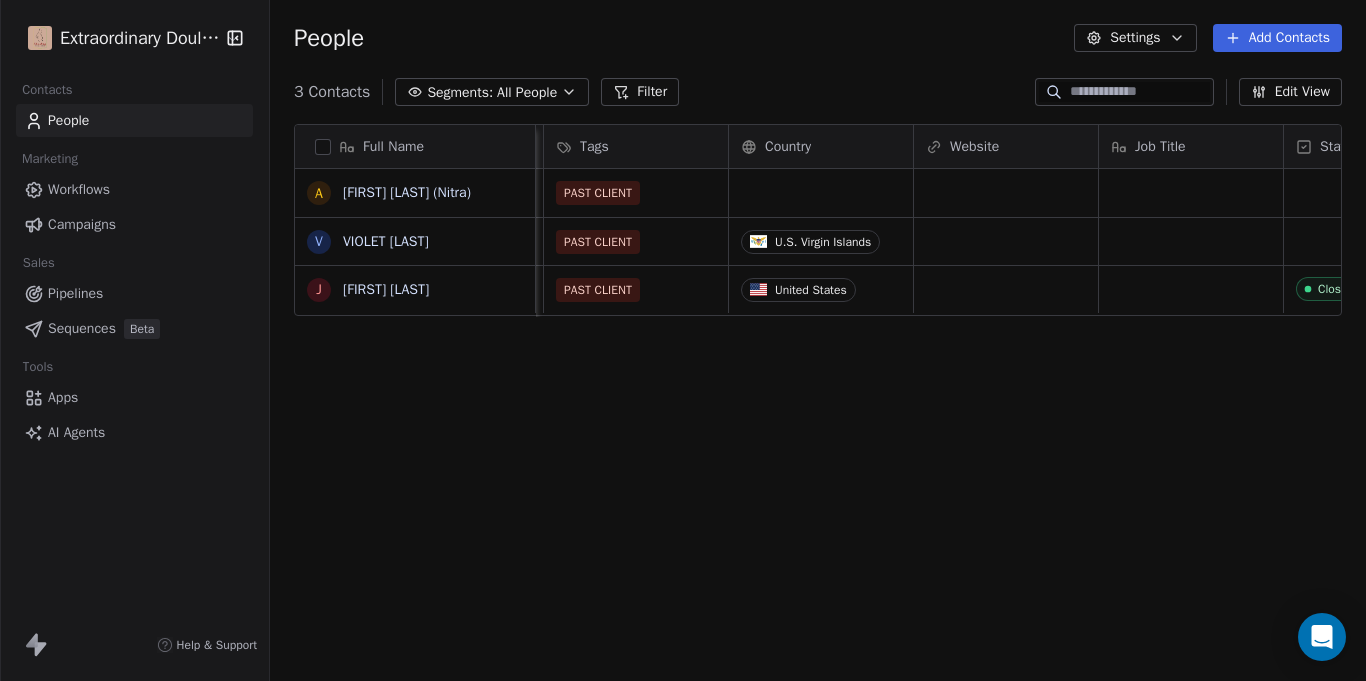 scroll, scrollTop: 0, scrollLeft: 364, axis: horizontal 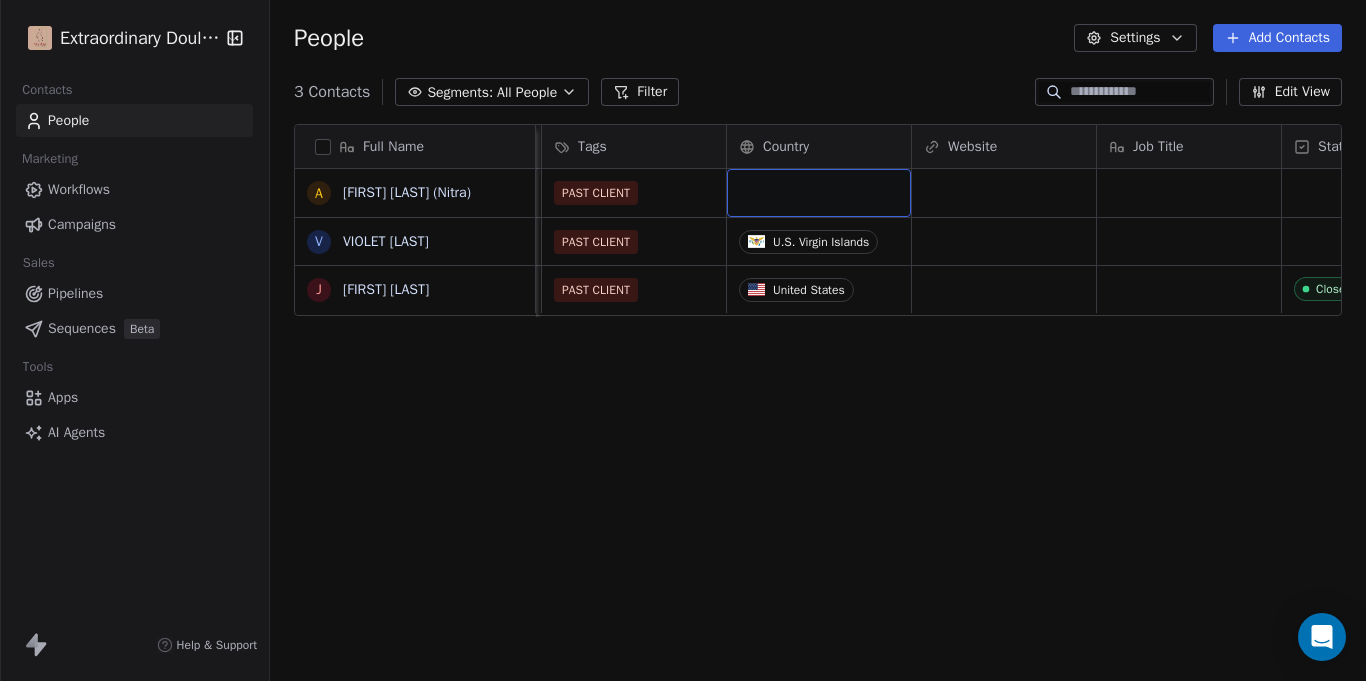 click at bounding box center (819, 193) 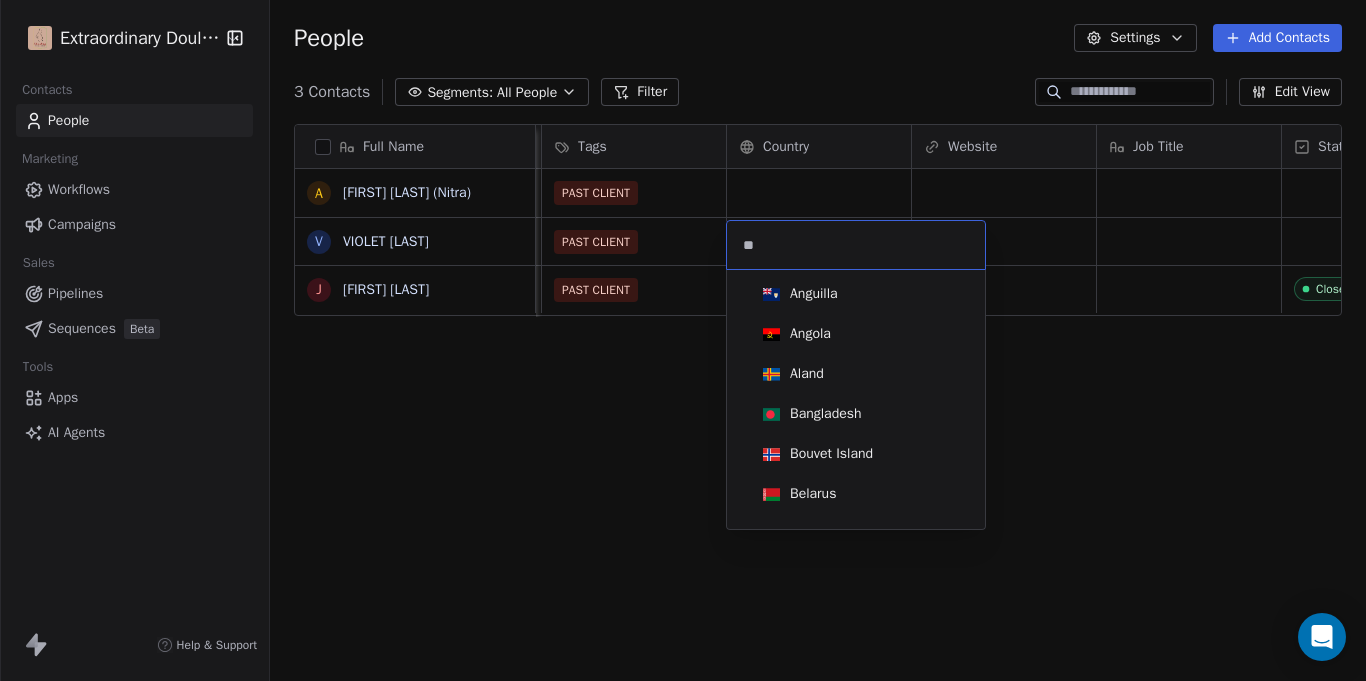 type on "*" 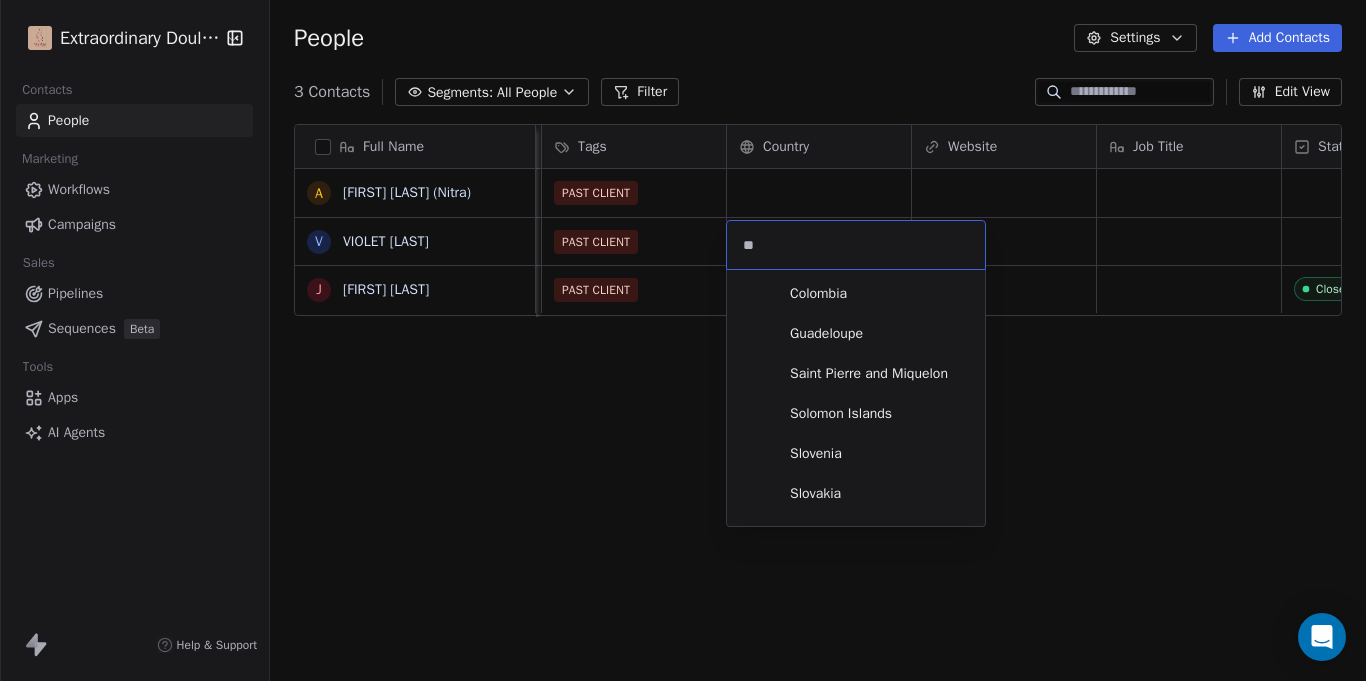 type on "*" 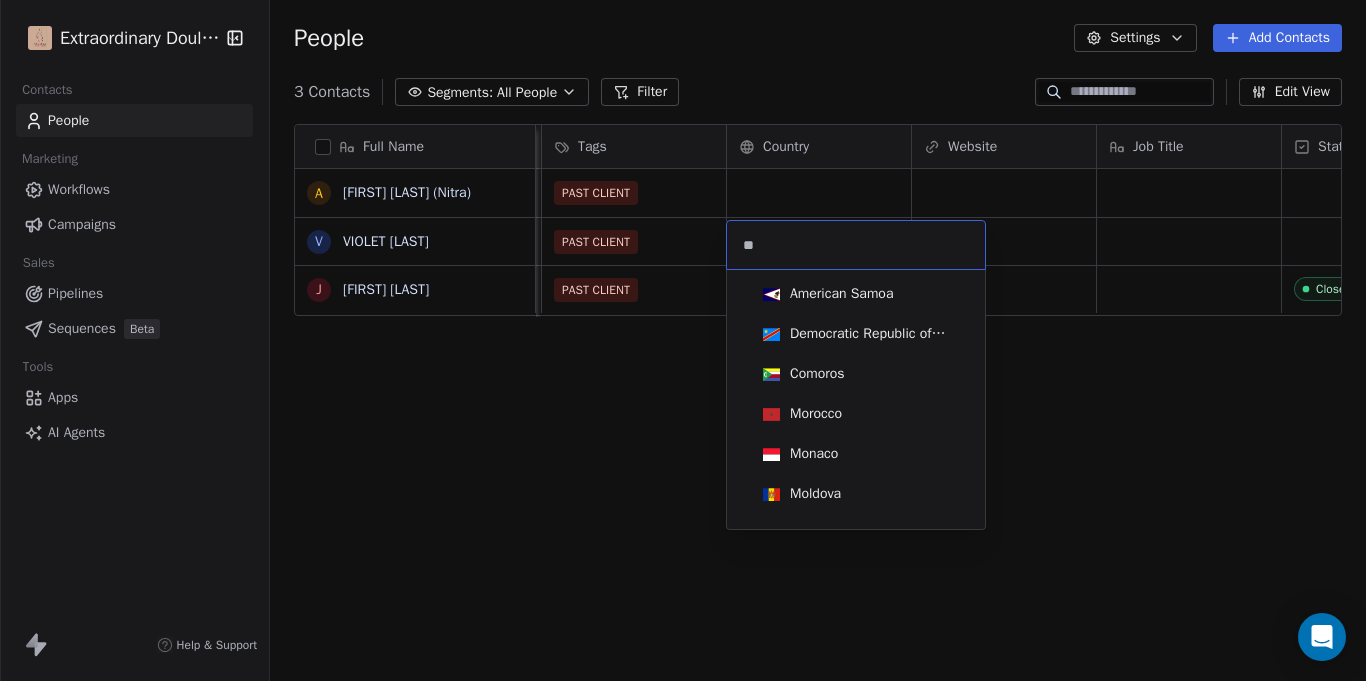 type on "*" 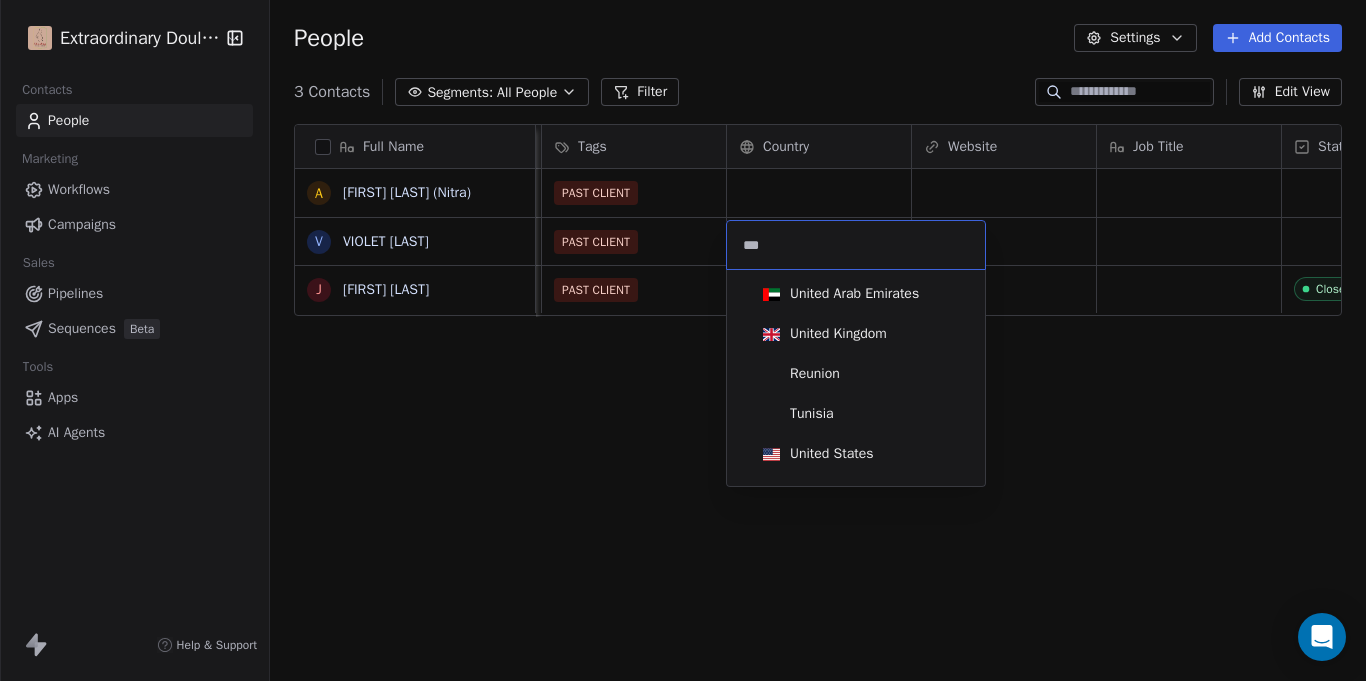 type on "****" 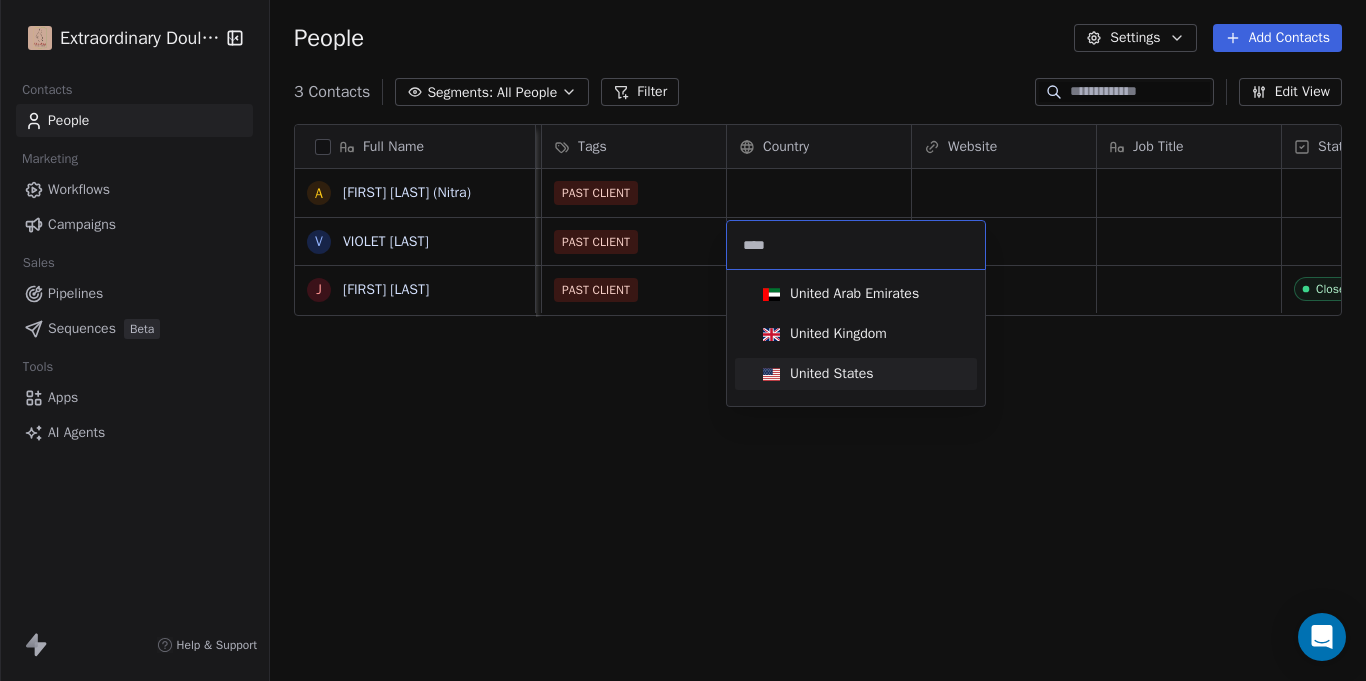 click on "United States" at bounding box center [832, 374] 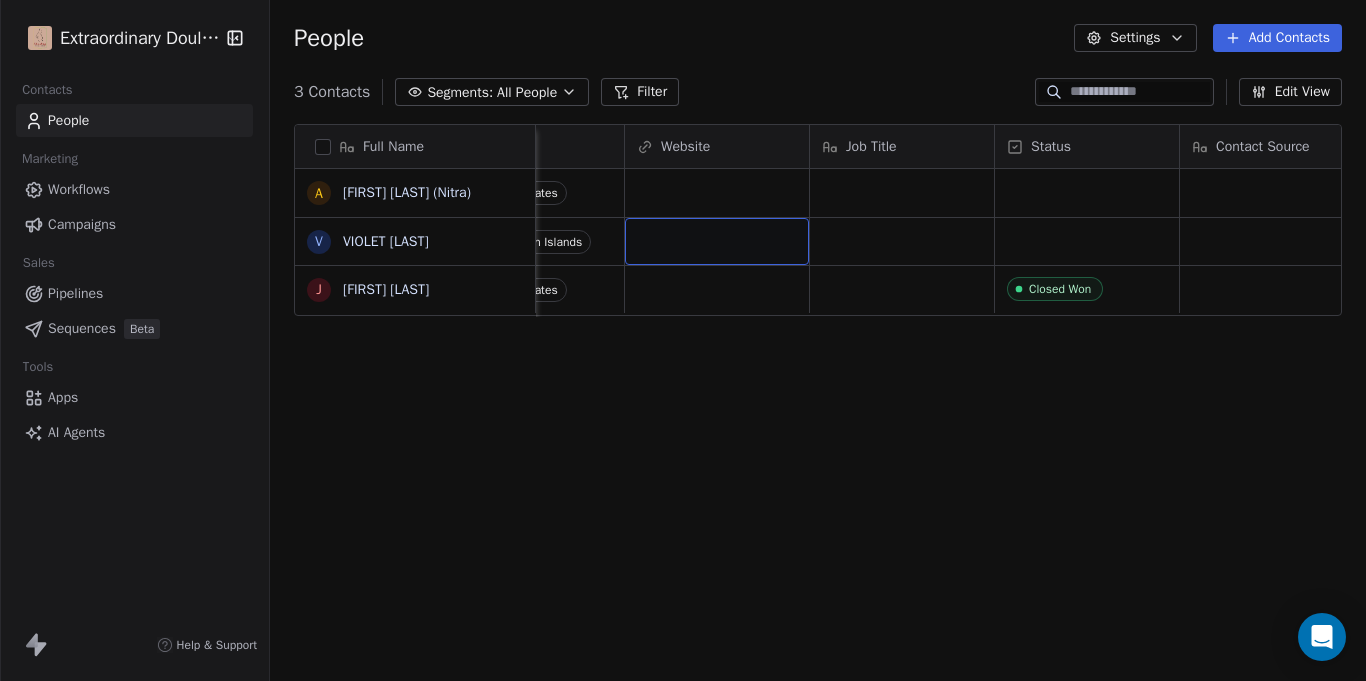 scroll, scrollTop: 0, scrollLeft: 655, axis: horizontal 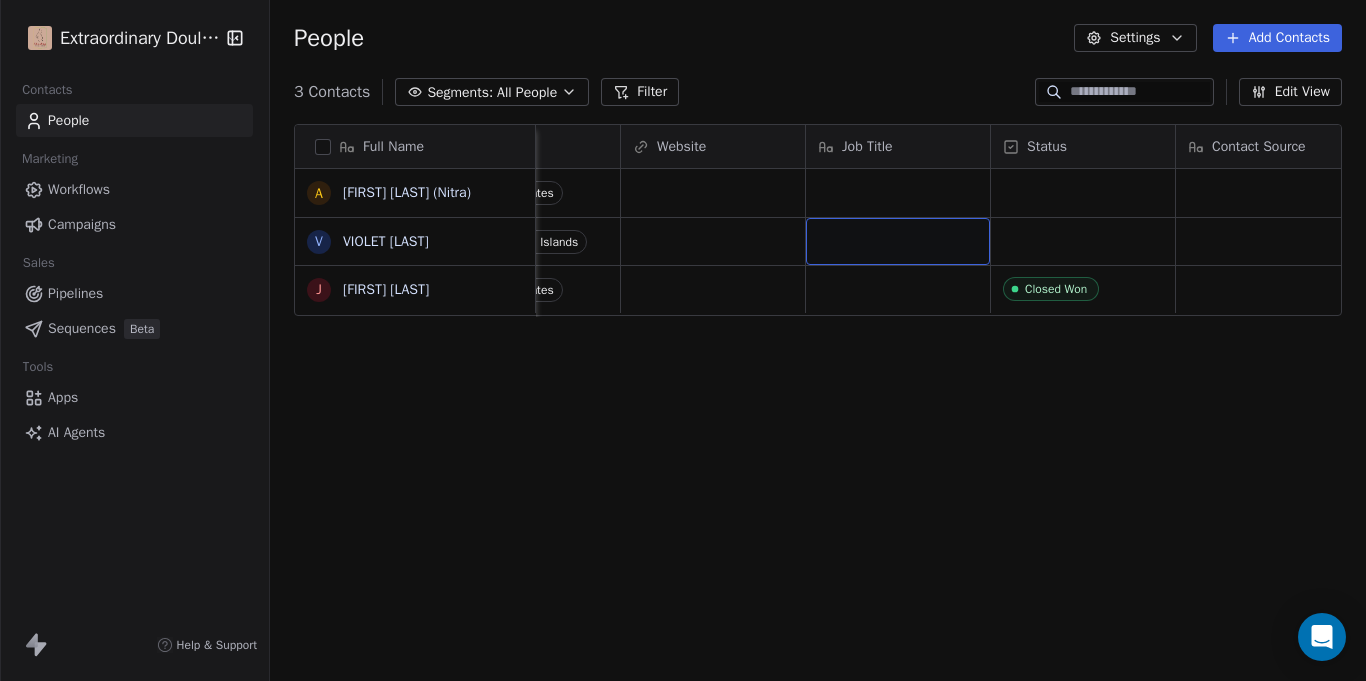 click at bounding box center (898, 241) 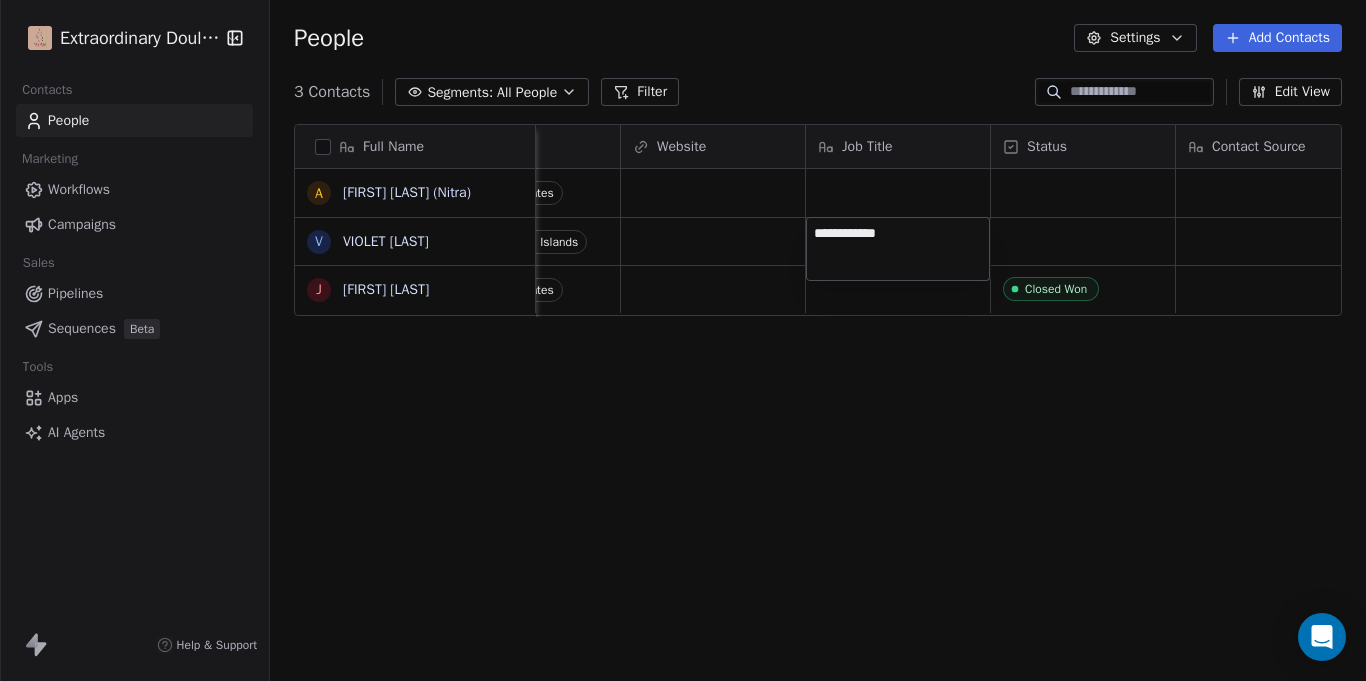 type on "**********" 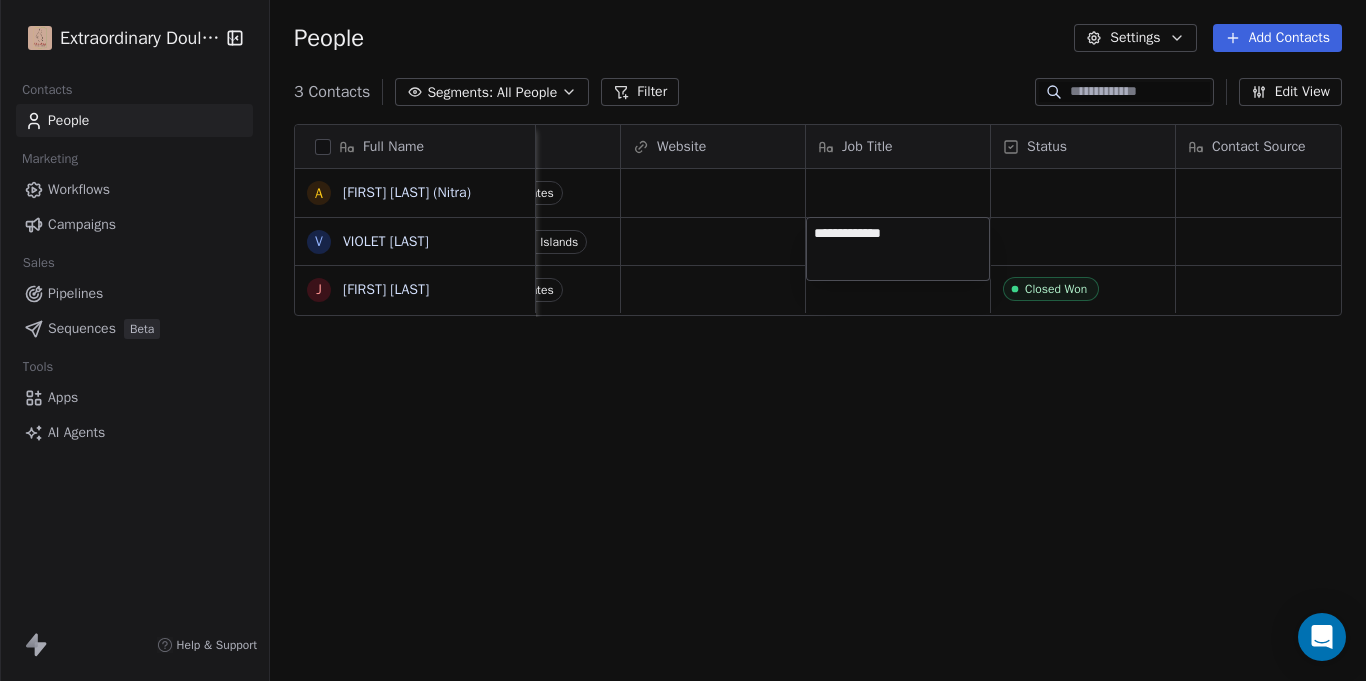 click on "**********" at bounding box center (683, 340) 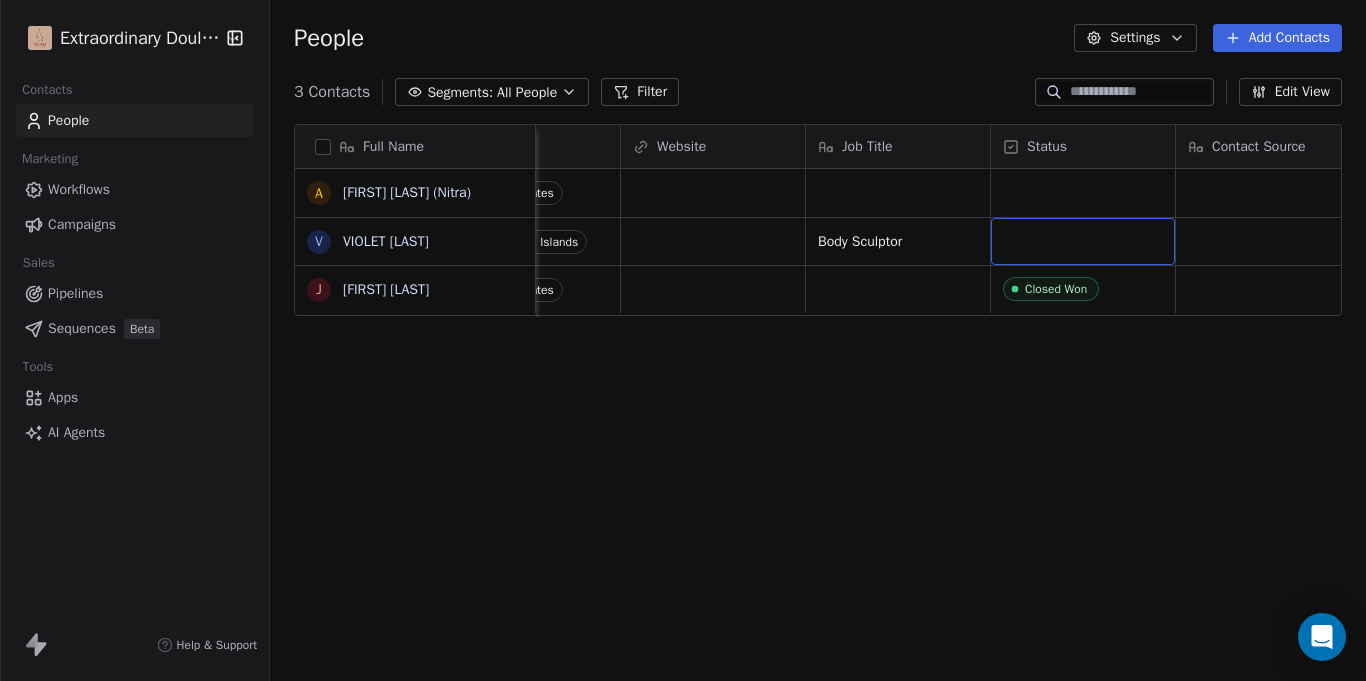 click at bounding box center (1083, 241) 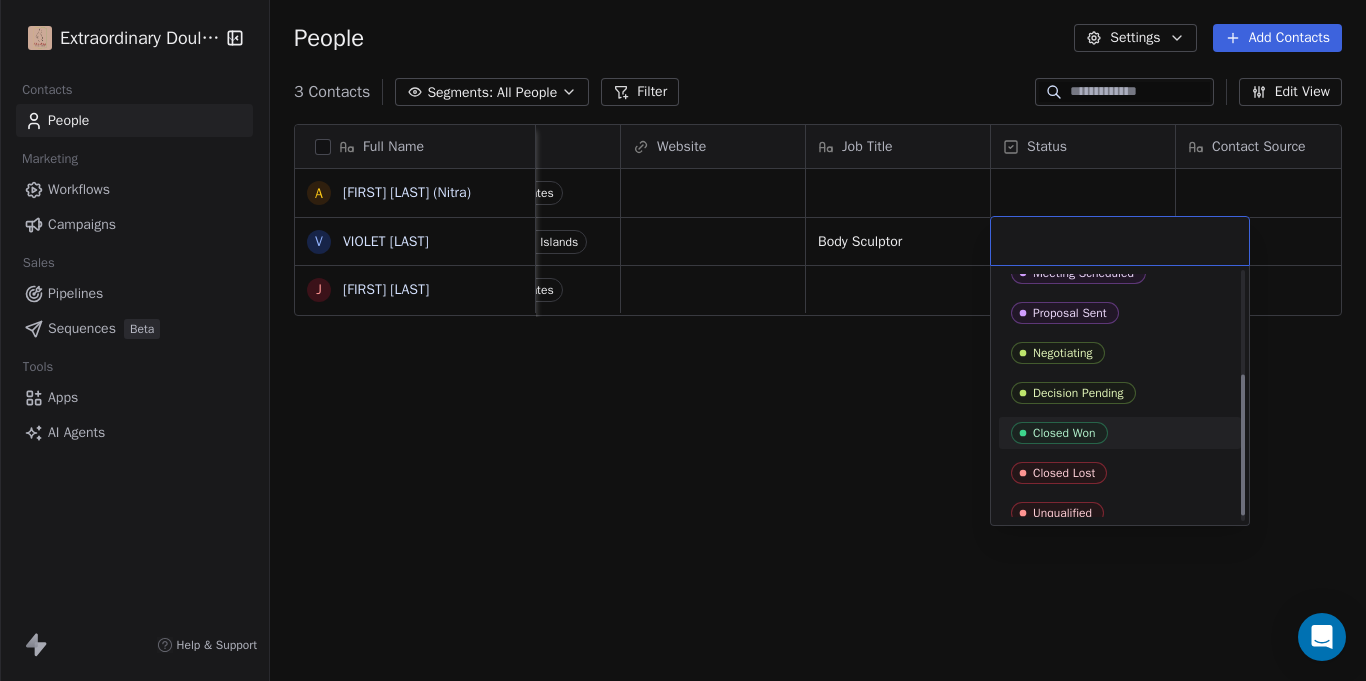 scroll, scrollTop: 189, scrollLeft: 0, axis: vertical 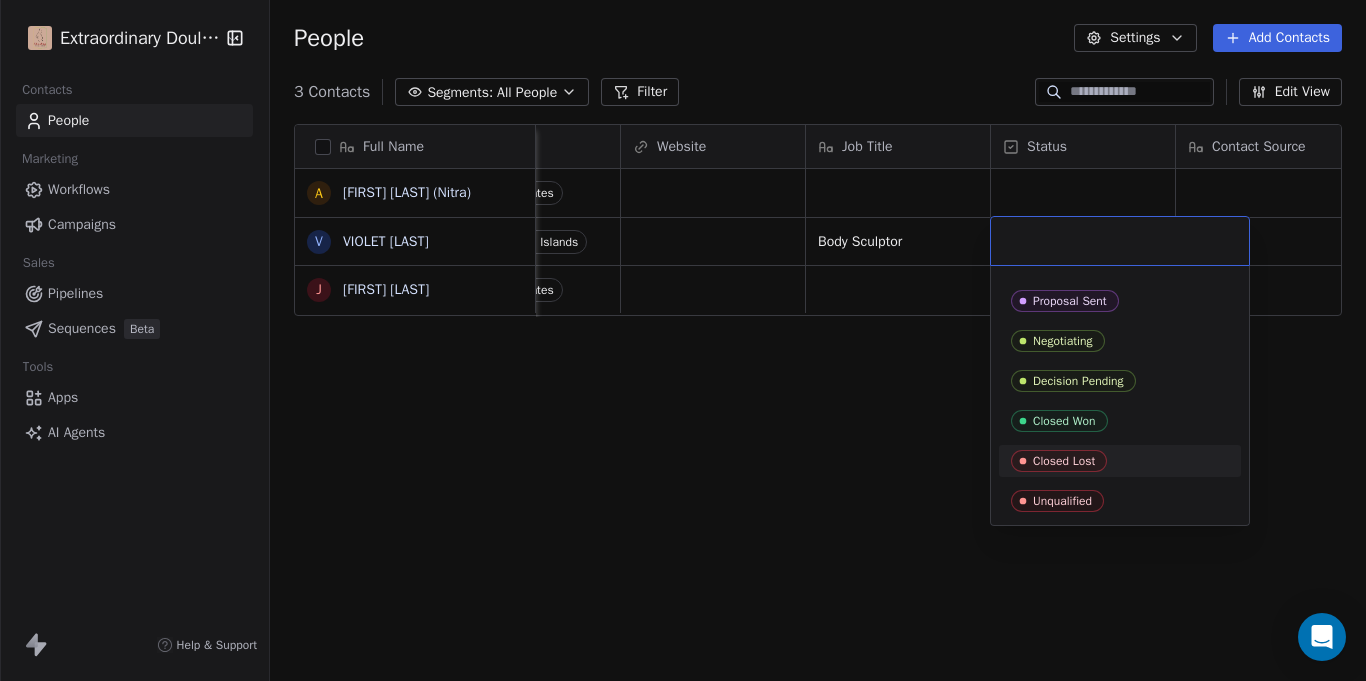 click on "Closed Won" at bounding box center (1059, 421) 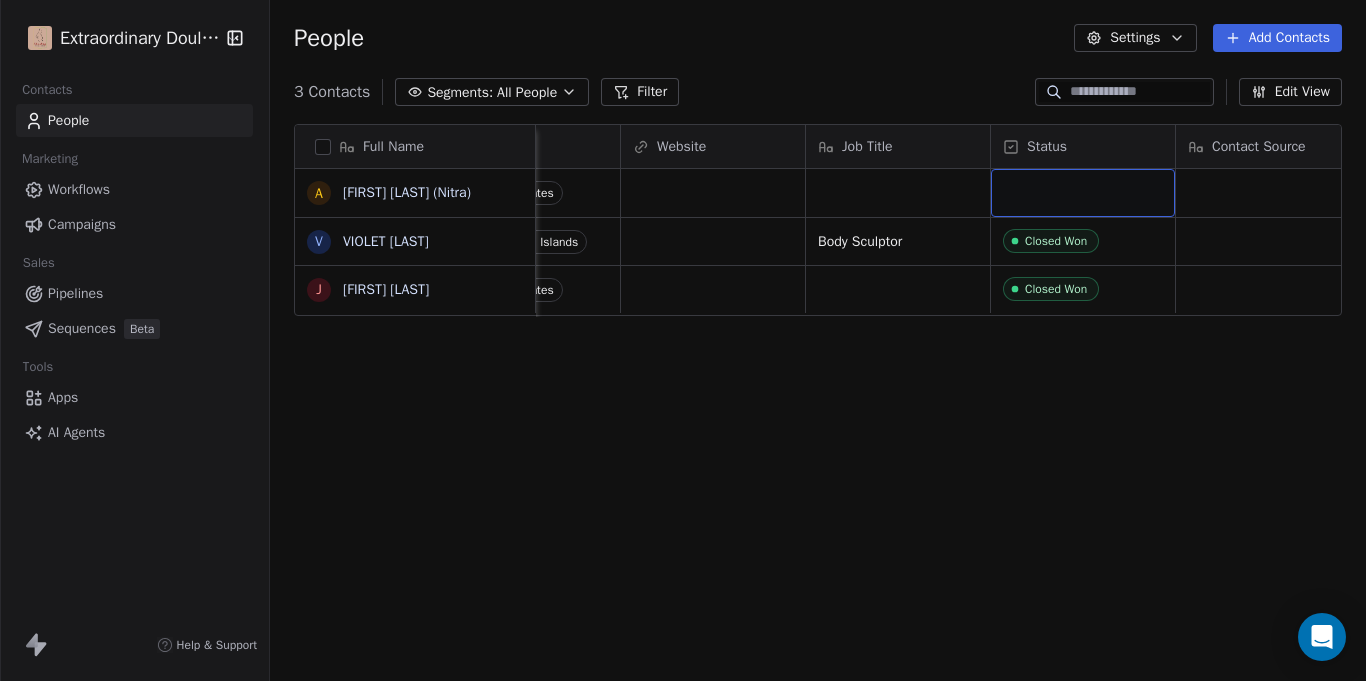 click at bounding box center [1083, 193] 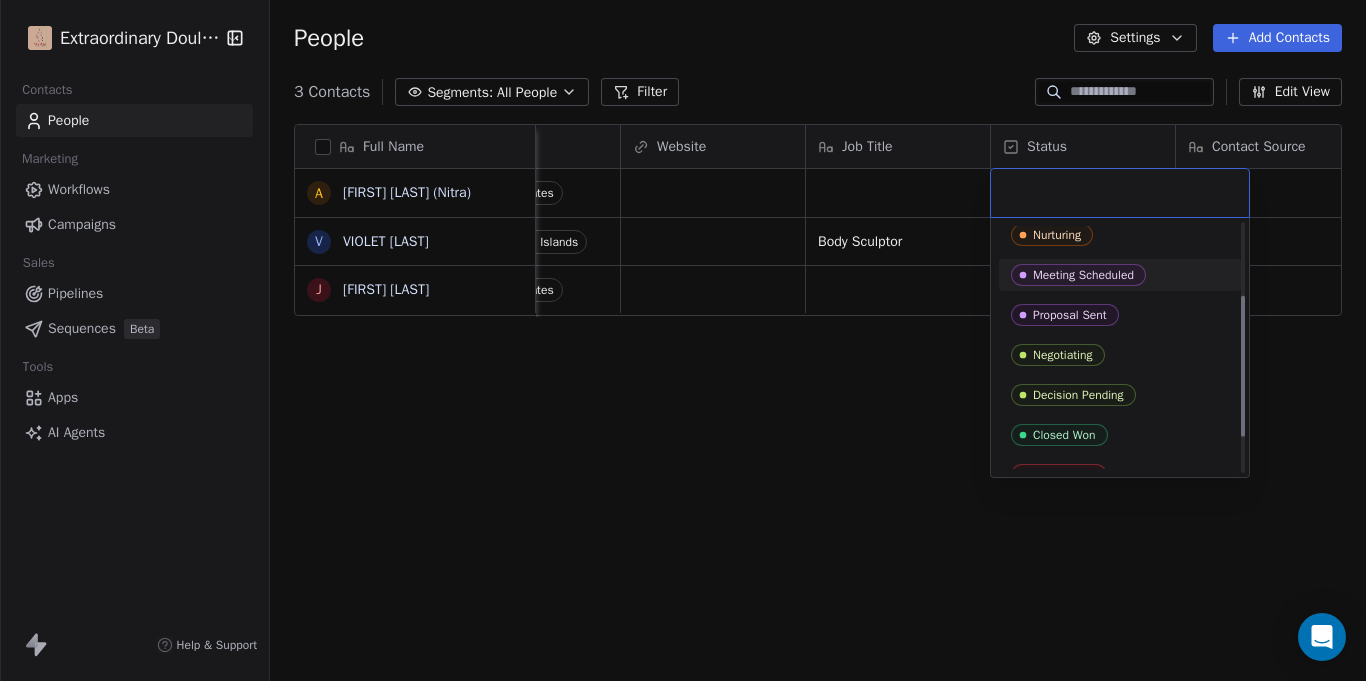 scroll, scrollTop: 189, scrollLeft: 0, axis: vertical 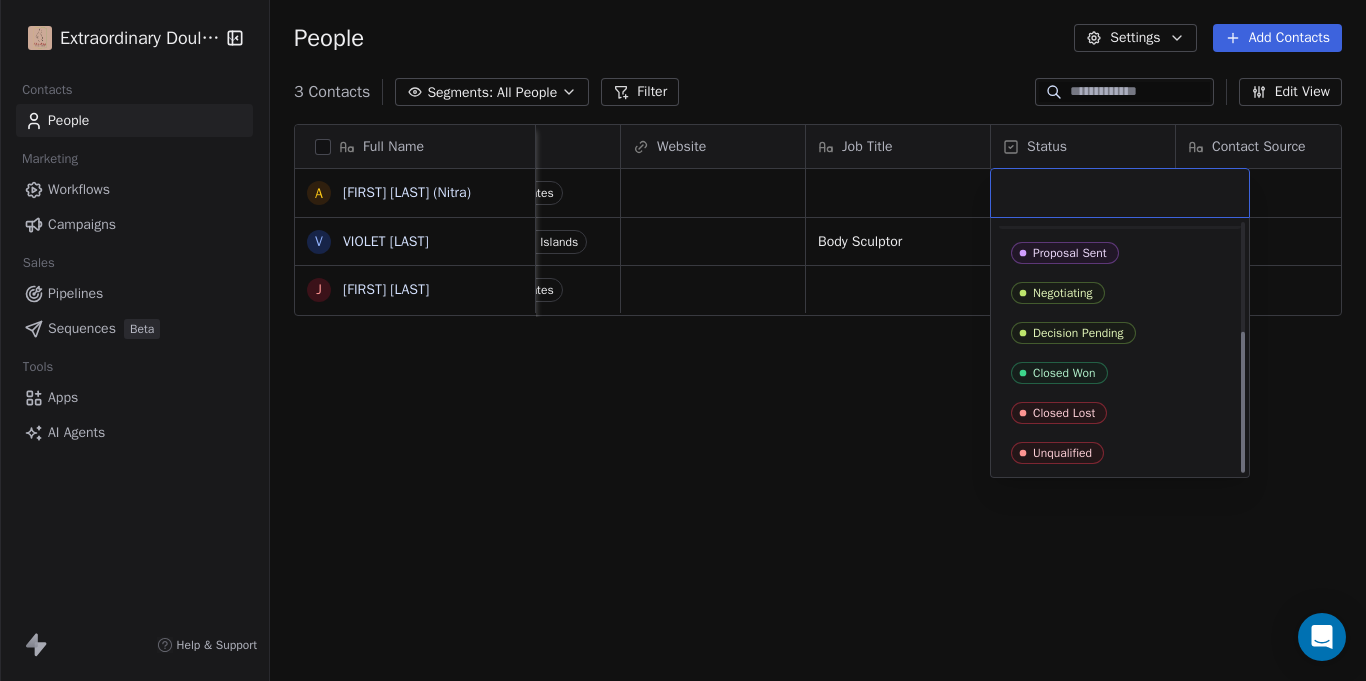click on "Closed Won" at bounding box center (1064, 373) 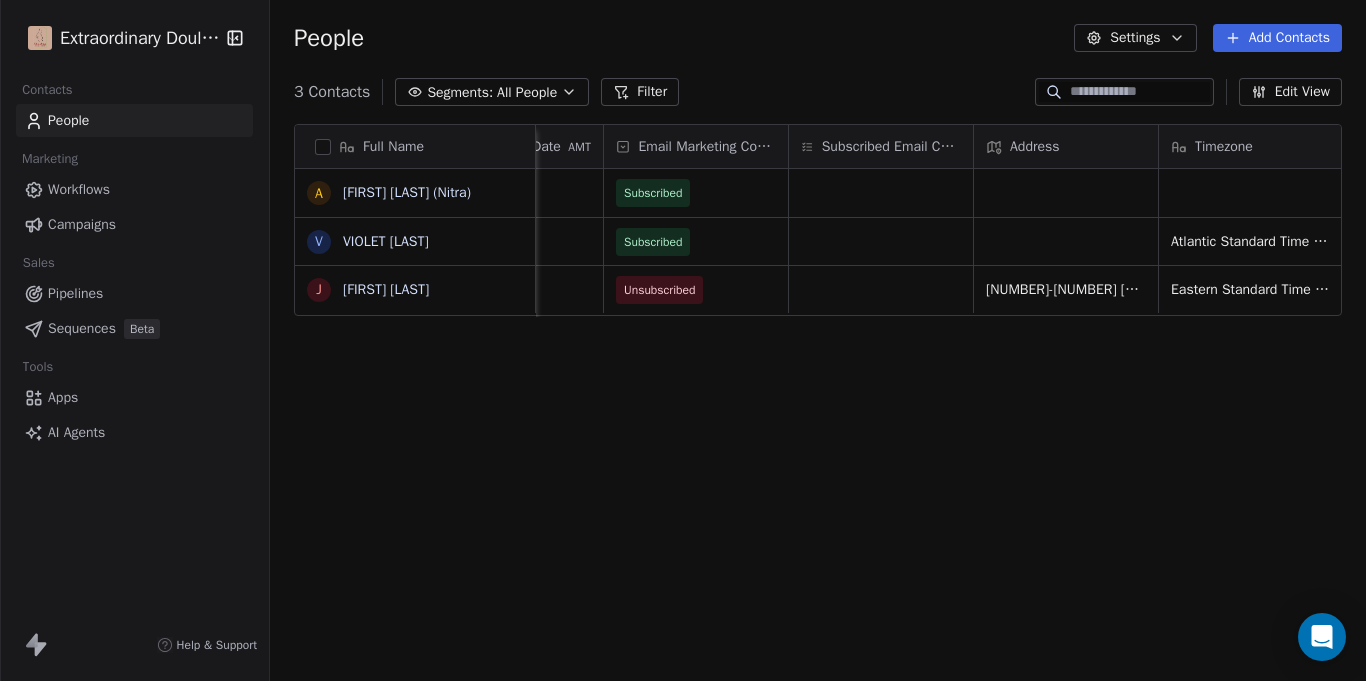 scroll, scrollTop: 0, scrollLeft: 2203, axis: horizontal 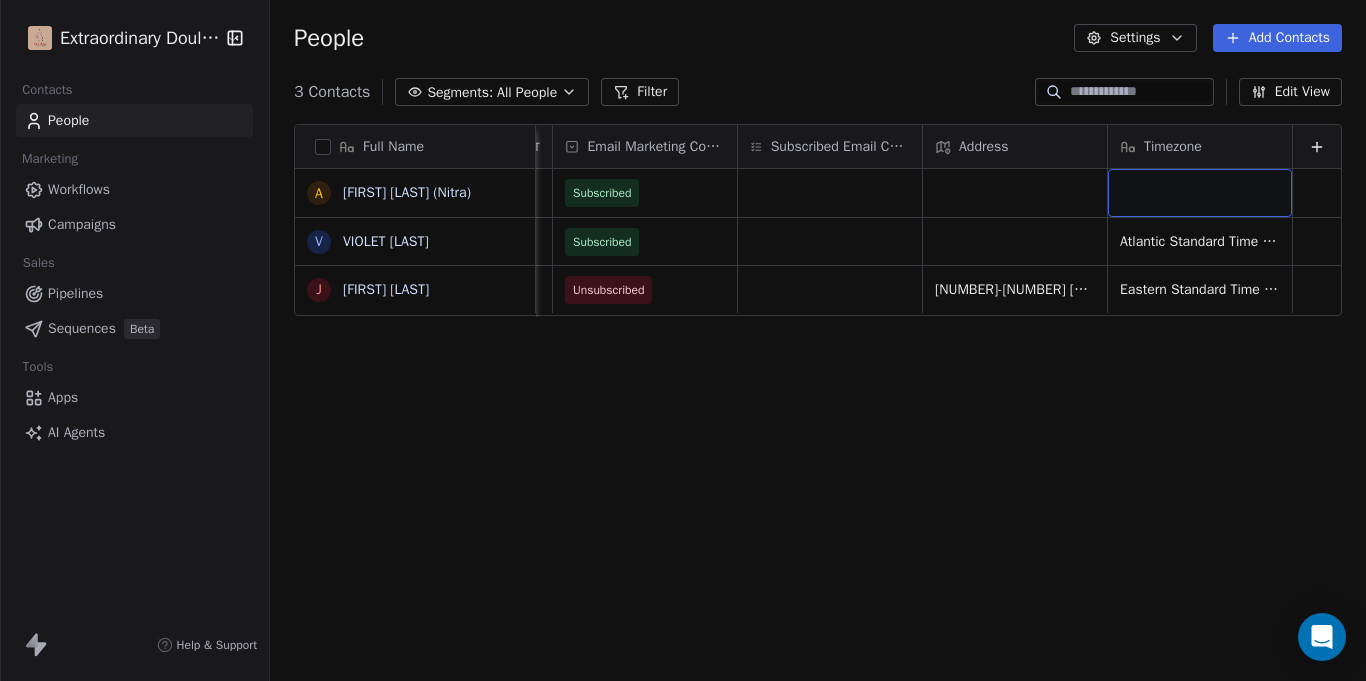 click at bounding box center [1200, 193] 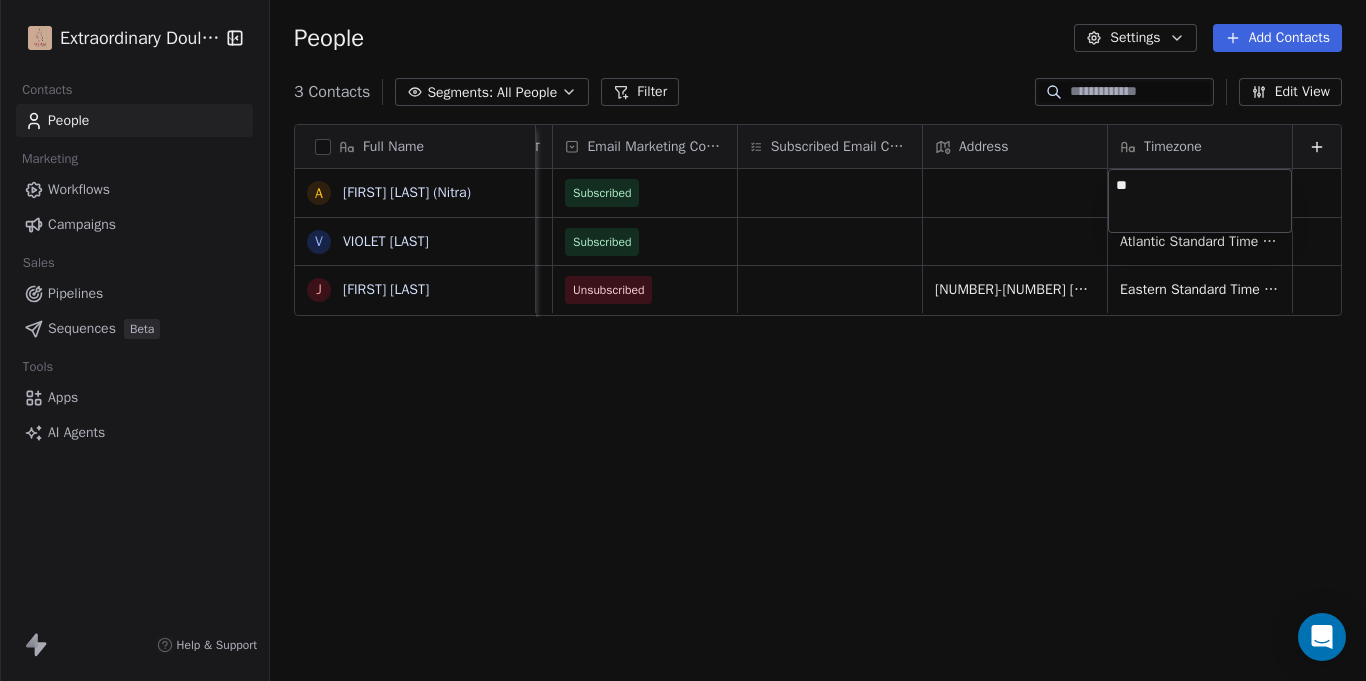 type on "*" 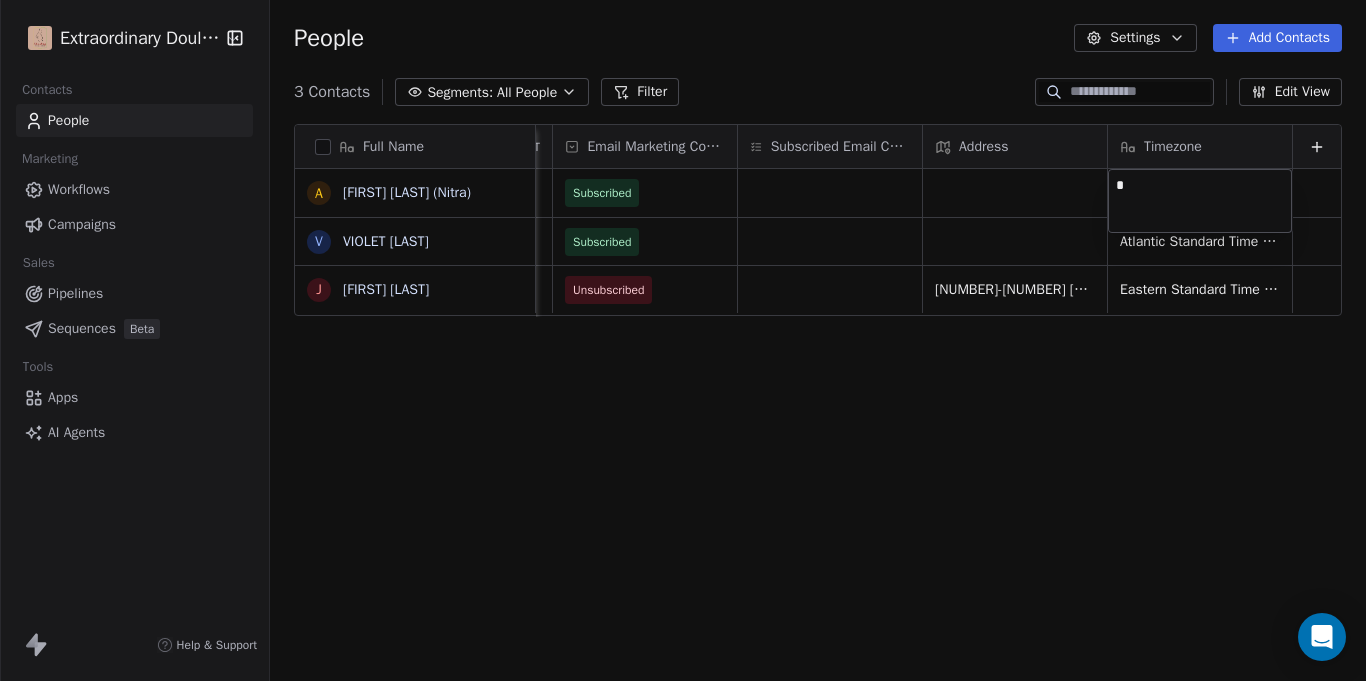 type 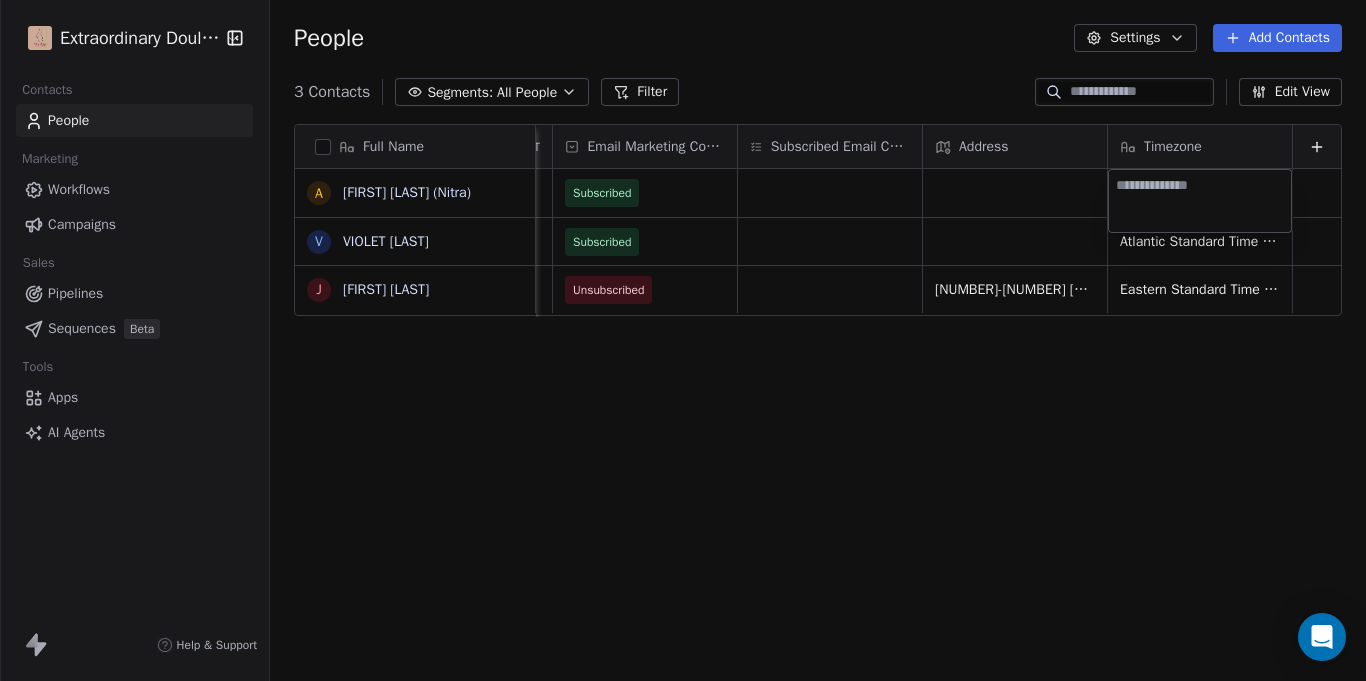 click on "Full Name A [FIRST] [LAST] (Nitra) V [FIRST] [LAST] J [FIRST] [LAST] NPS Score Customer Lifetime Value Created Date AMT Last Activity Date AMT Email Marketing Consent Subscribed Email Categories Address Timezone   [MONTH] [DAY], [YEAR] [HOUR]:[MINUTE] [AM/PM] Subscribed   [MONTH] [DAY], [YEAR] [HOUR]:[MINUTE] [AM/PM] Subscribed Atlantic Standard Time (AST)   [MONTH] [DAY], [YEAR] [HOUR]:[MINUTE] [AM/PM] Unsubscribed [NUMBER]-[NUMBER] [STREET] APT [NUMBER], [CITY], [STATE], [ZIP] Eastern Standard Time (EST)
To pick up a draggable item, press the space bar.
While dragging, use the arrow keys to move the item.
Press space again to drop the item in its new position, or press escape to cancel." at bounding box center [683, 340] 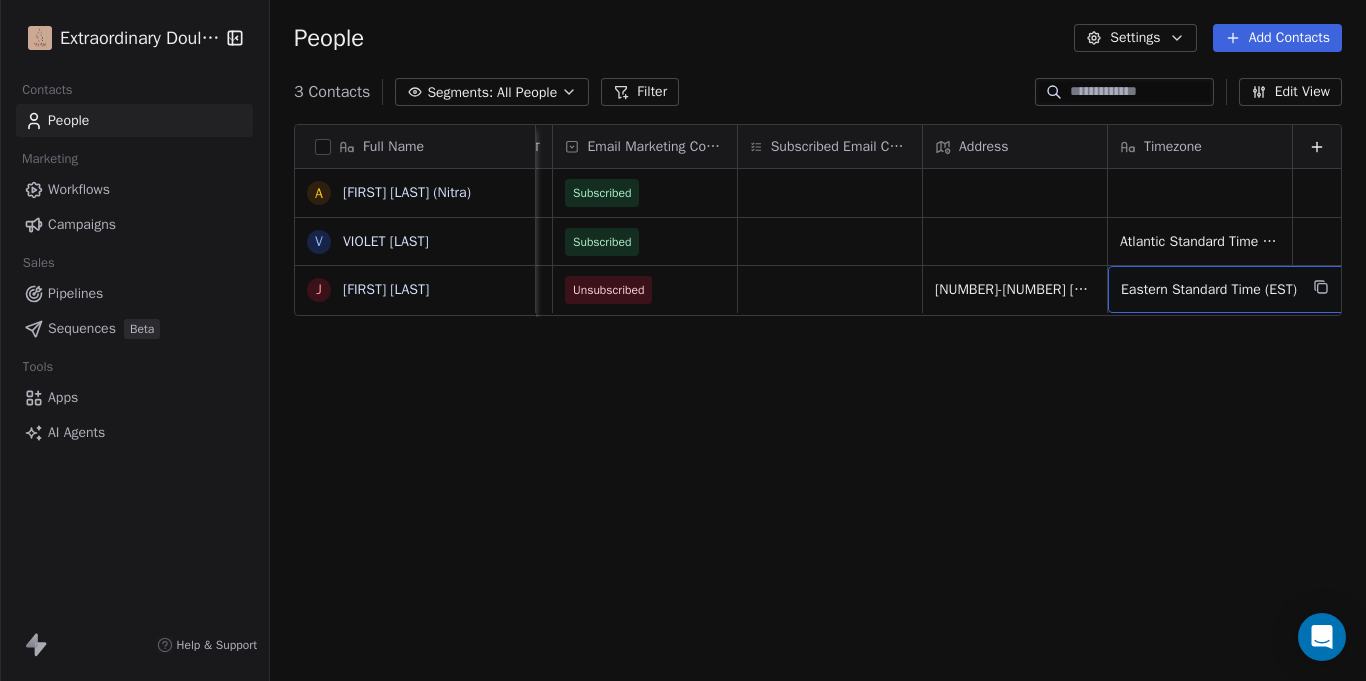 click on "Eastern Standard Time (EST)" at bounding box center (1209, 290) 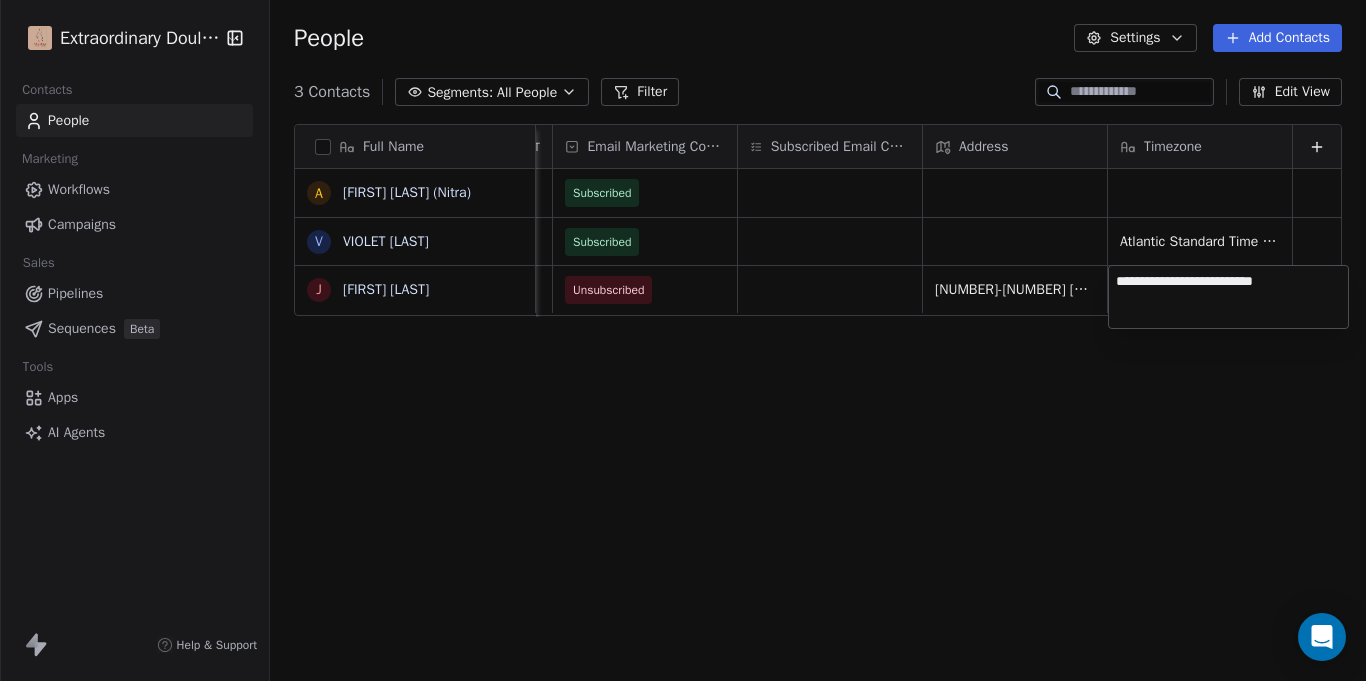 drag, startPoint x: 1117, startPoint y: 287, endPoint x: 1295, endPoint y: 285, distance: 178.01123 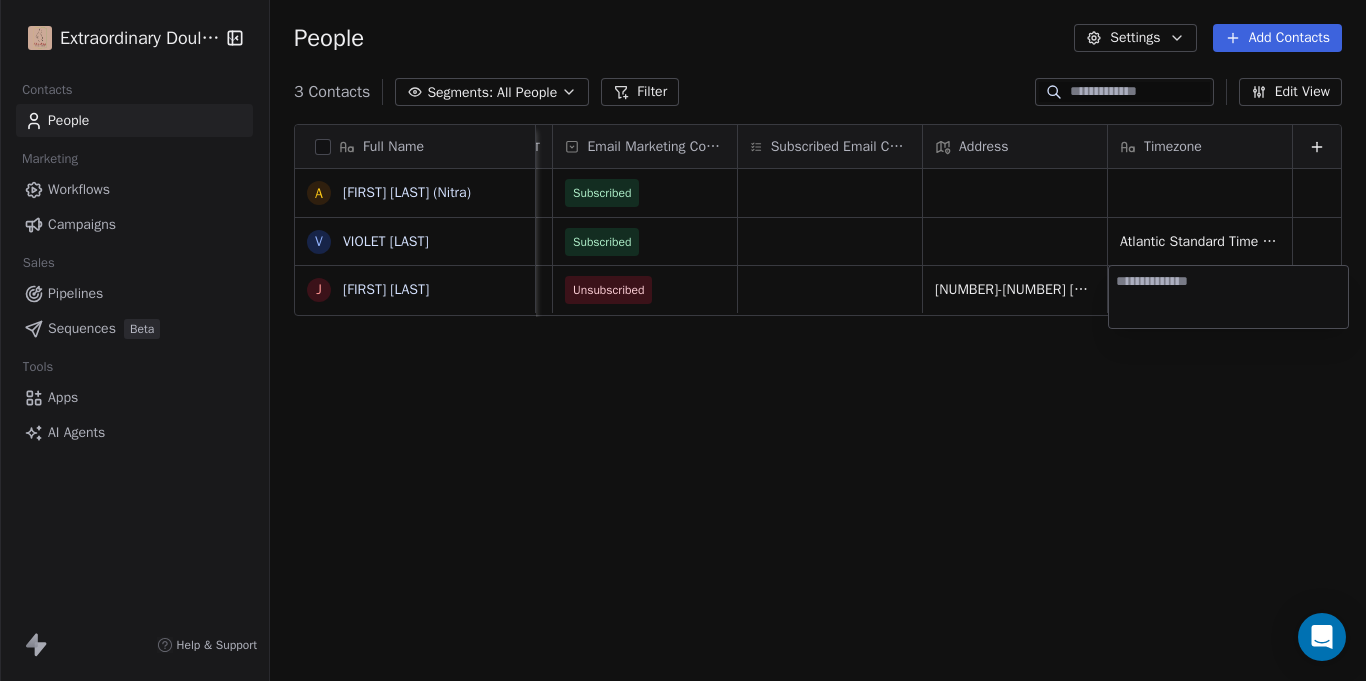 click on "Full Name A [FIRST] [LAST] (Nitra) V [FIRST] [LAST] J [FIRST] [LAST] NPS Score Customer Lifetime Value Created Date AMT Last Activity Date AMT Email Marketing Consent Subscribed Email Categories Address Timezone   [MONTH] [DAY], [YEAR] [HOUR]:[MINUTE] [AM/PM] Subscribed   [MONTH] [DAY], [YEAR] [HOUR]:[MINUTE] [AM/PM] Subscribed Atlantic Standard Time (AST)   [MONTH] [DAY], [YEAR] [HOUR]:[MINUTE] [AM/PM] Unsubscribed [NUMBER]-[NUMBER] [STREET] APT [NUMBER], [CITY], [STATE], [ZIP] Eastern Standard Time (EST)
To pick up a draggable item, press the space bar.
While dragging, use the arrow keys to move the item.
Press space again to drop the item in its new position, or press escape to cancel." at bounding box center (683, 340) 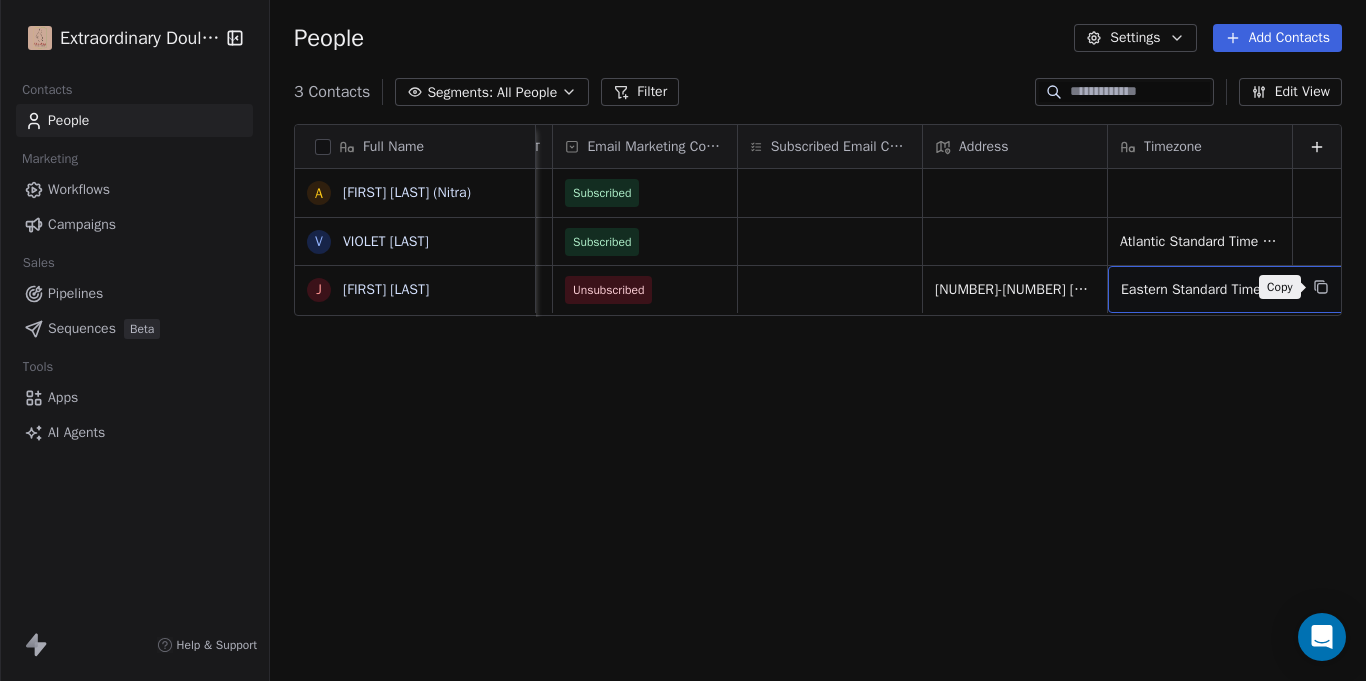 click 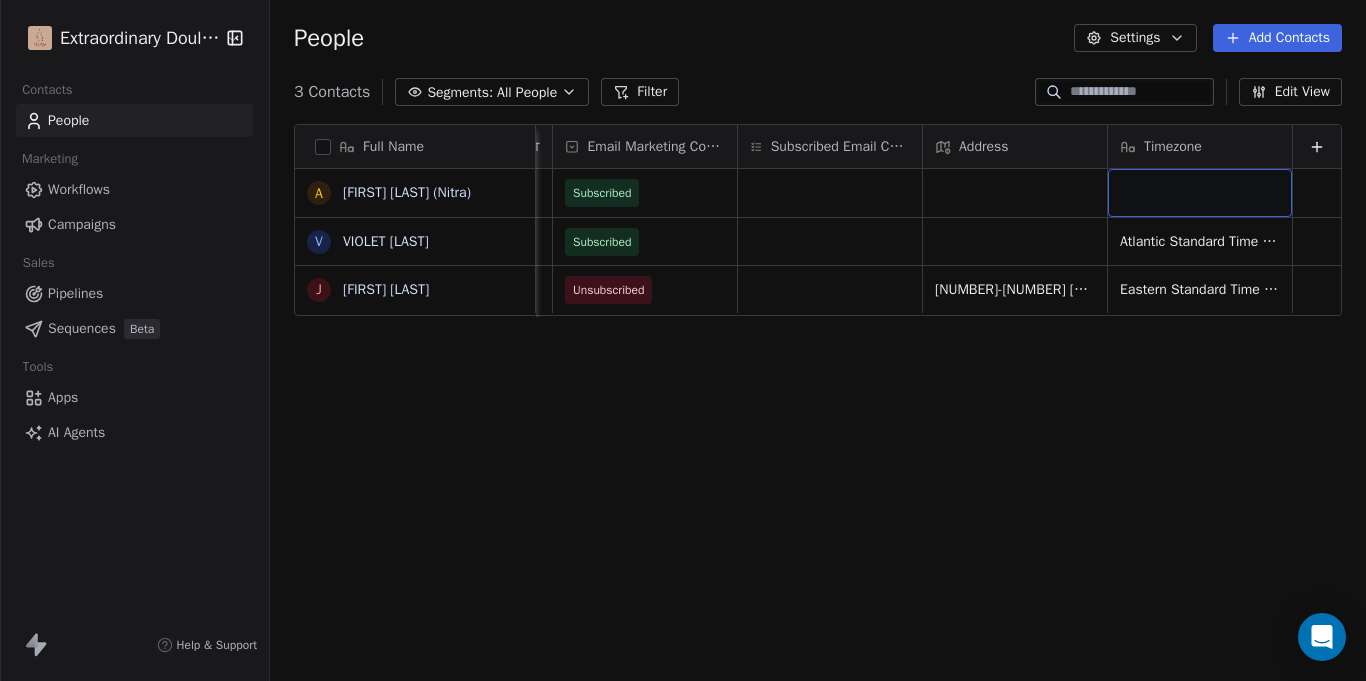 click at bounding box center [1200, 193] 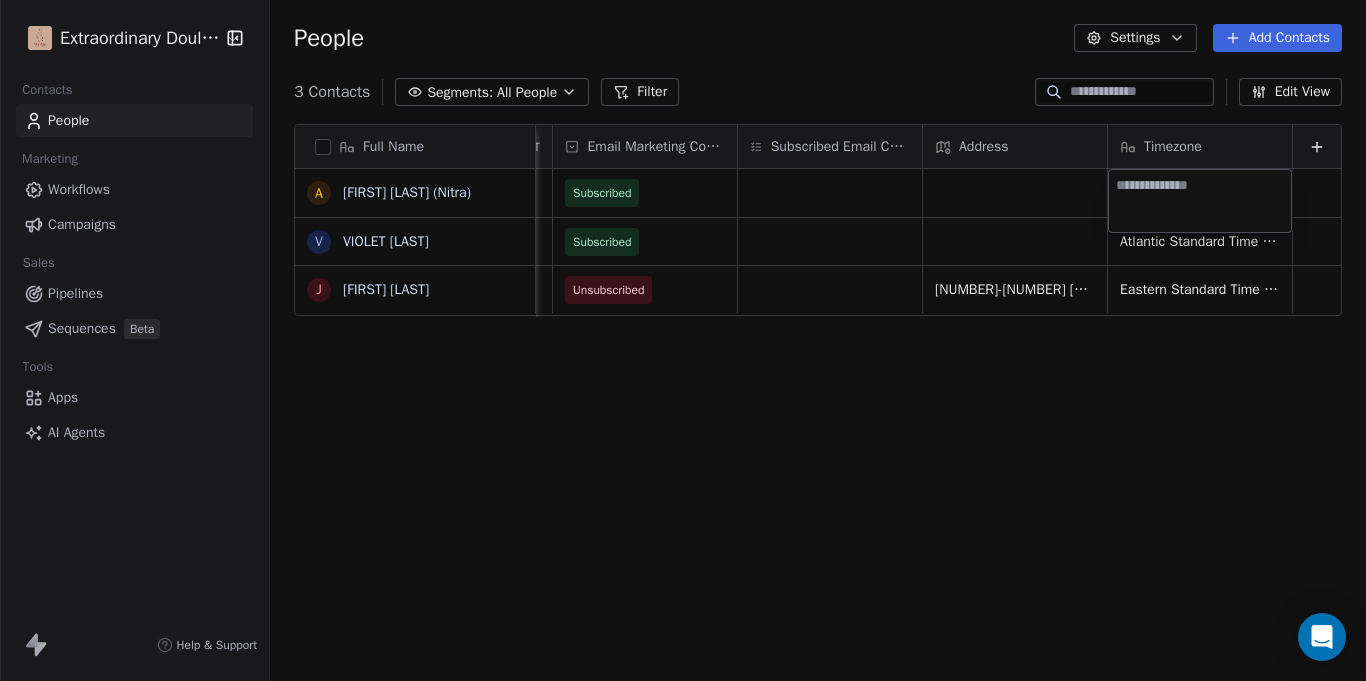 type on "**********" 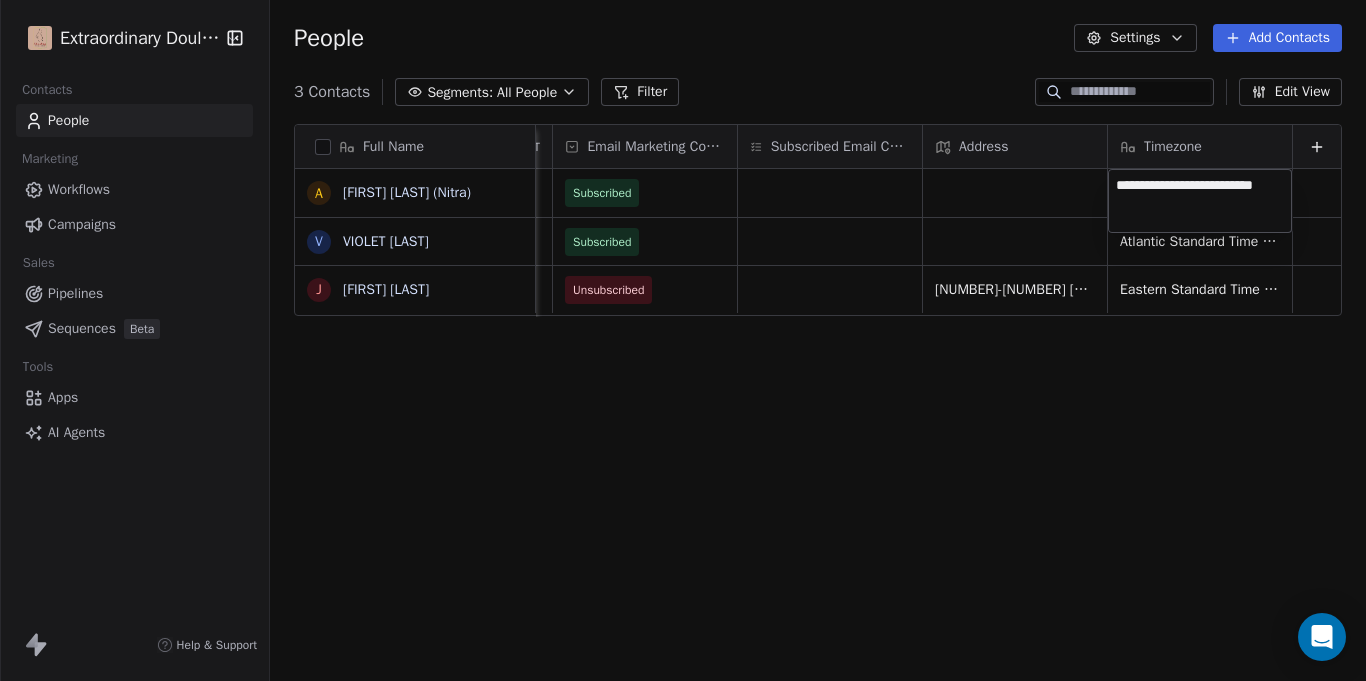 click on "**********" at bounding box center [683, 340] 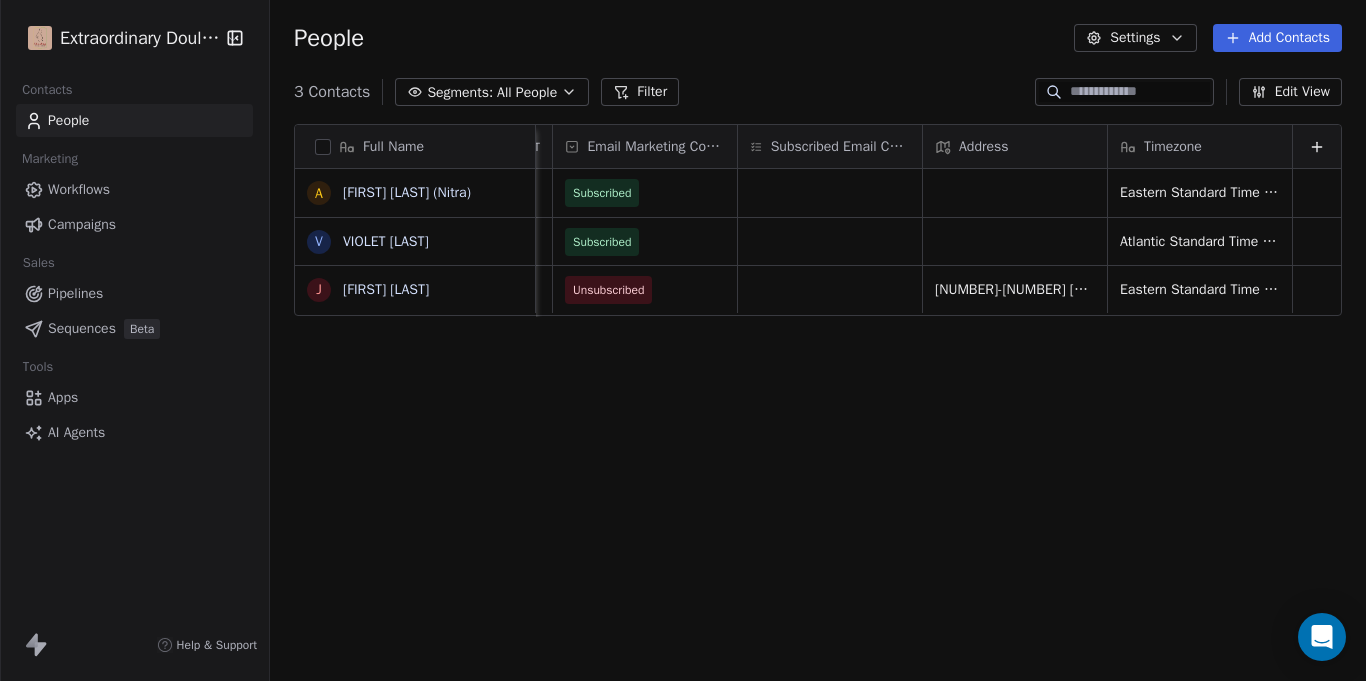 click 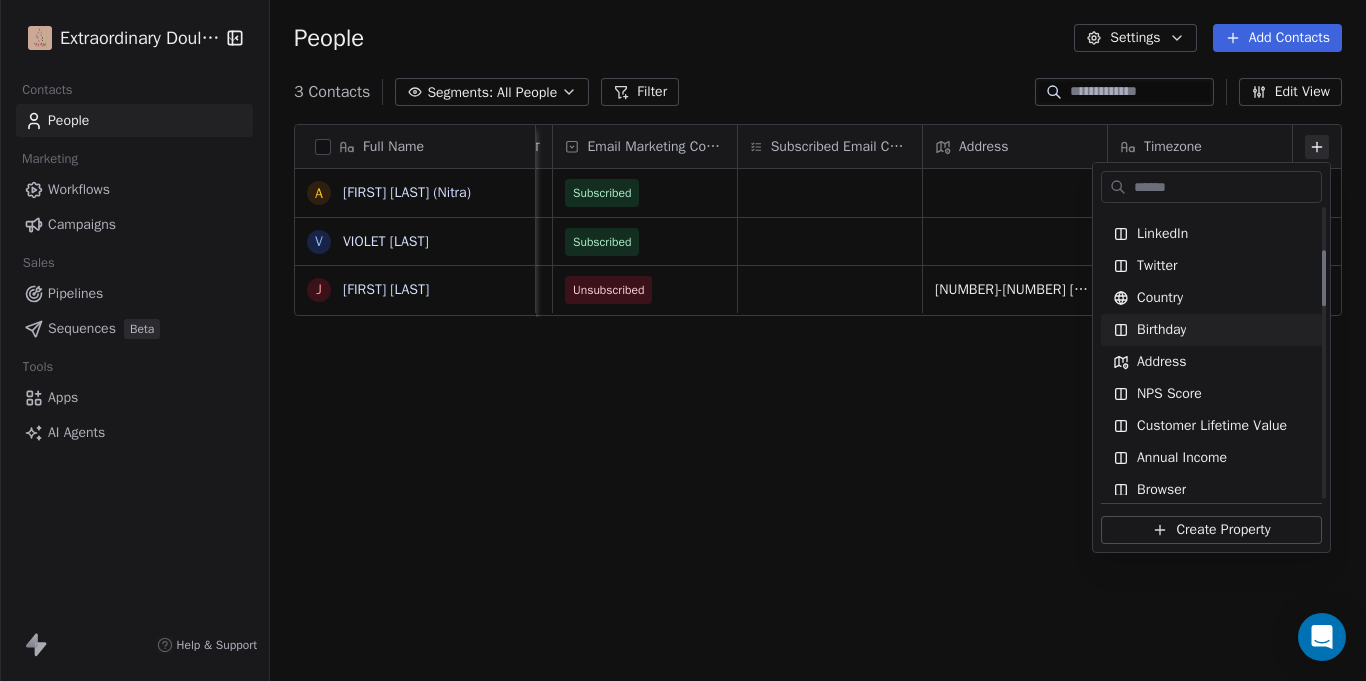 scroll, scrollTop: 218, scrollLeft: 0, axis: vertical 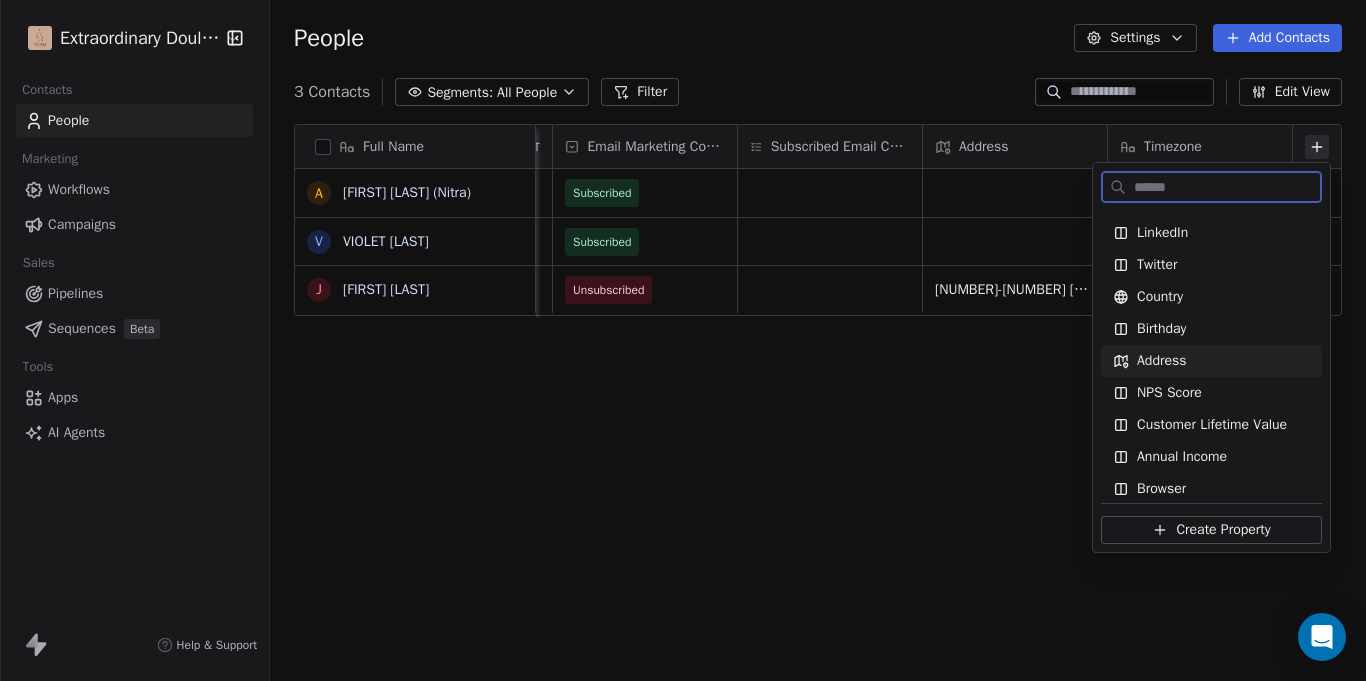 click on "Address" at bounding box center (1211, 361) 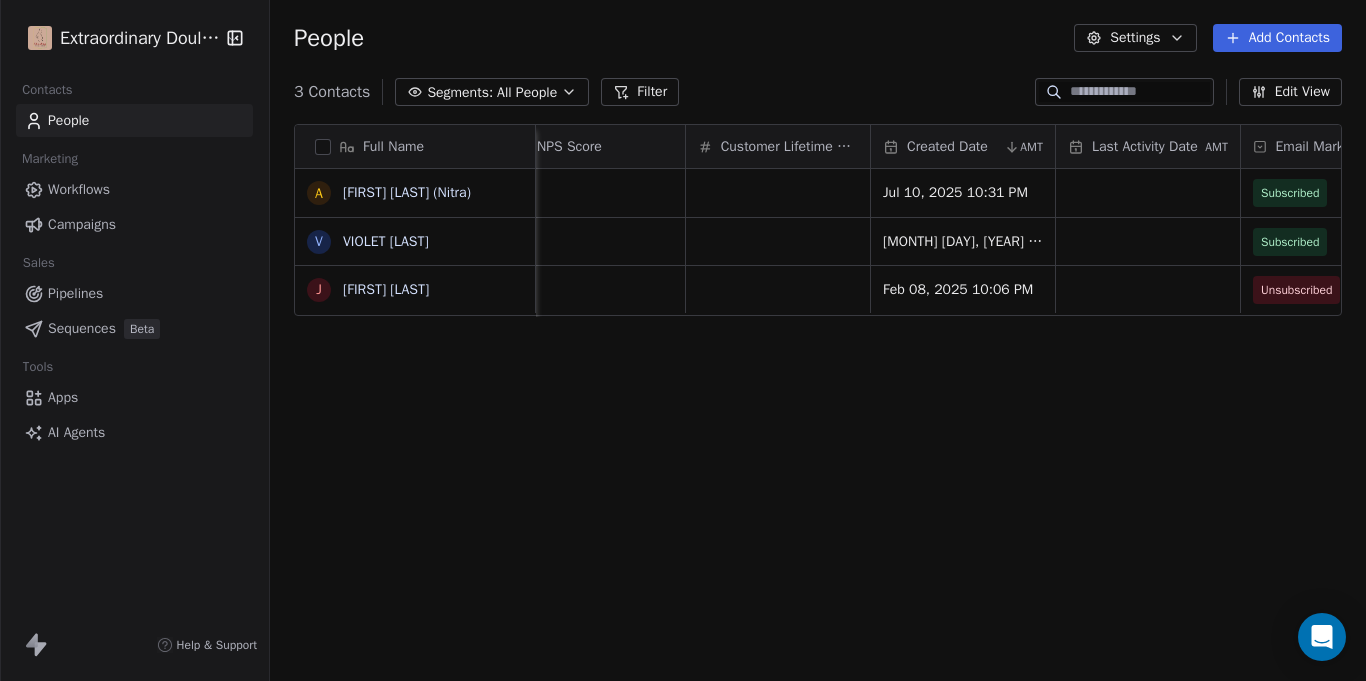 scroll, scrollTop: 0, scrollLeft: 1510, axis: horizontal 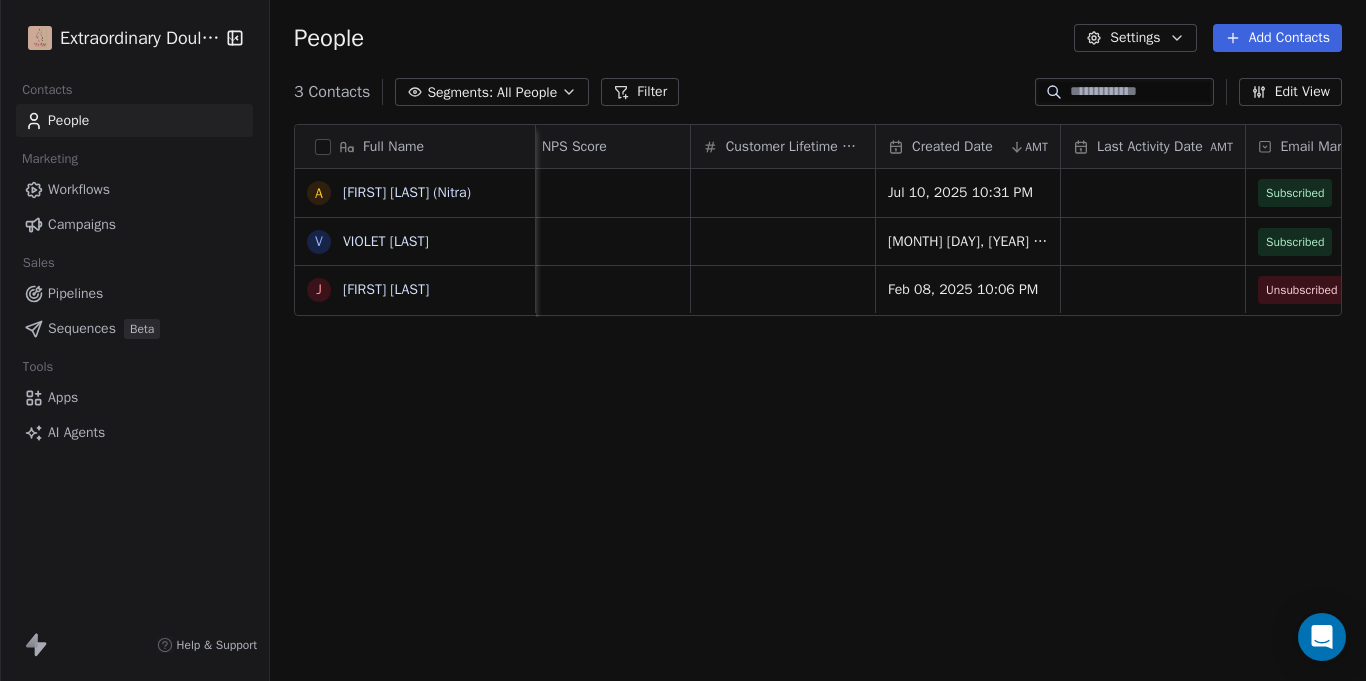 click on "Customer Lifetime Value" at bounding box center (794, 147) 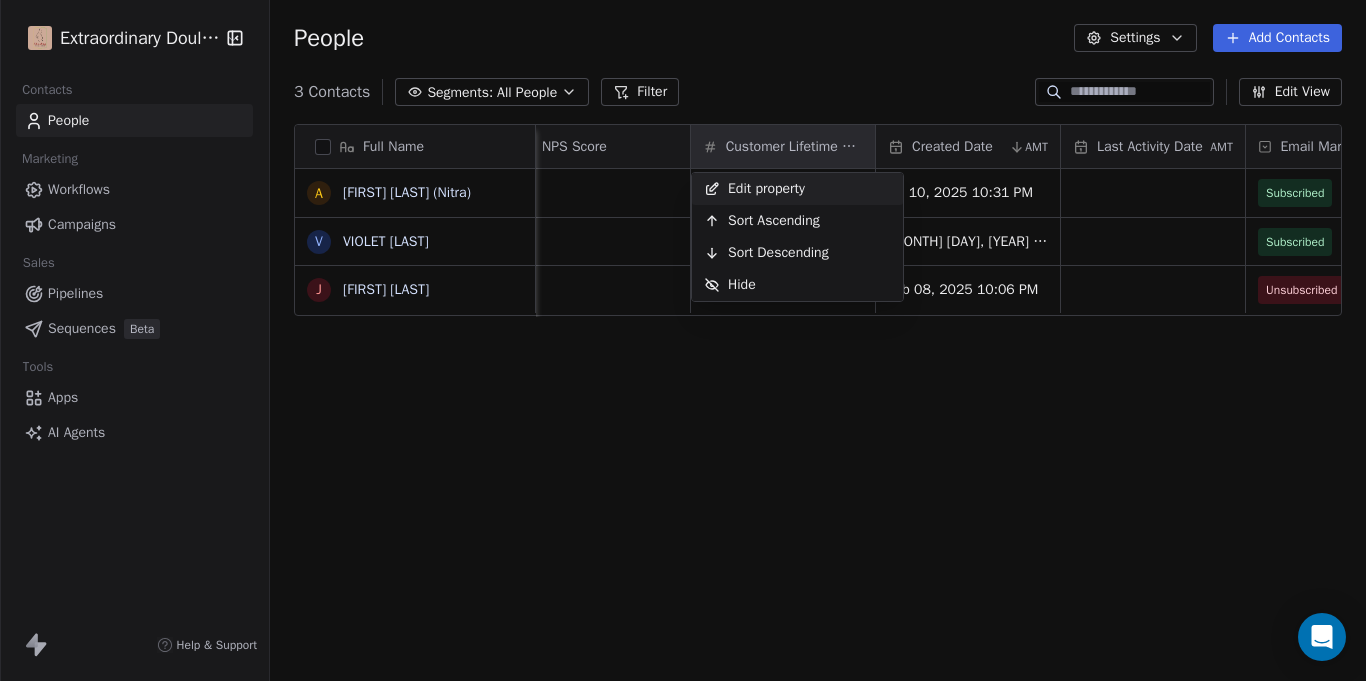 click on "Extraordinary Doula Care Contacts People Marketing Workflows Campaigns Sales Pipelines Sequences Beta Tools Apps AI Agents Help & Support People Settings Add Contacts 3 Contacts Segments: All People Filter Edit View Tag Add to Sequence Export Full Name A [FIRST] [LAST] (Nitra) V VIOLET HENRY J JELISSA WILLIAMS Job Title Status Contact Source NPS Score Customer Lifetime Value Created Date AMT Last Activity Date AMT Email Marketing Consent Subscribed Email Categories Address Timezone Closed Won Jul 10, 2025 10:31 PM Subscribed Eastern Standard Time (EST) Body Sculptor Closed Won Feb 23, 2025 12:10 PM Subscribed Atlantic Standard Time (AST) Closed Won Feb 08, 2025 10:06 PM Unsubscribed [NUMBER] [STREET], [CITY], [STATE], [POSTAL_CODE] Eastern Standard Time (EST)
To pick up a draggable item, press the space bar.
While dragging, use the arrow keys to move the item.
Press space again to drop the item in its new position, or press escape to cancel.
Edit property Sort Ascending" at bounding box center [683, 340] 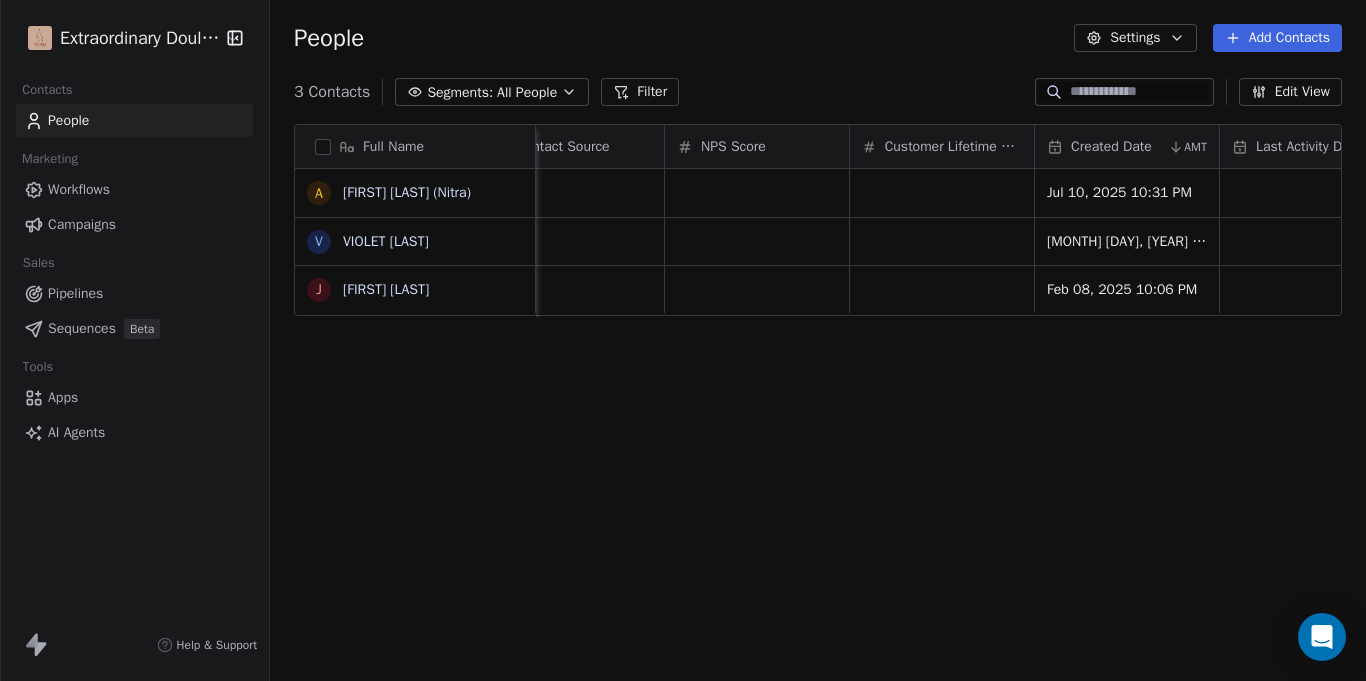 scroll, scrollTop: 0, scrollLeft: 1311, axis: horizontal 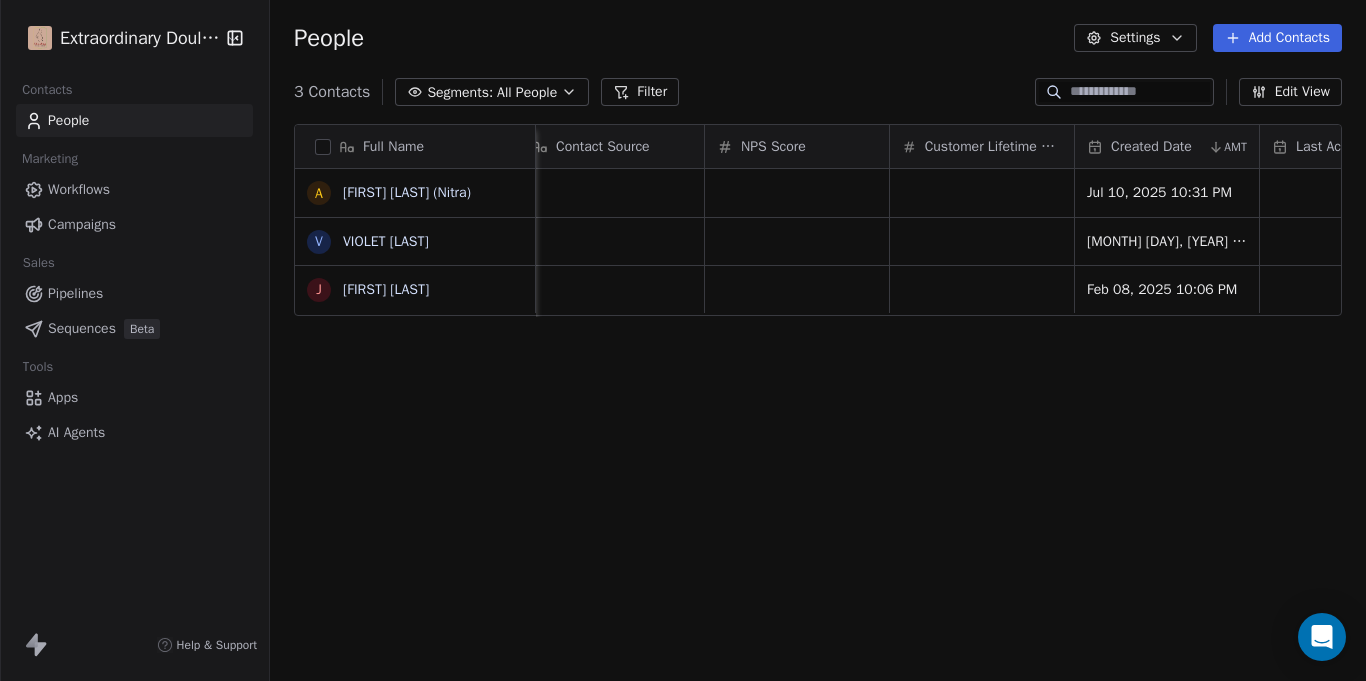 click on "NPS Score" at bounding box center (797, 146) 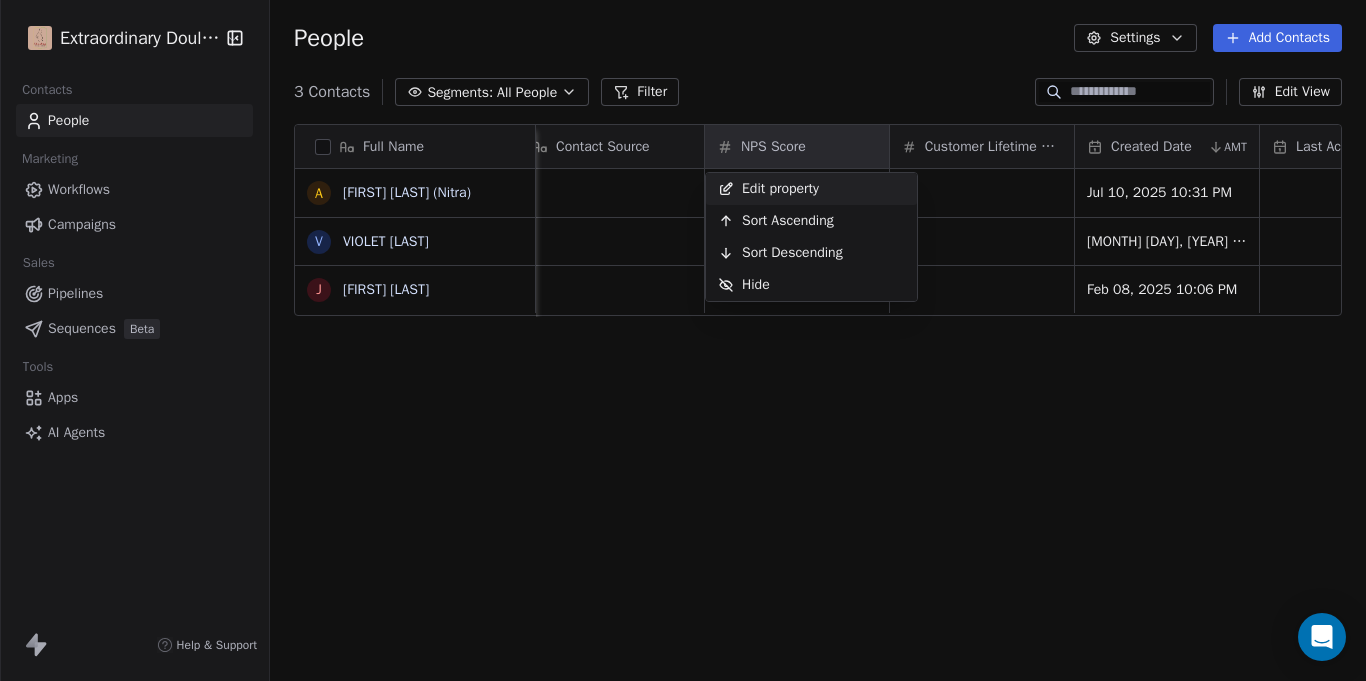 click on "Extraordinary Doula Care Contacts People Marketing Workflows Campaigns Sales Pipelines Sequences Beta Tools Apps AI Agents Help & Support People Settings  Add Contacts 3 Contacts Segments: All People Filter  Edit View Tag Add to Sequence Export Full Name A [FIRST] [LAST] (Nitra) V [FIRST] [LAST] J [FIRST] [LAST] Website Job Title Status Contact Source NPS Score Customer Lifetime Value Created Date AMT Last Activity Date AMT Email Marketing Consent Subscribed Email Categories Address   Closed Won Jul 10, 2025 10:31 PM Subscribed   Body Sculptor Closed Won Feb 23, 2025 12:10 PM Subscribed   Closed Won Feb 08, 2025 10:06 PM Unsubscribed [NUMBER]-[NUMBER] [STREET]. APT [NUMBER], [CITY], [STATE], [ZIP]
To pick up a draggable item, press the space bar.
While dragging, use the arrow keys to move the item.
Press space again to drop the item in its new position, or press escape to cancel.
Edit property Sort Ascending Sort Descending Hide" at bounding box center (683, 340) 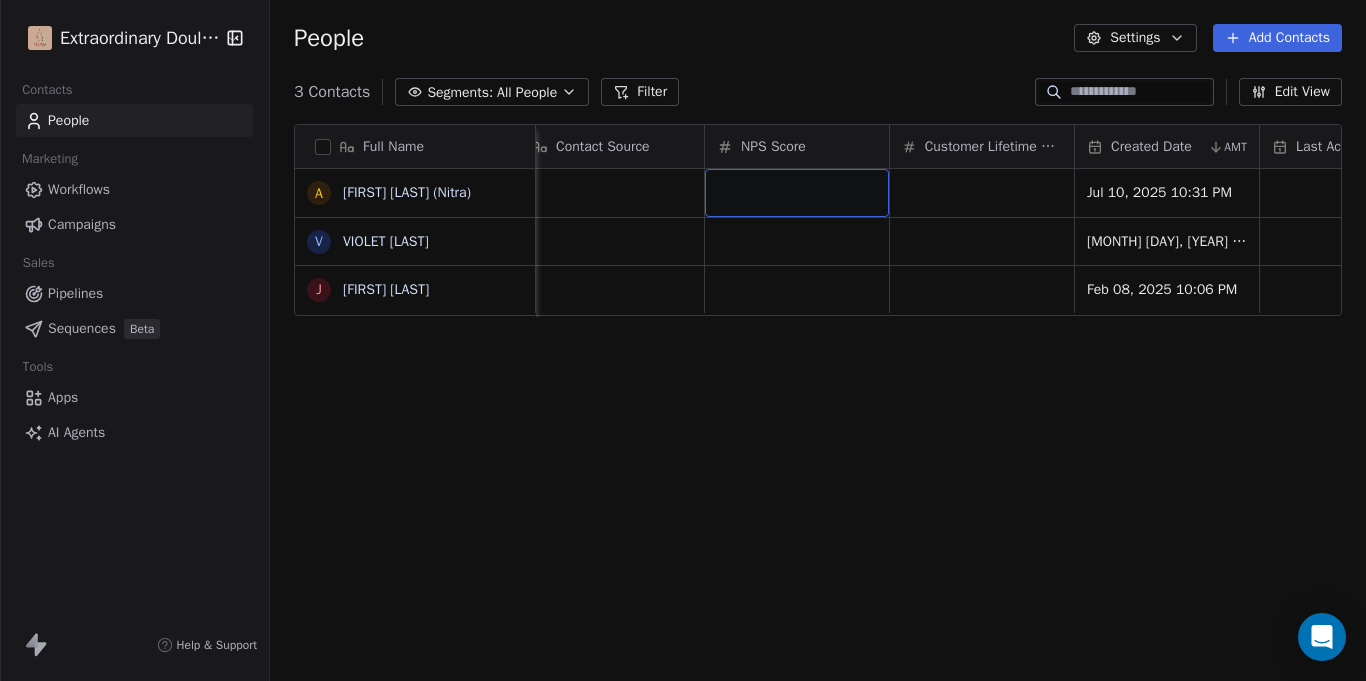 click at bounding box center (797, 193) 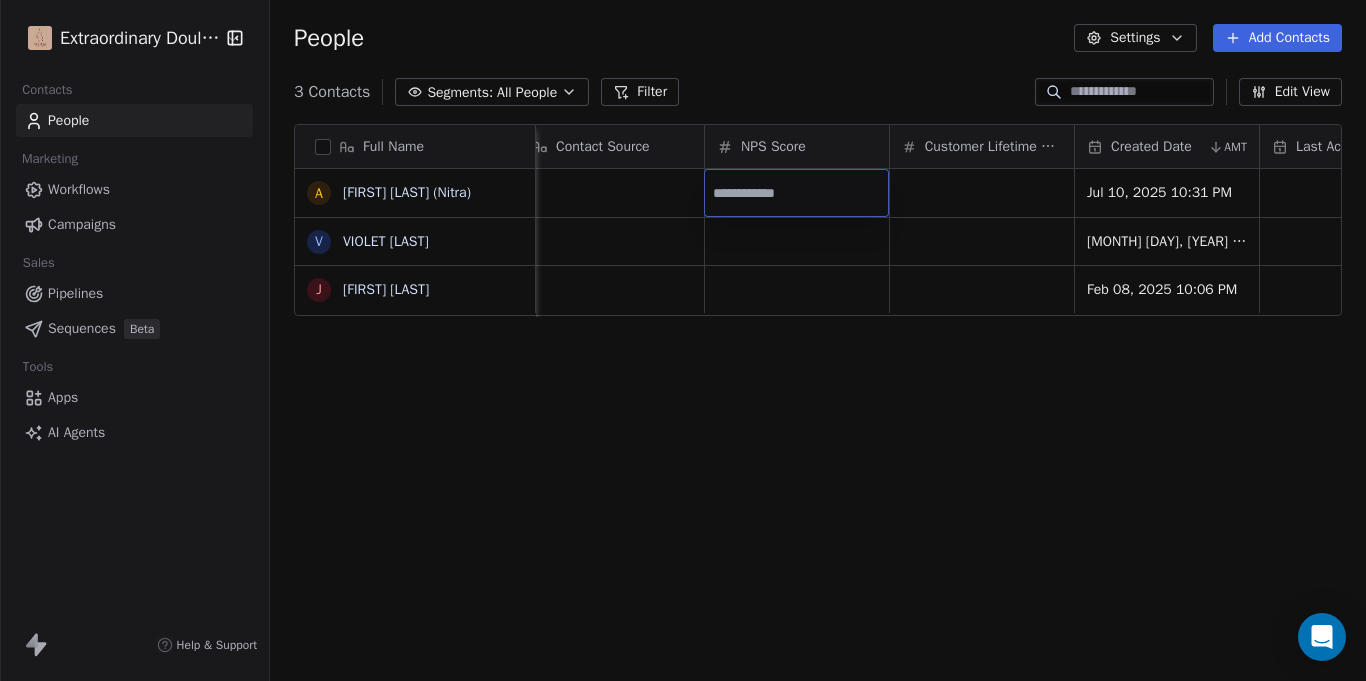 click at bounding box center (796, 193) 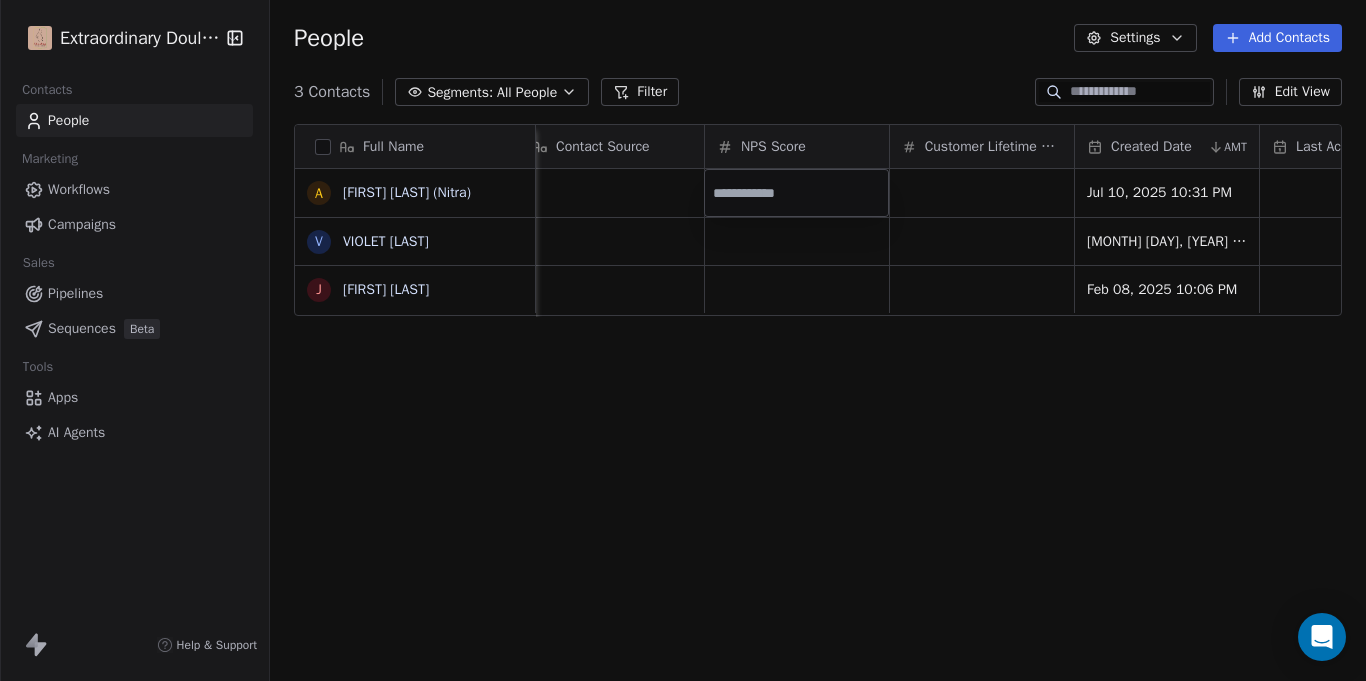 click on "Extraordinary Doula Care Contacts People Marketing Workflows Campaigns Sales Pipelines Sequences Beta Tools Apps AI Agents Help & Support People Settings  Add Contacts 3 Contacts Segments: All People Filter  Edit View Tag Add to Sequence Export Full Name A [FIRST] [LAST] (Nitra) V [FIRST] [LAST] J [FIRST] [LAST] Website Job Title Status Contact Source NPS Score Customer Lifetime Value Created Date AMT Last Activity Date AMT Email Marketing Consent Subscribed Email Categories Address   Closed Won Jul 10, 2025 10:31 PM Subscribed   Body Sculptor Closed Won Feb 23, 2025 12:10 PM Subscribed   Closed Won Feb 08, 2025 10:06 PM Unsubscribed [NUMBER]-[NUMBER] [STREET]. APT [NUMBER], [CITY], [STATE], [ZIP]
To pick up a draggable item, press the space bar.
While dragging, use the arrow keys to move the item.
Press space again to drop the item in its new position, or press escape to cancel." at bounding box center [683, 340] 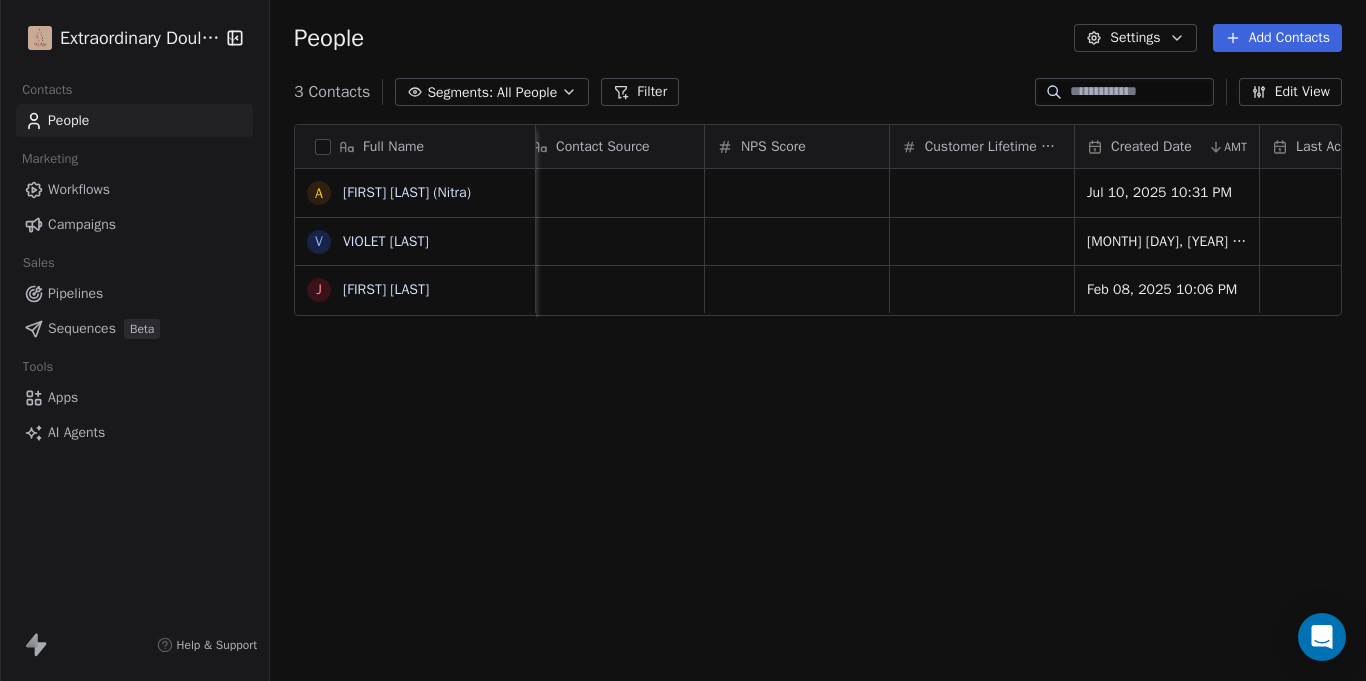 click on "NPS Score" at bounding box center (797, 146) 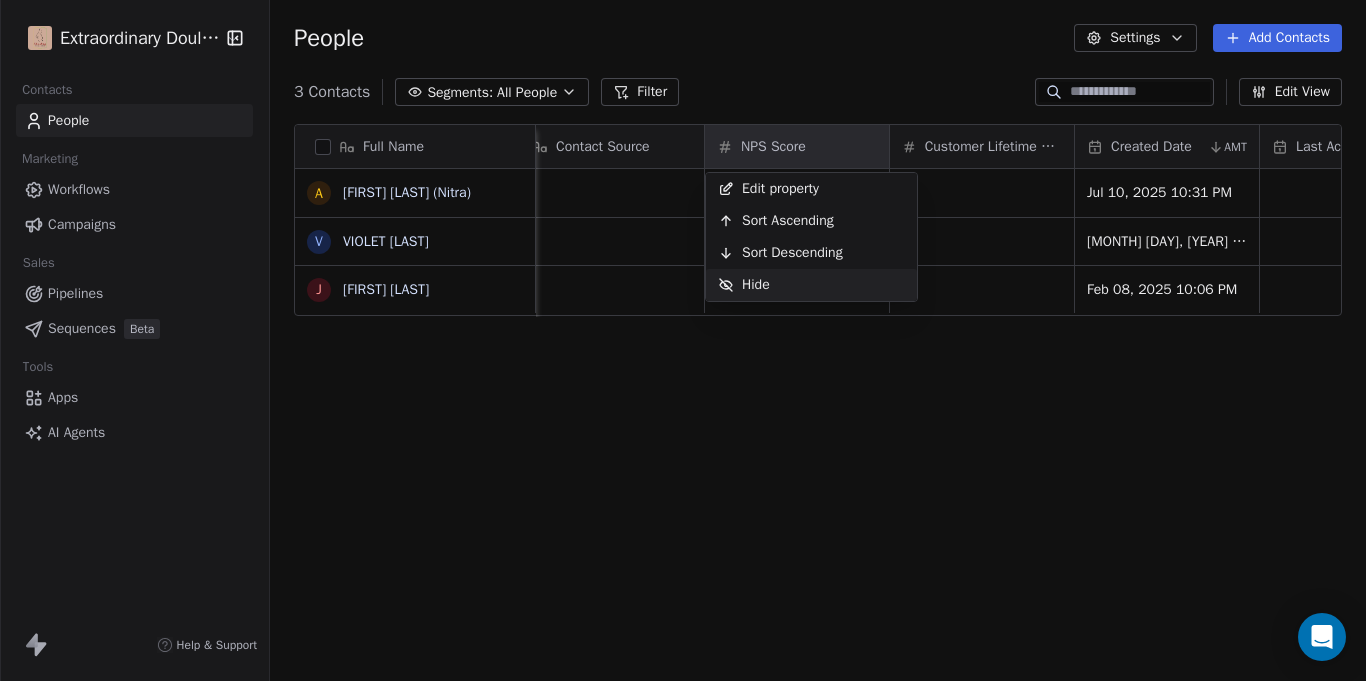 click on "Hide" at bounding box center (811, 285) 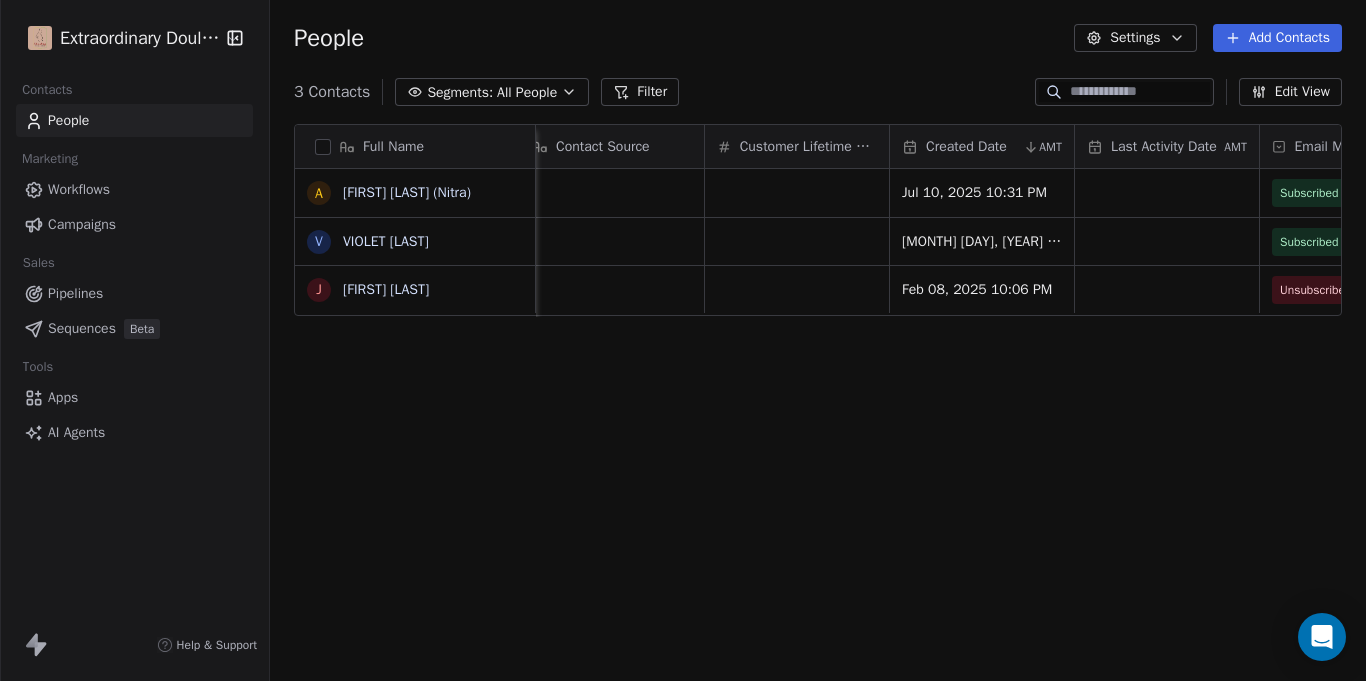 click on "Customer Lifetime Value" at bounding box center (808, 147) 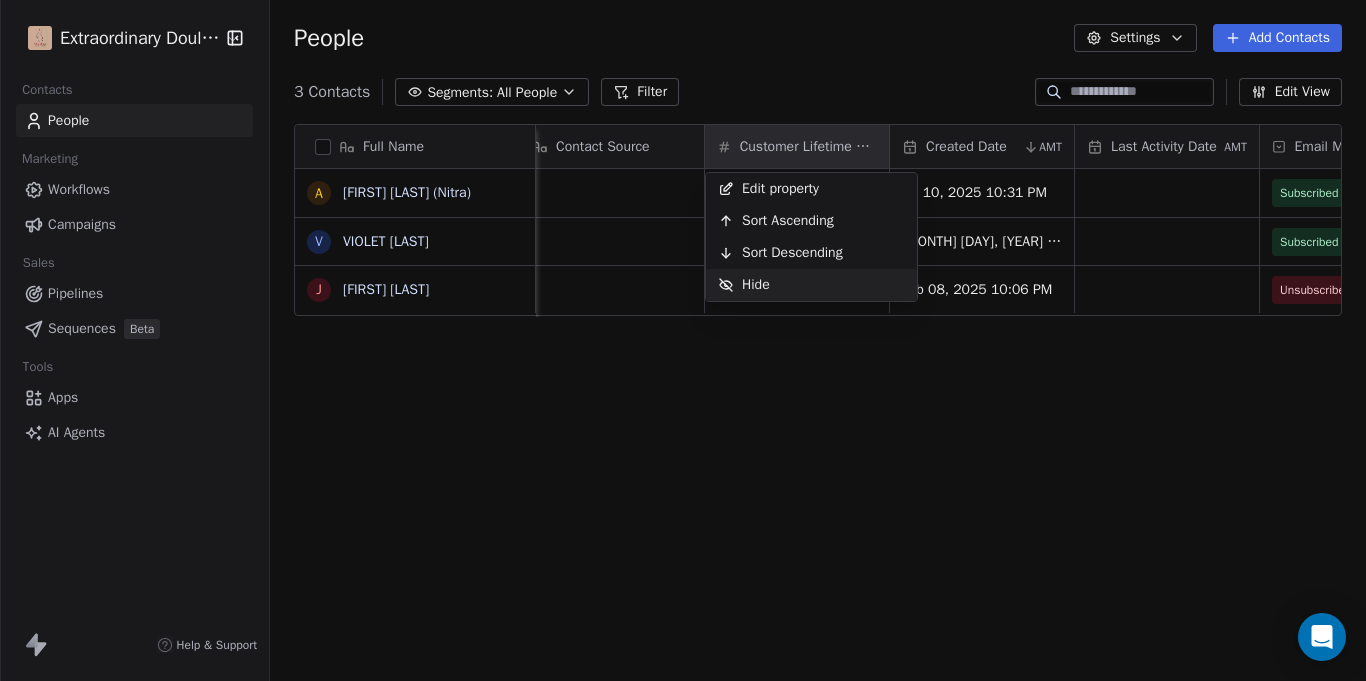 click on "Hide" at bounding box center [811, 285] 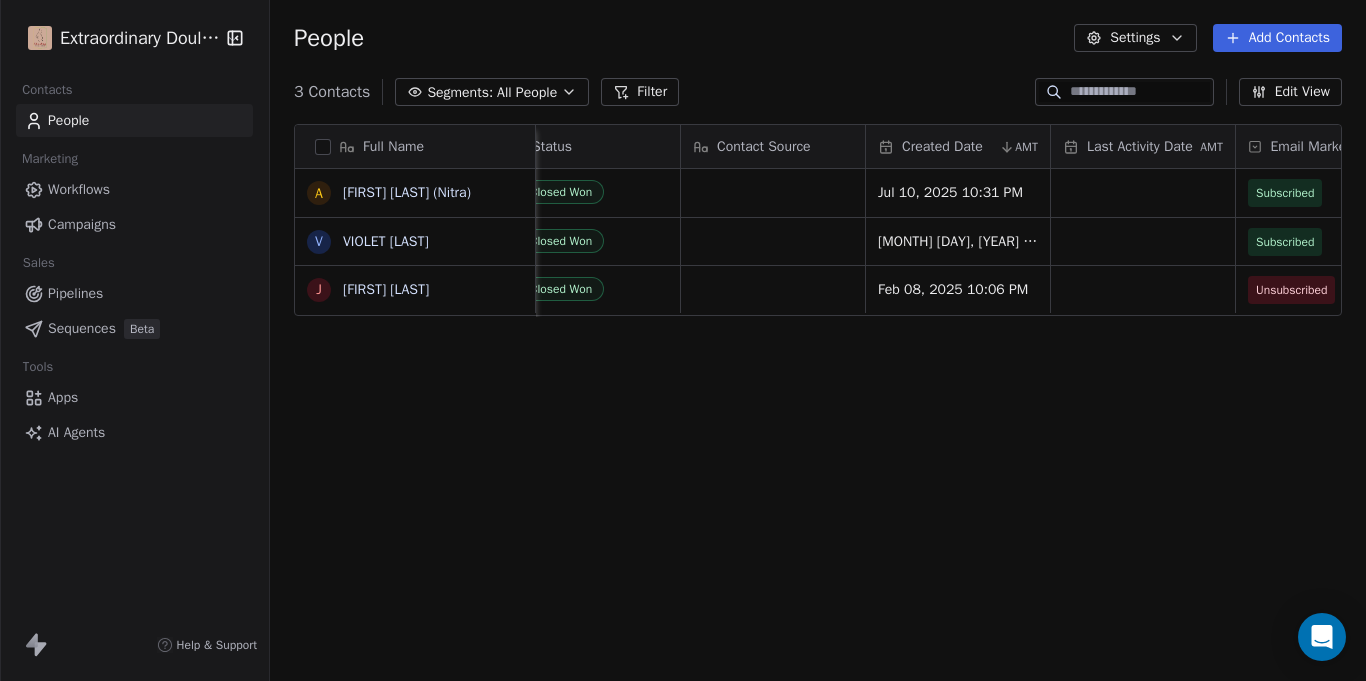 scroll, scrollTop: 0, scrollLeft: 1147, axis: horizontal 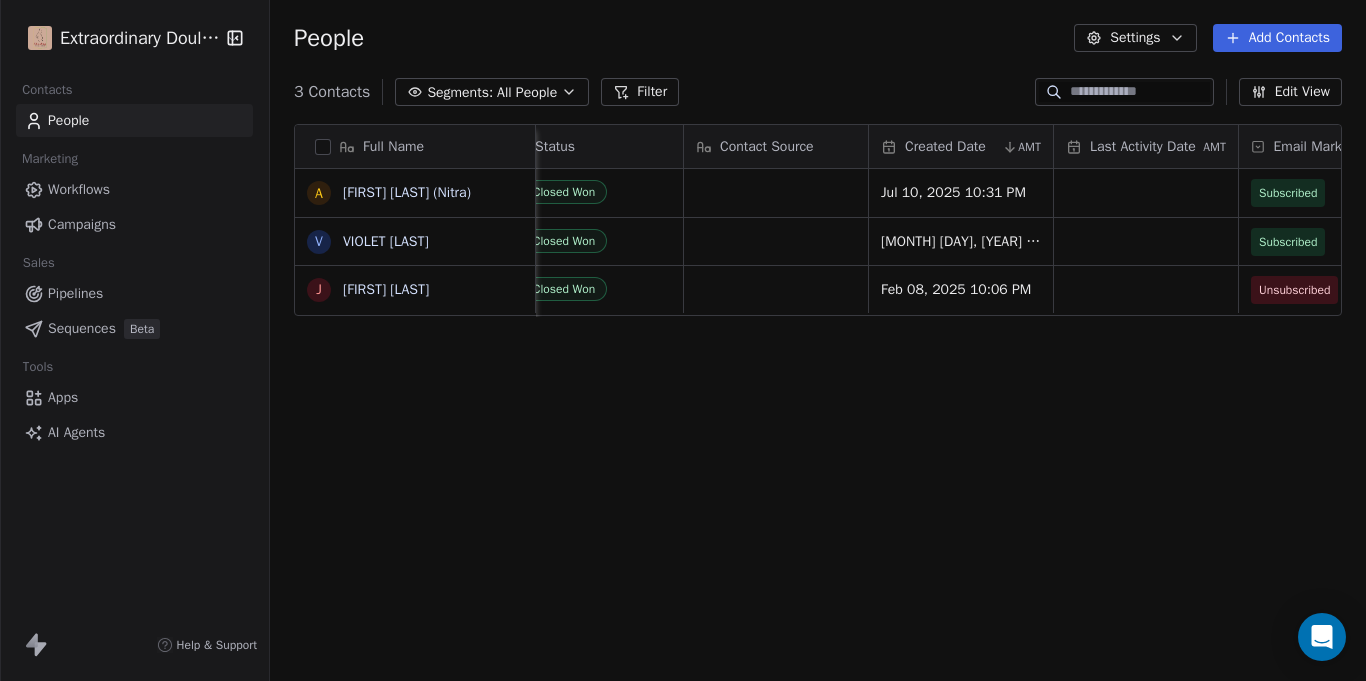 click on "Contact Source" at bounding box center [776, 146] 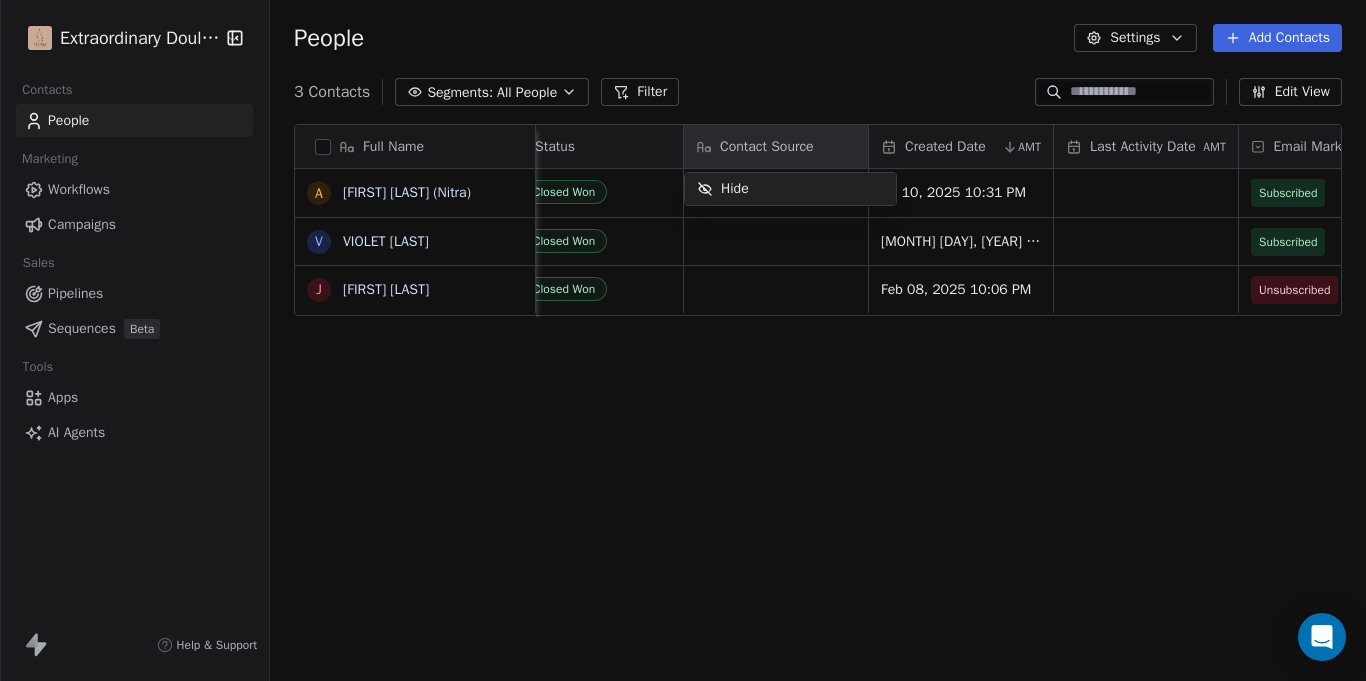 click on "Extraordinary Doula Care Contacts People Marketing Workflows Campaigns Sales Pipelines Sequences Beta Tools Apps AI Agents Help & Support People Settings  Add Contacts 3 Contacts Segments: All People Filter  Edit View Tag Add to Sequence Export Full Name A [FIRST] [LAST] (Nitra) V [FIRST] [LAST] J [FIRST] [LAST] Country Website Job Title Status Contact Source Created Date AMT Last Activity Date AMT Email Marketing Consent Subscribed Email Categories Address Timezone   United States Closed Won Jul 10, 2025 10:31 PM Subscribed Eastern Standard Time (EST)   U.S. Virgin Islands Body Sculptor Closed Won Feb 23, 2025 12:10 PM Subscribed Atlantic Standard Time (AST)   United States Closed Won Feb 08, 2025 10:06 PM Unsubscribed [NUMBER]-[NUMBER] [STREET]. APT [NUMBER], [CITY], [STATE], [ZIP] Eastern Standard Time (EST)
To pick up a draggable item, press the space bar.
While dragging, use the arrow keys to move the item.
Press space again to drop the item in its new position, or press escape to cancel." at bounding box center (683, 340) 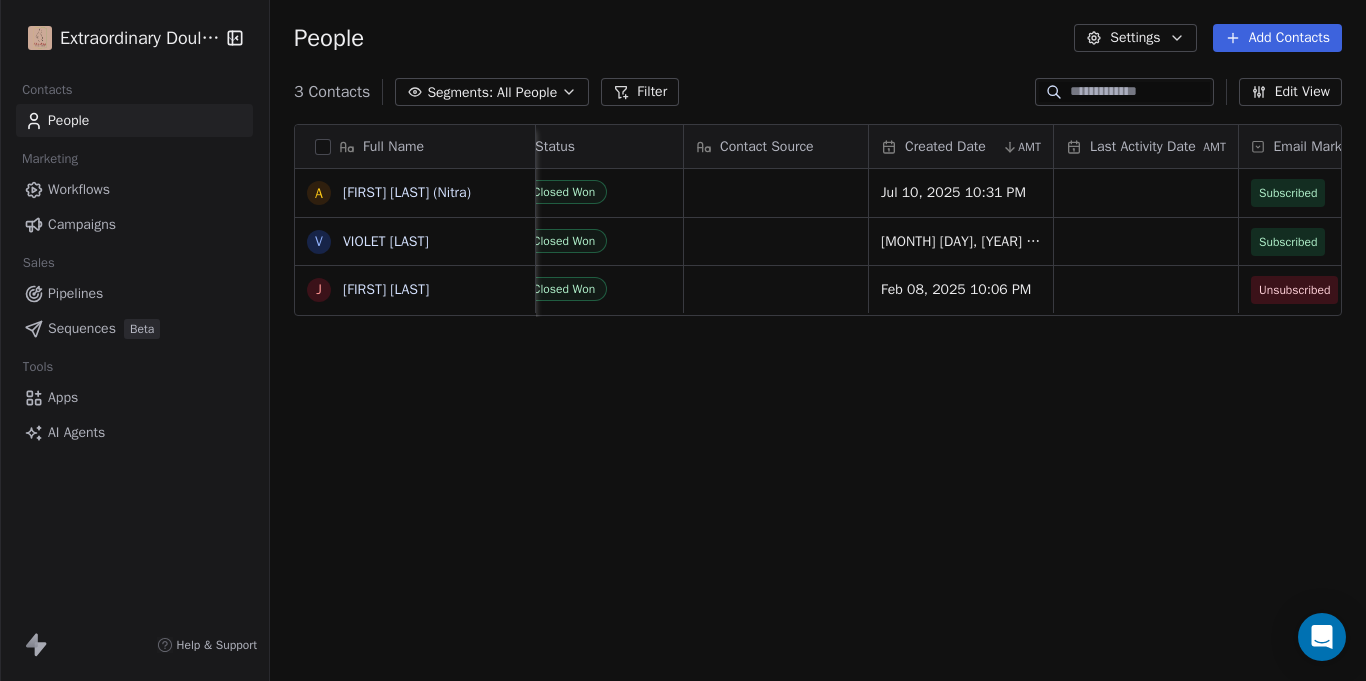 click on "U.S. Virgin Islands Body Sculptor Closed Won [DATE] [TIME] Subscribed [TIMEZONE]" at bounding box center (708, 241) 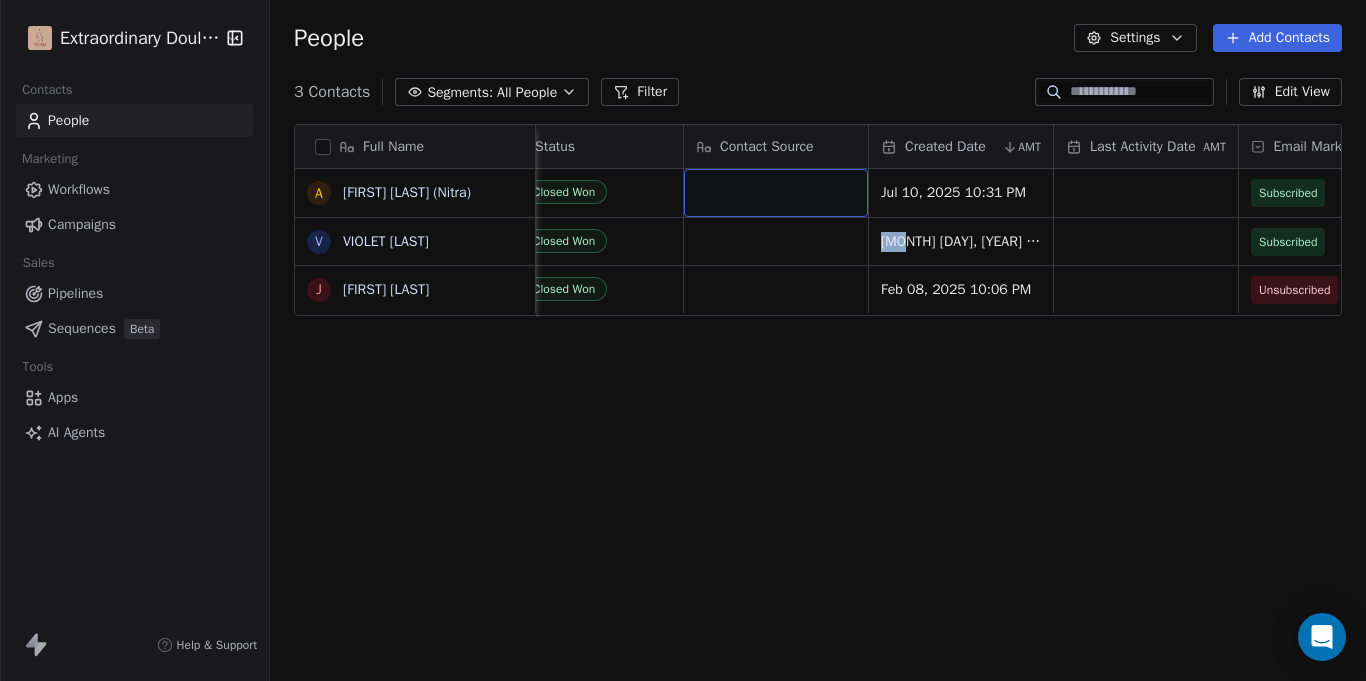 click at bounding box center [776, 193] 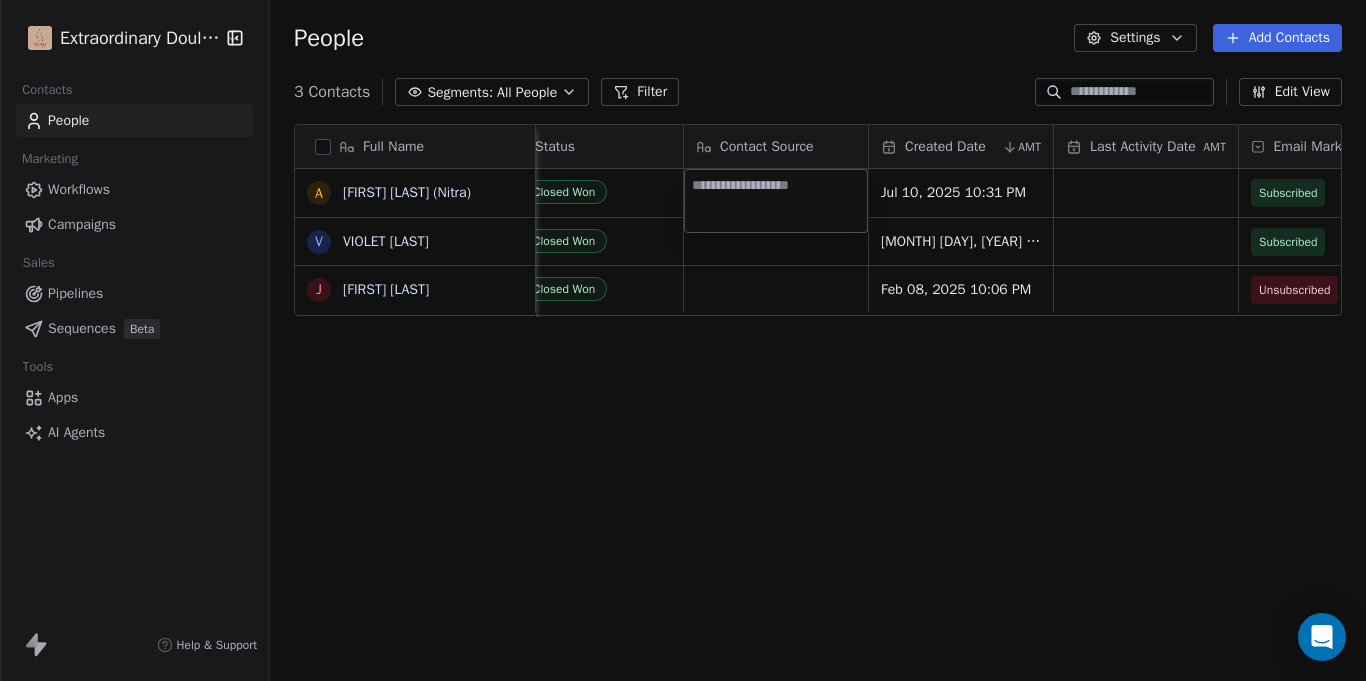 click at bounding box center (776, 201) 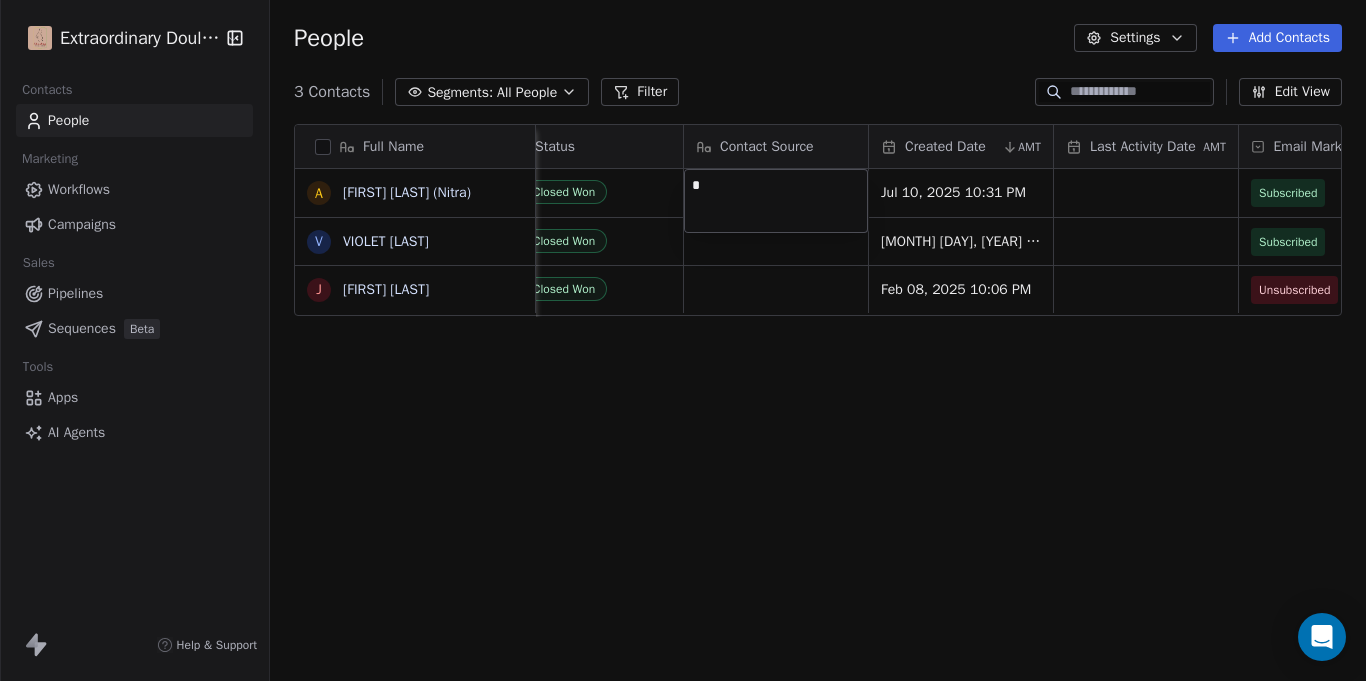 type on "**" 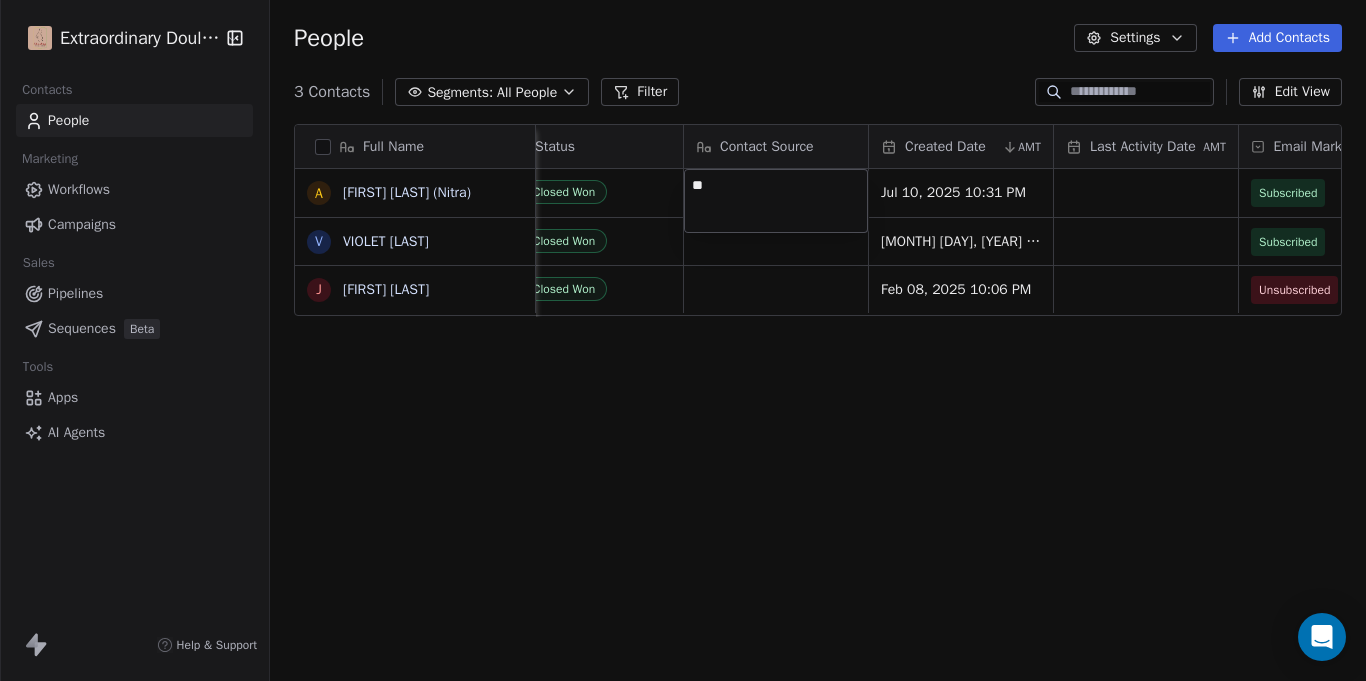click on "Extraordinary Doula Care Contacts People Marketing Workflows Campaigns Sales Pipelines Sequences Beta Tools Apps AI Agents Help & Support People Settings Add Contacts 3 Contacts Segments: All People Filter Edit View Tag Add to Sequence Export Full Name A [FIRST] [LAST] (Nitra) V [FIRST] [LAST] J [FIRST] [LAST] Country Website Job Title Status Contact Source Created Date AMT Last Activity Date AMT Email Marketing Consent Subscribed Email Categories Address Timezone United States [DATE] [TIME] Subscribed [TIMEZONE] U.S. Virgin Islands Body Sculptor Closed Won [DATE] [TIME] Subscribed [TIMEZONE] United States [DATE] [TIME] Unsubscribed [NUMBER]-[NUMBER] [STREET]. APT [NUMBER], [CITY], [STATE], [POSTAL_CODE] [TIMEZONE] To pick up a draggable item, press the space bar. While dragging, use the arrow keys to move the item. Press space again to drop the item in its new position, or press escape to cancel. **" at bounding box center (683, 340) 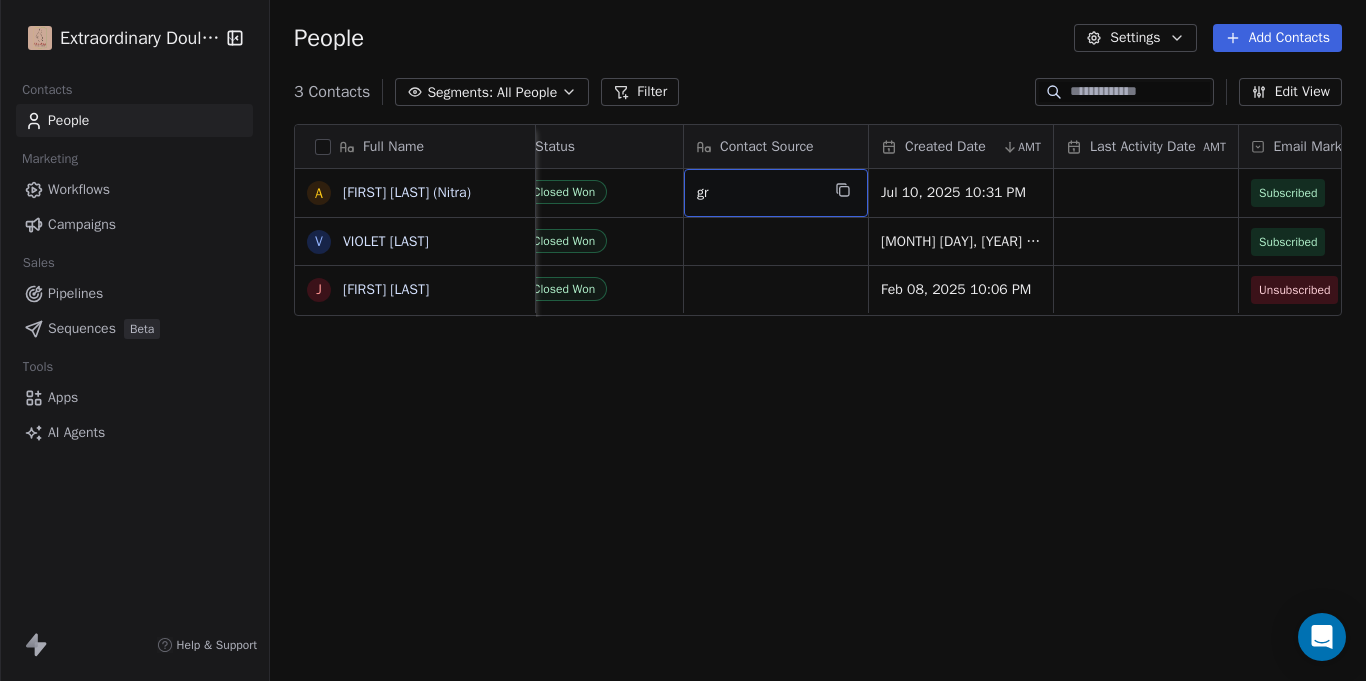 click on "gr" at bounding box center [758, 193] 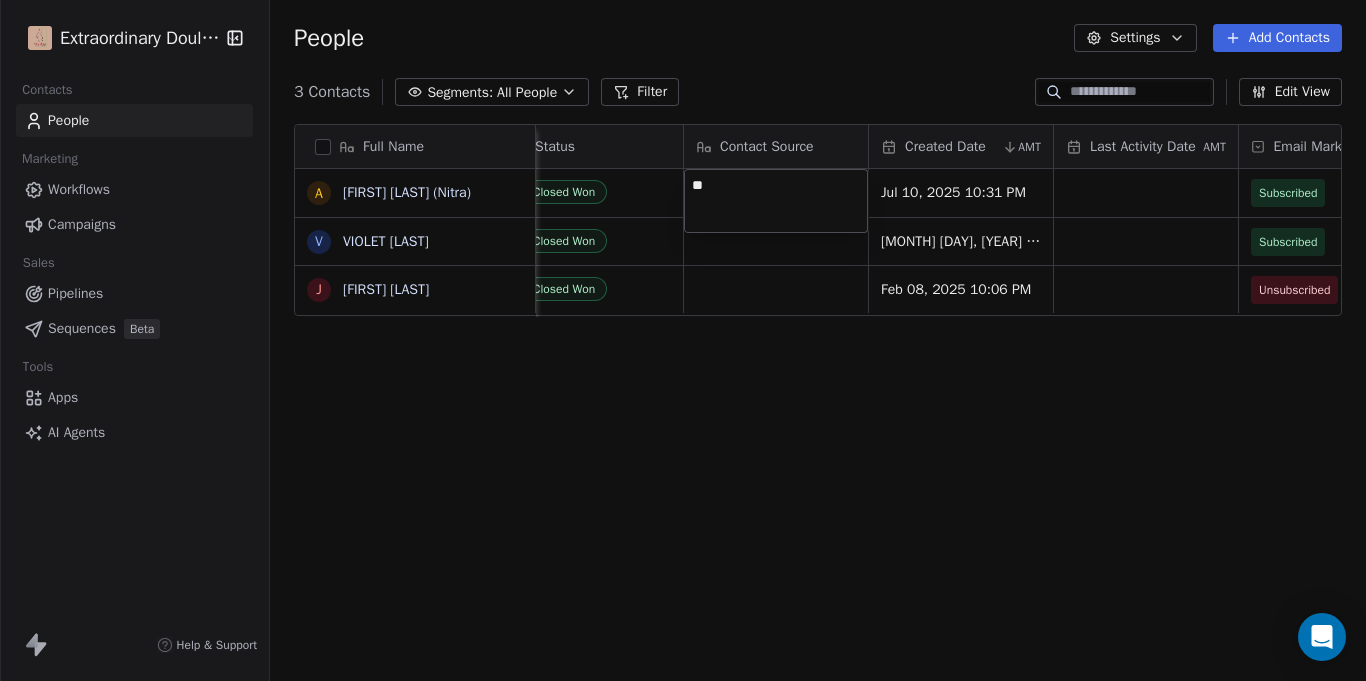 type on "*" 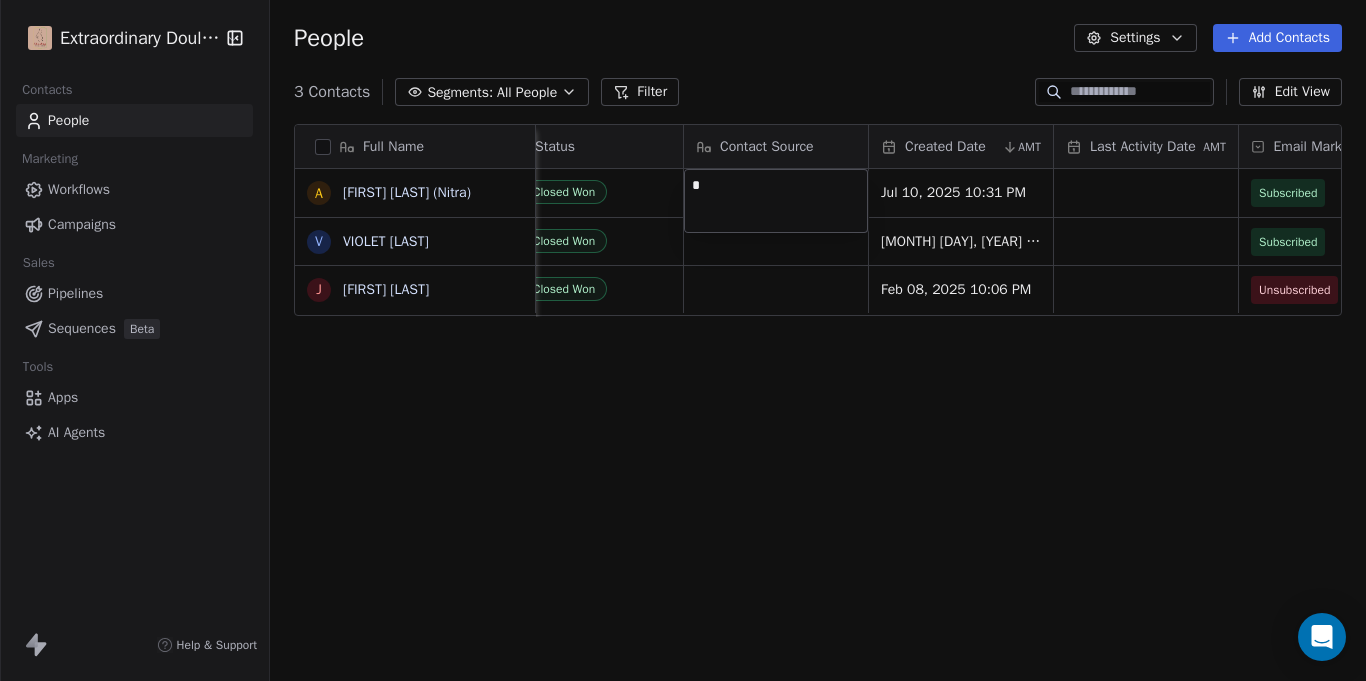 type 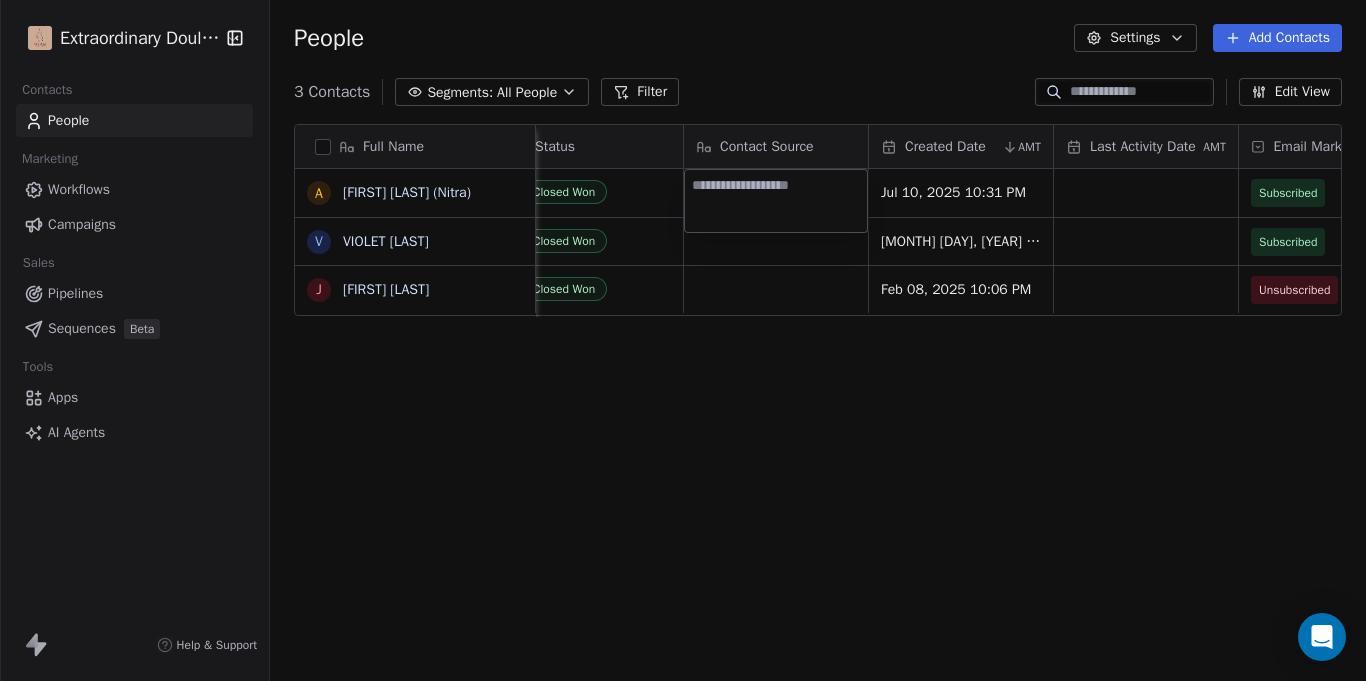 click on "Extraordinary Doula Care Contacts People Marketing Workflows Campaigns Sales Pipelines Sequences Beta Tools Apps AI Agents Help & Support People Settings Add Contacts 3 Contacts Segments: All People Filter Edit View Tag Add to Sequence Export Full Name A [FIRST] [LAST] (Nitra) V VIOLET HENRY J JELISSA WILLIAMS Country Website Job Title Status Contact Source Created Date AMT Last Activity Date AMT Email Marketing Consent Subscribed Email Categories Address Timezone United States Closed Won gr Jul 10, 2025 10:31 PM Subscribed Eastern Standard Time (EST) U.S. Virgin Islands Body Sculptor Closed Won Feb 23, 2025 12:10 PM Subscribed Atlantic Standard Time (AST) United States Closed Won Feb 08, 2025 10:06 PM Unsubscribed [NUMBER] [STREET], [CITY], [STATE], [POSTAL_CODE] Eastern Standard Time (EST)
To pick up a draggable item, press the space bar.
While dragging, use the arrow keys to move the item.
Press space again to drop the item in its new position, or press escape to cancel." at bounding box center [683, 340] 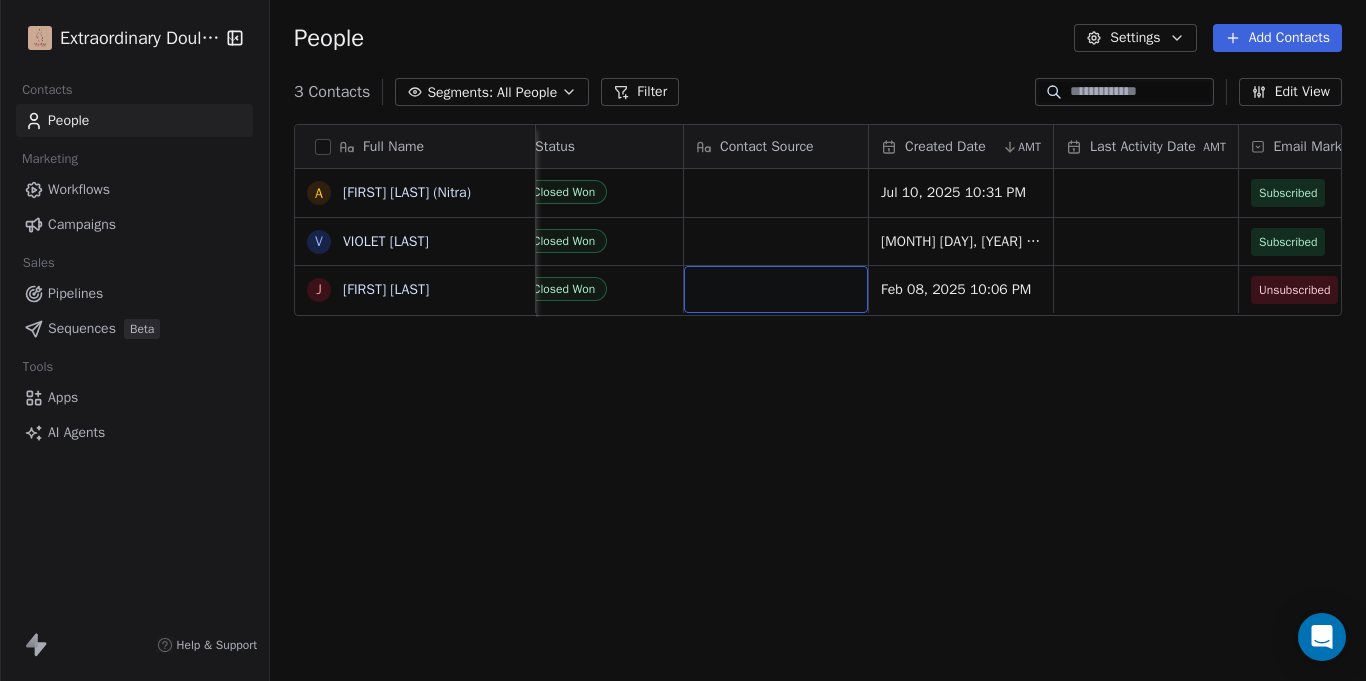click at bounding box center [776, 289] 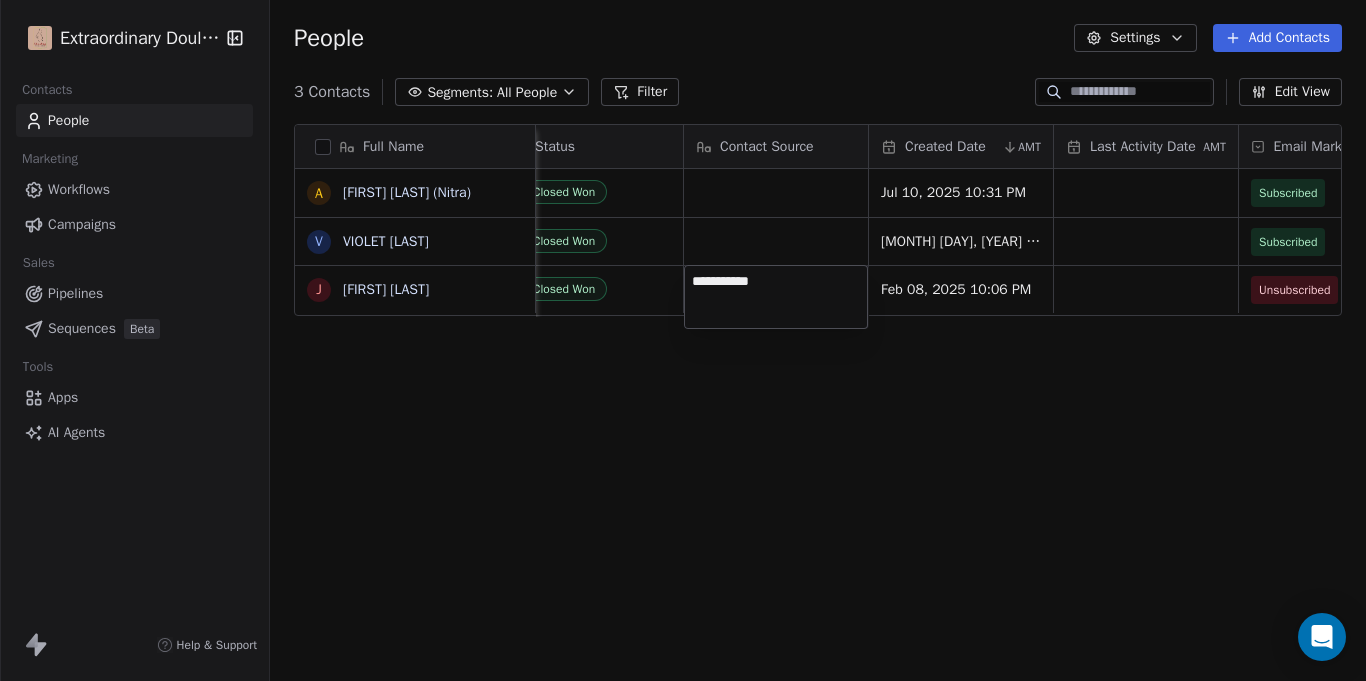 type on "**********" 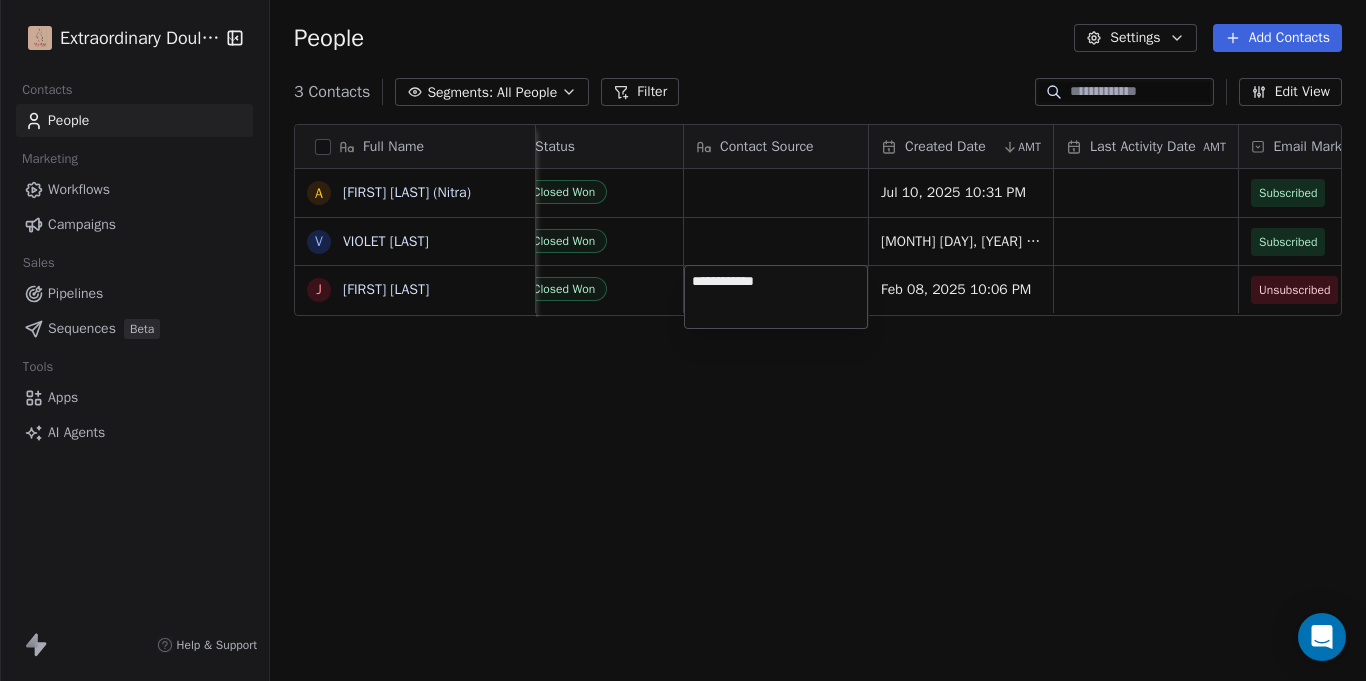 click on "Extraordinary Doula Care Contacts People Marketing Workflows Campaigns Sales Pipelines Sequences Beta Tools Apps AI Agents Help & Support People Settings  Add Contacts 3 Contacts Segments: All People Filter  Edit View Tag Add to Sequence Export Full Name A [FIRST] [LAST] (Nitra) V [FIRST] [LAST] J [FIRST] [LAST] Country Website Job Title Status Contact Source Created Date AMT Last Activity Date AMT Email Marketing Consent Subscribed Email Categories Address Timezone   United States Closed Won Jul 10, 2025 10:31 PM Subscribed Eastern Standard Time (EST)   U.S. Virgin Islands Body Sculptor Closed Won Feb 23, 2025 12:10 PM Subscribed Atlantic Standard Time (AST)   United States Closed Won Feb 08, 2025 10:06 PM Unsubscribed [NUMBER]-[NUMBER] [STREET]. APT [NUMBER], [CITY], [STATE], [ZIP] Eastern Standard Time (EST)
To pick up a draggable item, press the space bar.
While dragging, use the arrow keys to move the item.
Press space again to drop the item in its new position, or press escape to cancel." at bounding box center [683, 340] 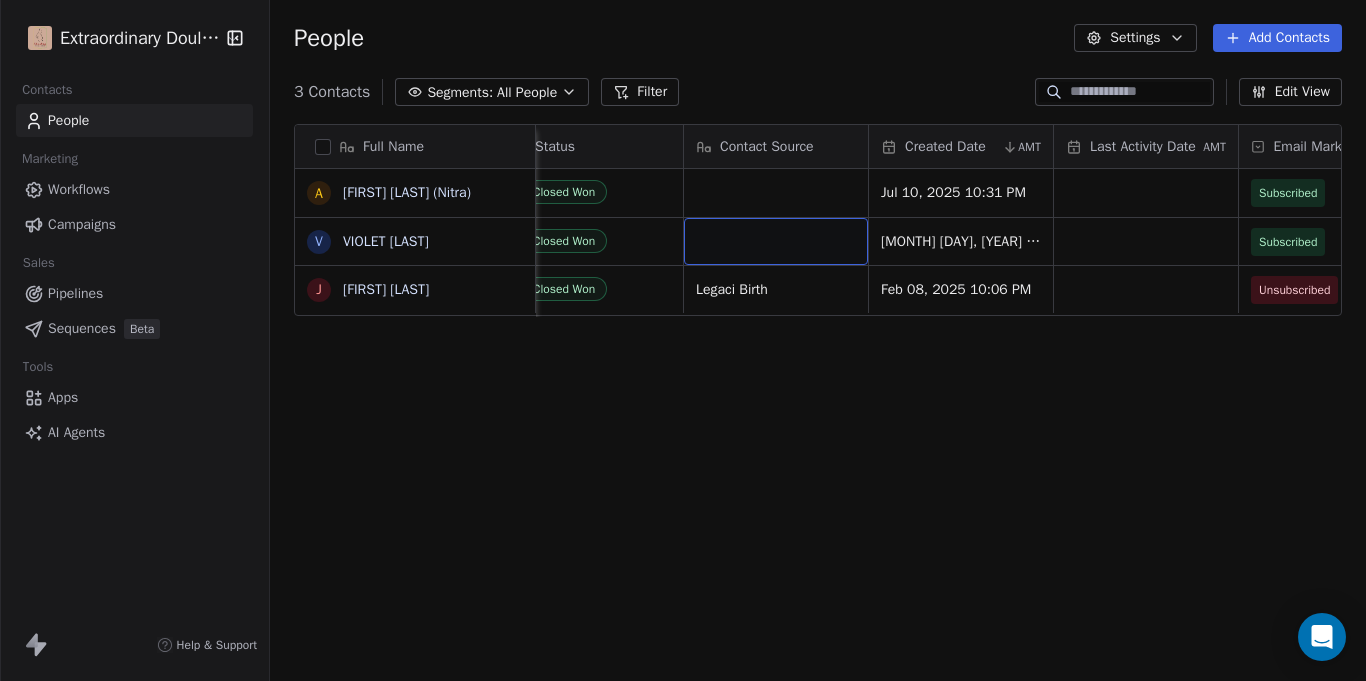 click at bounding box center (776, 241) 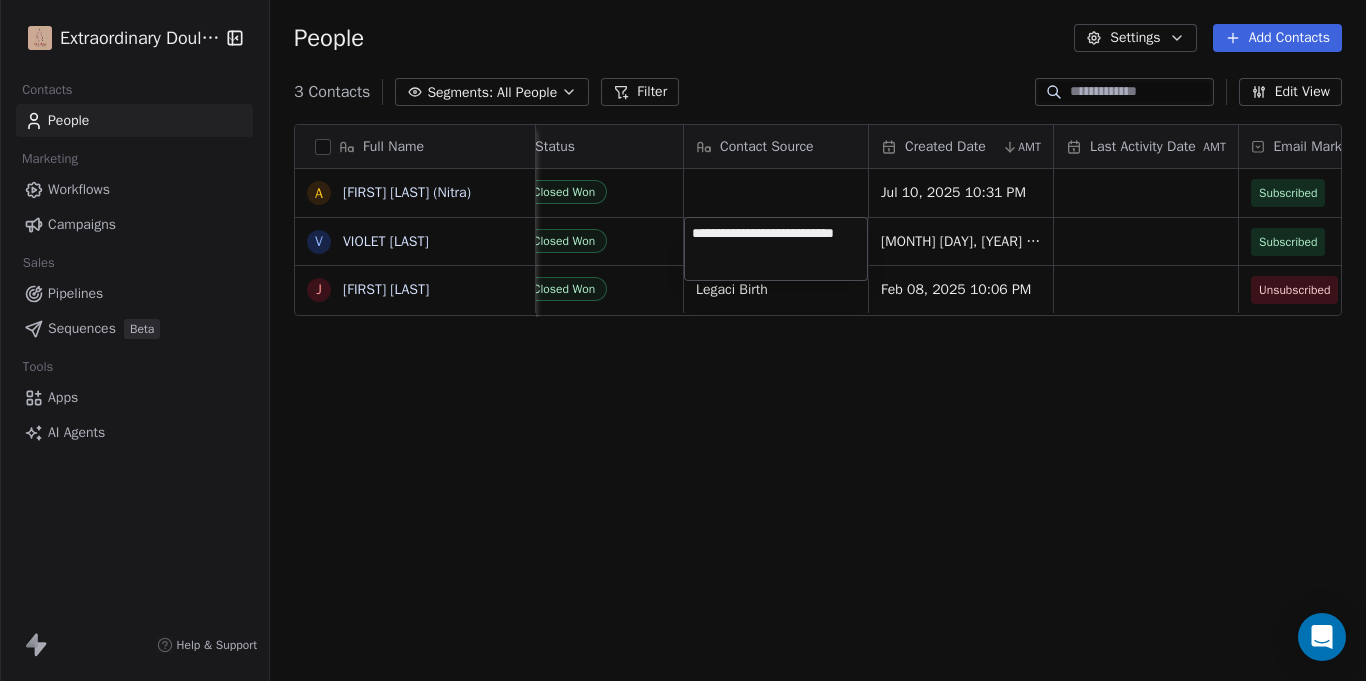 type on "**********" 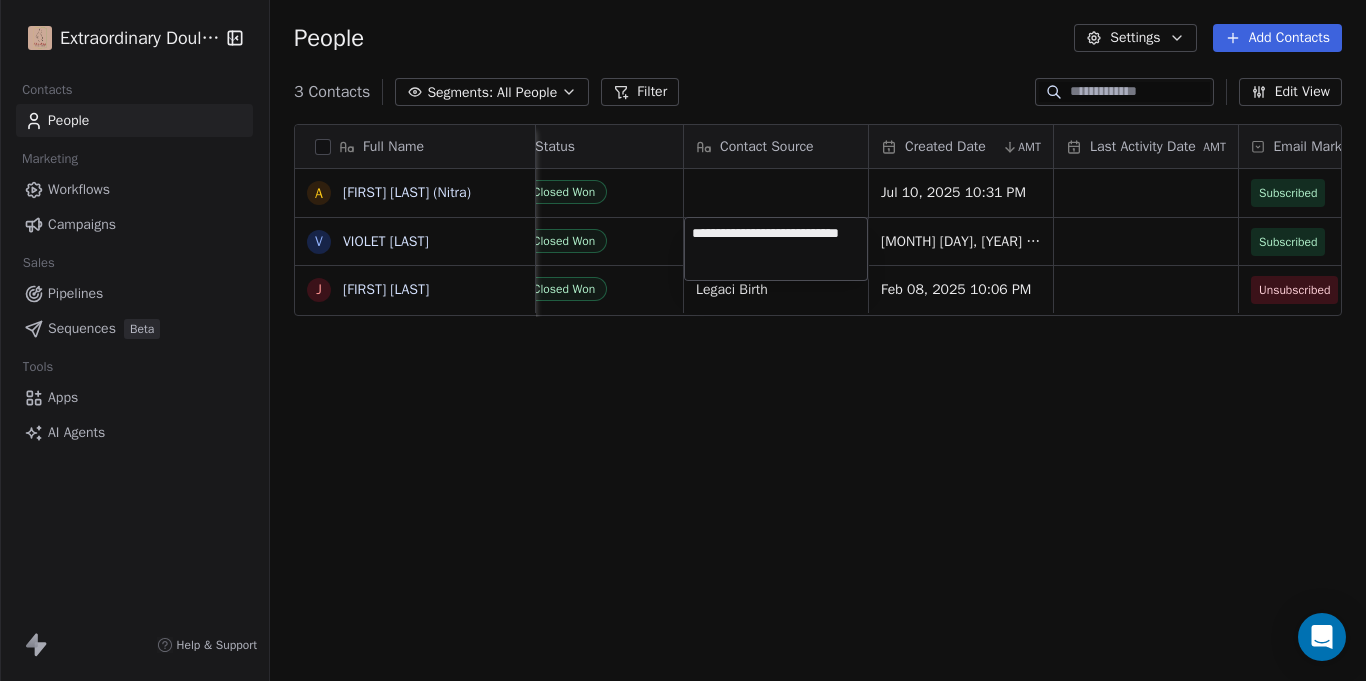 click on "Full Name A [FIRST] [LAST] (Nitra) V [FIRST] [LAST] J [FIRST] [LAST] Country Website Job Title Status Contact Source Created Date AMT Last Activity Date AMT Email Marketing Consent Subscribed Email Categories Address Timezone   United States Closed Won [MONTH] [DAY], [YEAR] [HOUR]:[MINUTE] [AM/PM] Subscribed Eastern Standard Time (EST)   U.S. Virgin Islands Body Sculptor Closed Won [MONTH] [DAY], [YEAR] [HOUR]:[MINUTE] [AM/PM] Subscribed Atlantic Standard Time (AST)   United States Closed Won Legaci Birth [MONTH] [DAY], [YEAR] [HOUR]:[MINUTE] [AM/PM] Unsubscribed [NUMBER]-[NUMBER] [STREET] APT [NUMBER], [CITY], [STATE], [ZIP] Eastern Standard Time (EST)
To pick up a draggable item, press the space bar.
While dragging, use the arrow keys to move the item.
Press space again to drop the item in its new position, or press escape to cancel." at bounding box center (683, 340) 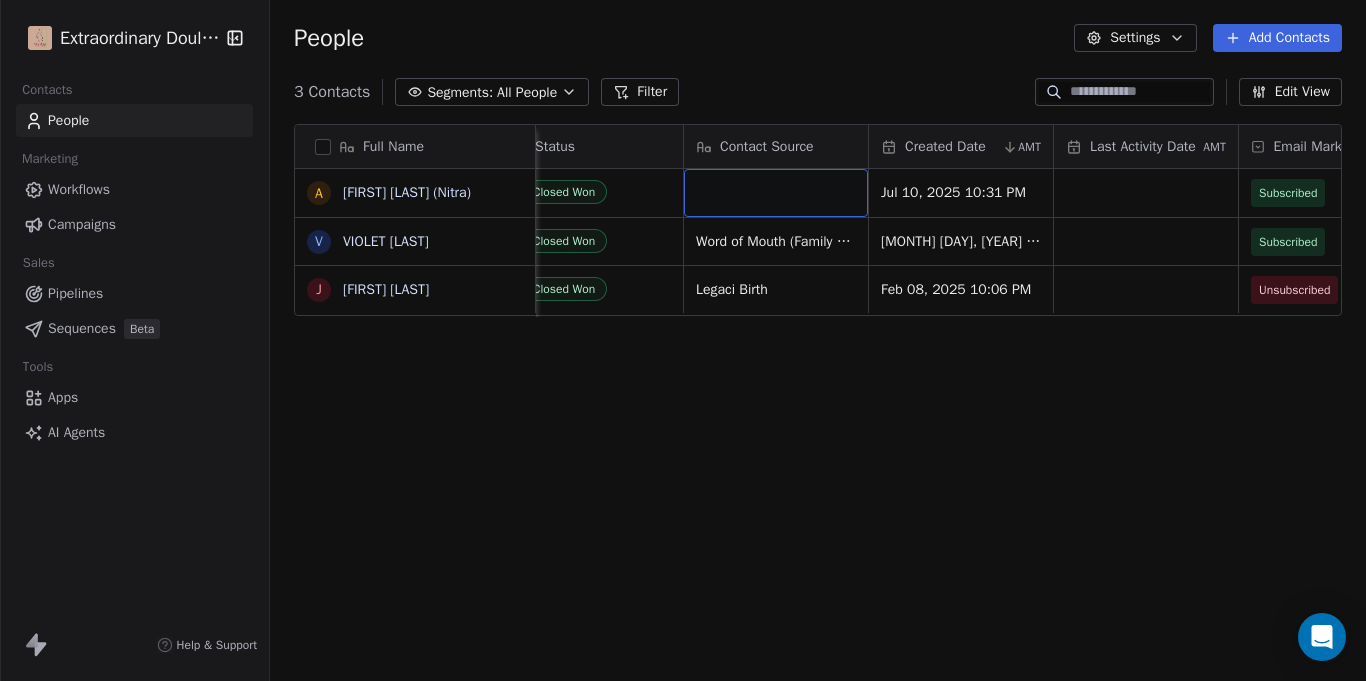 click at bounding box center [776, 193] 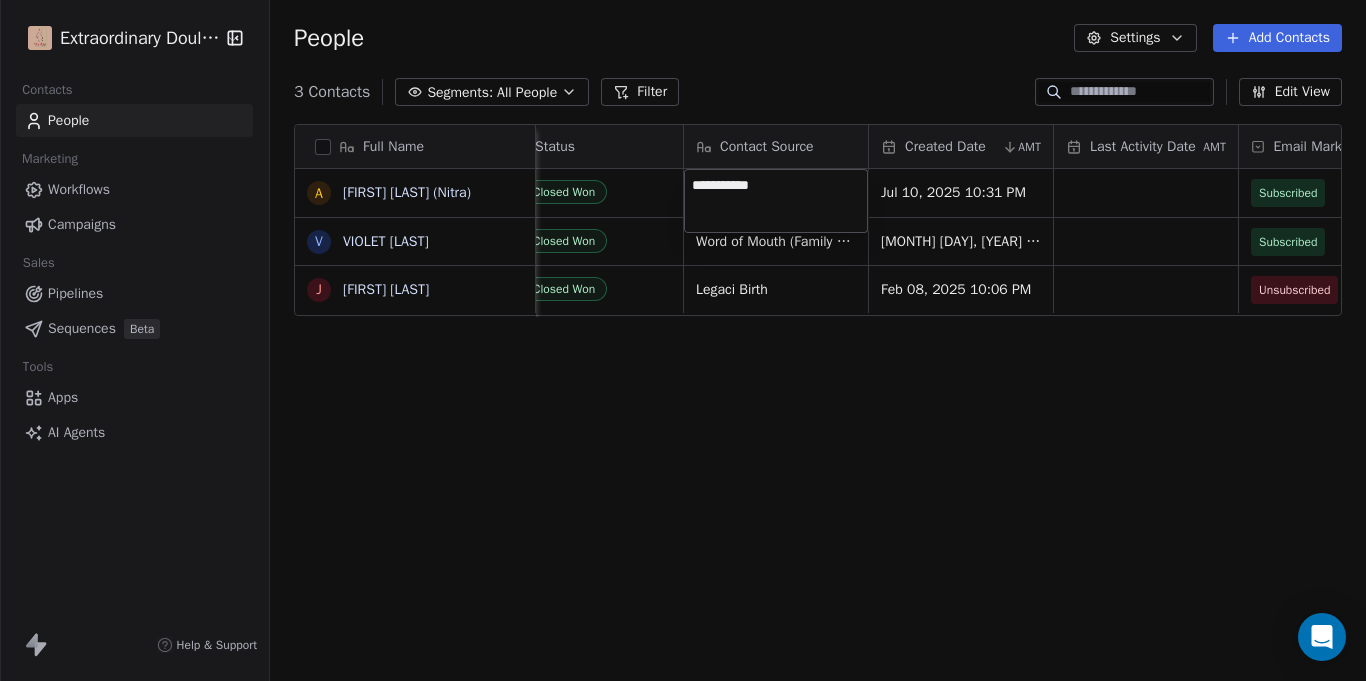 type on "**********" 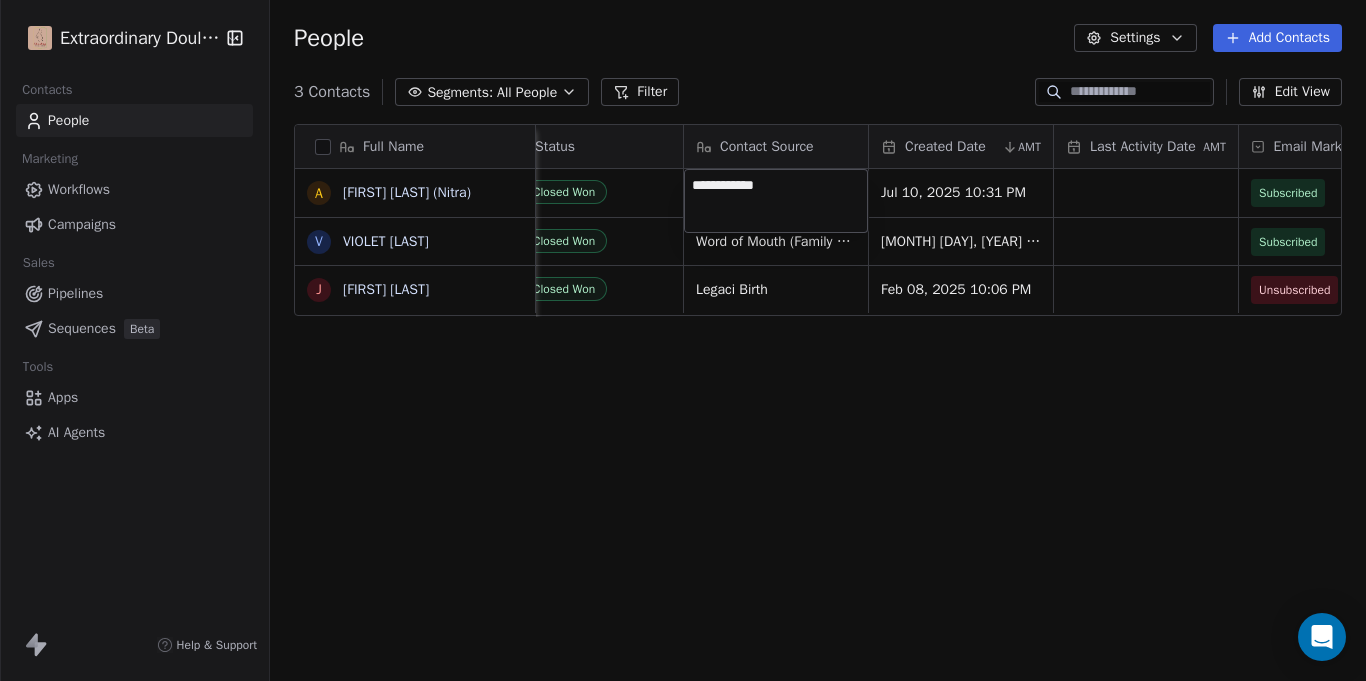 click on "**********" at bounding box center (683, 340) 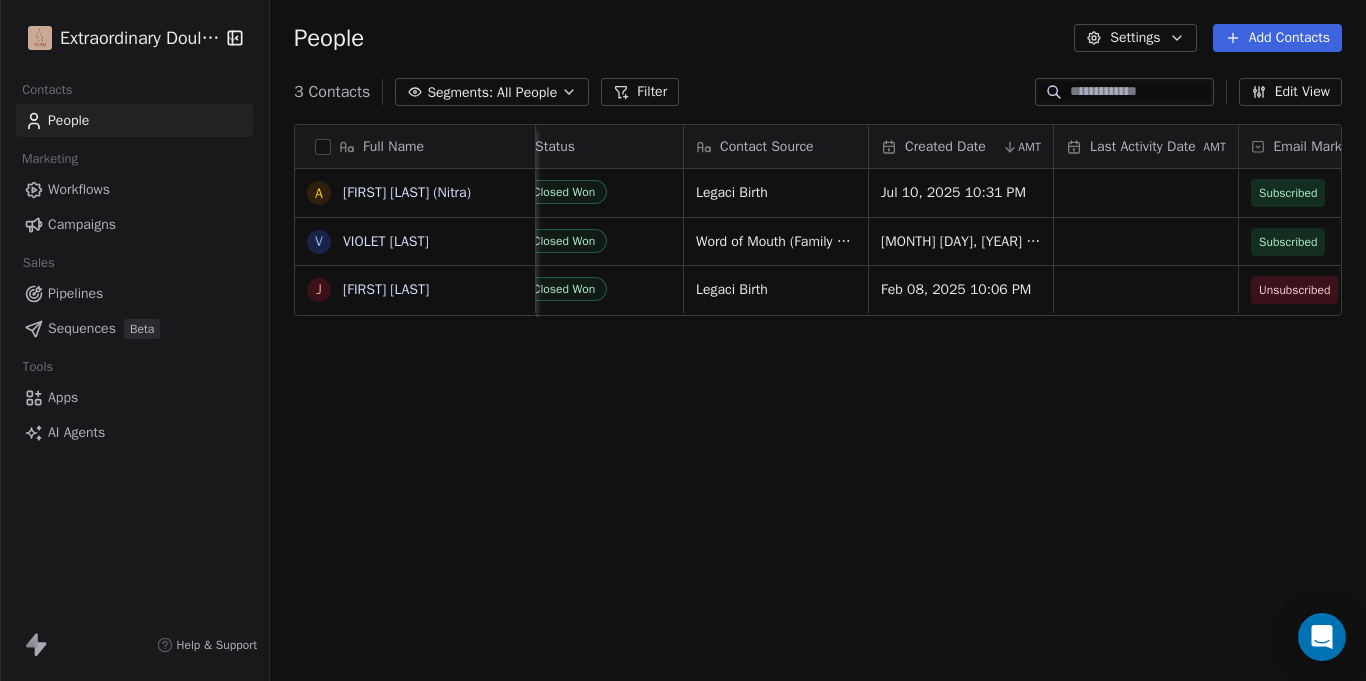 click 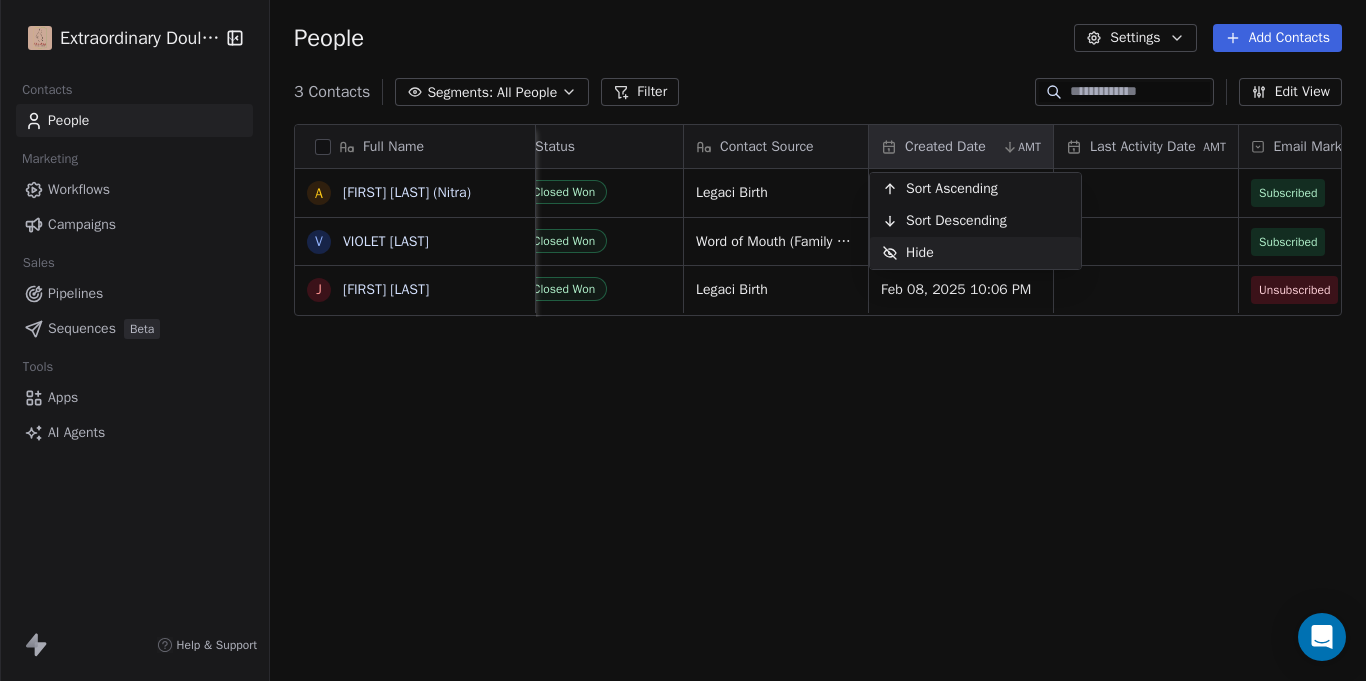 click on "Hide" at bounding box center [975, 253] 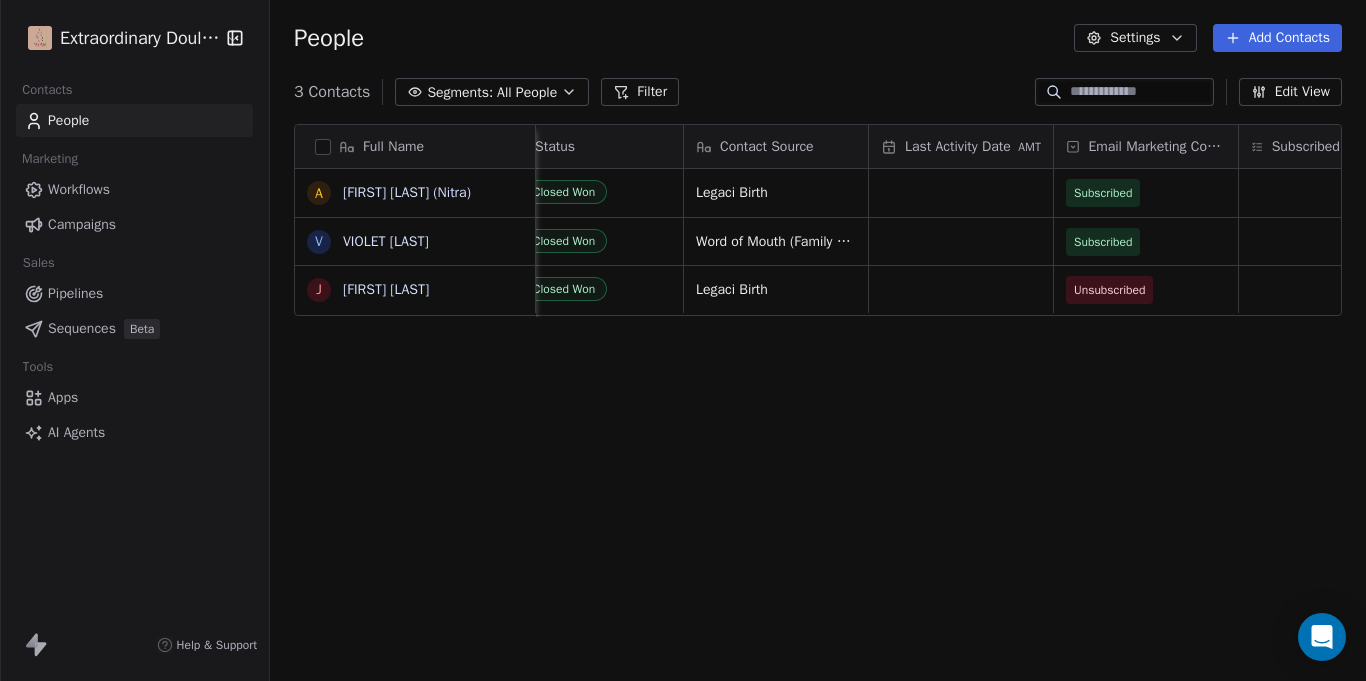 click on "AMT" at bounding box center [1029, 147] 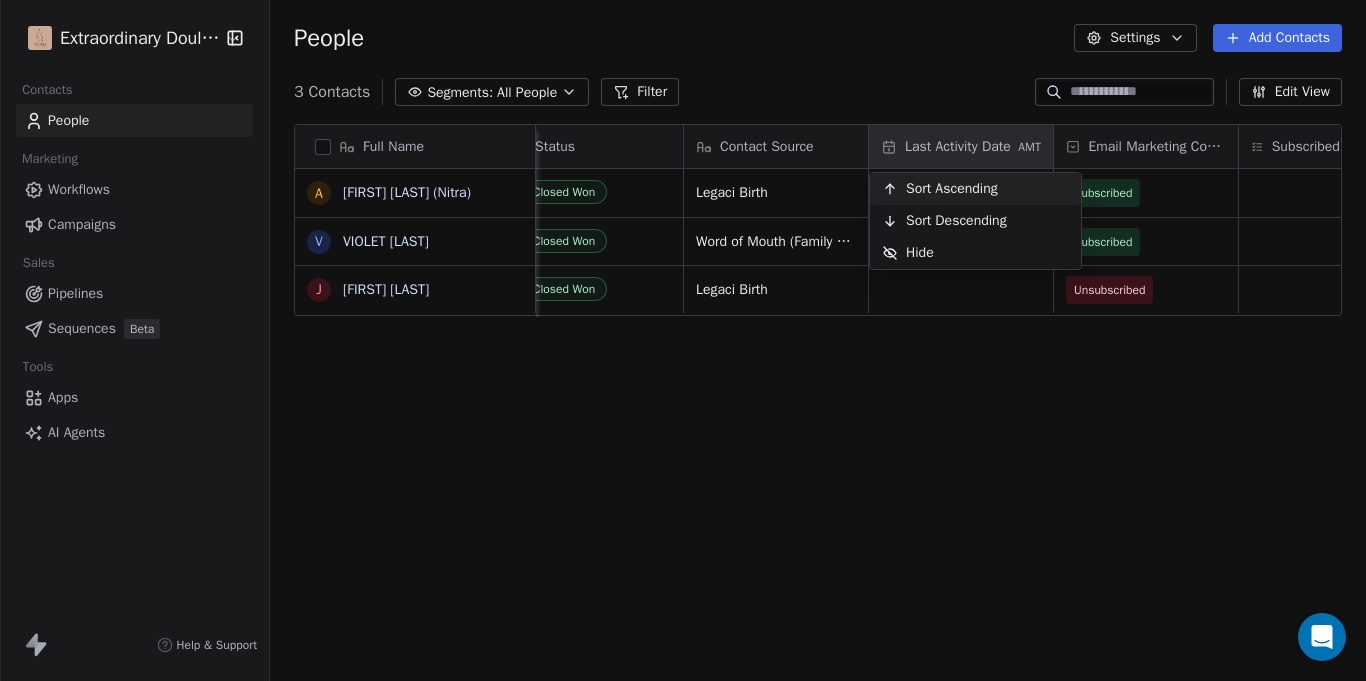click on "Full Name A [FIRST] [LAST] (Nitra) V [FIRST] [LAST] J [FIRST] [LAST] Country Website Job Title Status Contact Source Last Activity Date AMT Email Marketing Consent Subscribed Email Categories Address Timezone   United States Closed Won Legaci Birth Subscribed Eastern Standard Time (EST)   U.S. Virgin Islands Body Sculptor Closed Won [MONTH] [DAY], [YEAR] [HOUR]:[MINUTE] [AM/PM] Subscribed Atlantic Standard Time (AST)   United States Closed Won Legaci Birth Unsubscribed [NUMBER]-[NUMBER] [STREET] APT [NUMBER], [CITY], [STATE], [ZIP] Eastern Standard Time (EST)
To pick up a draggable item, press the space bar.
While dragging, use the arrow keys to move the item.
Press space again to drop the item in its new position, or press escape to cancel.
Sort Ascending Hide" at bounding box center (683, 340) 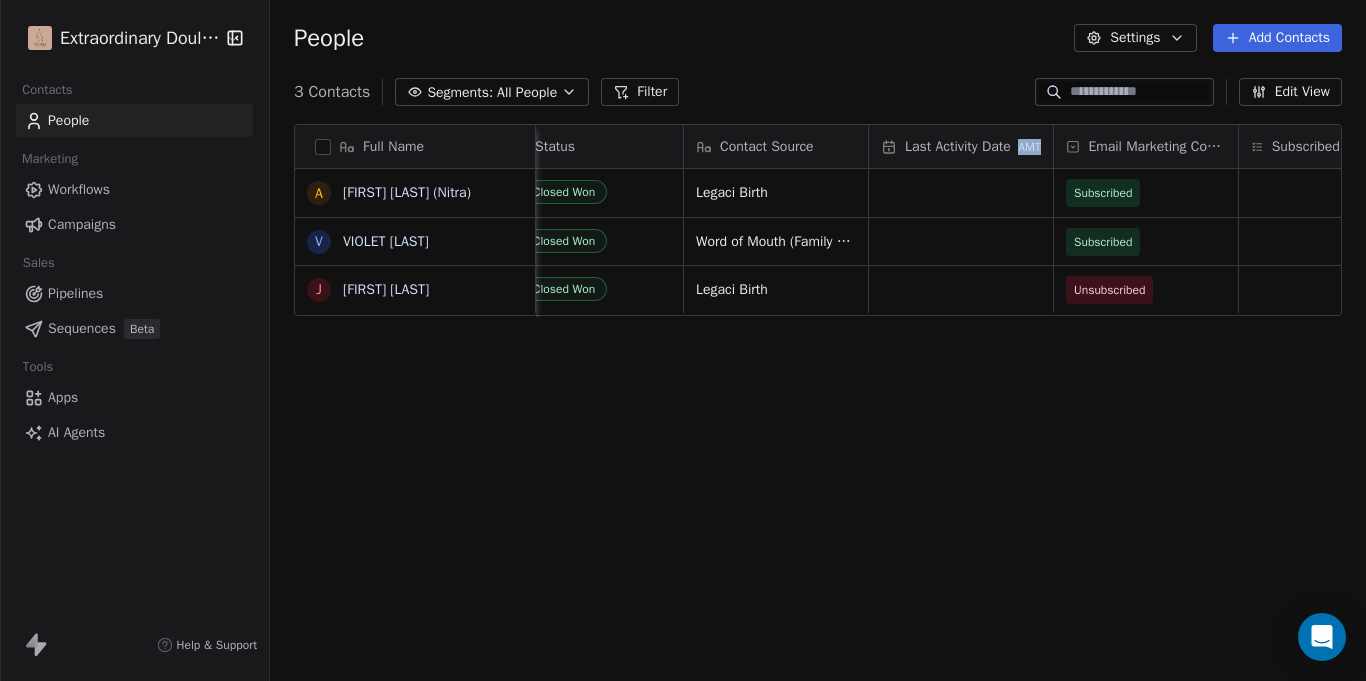 click on "AMT" at bounding box center [1029, 147] 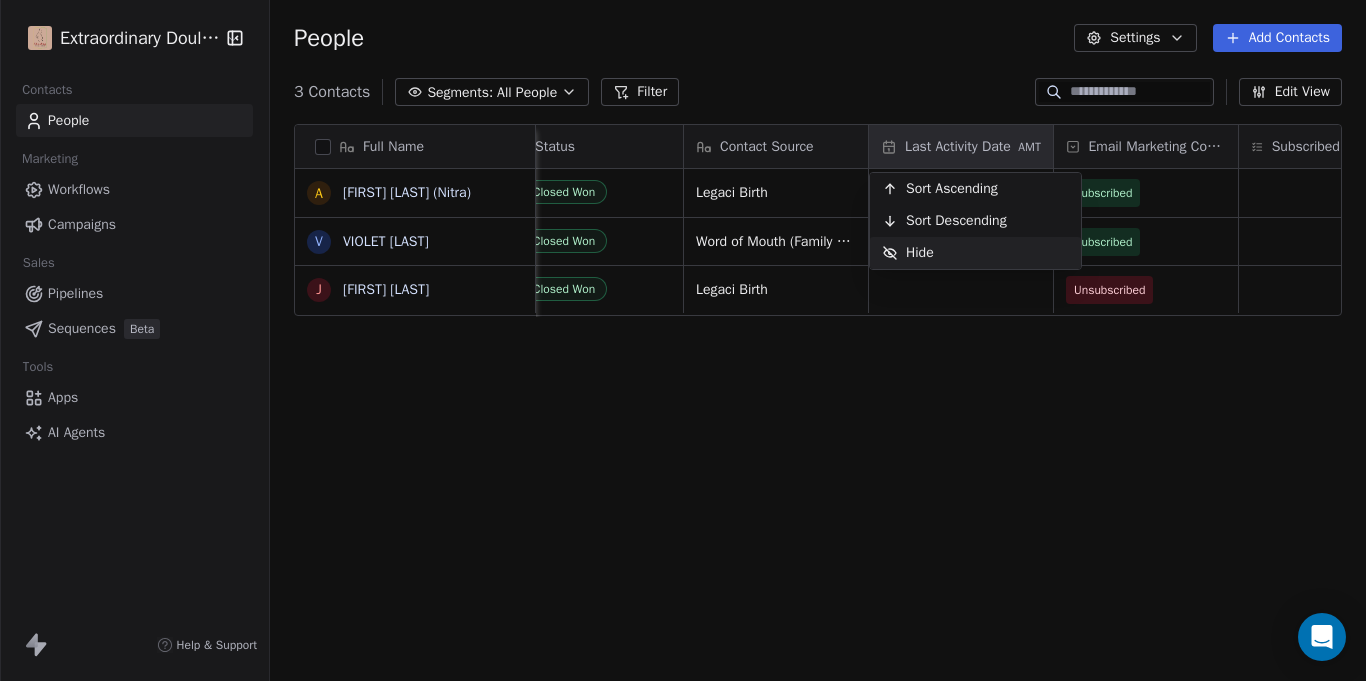click on "Hide" at bounding box center (975, 253) 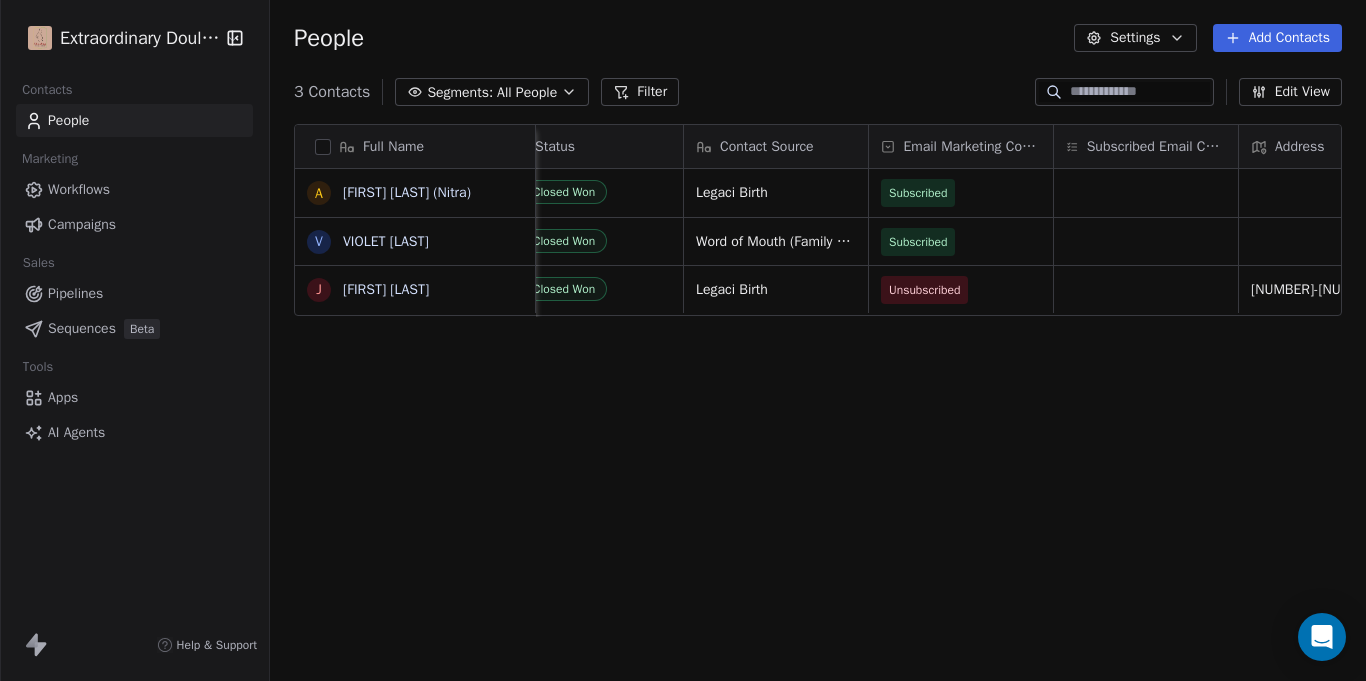 click on "Subscribed Email Categories" at bounding box center (1156, 147) 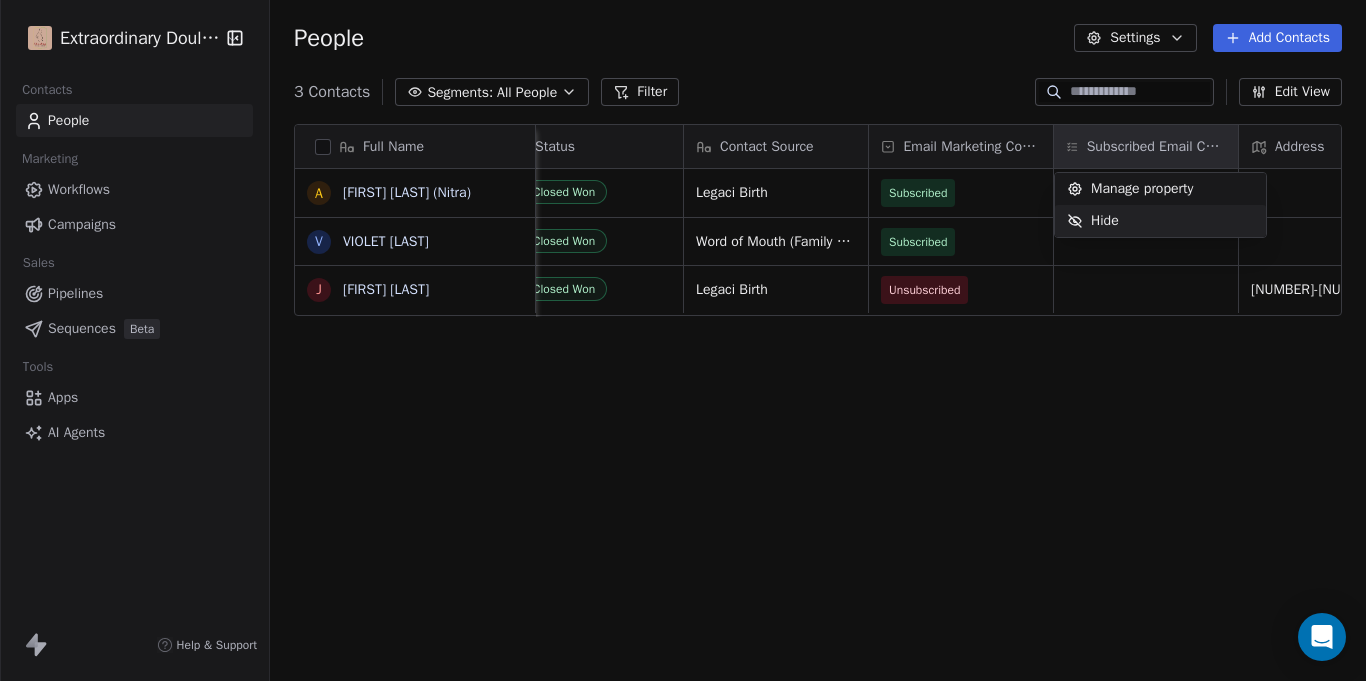 click on "Hide" at bounding box center [1160, 221] 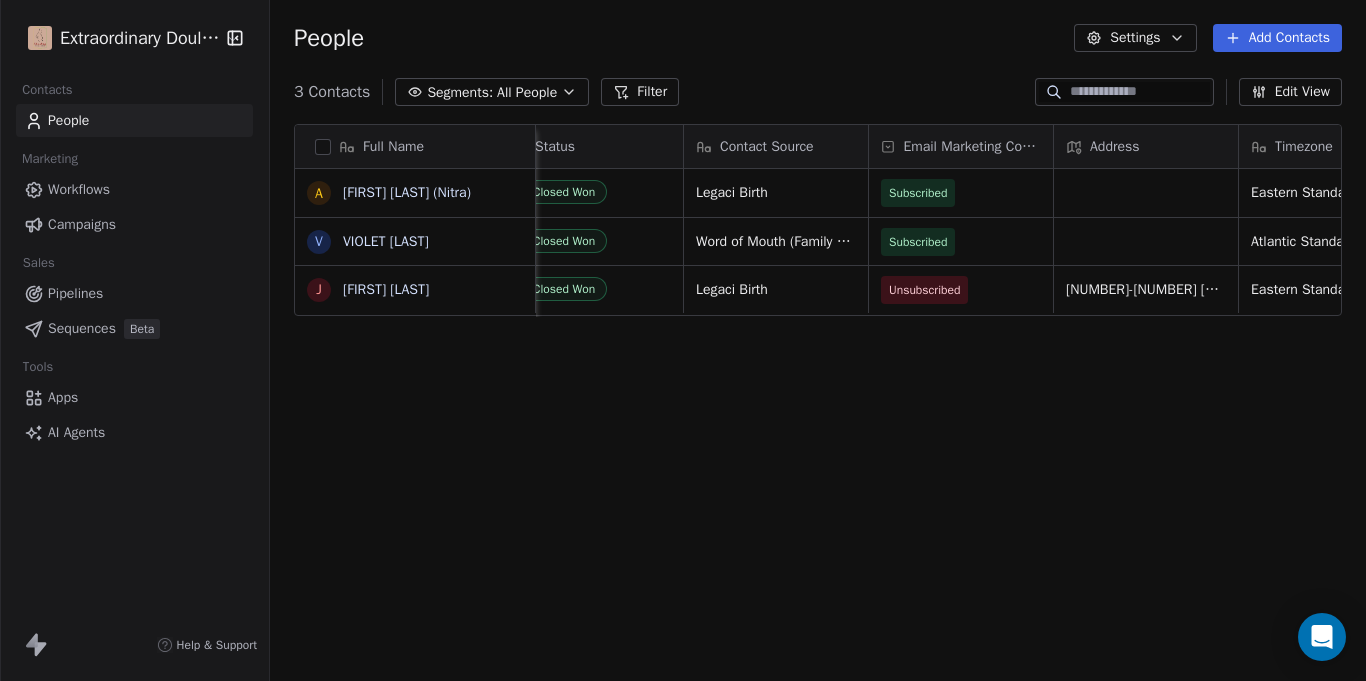 click on "Email Marketing Consent" at bounding box center [972, 147] 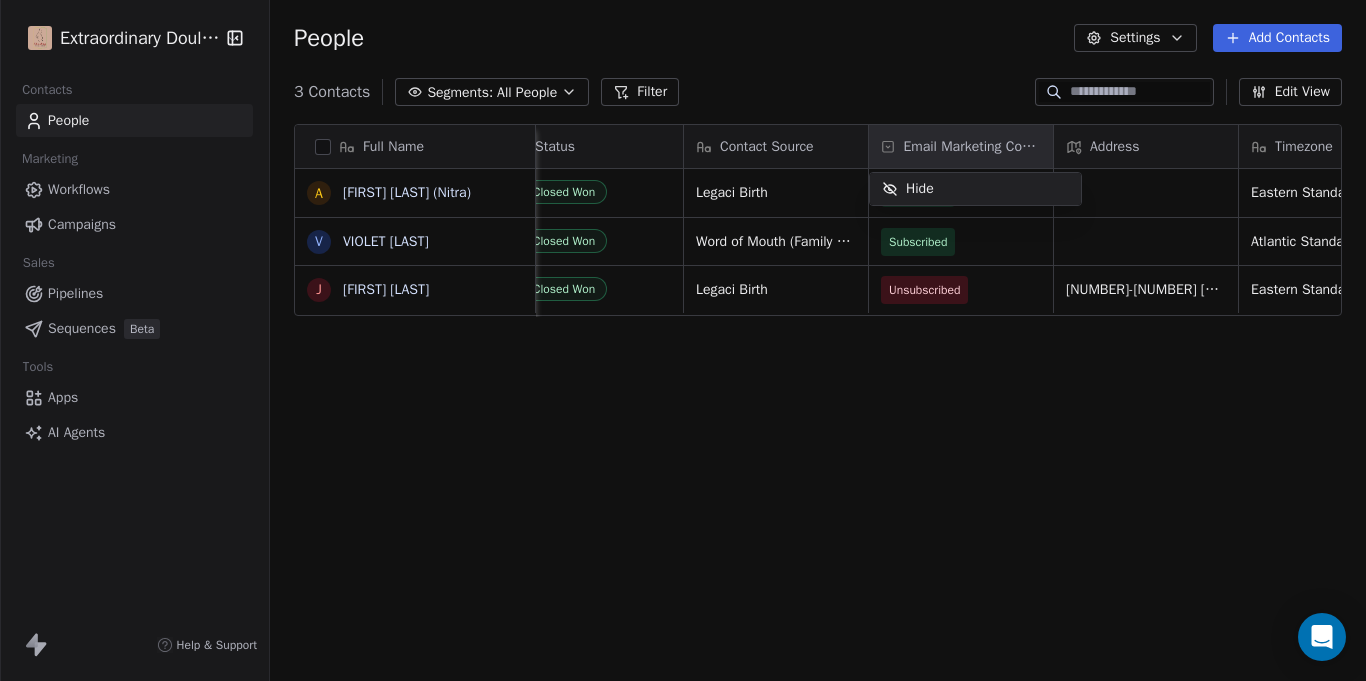 click on "Hide" at bounding box center [975, 189] 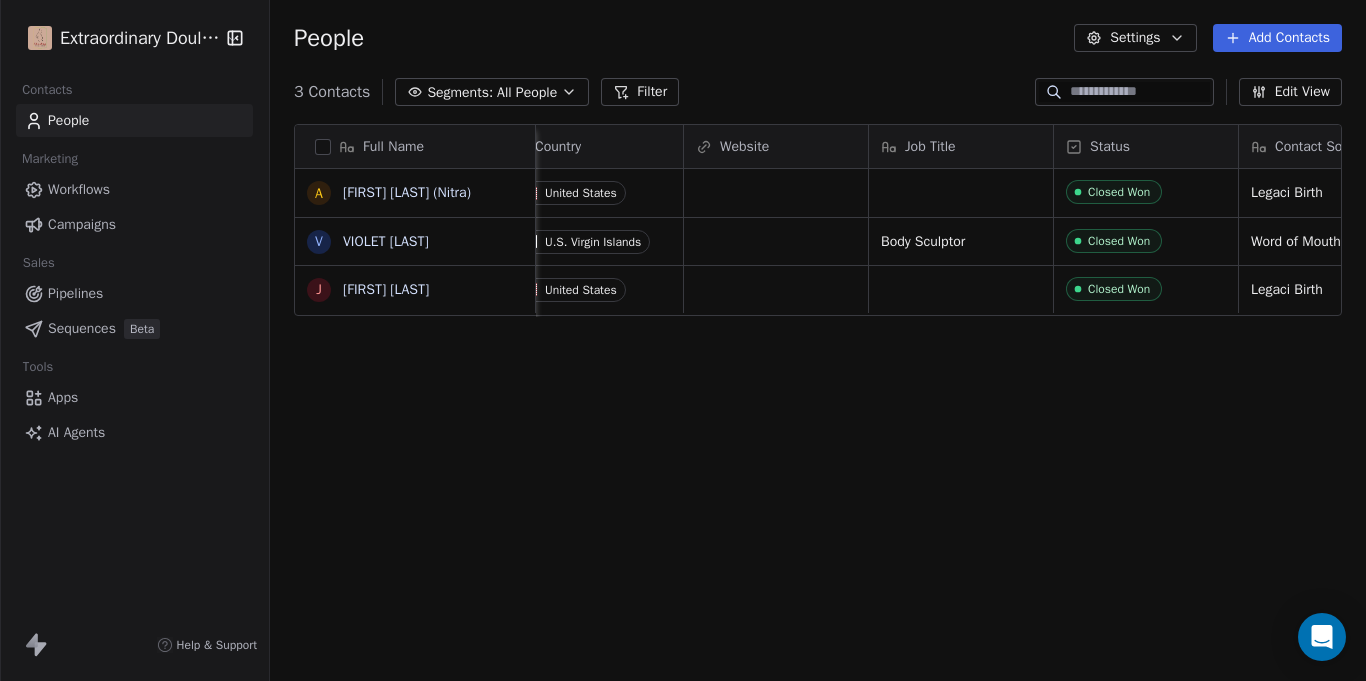 scroll, scrollTop: 0, scrollLeft: 596, axis: horizontal 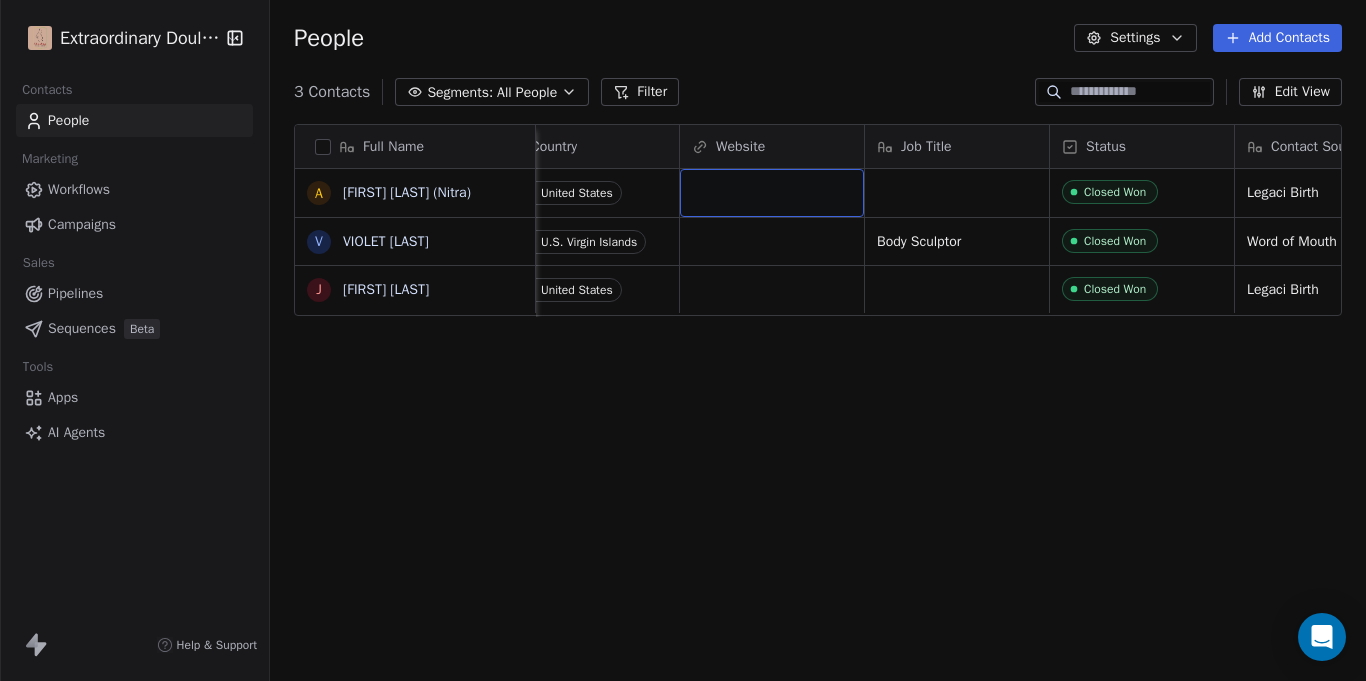 click at bounding box center (772, 193) 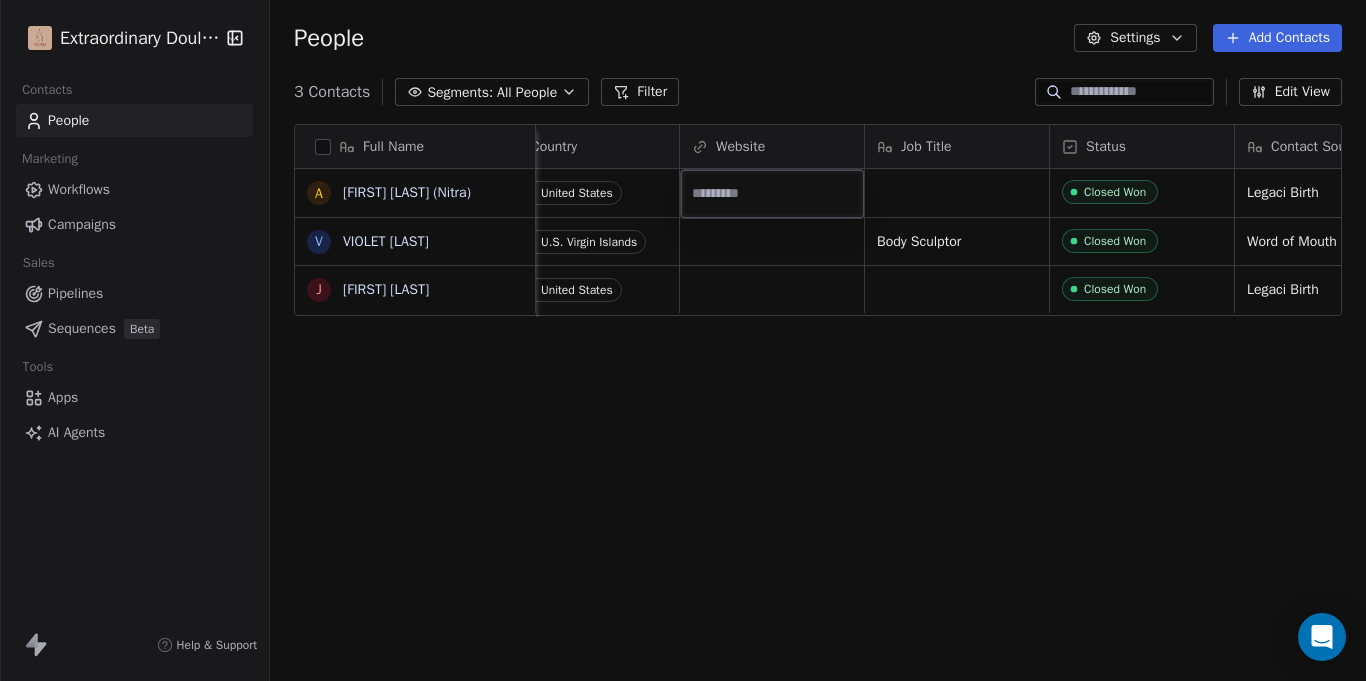 type on "*" 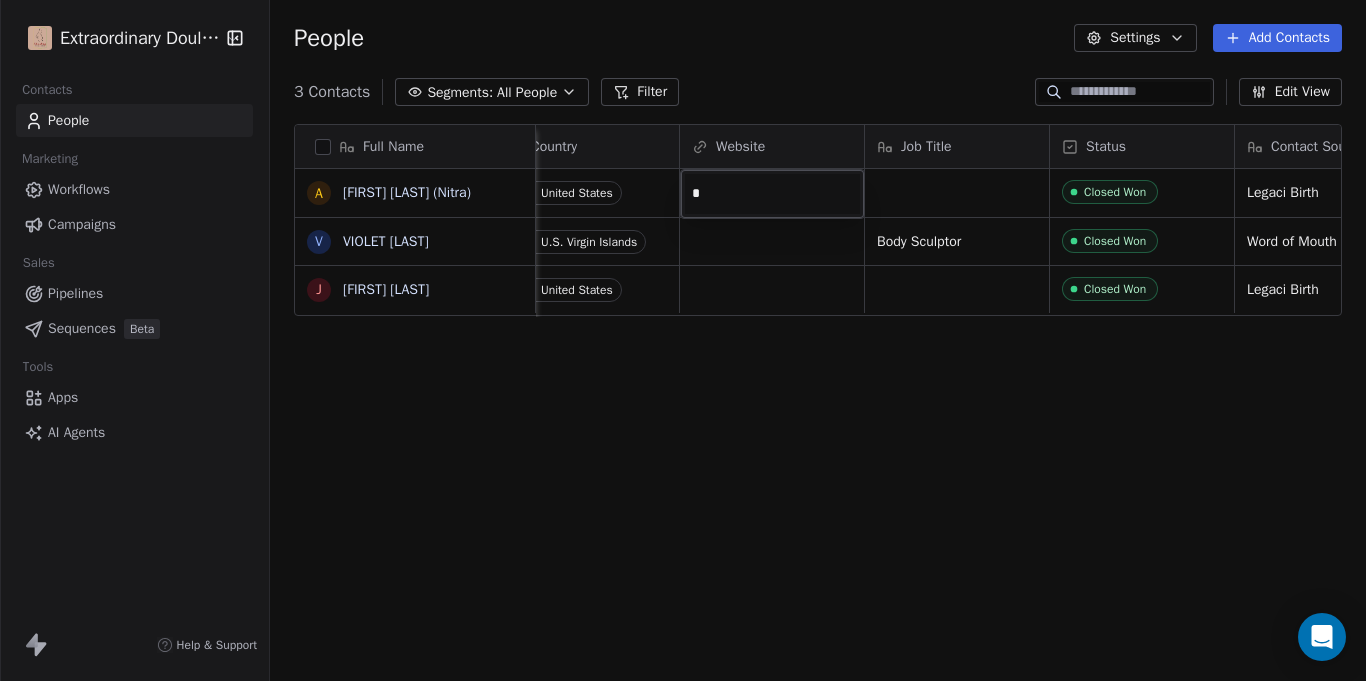click on "Extraordinary Doula Care Contacts People Marketing Workflows Campaigns Sales Pipelines Sequences Beta Tools Apps AI Agents Help & Support People Settings  Add Contacts 3 Contacts Segments: All People Filter  Edit View Tag Add to Sequence Export Full Name A [FIRST] [LAST] (Nitra) V VIOLET [LAST] J [LAST] [LAST] Email Phone Number Tags Country Website Job Title Status Contact Source [EMAIL] [PHONE] PAST CLIENT [COUNTRY] Closed Won Legaci Birth Eastern Standard Time (EST)   PAST CLIENT U.S. Virgin Islands Body Sculptor Closed Won Word of Mouth (Family Member) Atlantic Standard Time (AST) [EMAIL] [PHONE] PAST CLIENT [COUNTRY] Closed Won Legaci Birth [NUMBER]-[NUMBER] [STREET]. APT [NUMBER][LETTER], [CITY], [STATE], [ZIP] Eastern Standard Time (EST)
To pick up a draggable item, press the space bar.
While dragging, use the arrow keys to move the item.
Press space again to drop the item in its new position, or press escape to cancel.
*" at bounding box center (683, 340) 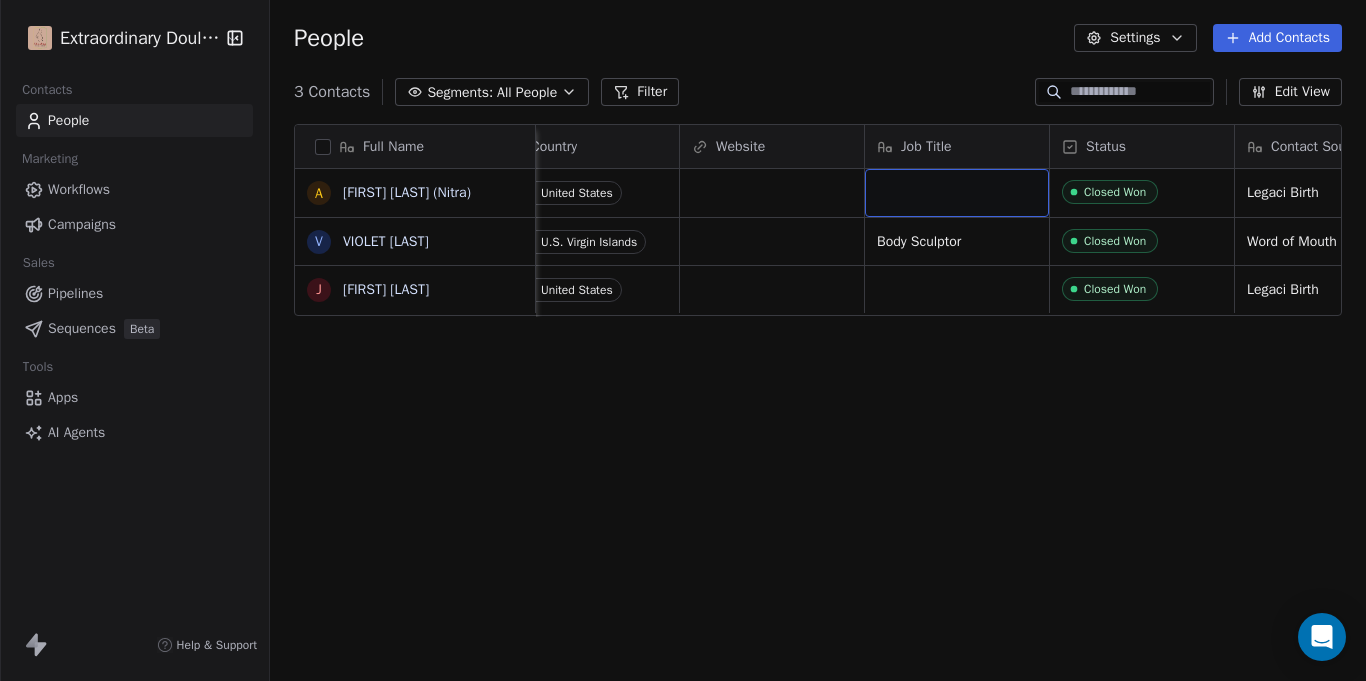 click at bounding box center (957, 193) 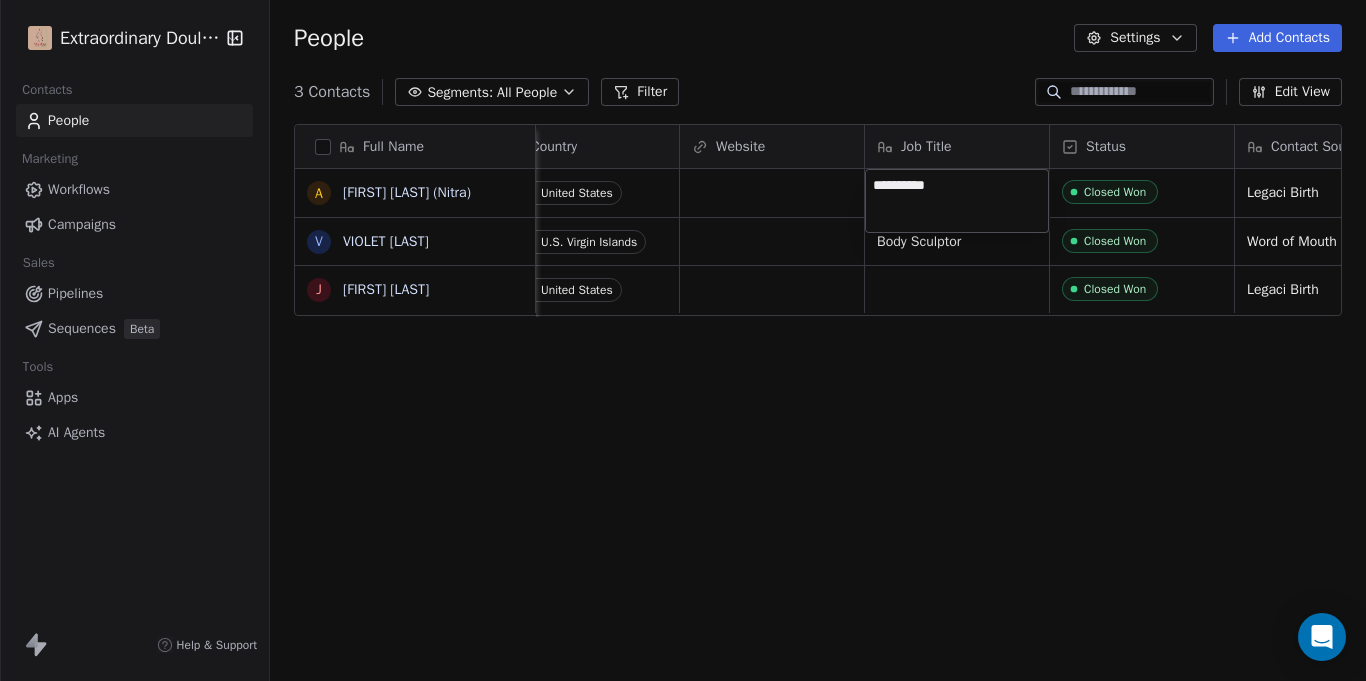 type on "**********" 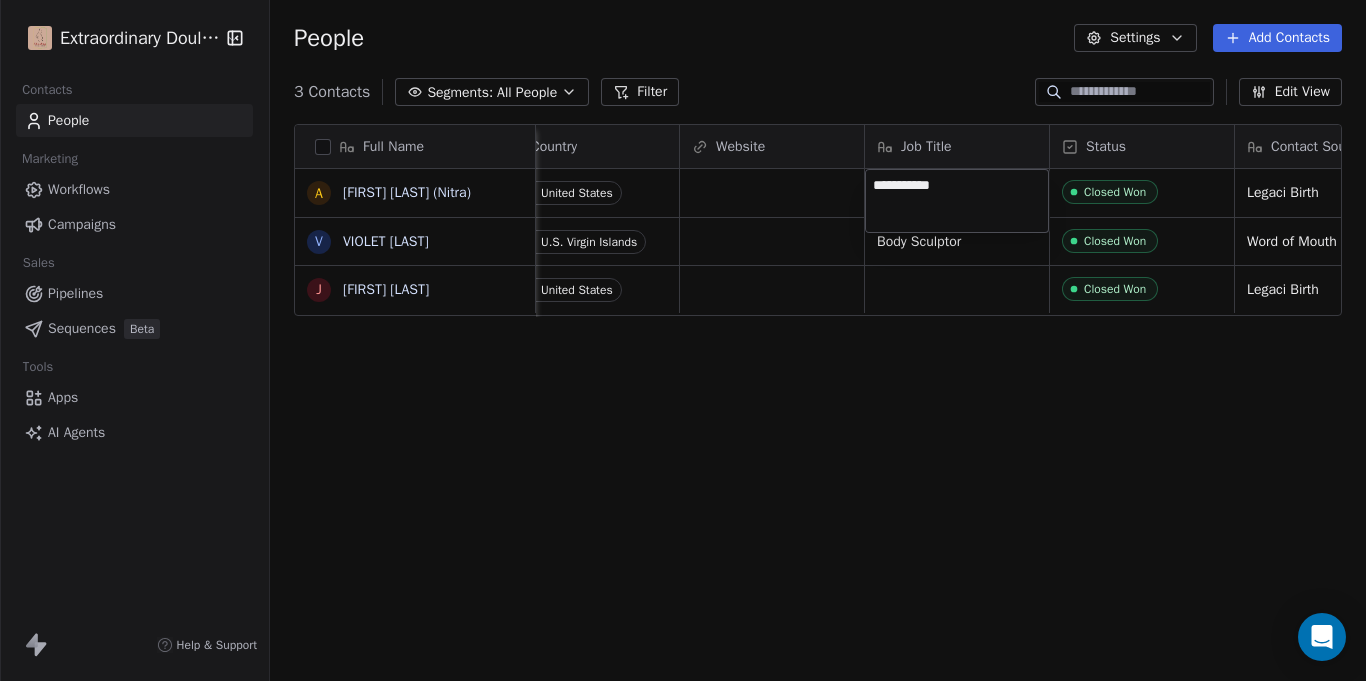 click on "**********" at bounding box center (683, 340) 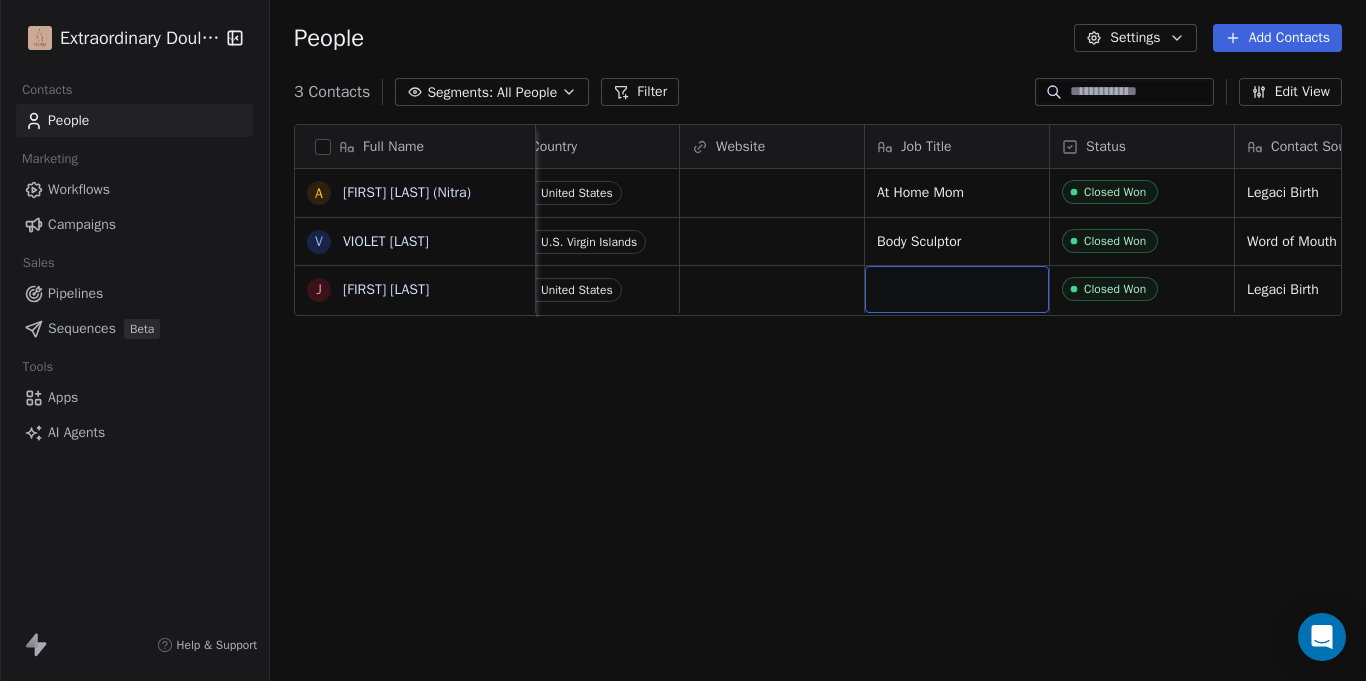 click at bounding box center (957, 289) 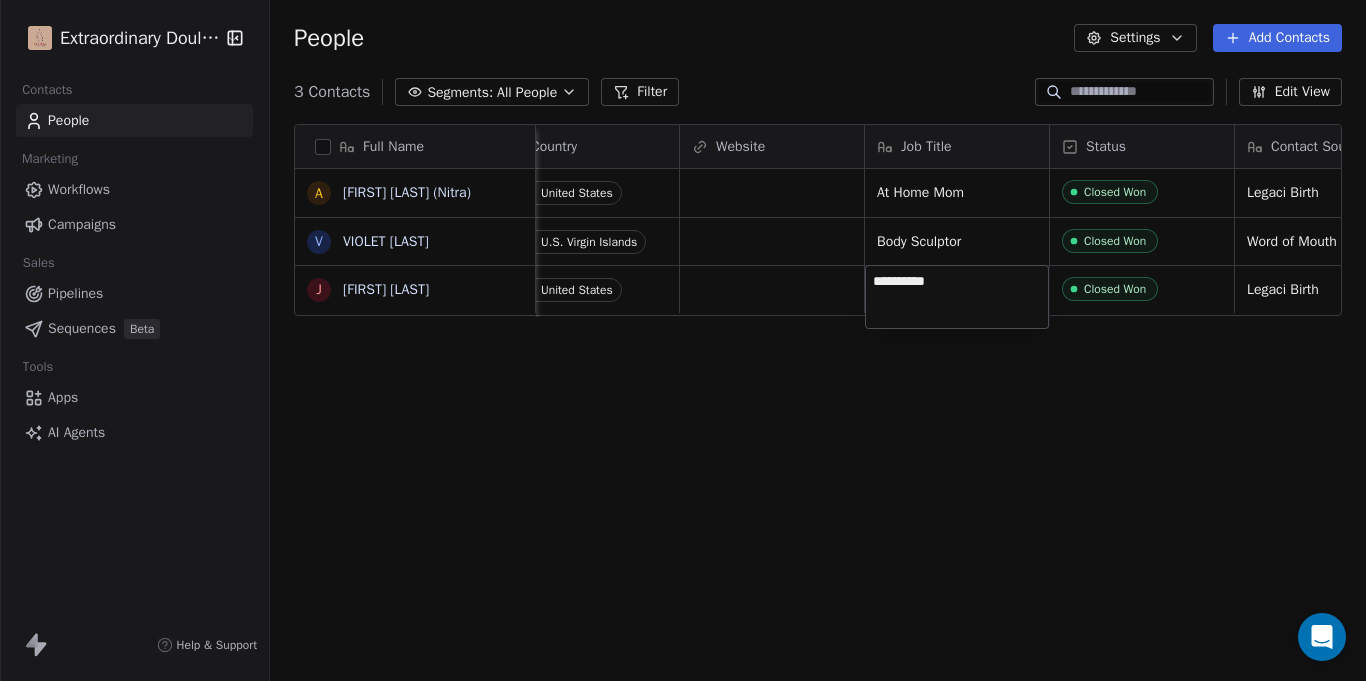 type on "**********" 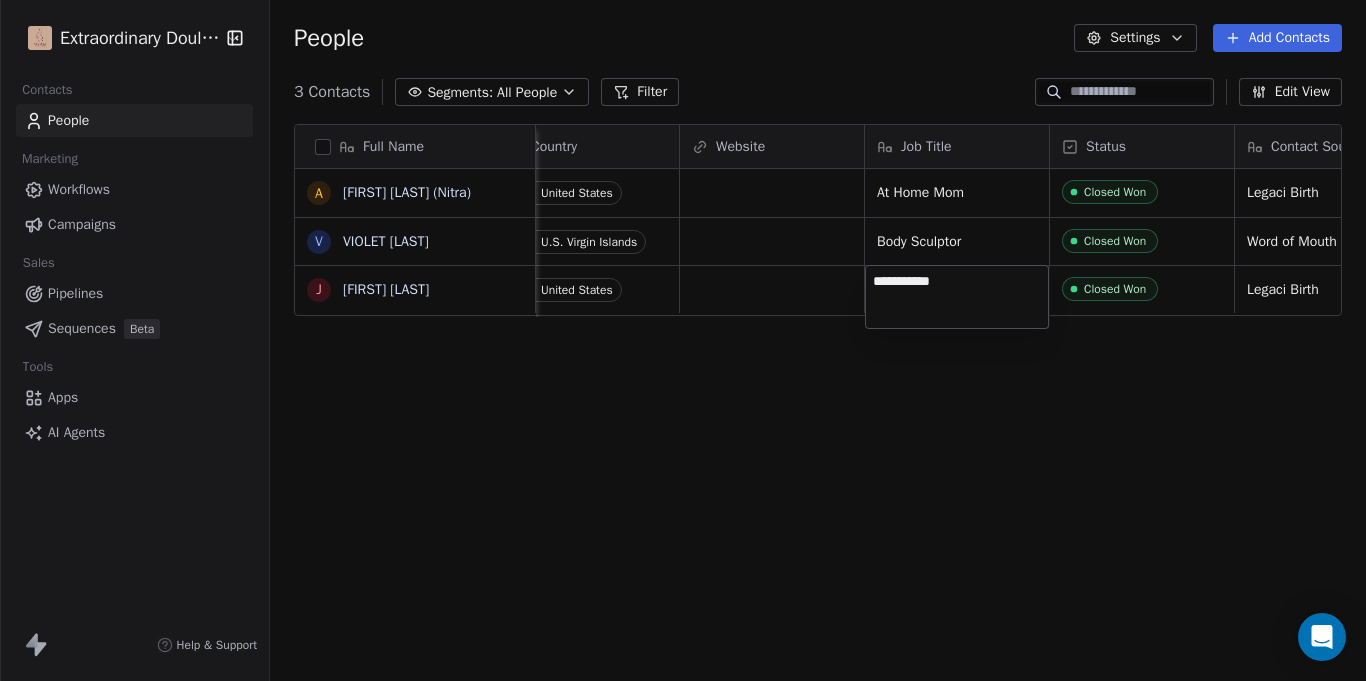 click on "Full Name A [FIRST] [LAST] (Nitra) V [FIRST] [LAST] J [FIRST] [LAST] Email Phone Number Tags Country Website Job Title Status Contact Source Address Timezone [EMAIL] [PHONE] PAST CLIENT United States At Home Mom Closed Won Legaci Birth Eastern Standard Time (EST) PAST CLIENT U.S. Virgin Islands Body Sculptor Closed Won Word of Mouth (Family Member) Atlantic Standard Time (AST) [EMAIL] [PHONE] PAST CLIENT United States Closed Won Legaci Birth [NUMBER]-[NUMBER] [STREET] APT [NUMBER], [CITY], [STATE], [ZIP] Eastern Standard Time (EST)
To pick up a draggable item, press the space bar.
While dragging, use the arrow keys to move the item.
Press space again to drop the item in its new position, or press escape to cancel." at bounding box center (683, 340) 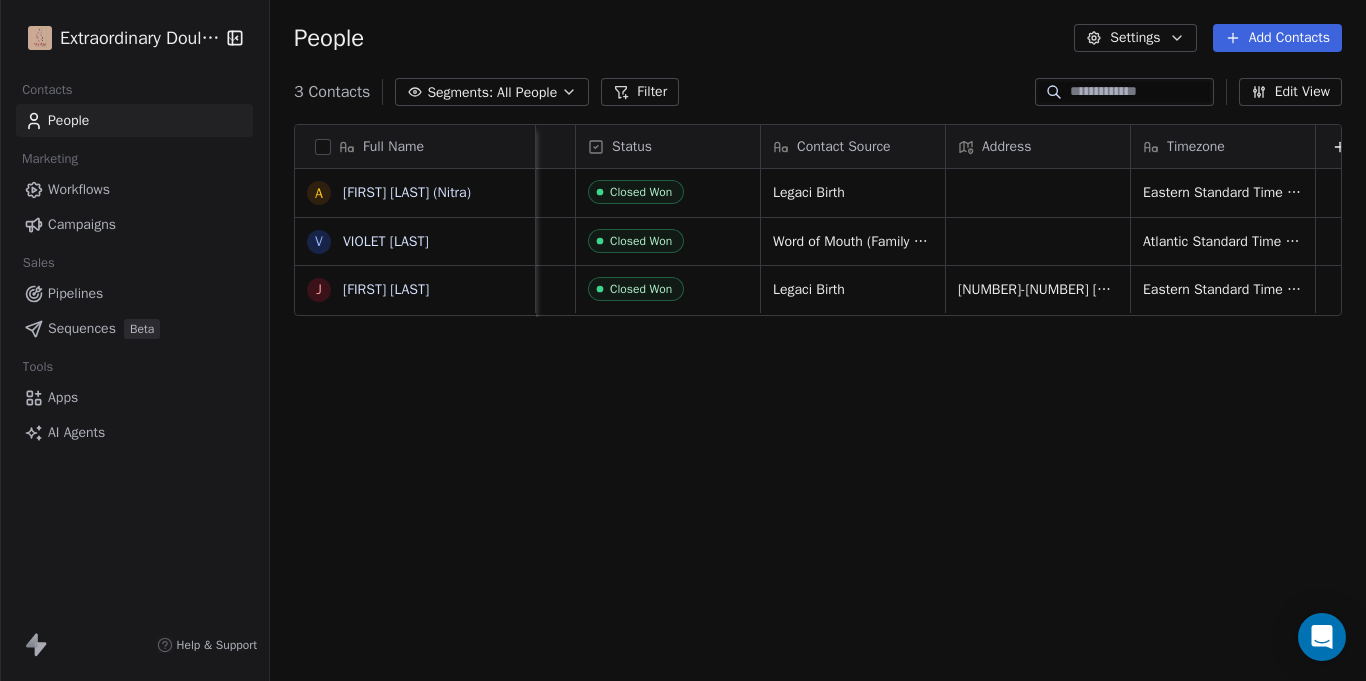 scroll, scrollTop: 0, scrollLeft: 1093, axis: horizontal 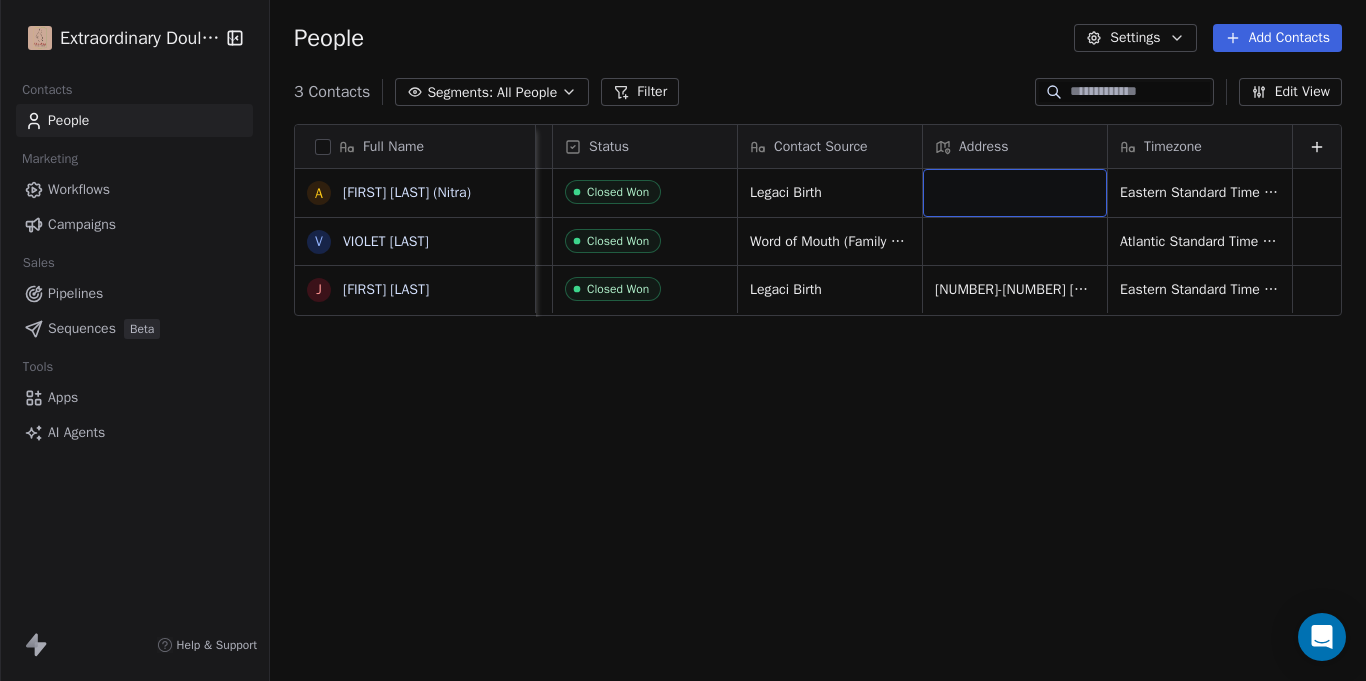 click at bounding box center (1015, 193) 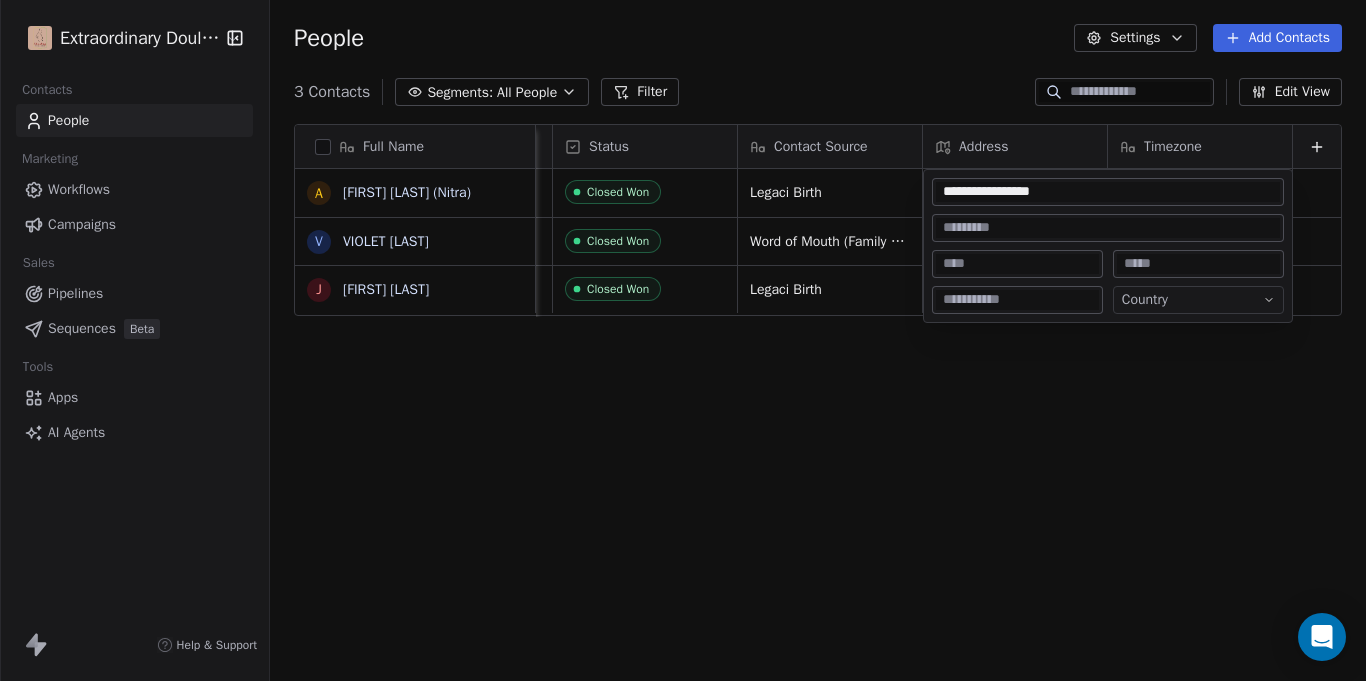type on "**********" 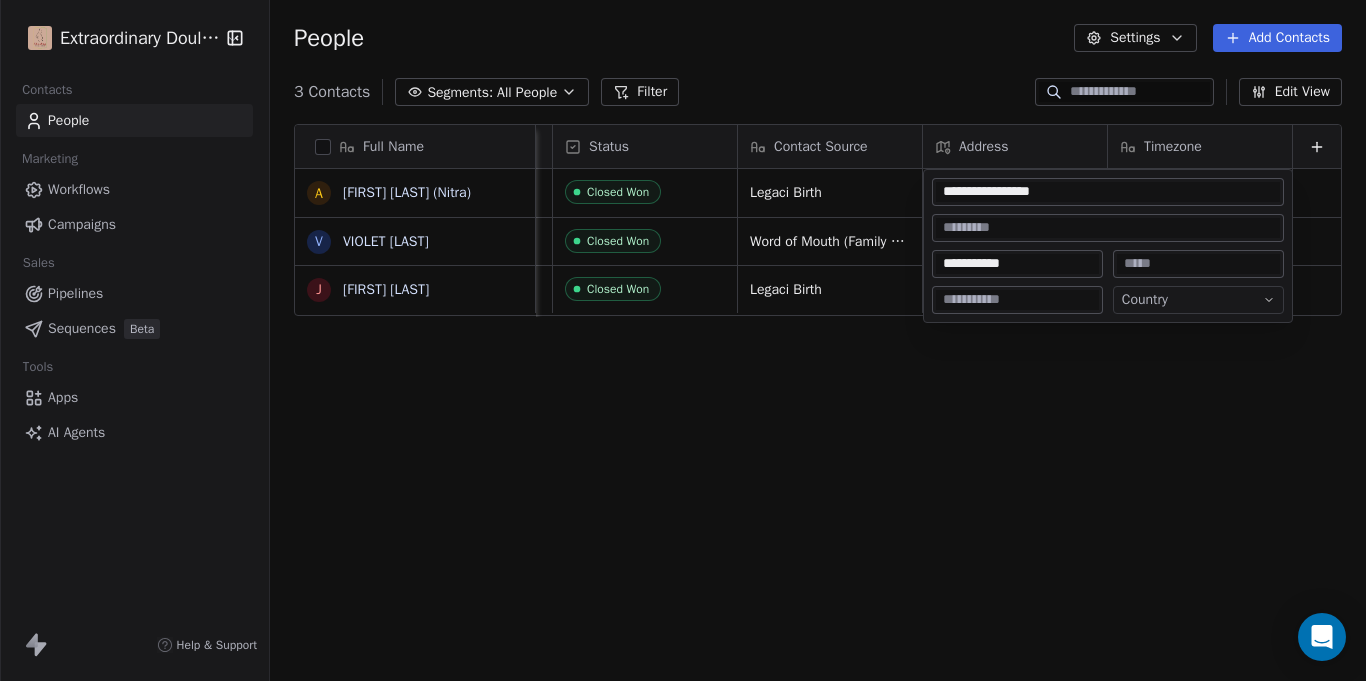 type on "**********" 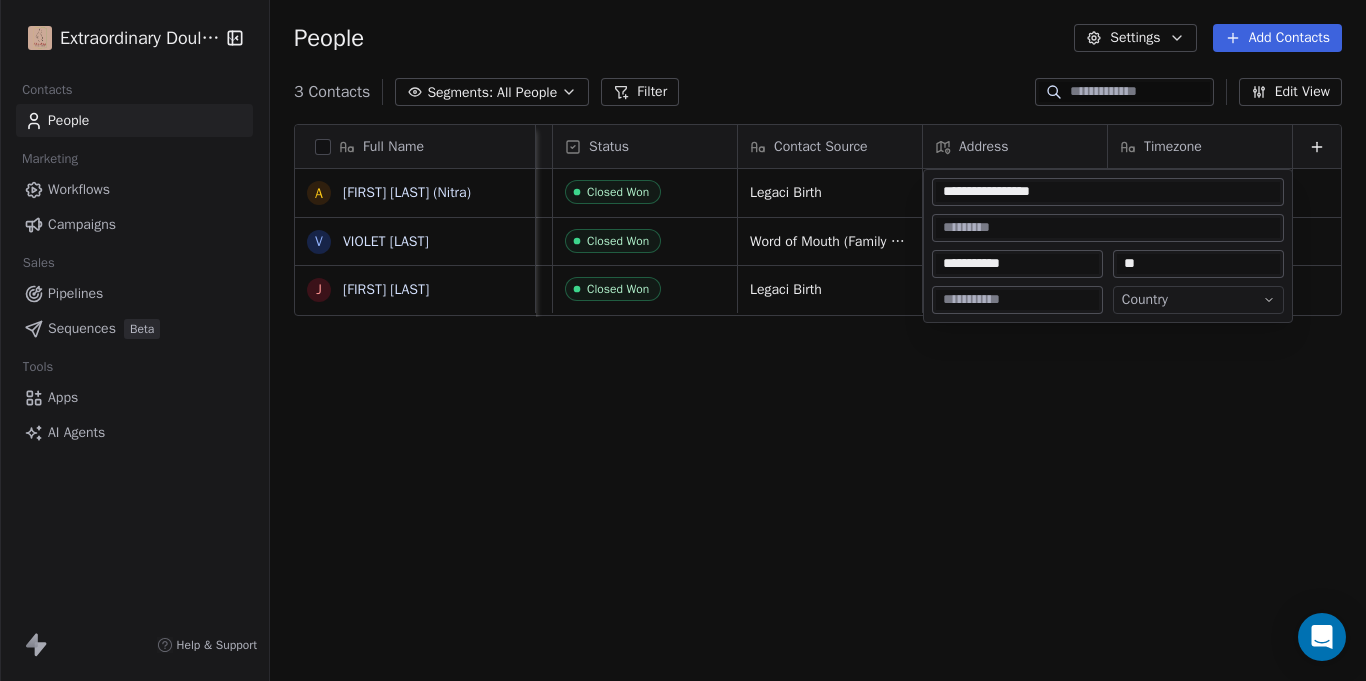 type on "**" 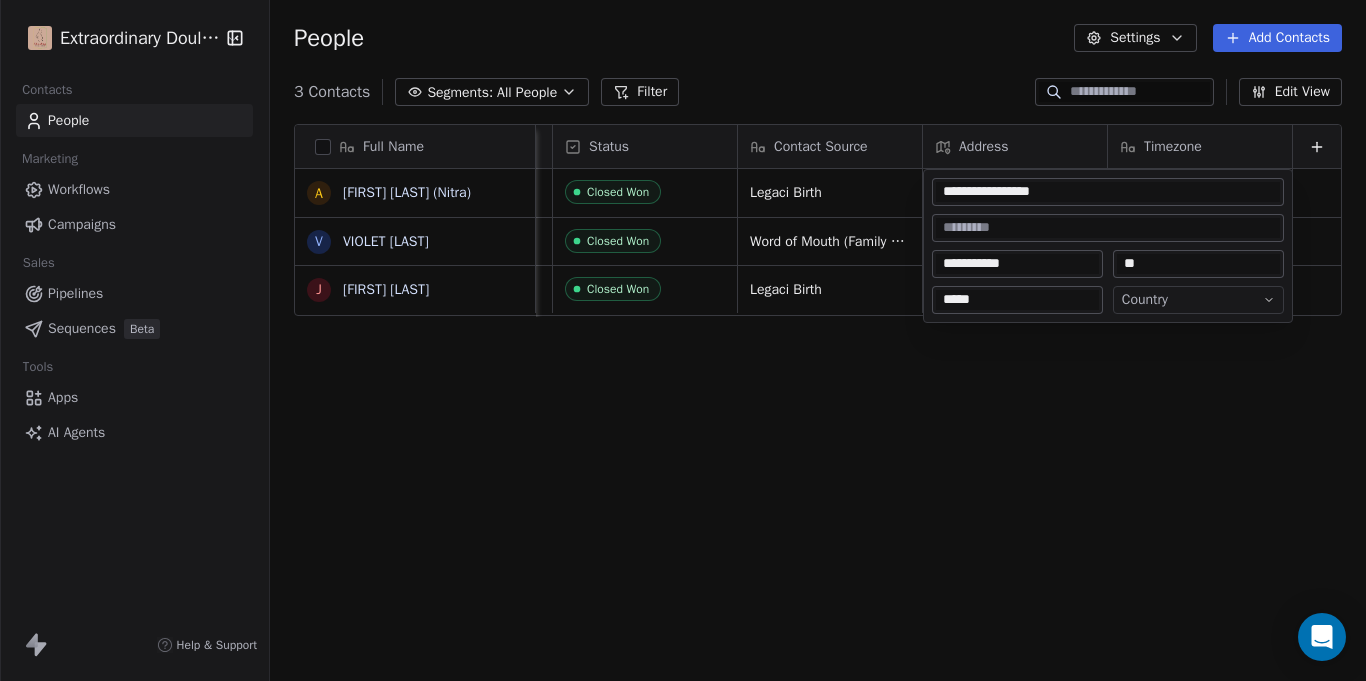 type on "*****" 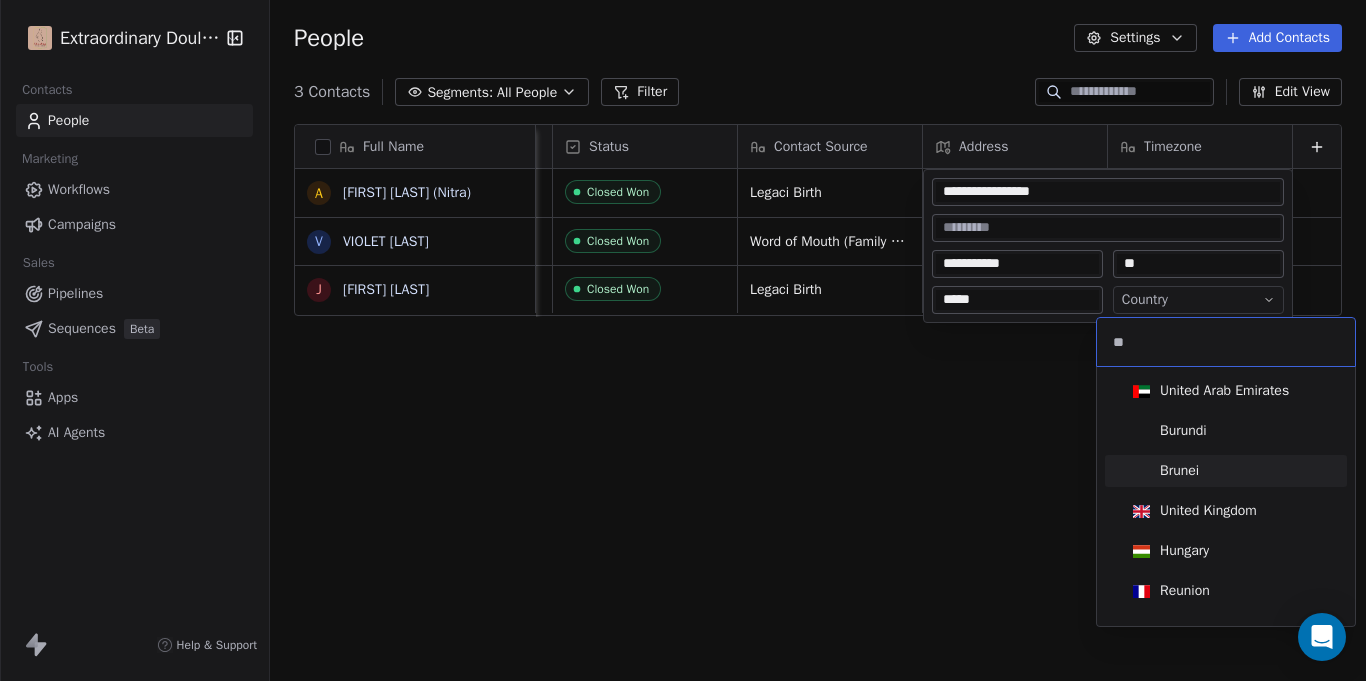 type on "***" 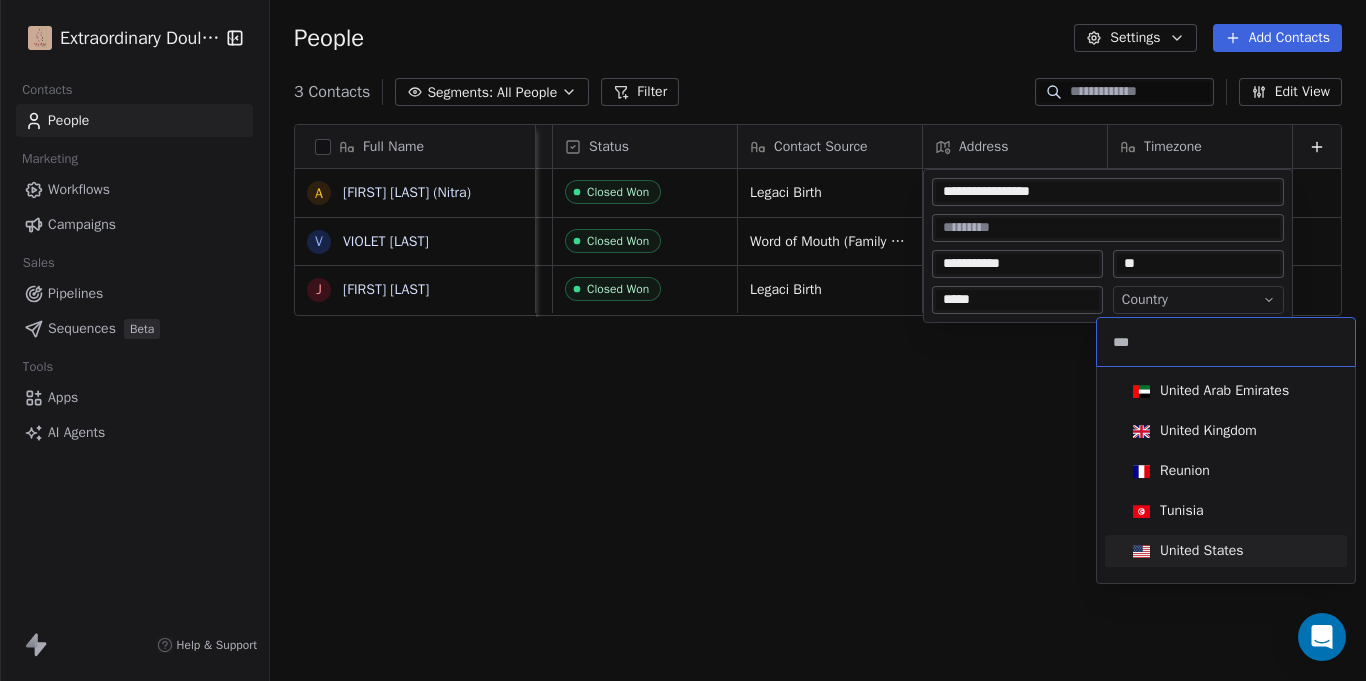 click on "United States" at bounding box center (1226, 551) 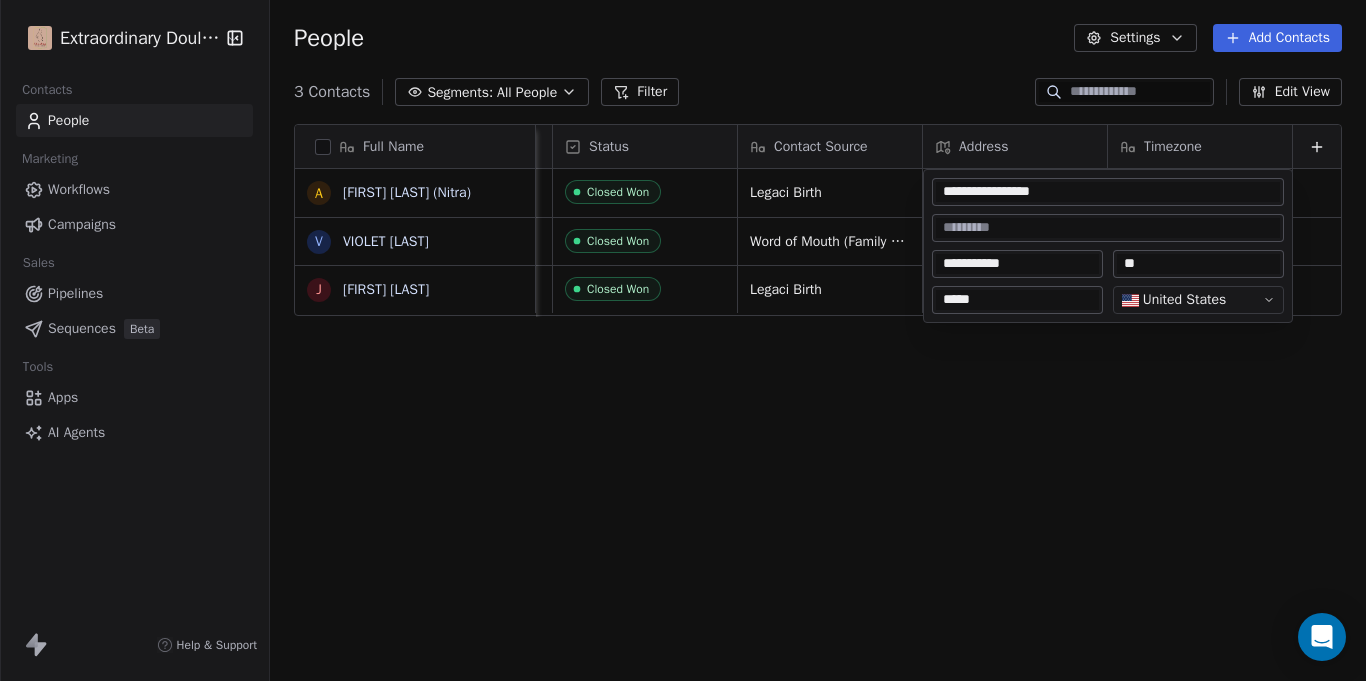 click on "**********" at bounding box center [683, 340] 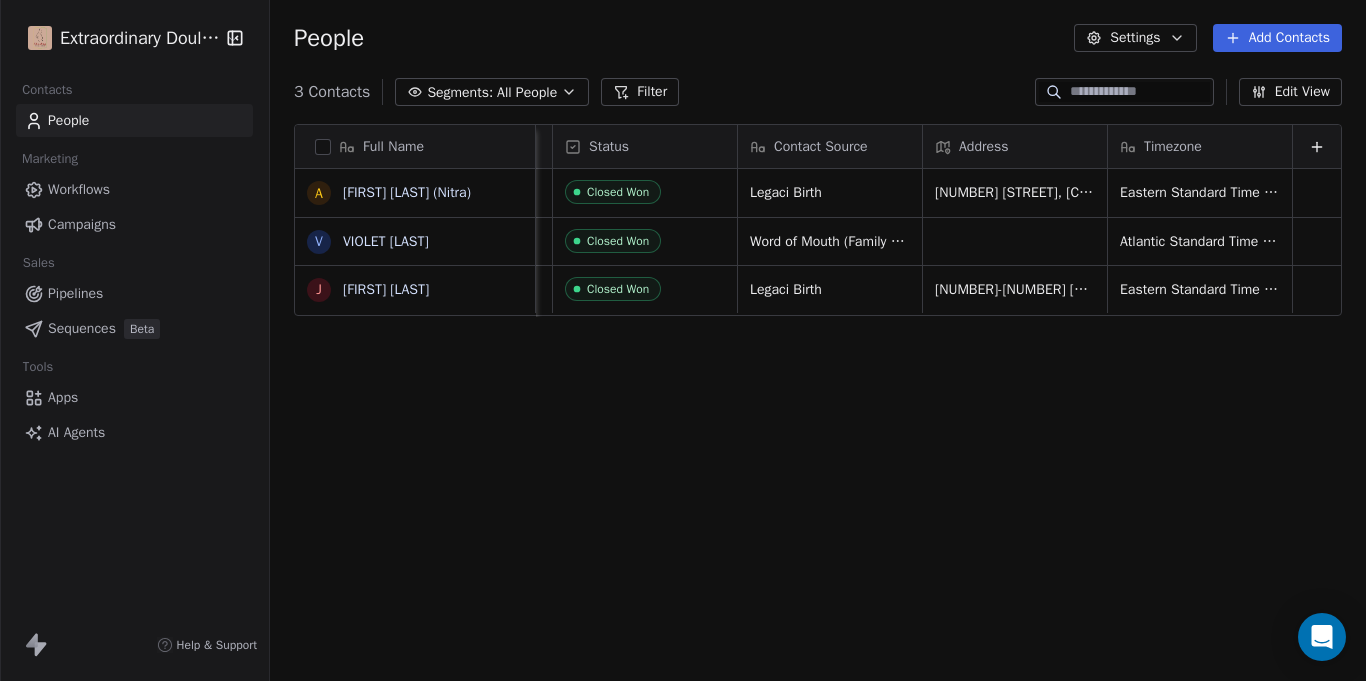 click 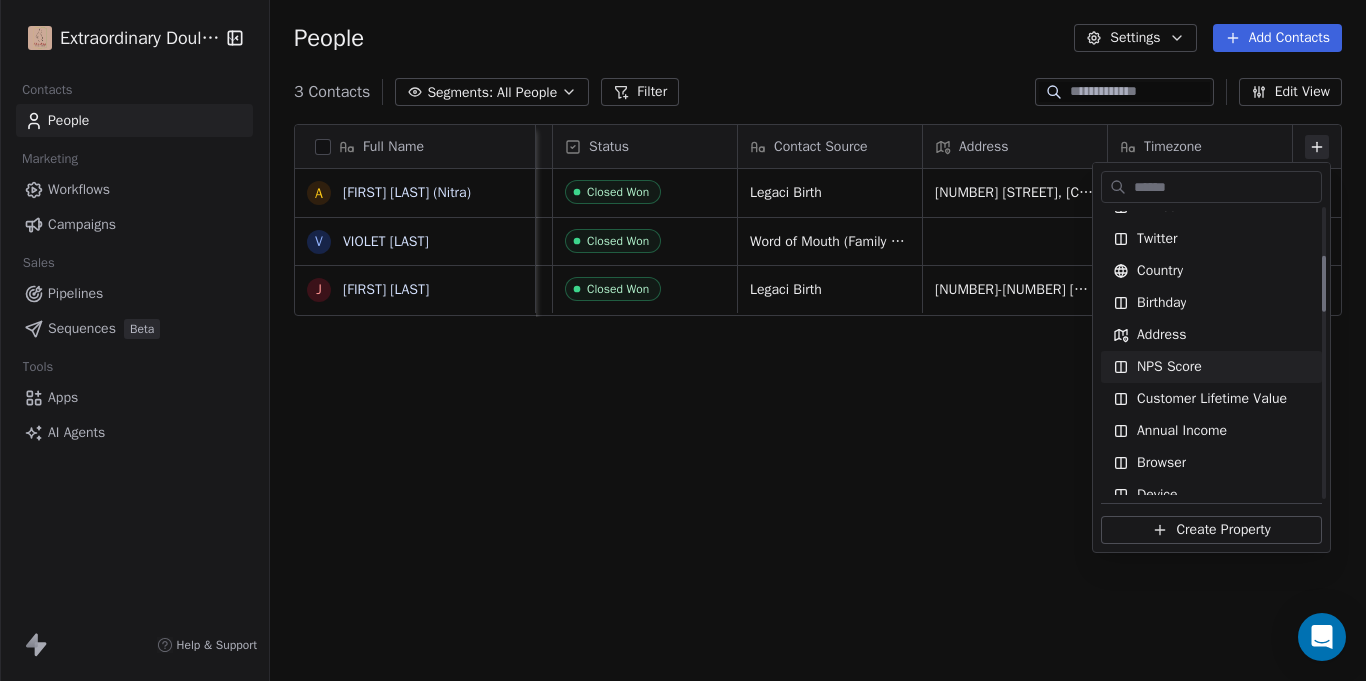 scroll, scrollTop: 246, scrollLeft: 0, axis: vertical 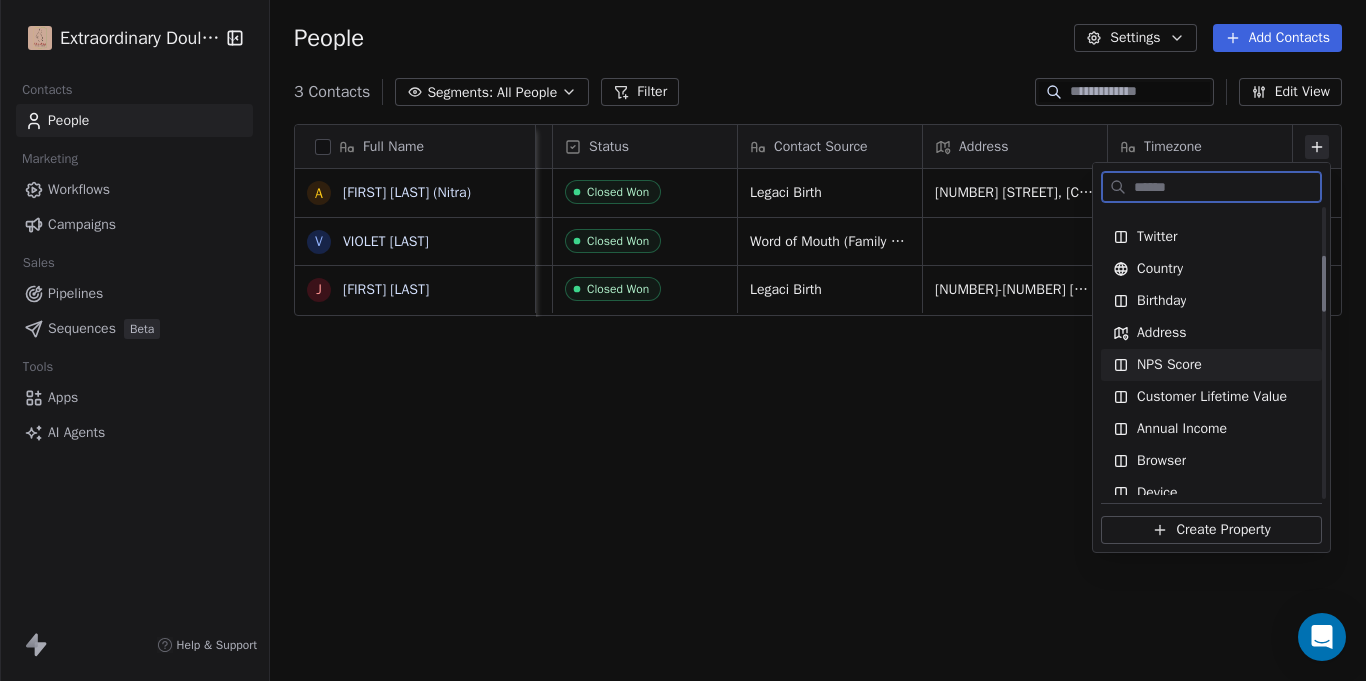 click on "NPS Score" at bounding box center (1211, 365) 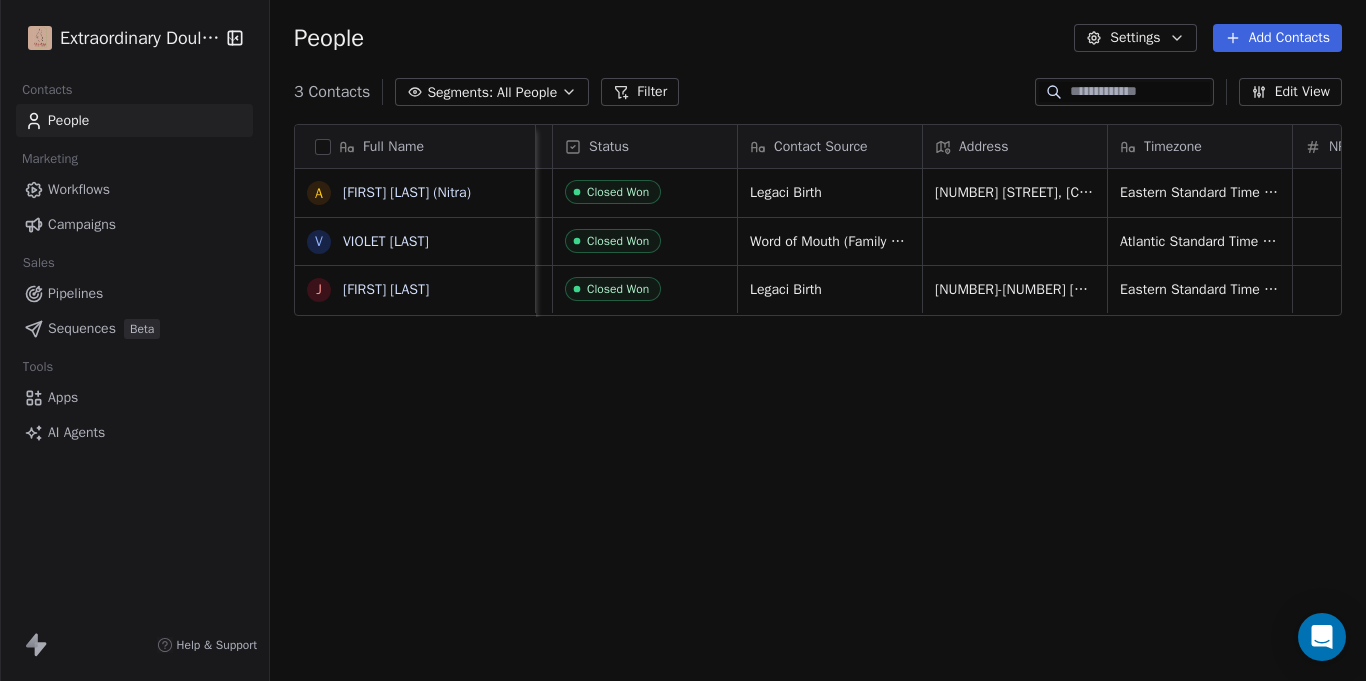scroll, scrollTop: 0, scrollLeft: 1278, axis: horizontal 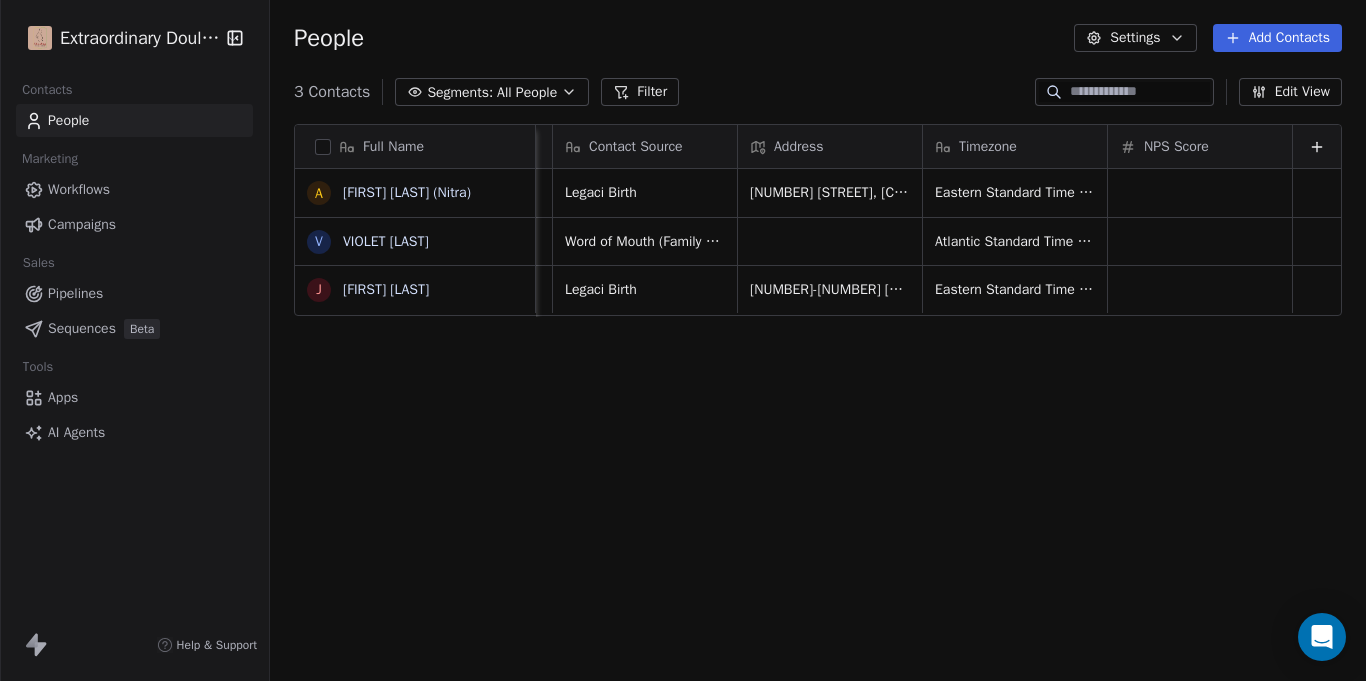 click on "NPS Score" at bounding box center (1200, 146) 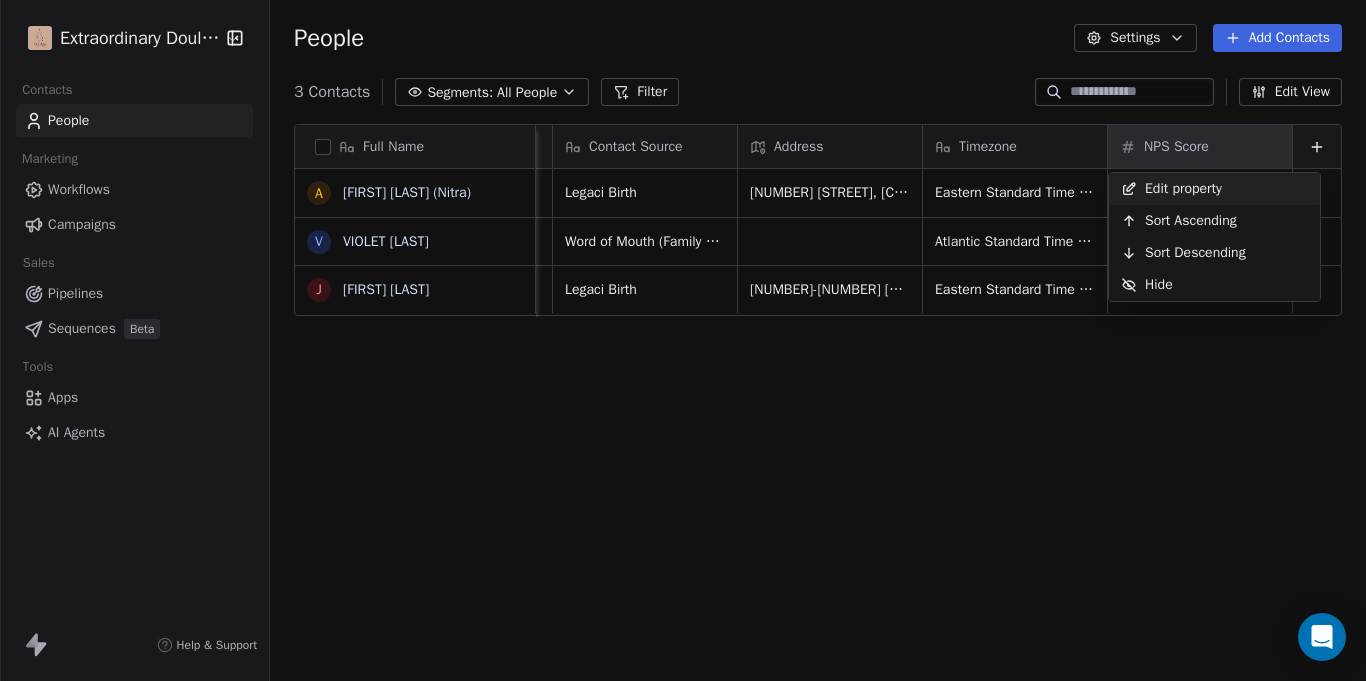 click on "Hide" at bounding box center [1214, 285] 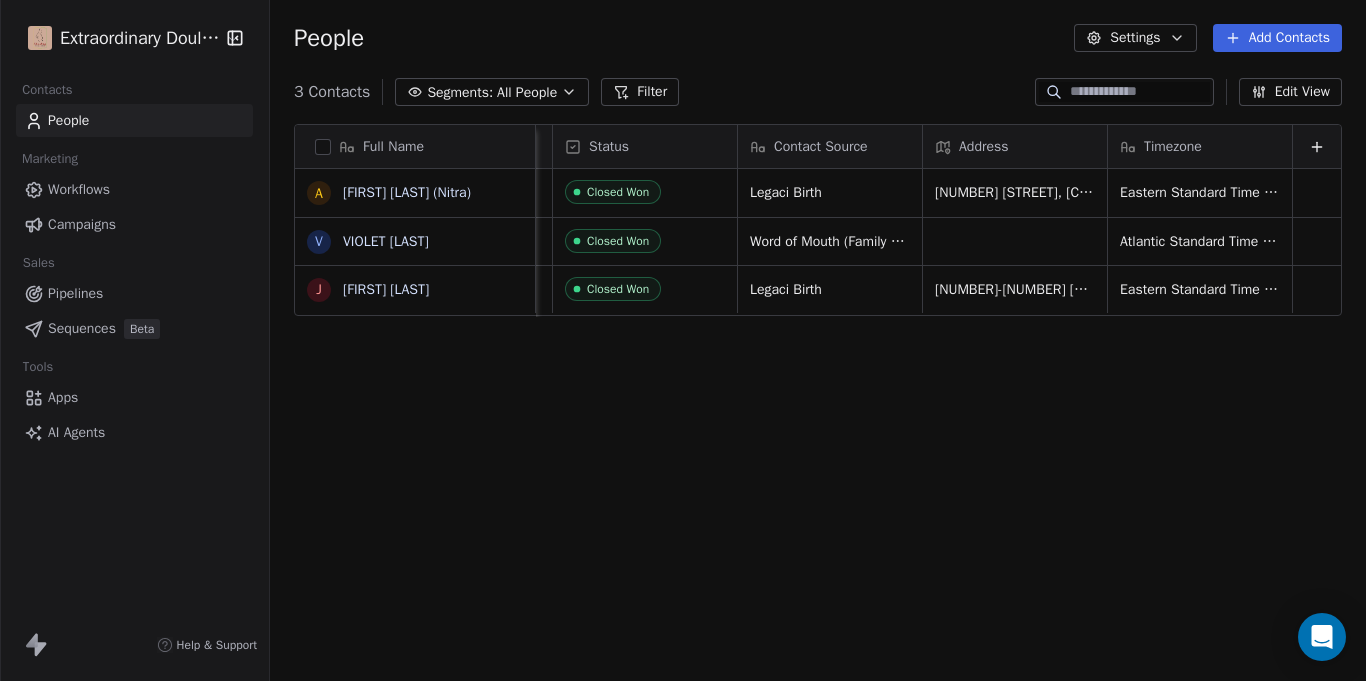 scroll, scrollTop: 0, scrollLeft: 1093, axis: horizontal 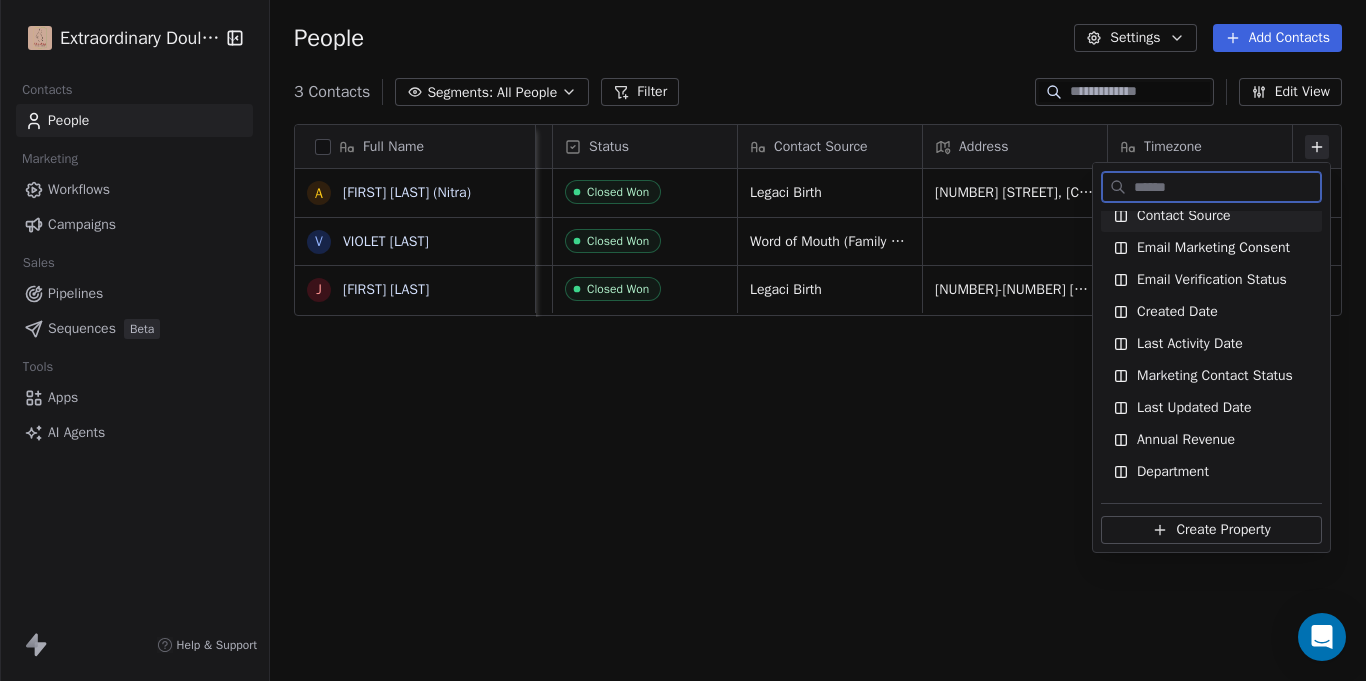 click on "Last Activity Date" at bounding box center [1211, 344] 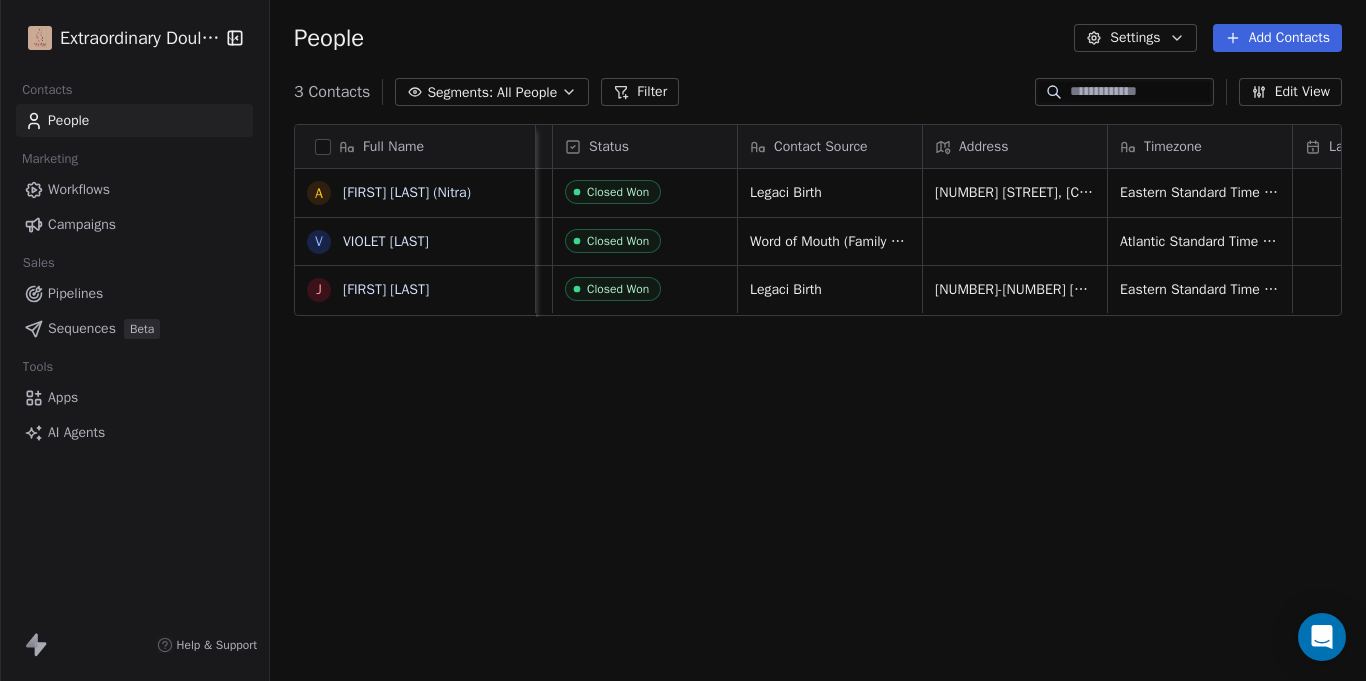 scroll, scrollTop: 0, scrollLeft: 1278, axis: horizontal 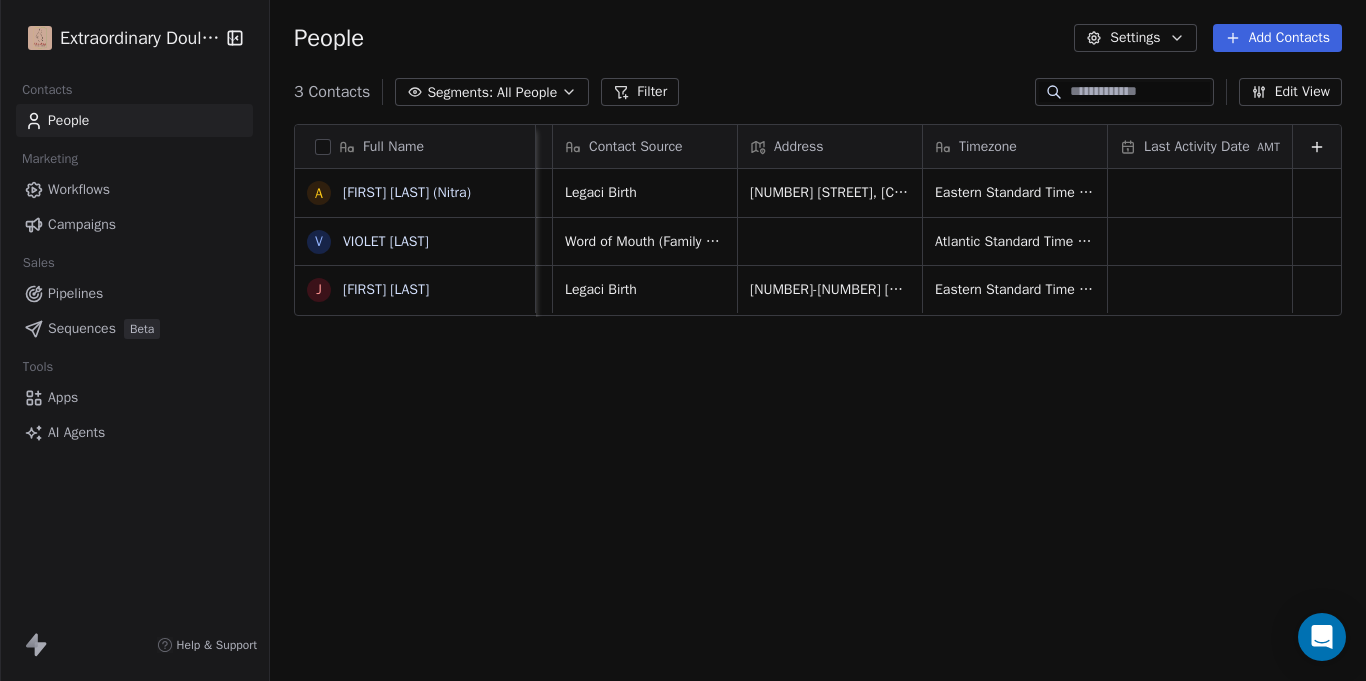 click on "Last Activity Date" at bounding box center (1197, 147) 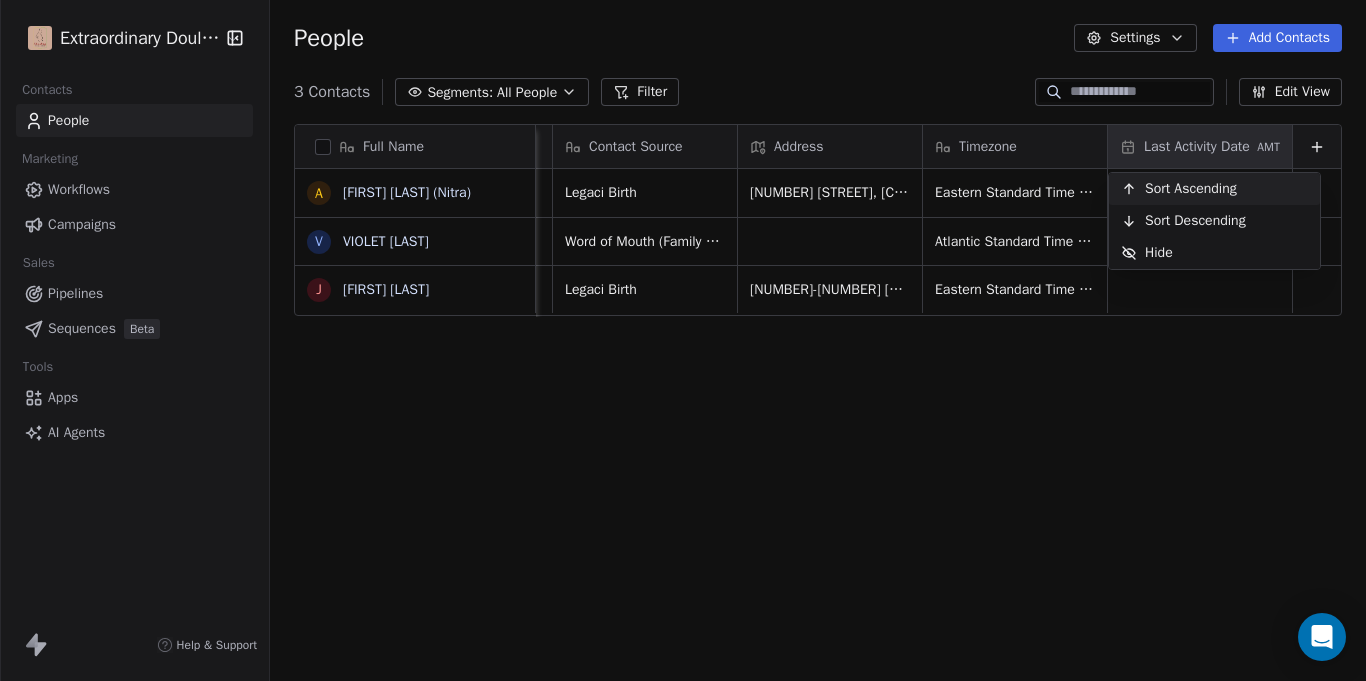 click on "Hide" at bounding box center (1214, 253) 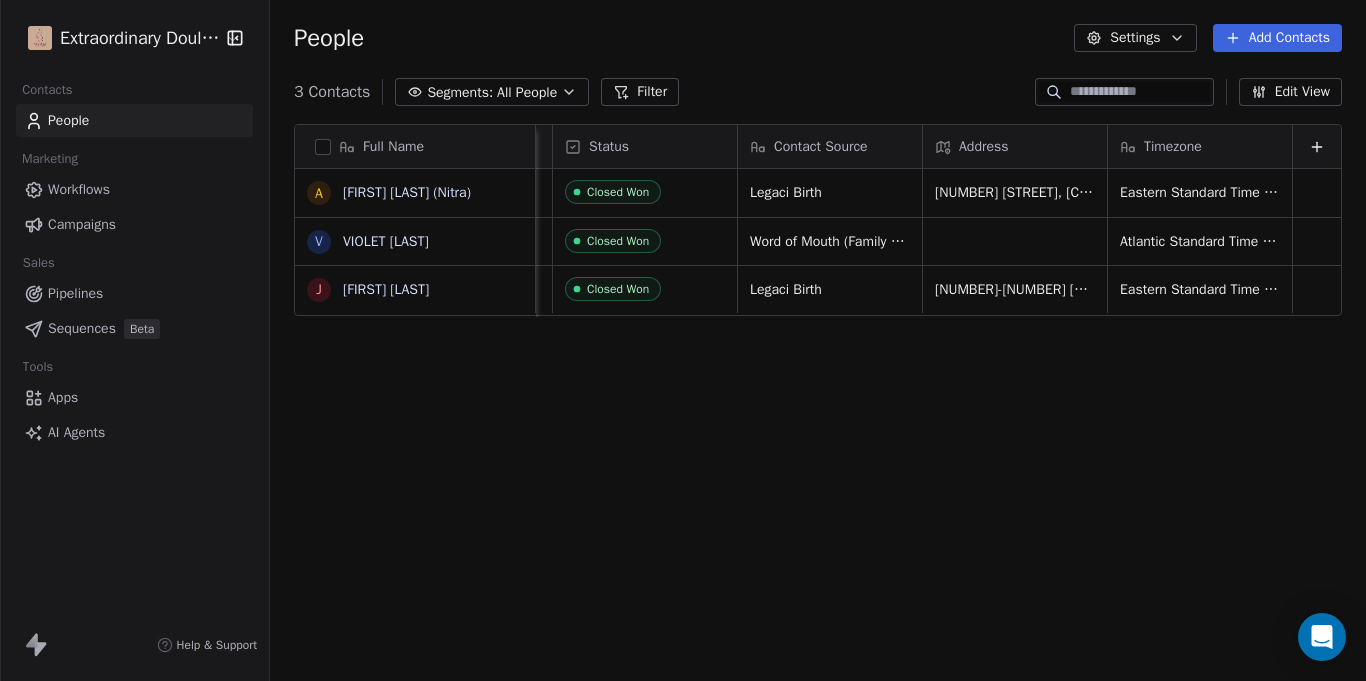 scroll, scrollTop: 0, scrollLeft: 1093, axis: horizontal 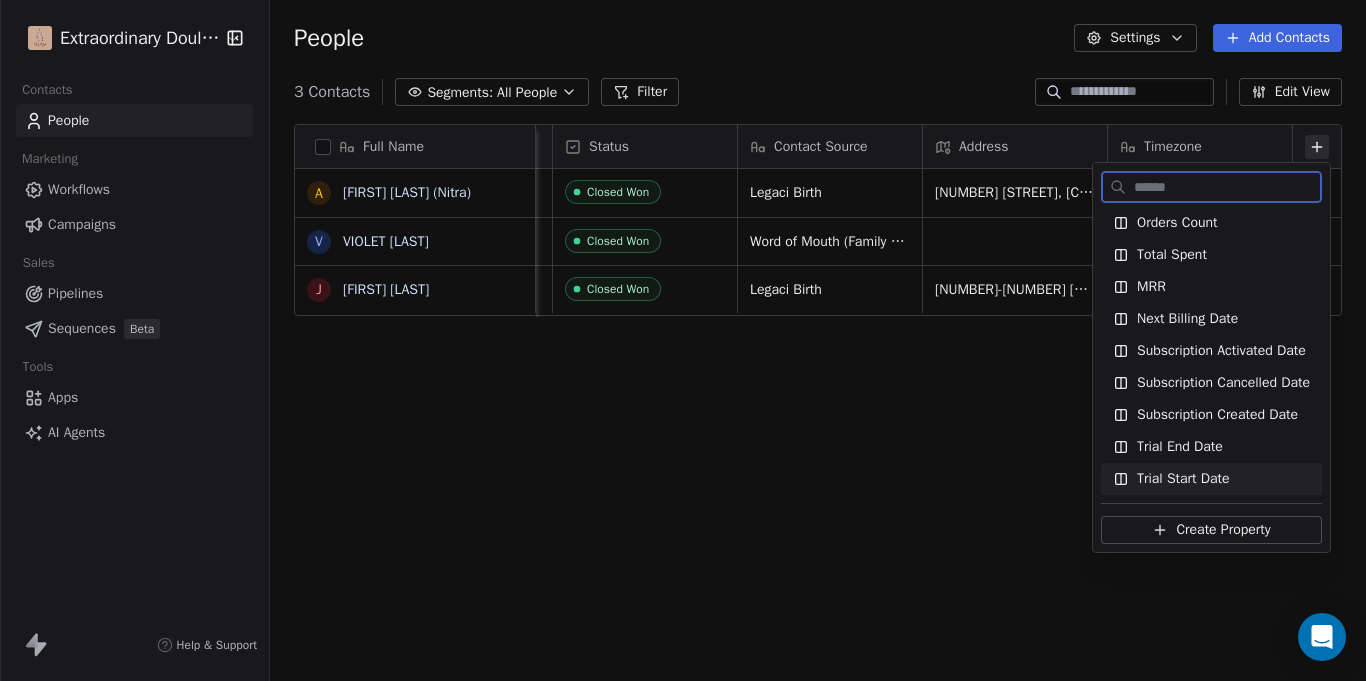 click on "Trial Start Date" at bounding box center (1183, 479) 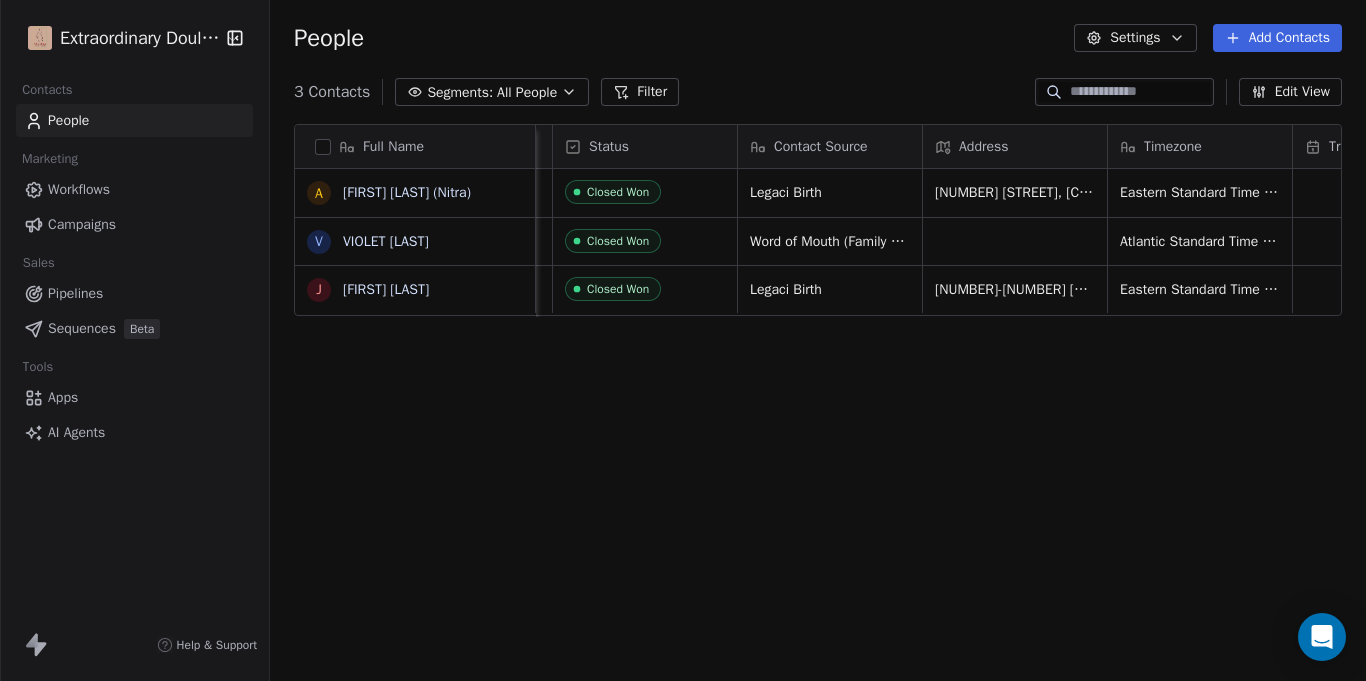 scroll, scrollTop: 0, scrollLeft: 1278, axis: horizontal 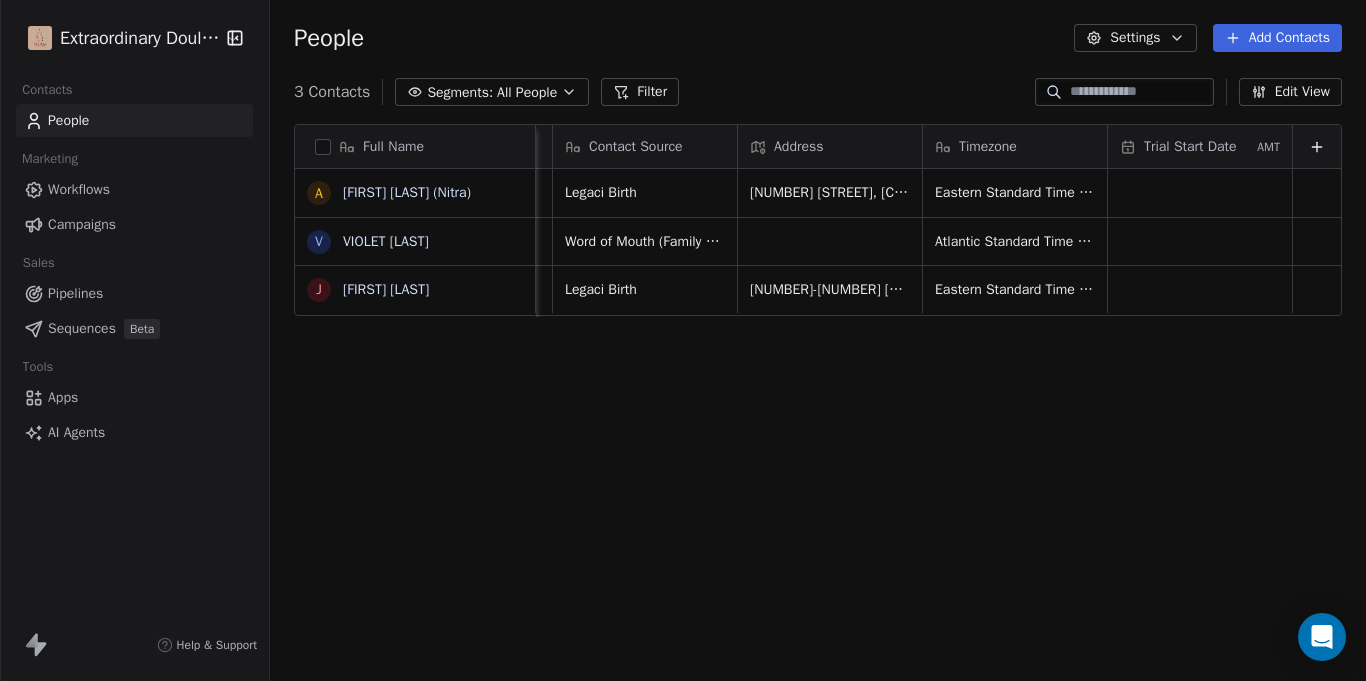 click at bounding box center [1317, 146] 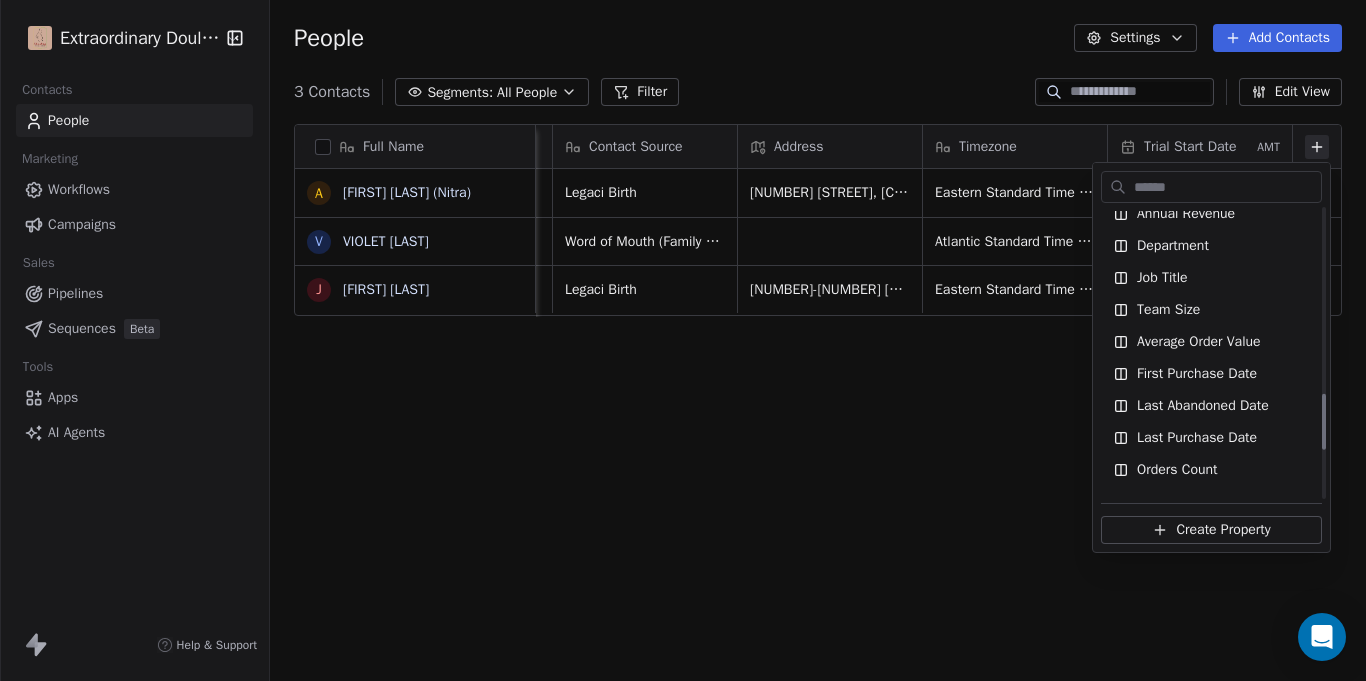 scroll, scrollTop: 1188, scrollLeft: 0, axis: vertical 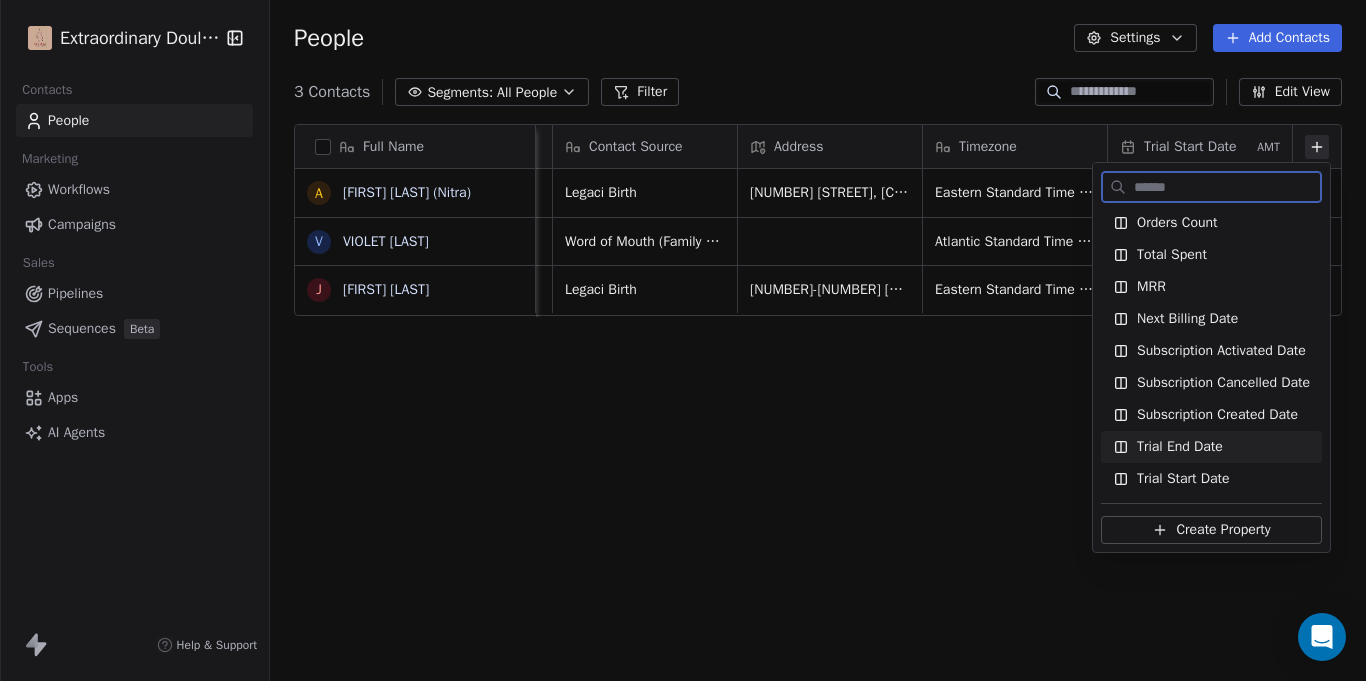 click on "Trial End Date" at bounding box center [1180, 447] 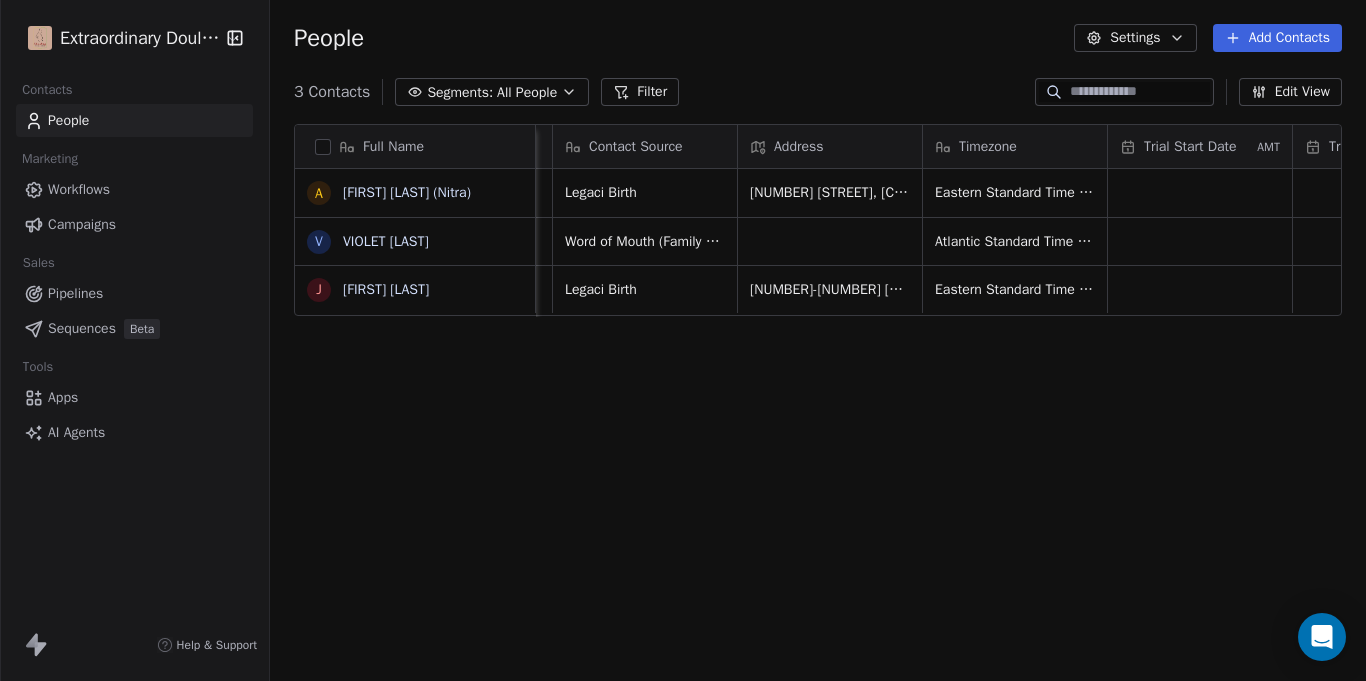 scroll, scrollTop: 0, scrollLeft: 1463, axis: horizontal 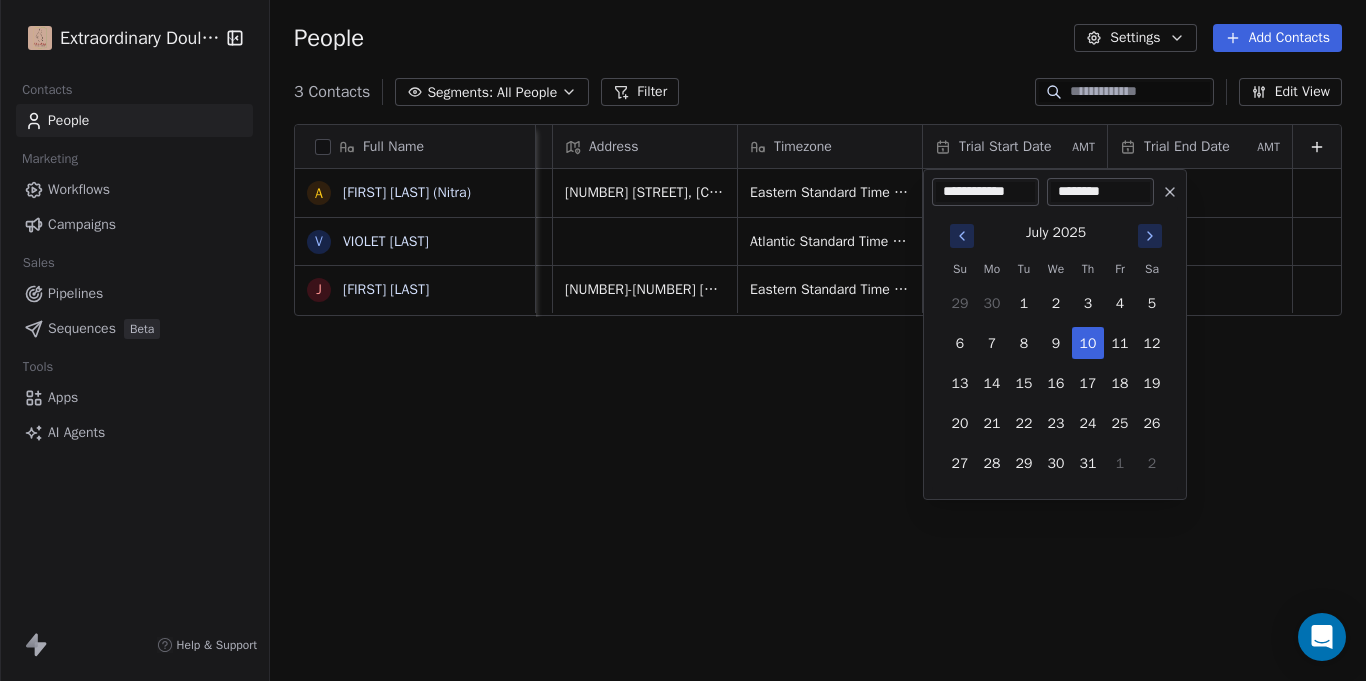 click at bounding box center (962, 236) 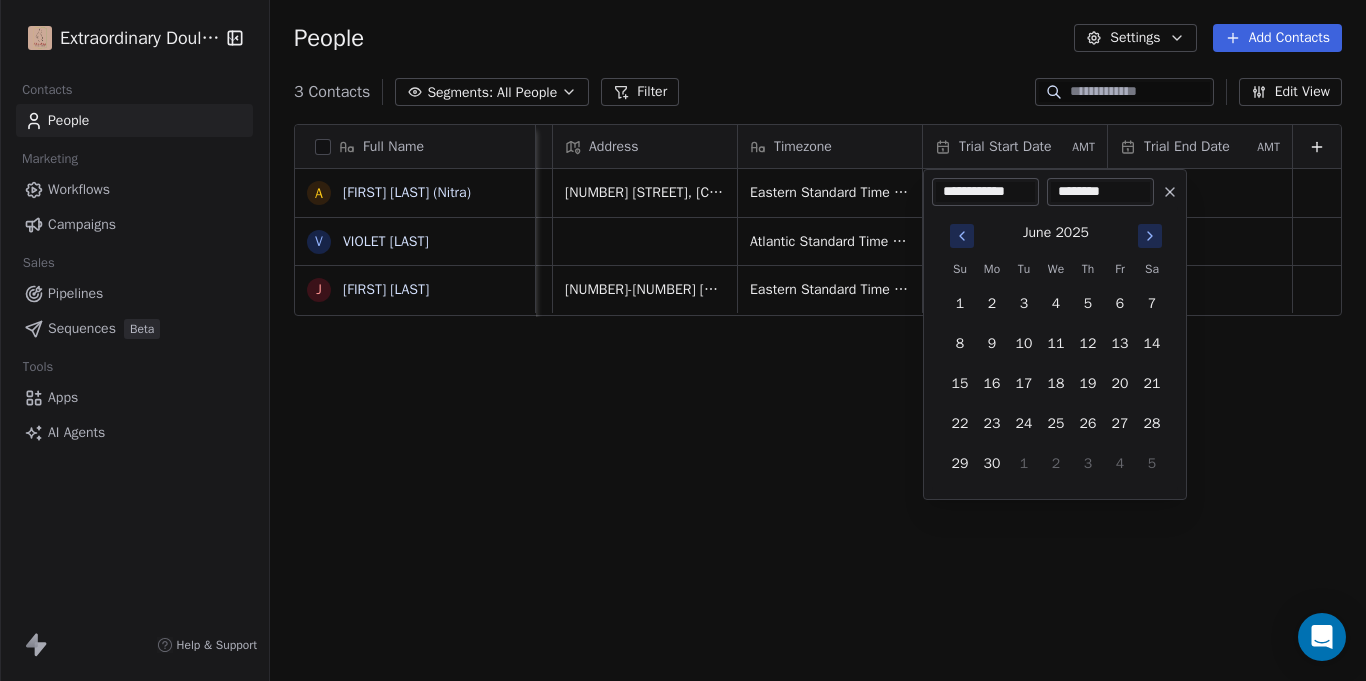 click at bounding box center [962, 236] 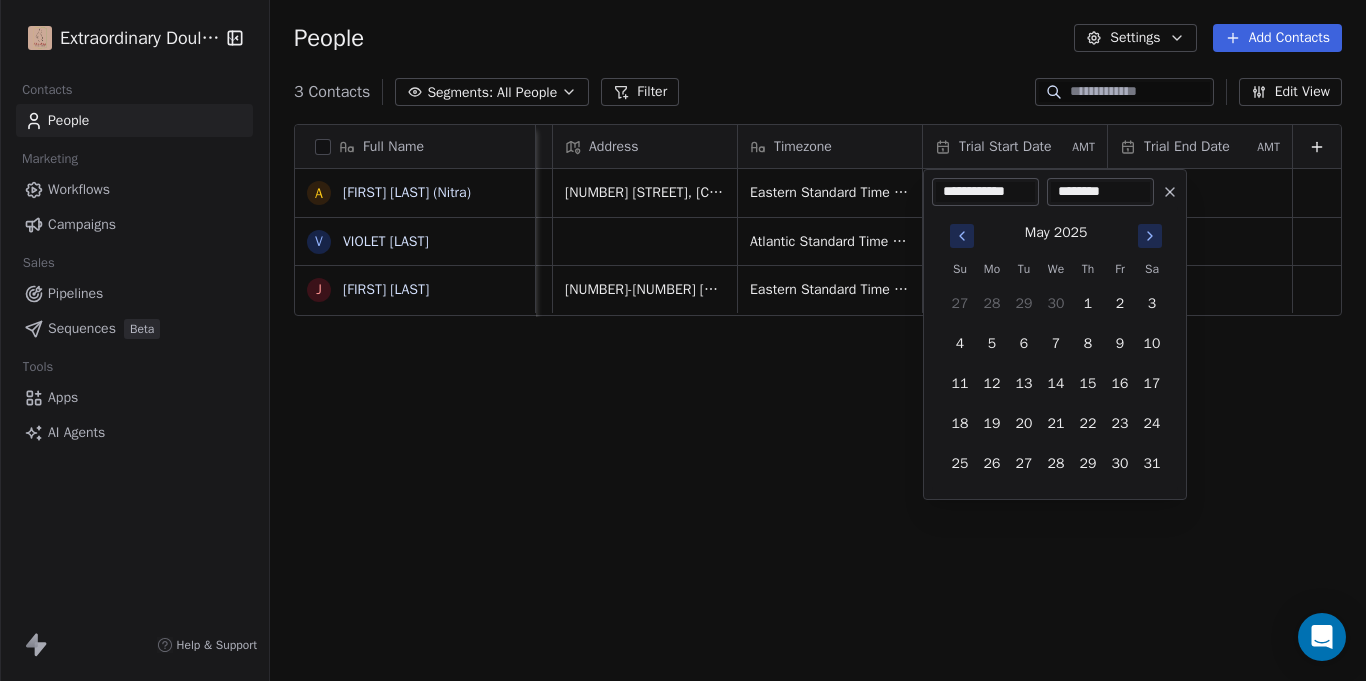 click at bounding box center [962, 236] 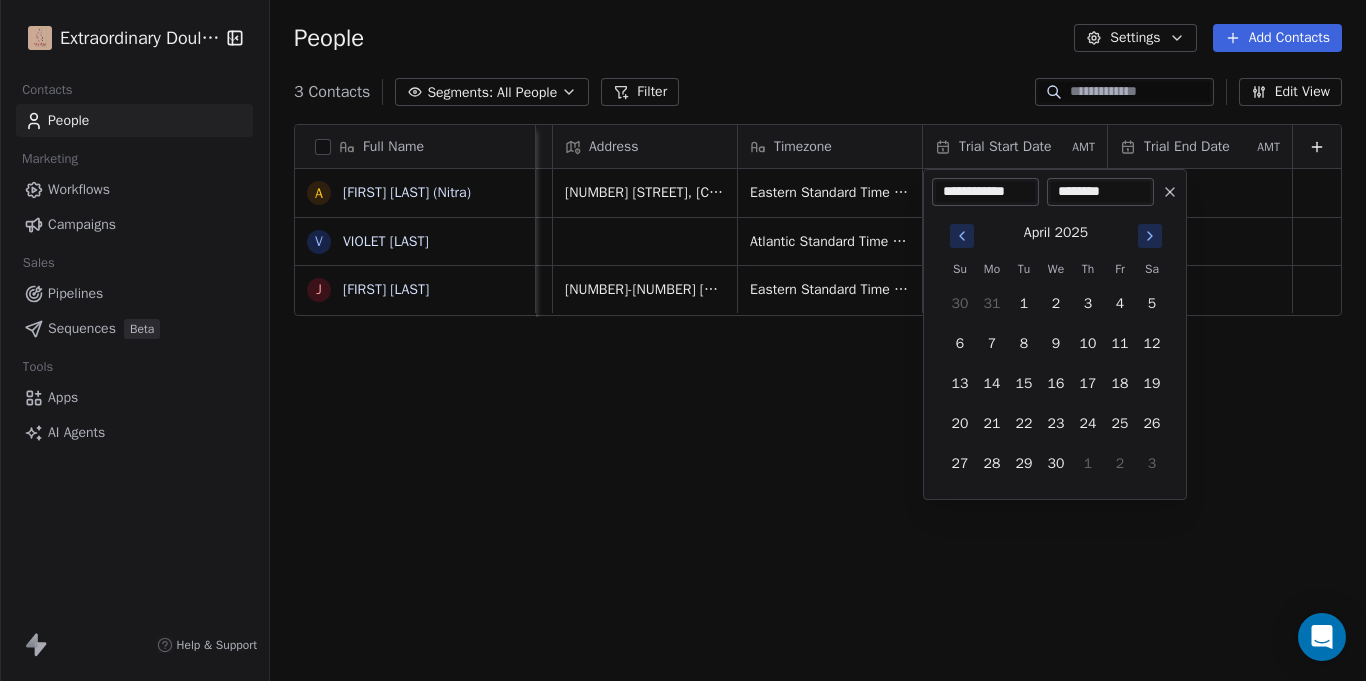click at bounding box center [962, 236] 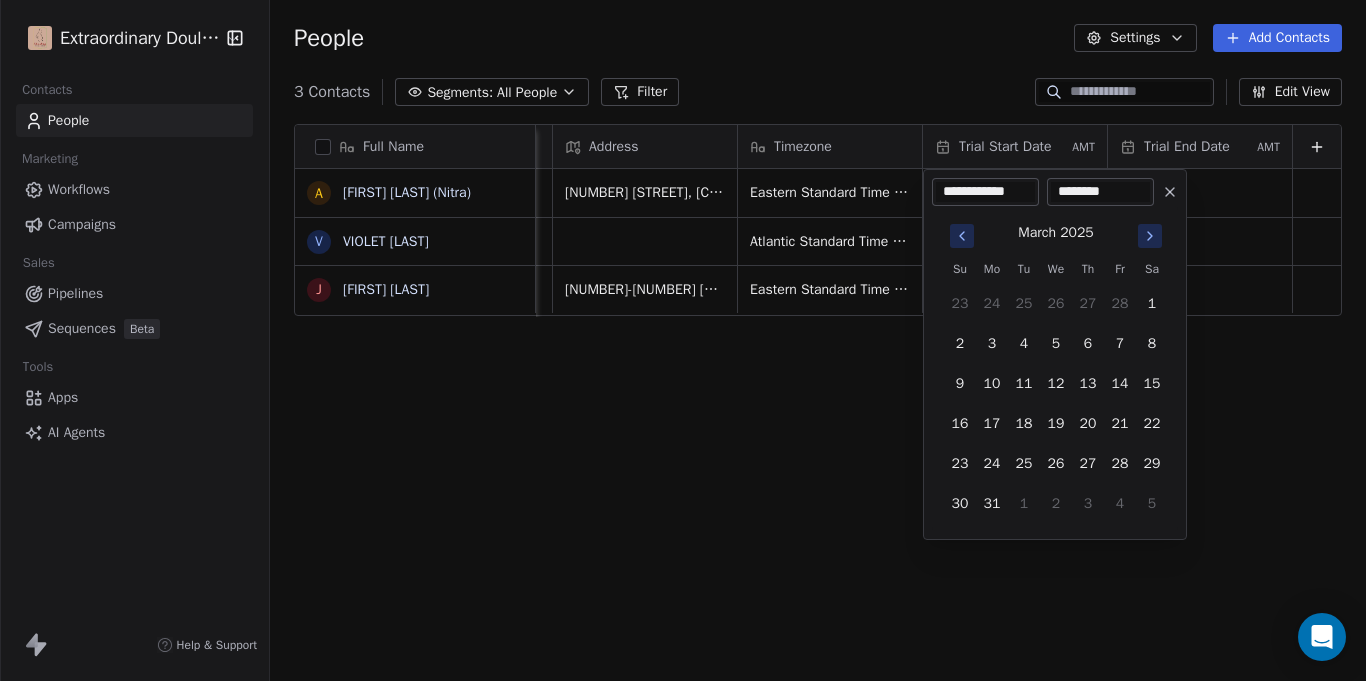 click at bounding box center [962, 236] 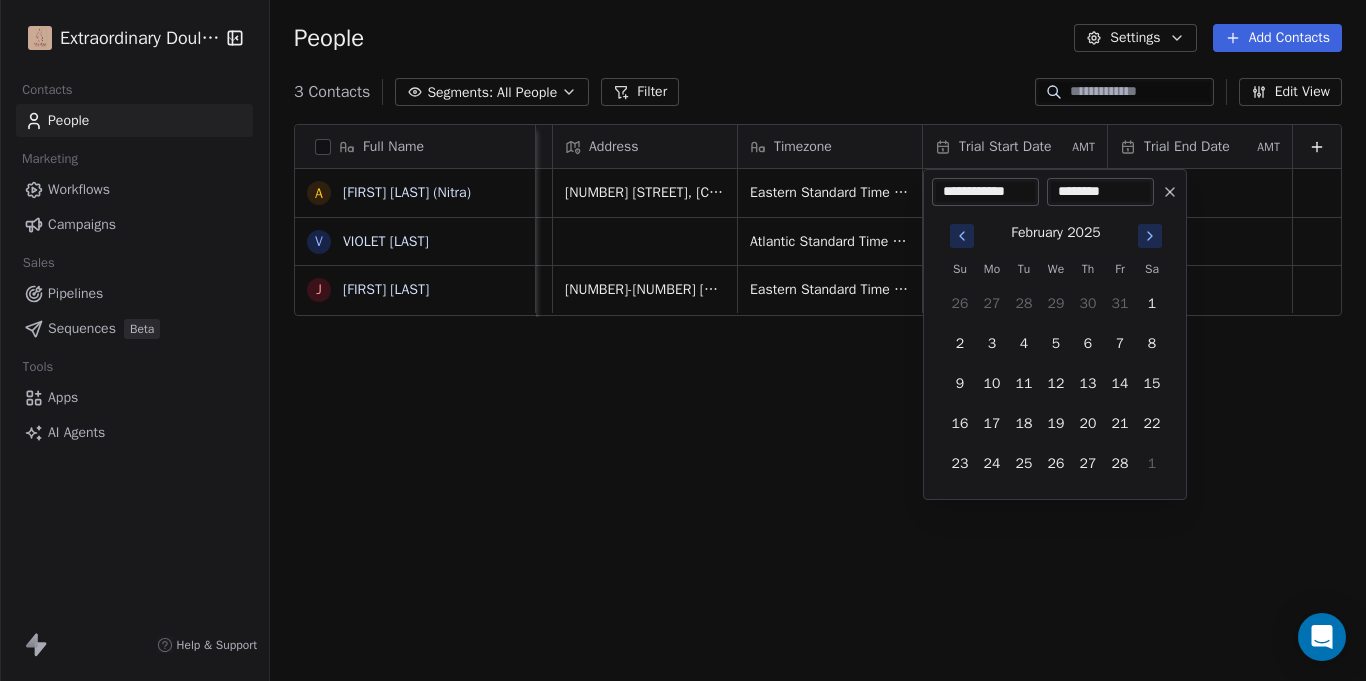 click at bounding box center (962, 236) 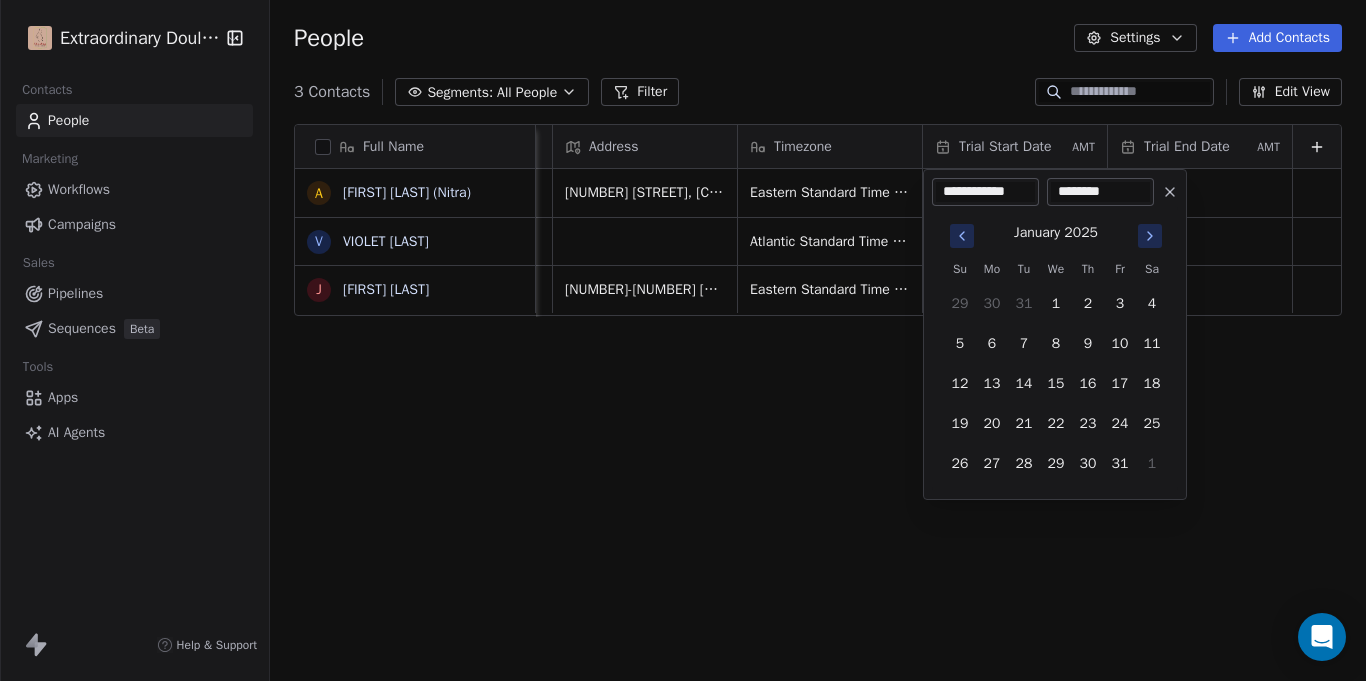 click on "January 2025 Su Mo Tu We Th Fr Sa 29 30 31 1 2 3 4 5 6 7 8 9 10 11 12 13 14 15 16 17 18 19 20 21 22 23 24 25 26 27 28 29 30 31 1" at bounding box center [1056, 348] 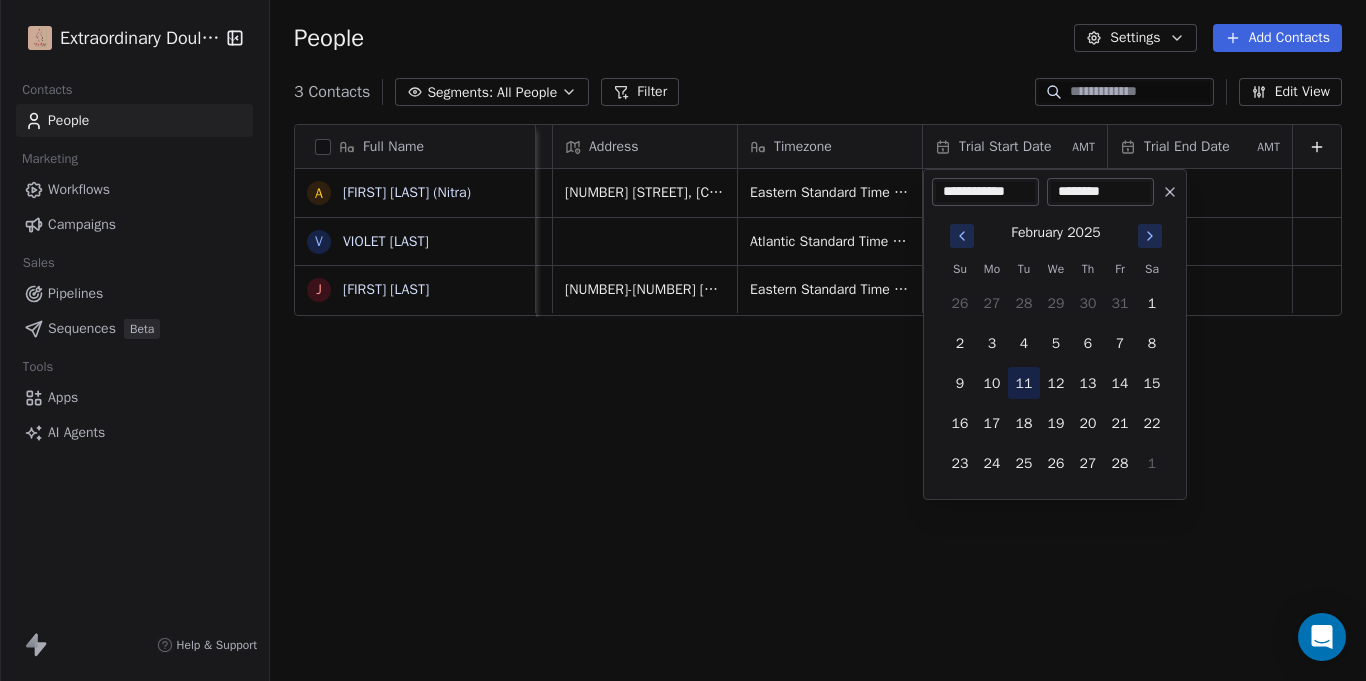 click on "11" at bounding box center (1024, 383) 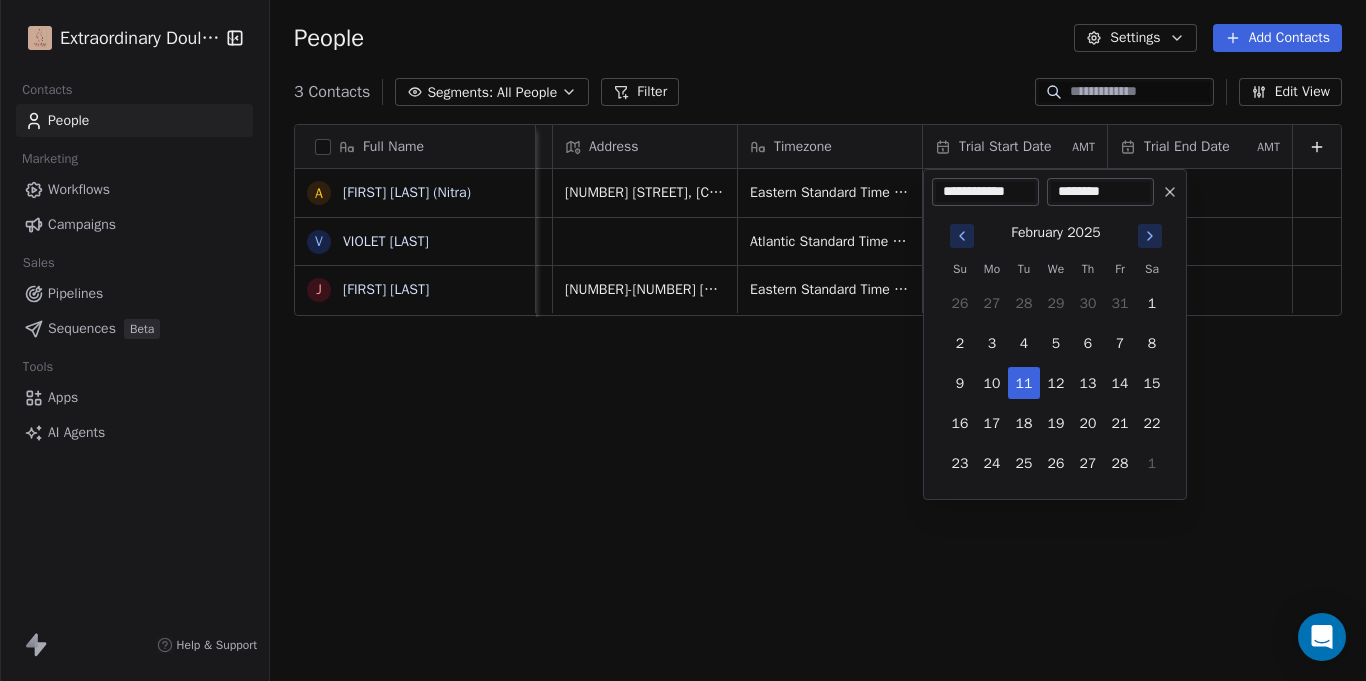 click on "********" at bounding box center (1100, 192) 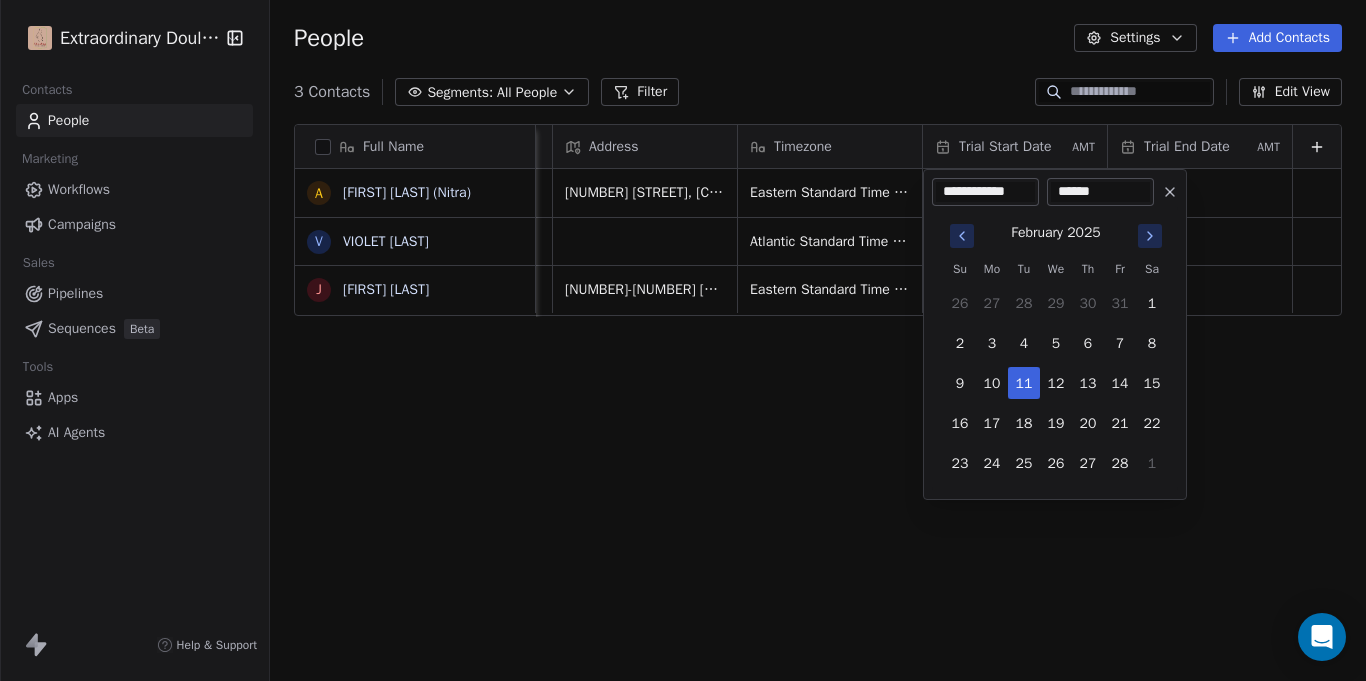 type on "*******" 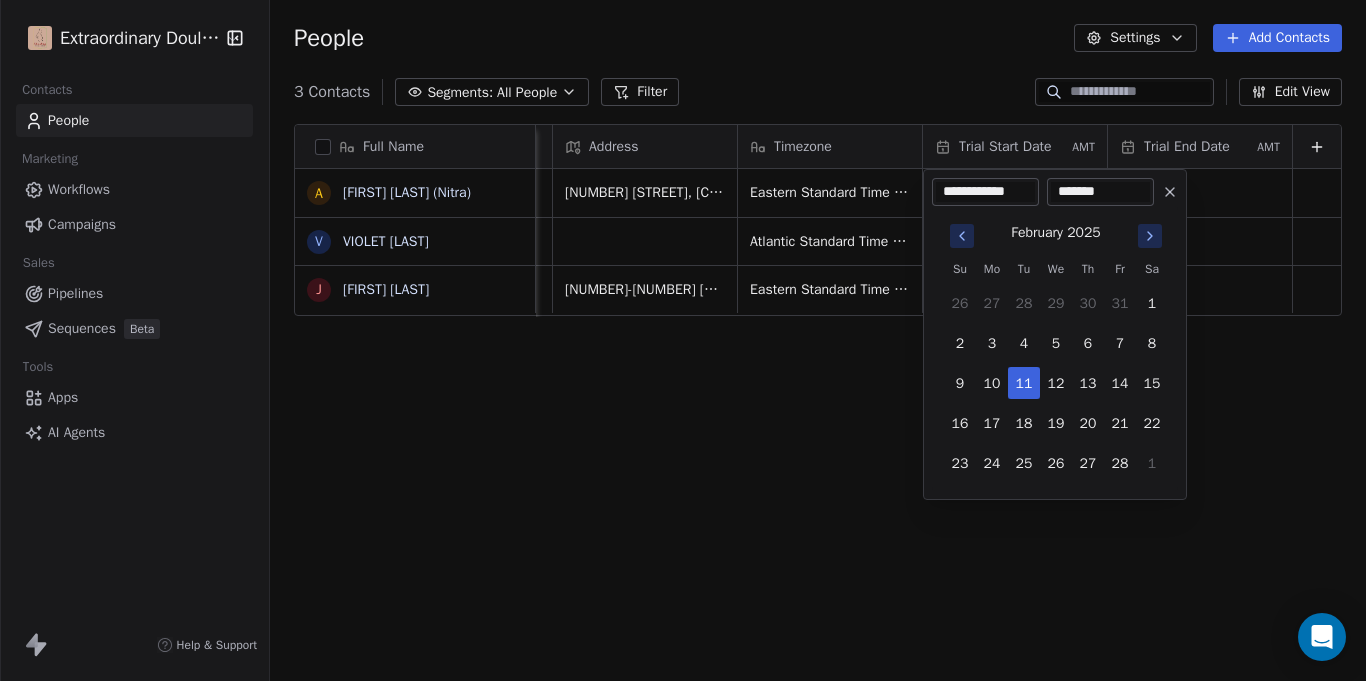 click on "**********" at bounding box center [683, 340] 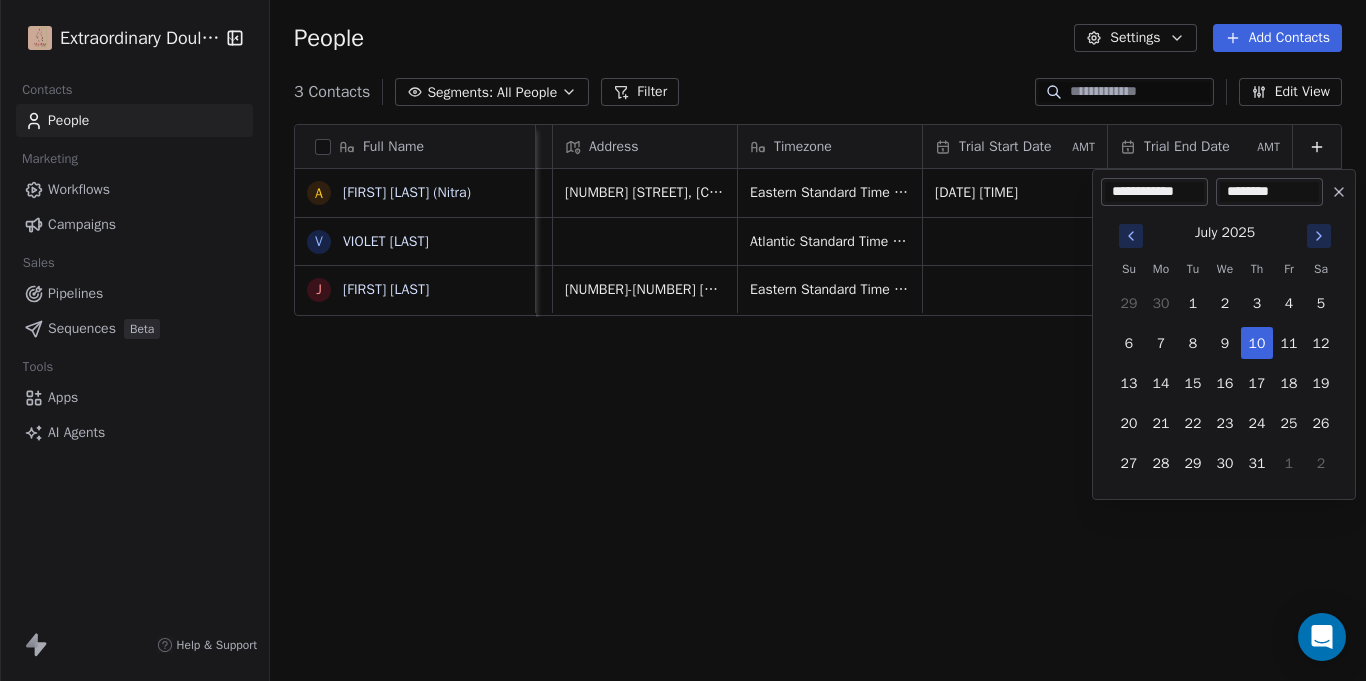 click on "July 2025" at bounding box center (1225, 230) 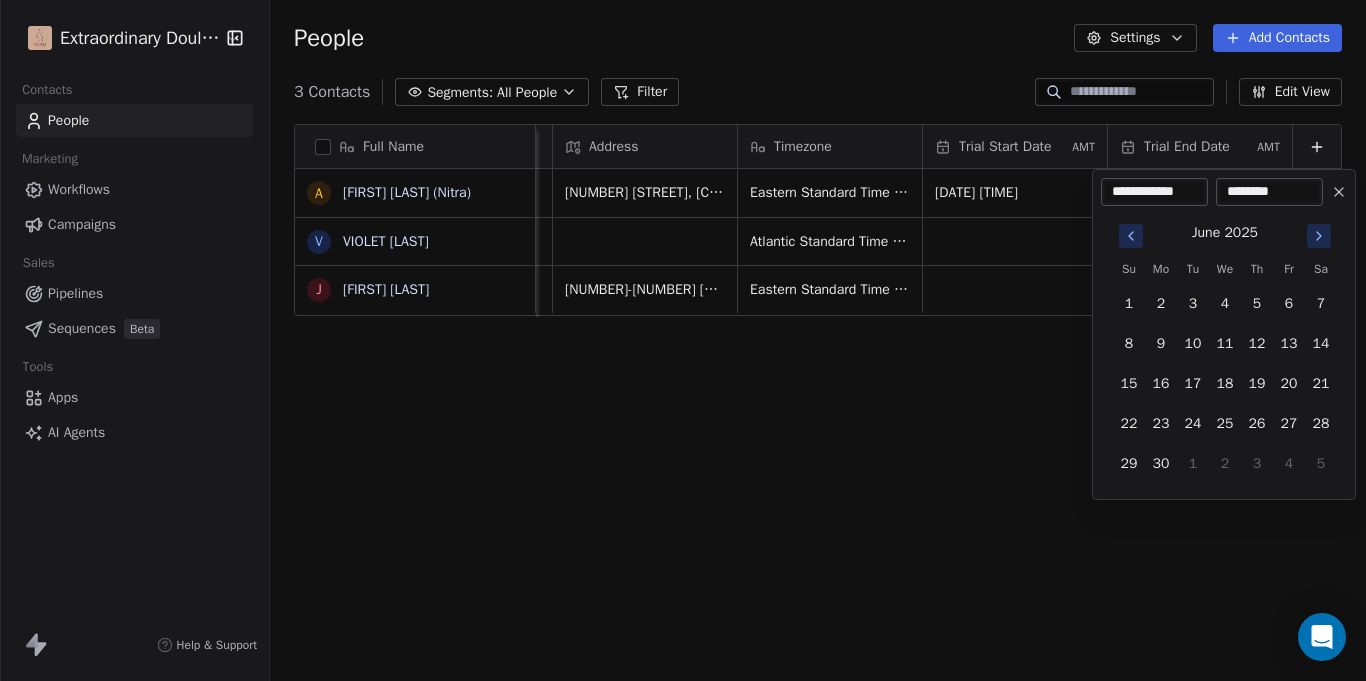 click at bounding box center [1131, 236] 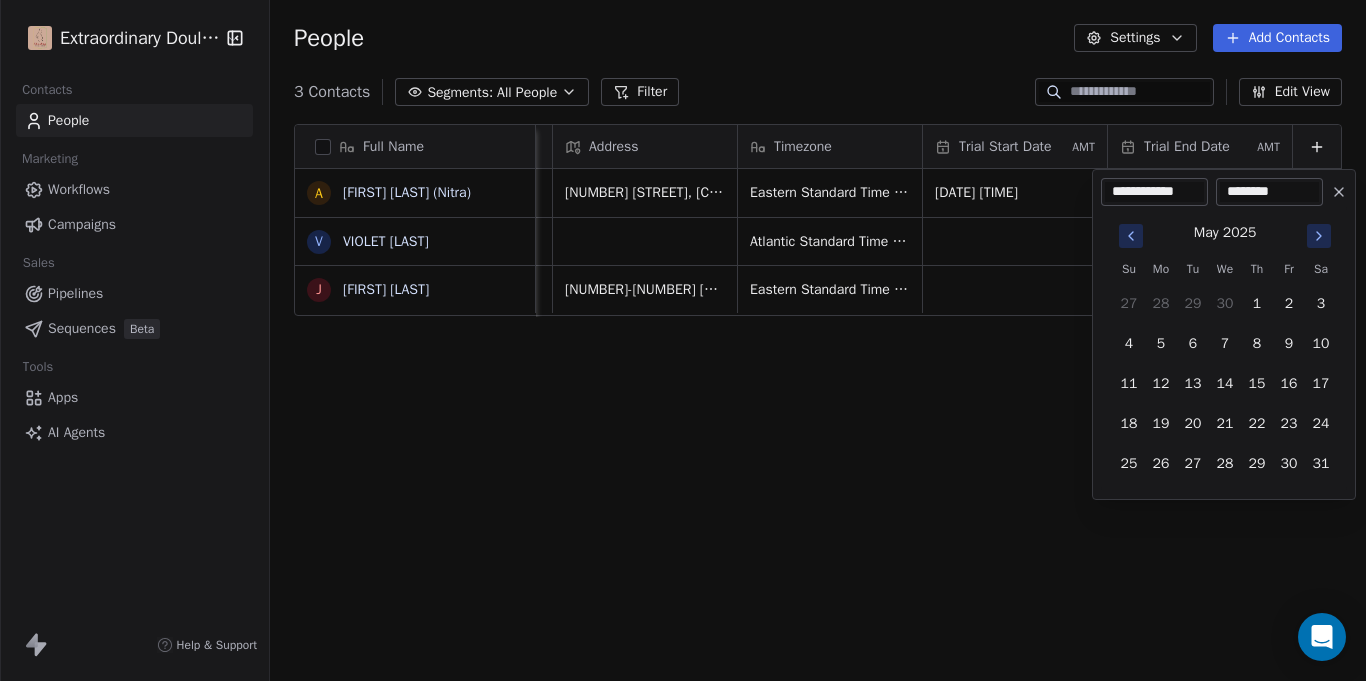 click 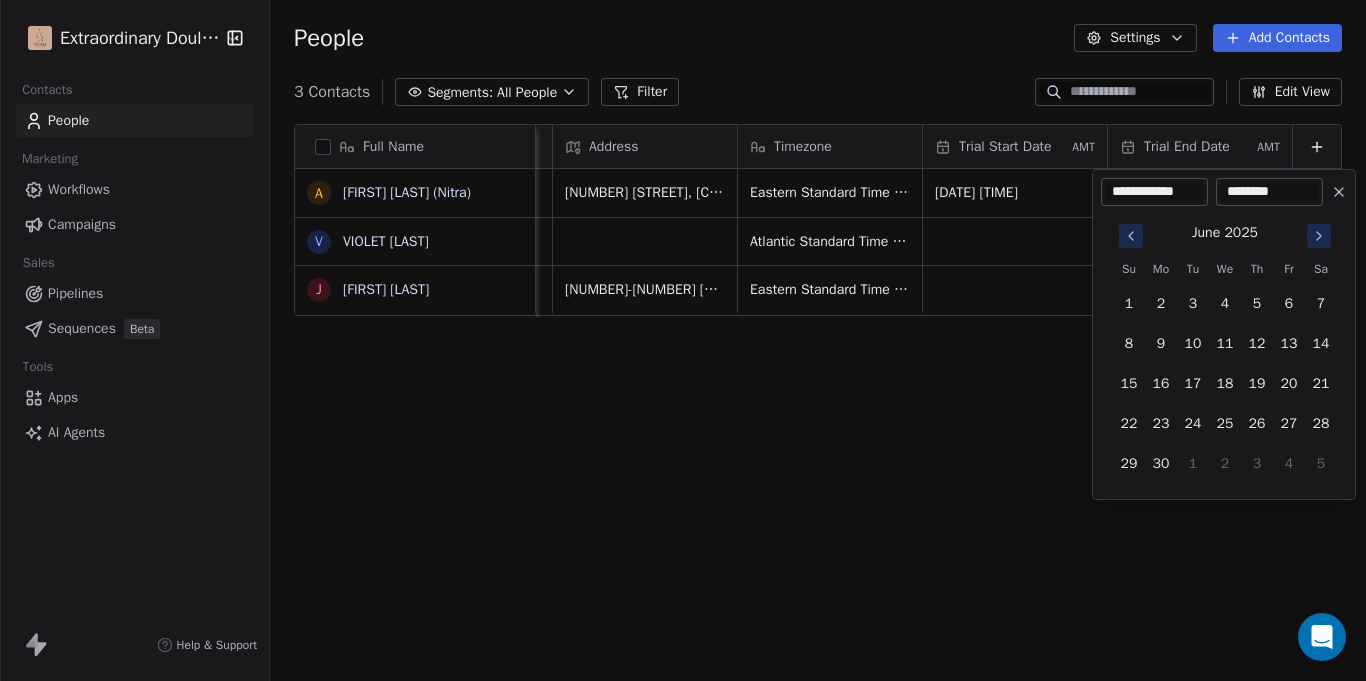 click 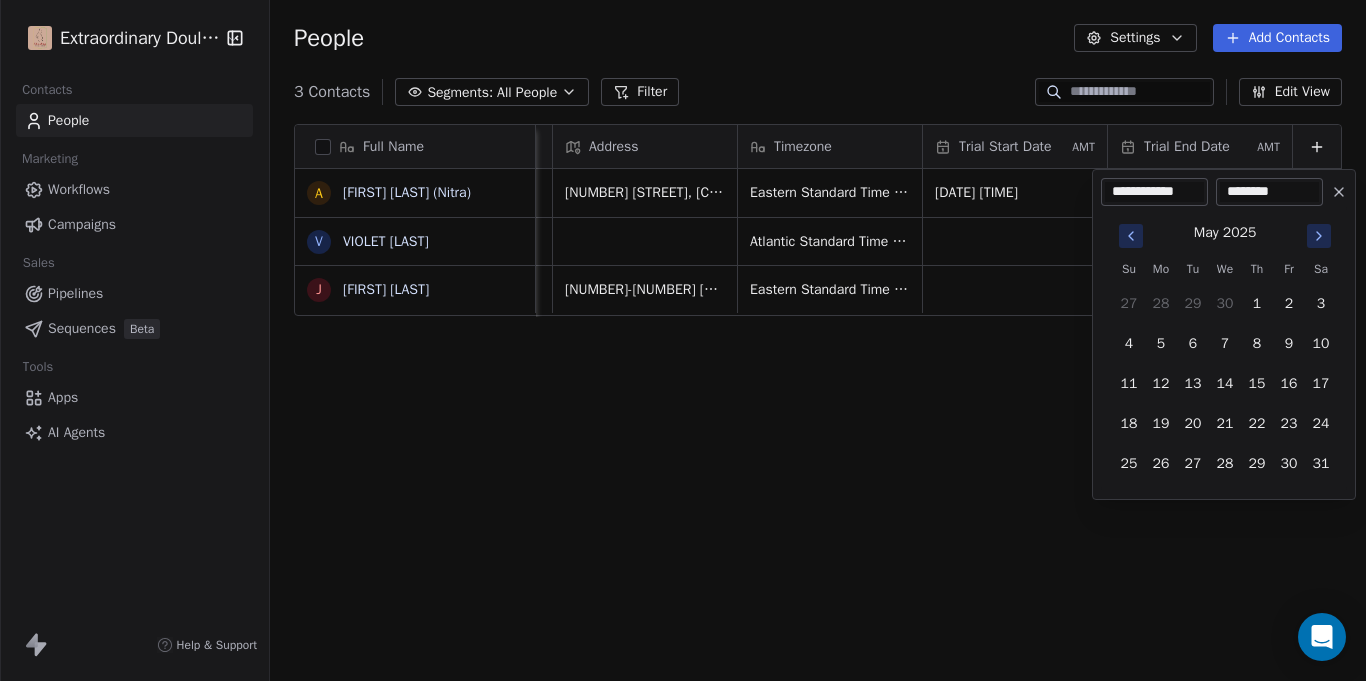 click at bounding box center (1319, 236) 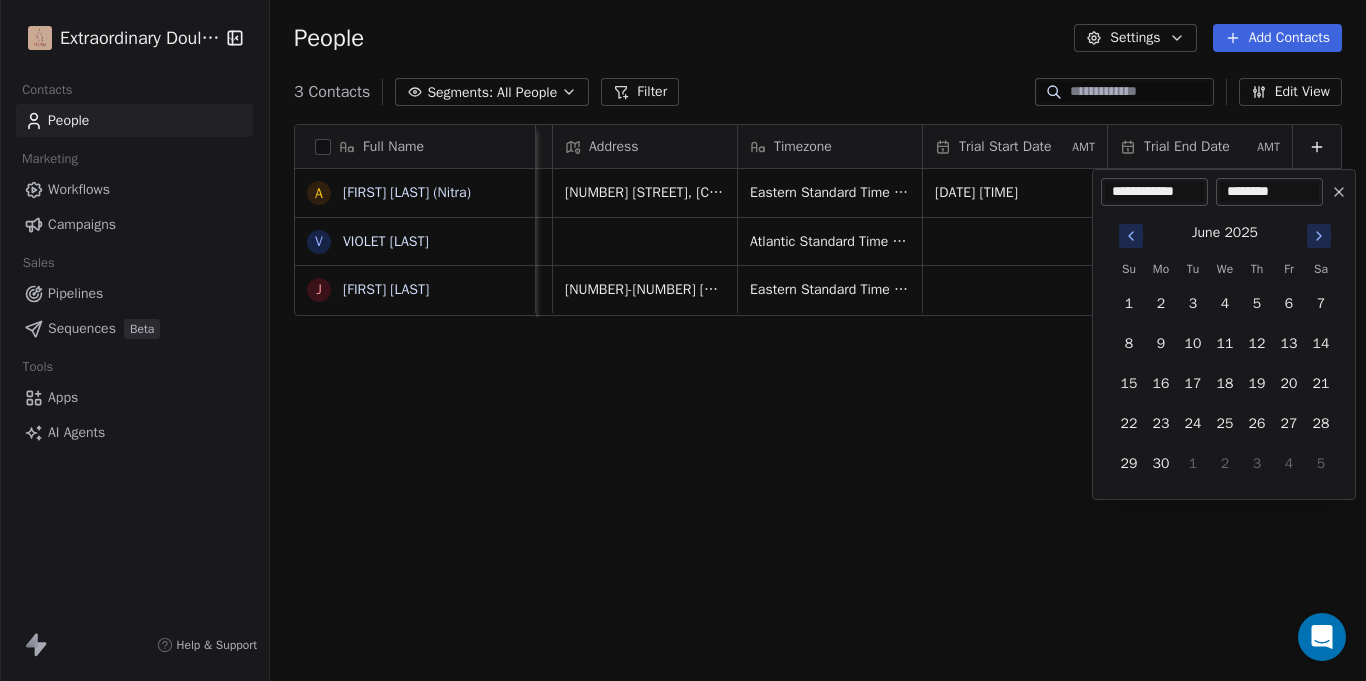 click at bounding box center (1319, 236) 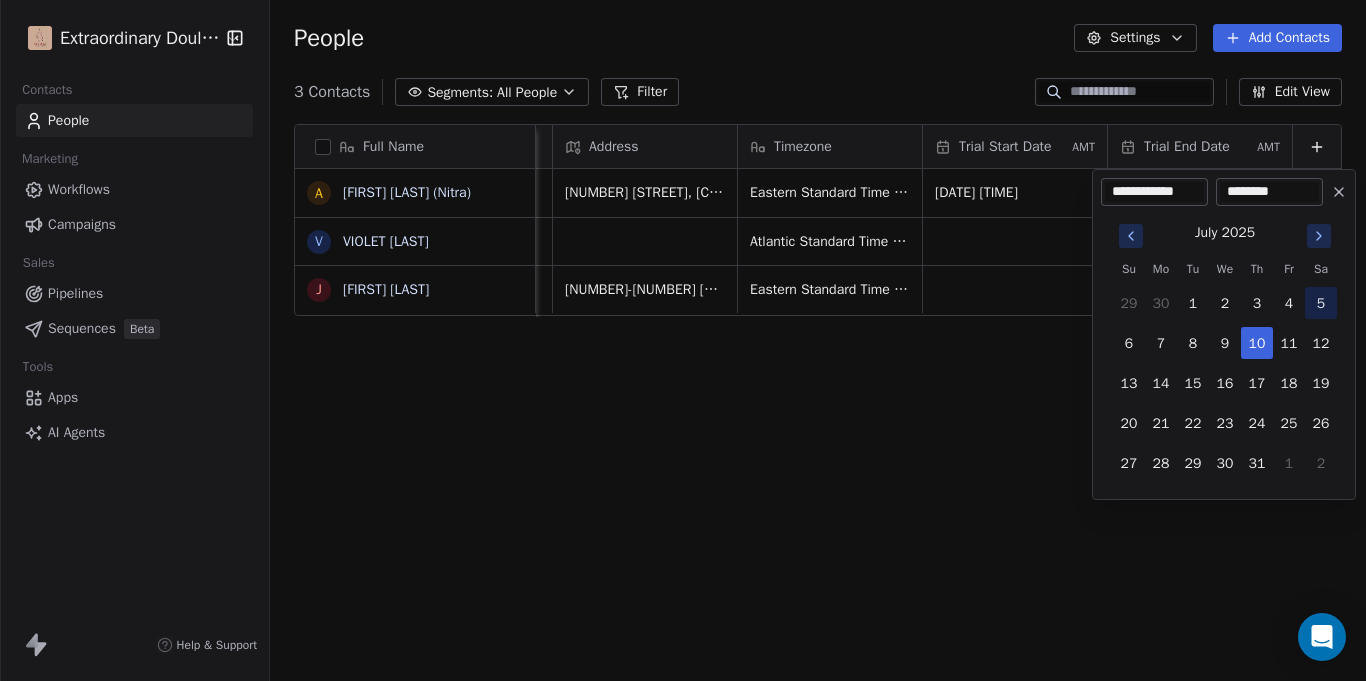 click on "5" at bounding box center [1321, 303] 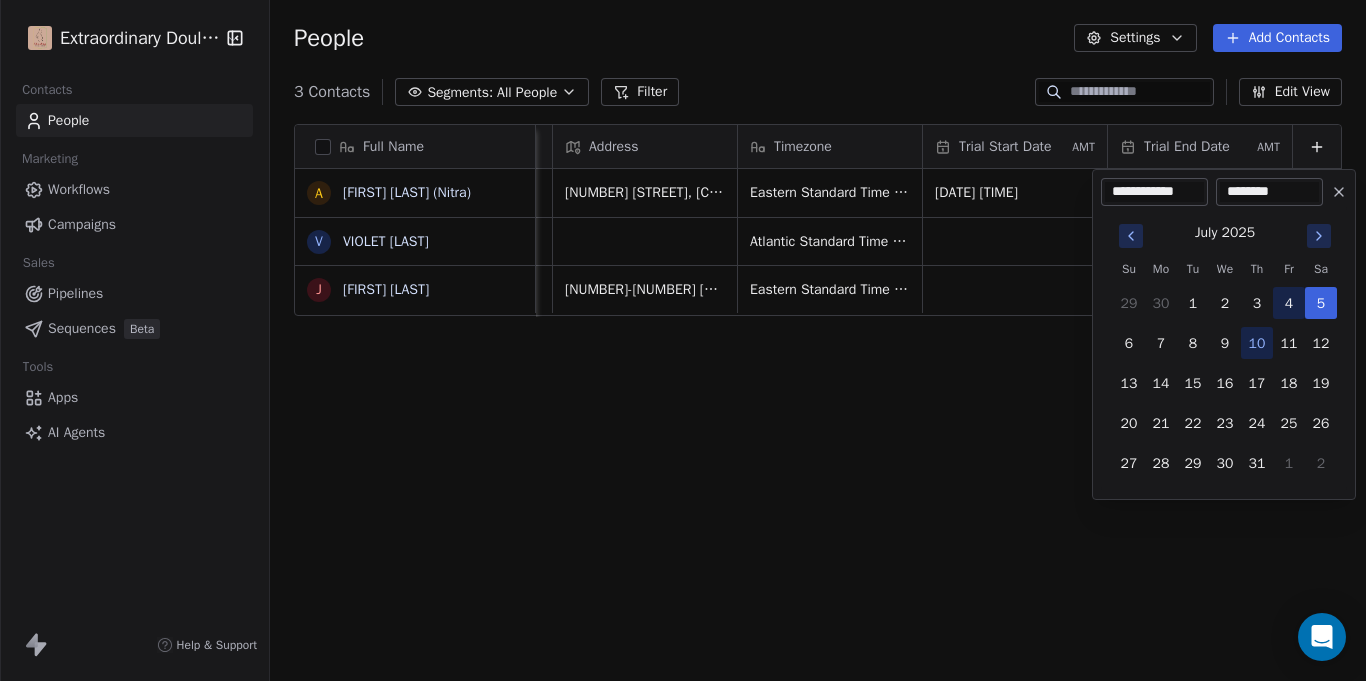 click on "4" at bounding box center [1289, 303] 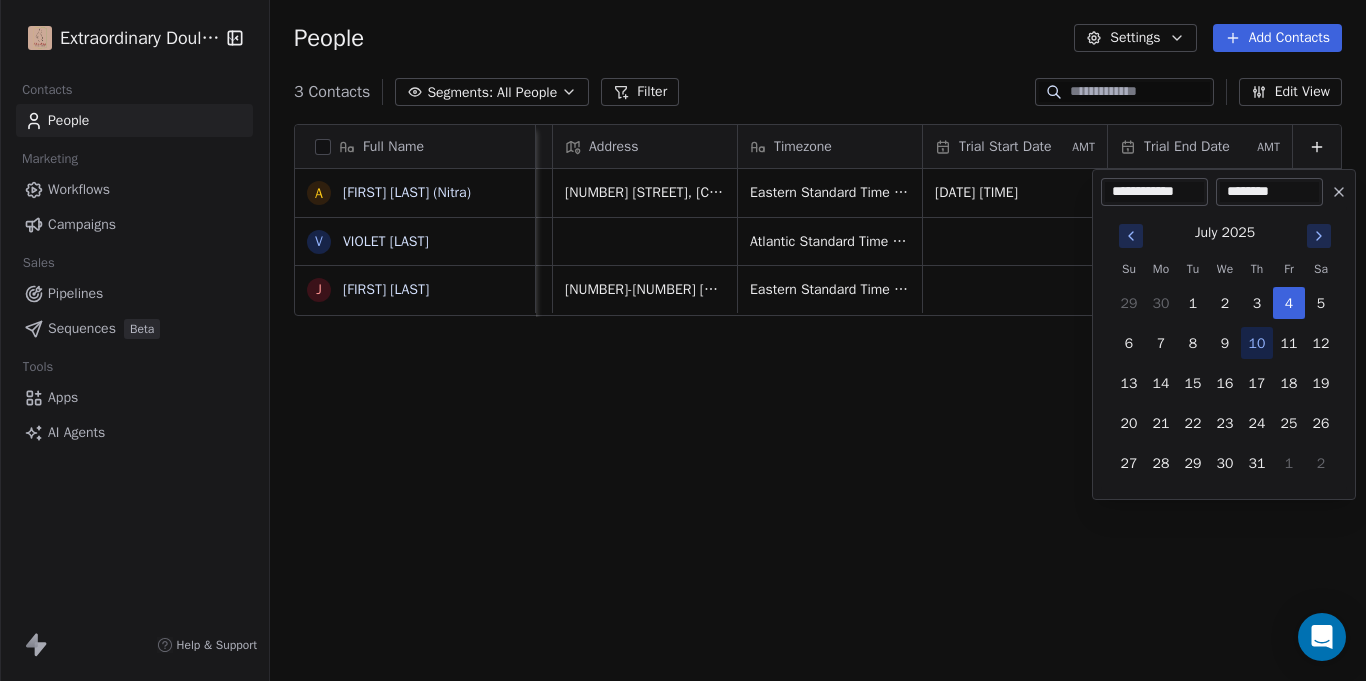 click on "********" at bounding box center (1269, 192) 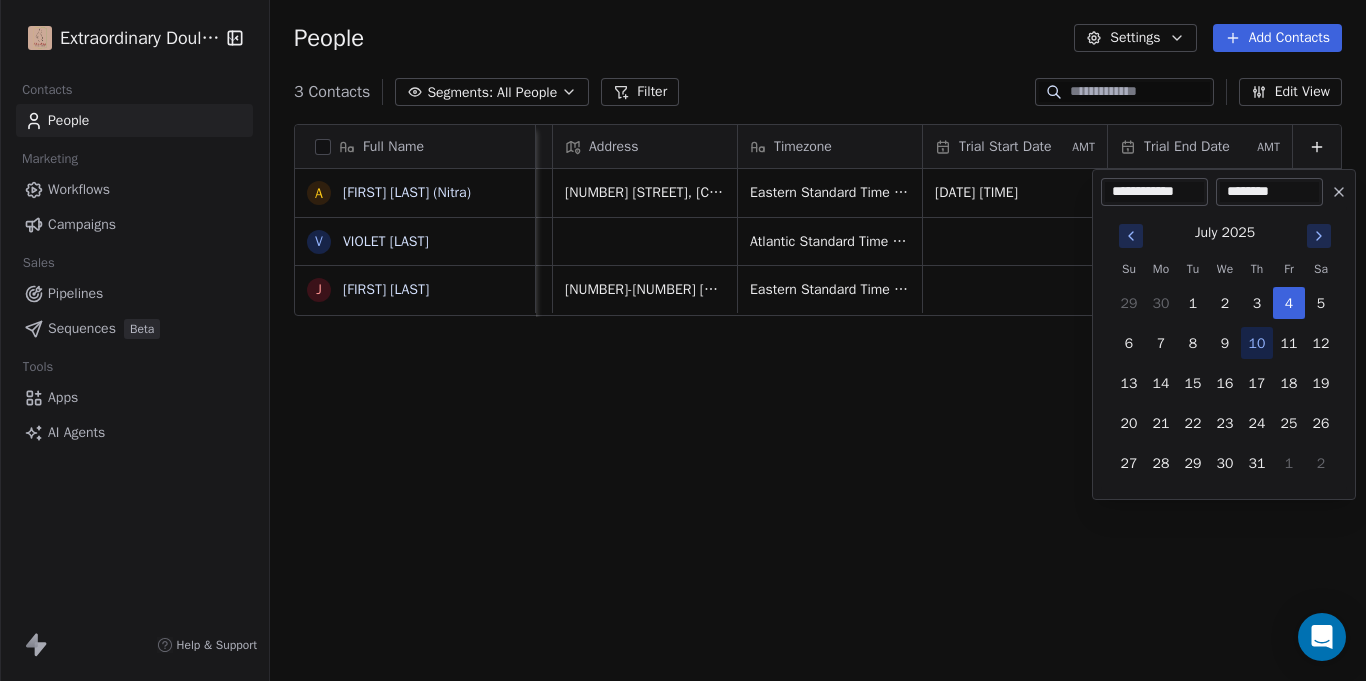 type on "*******" 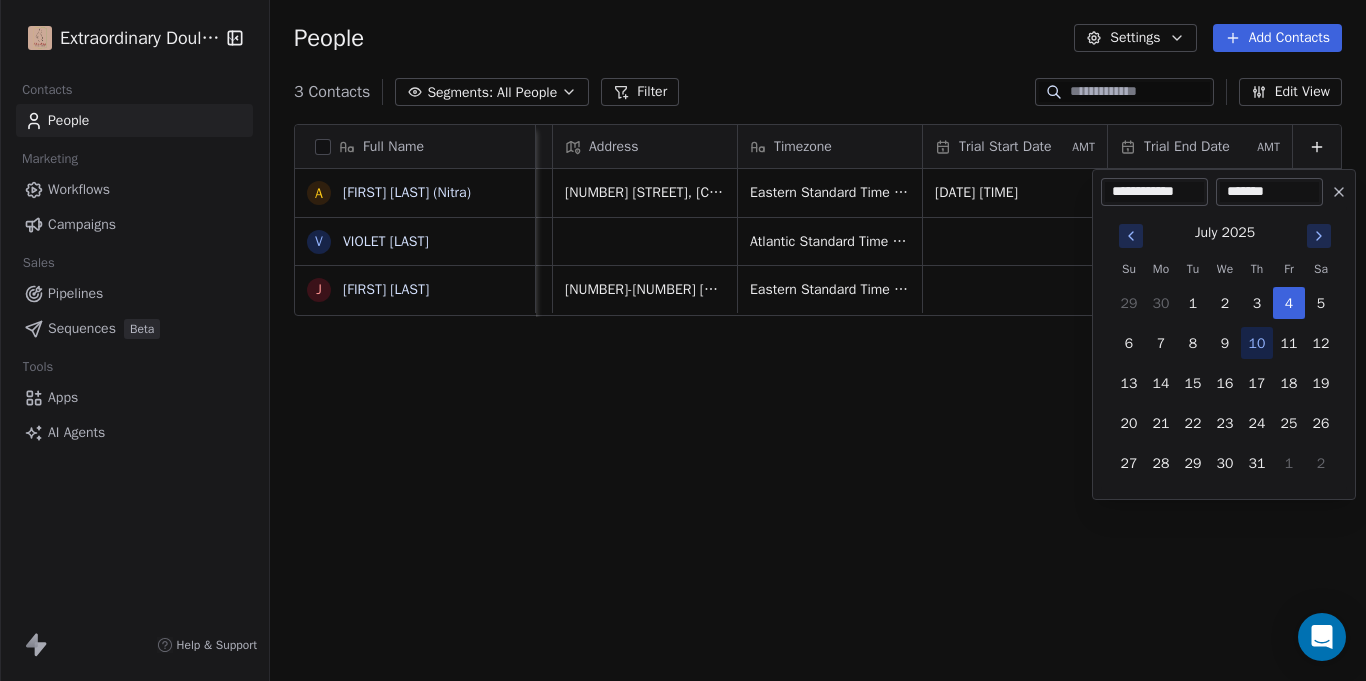 click on "**********" at bounding box center [683, 340] 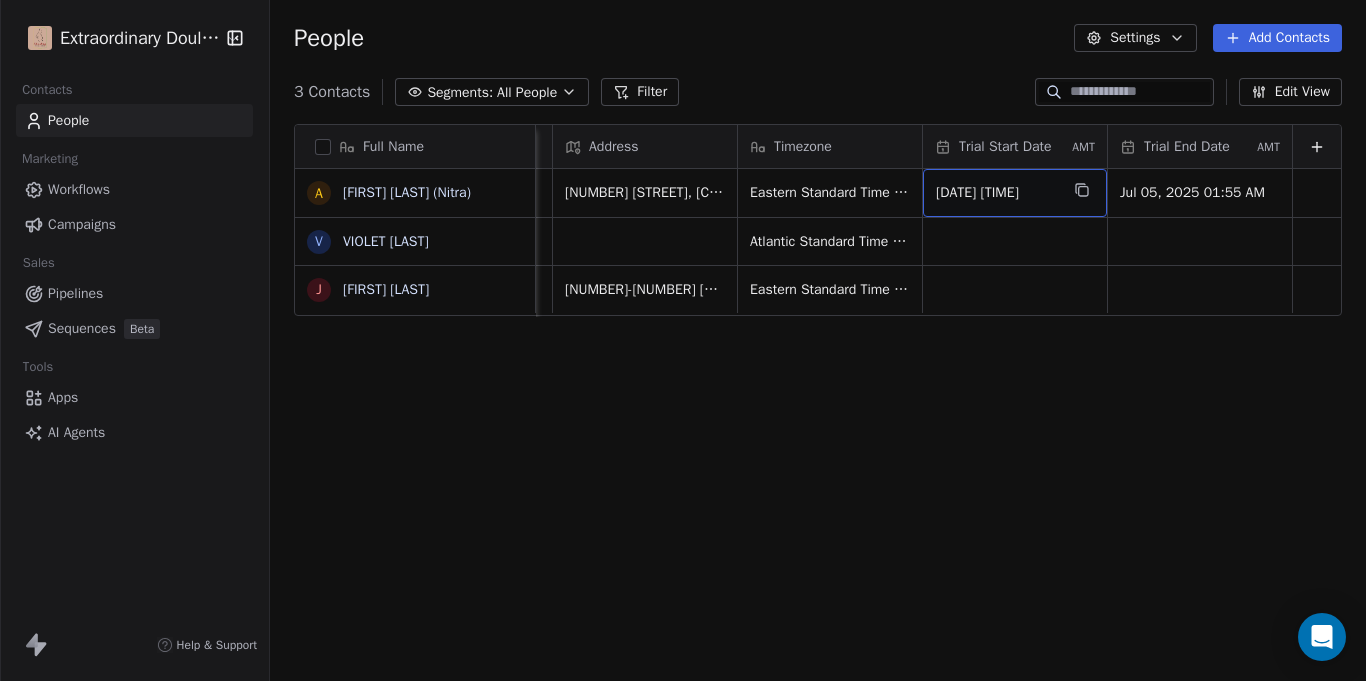 click on "[DATE] [TIME]" at bounding box center [997, 193] 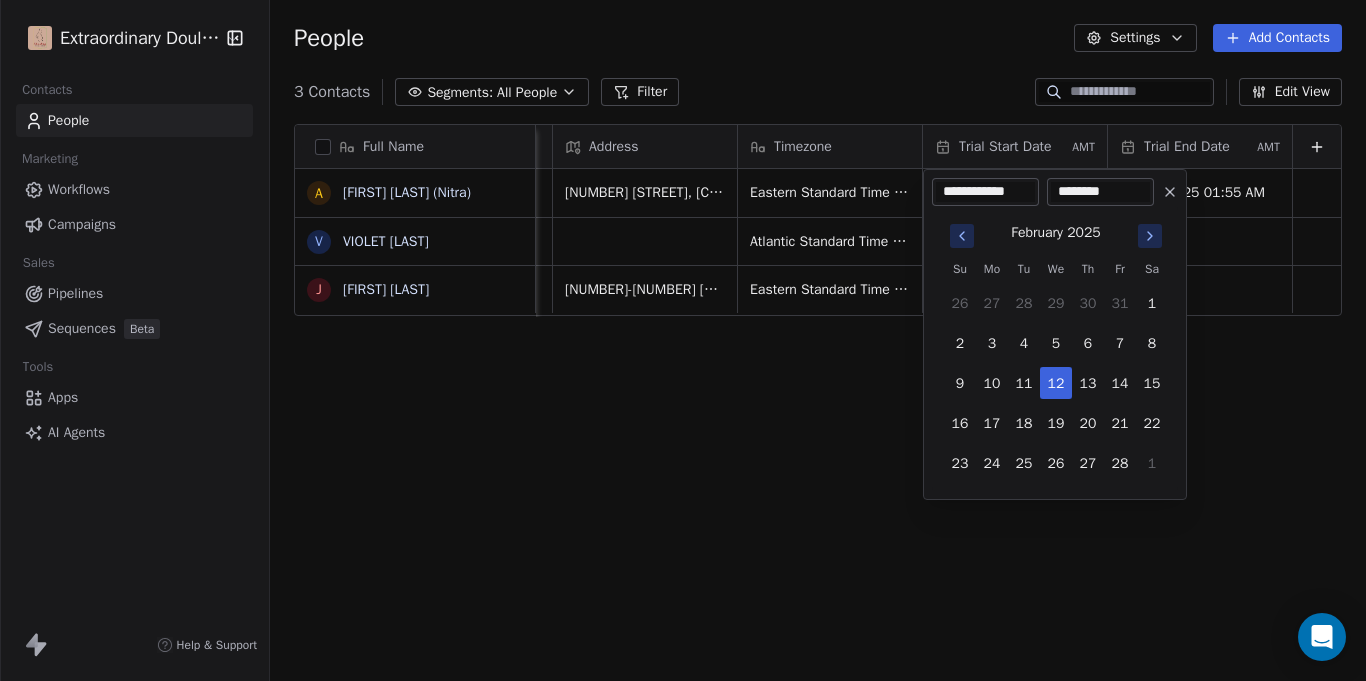 click on "********" at bounding box center [1100, 192] 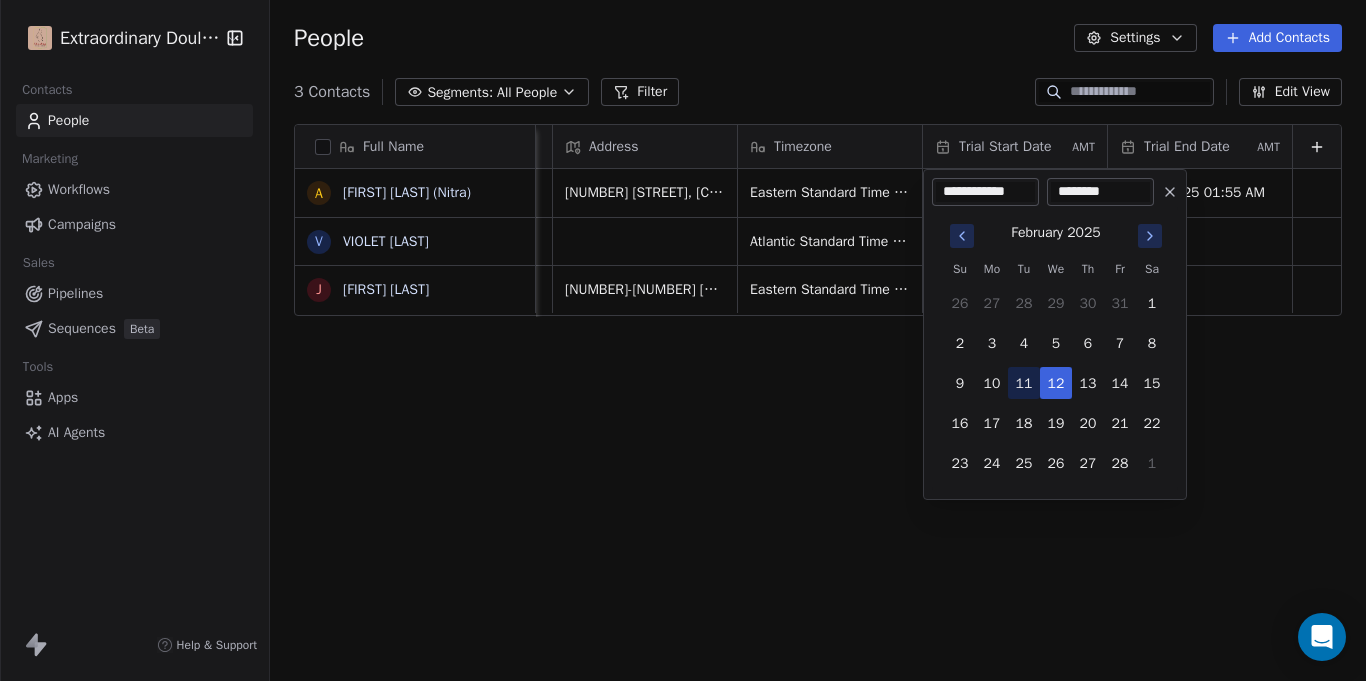 click on "11" at bounding box center [1024, 383] 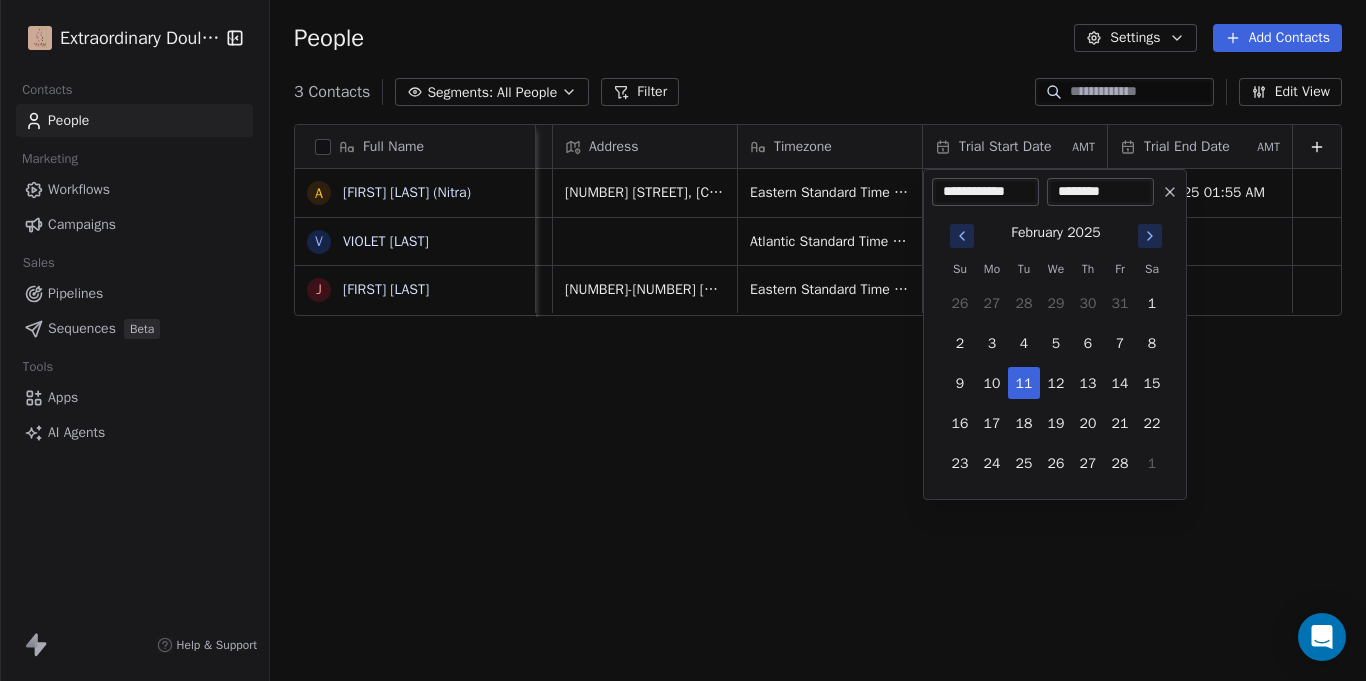 click on "********" at bounding box center (1100, 192) 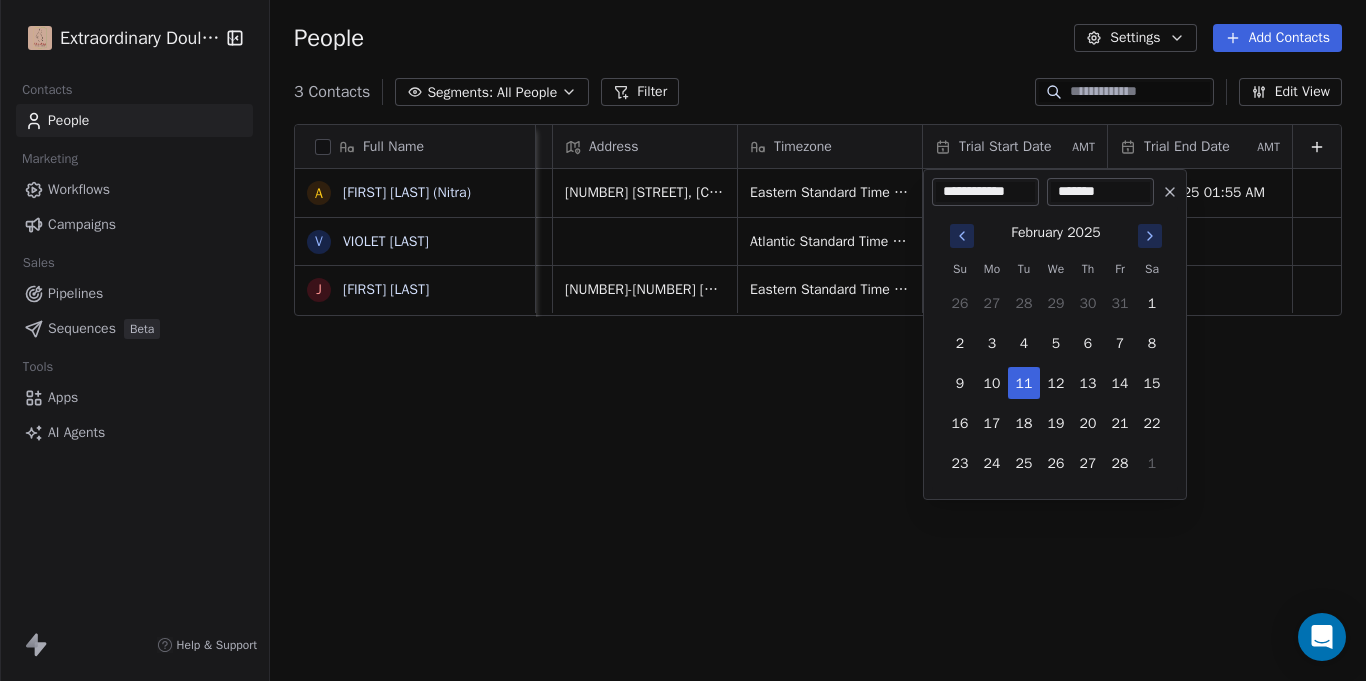 type on "********" 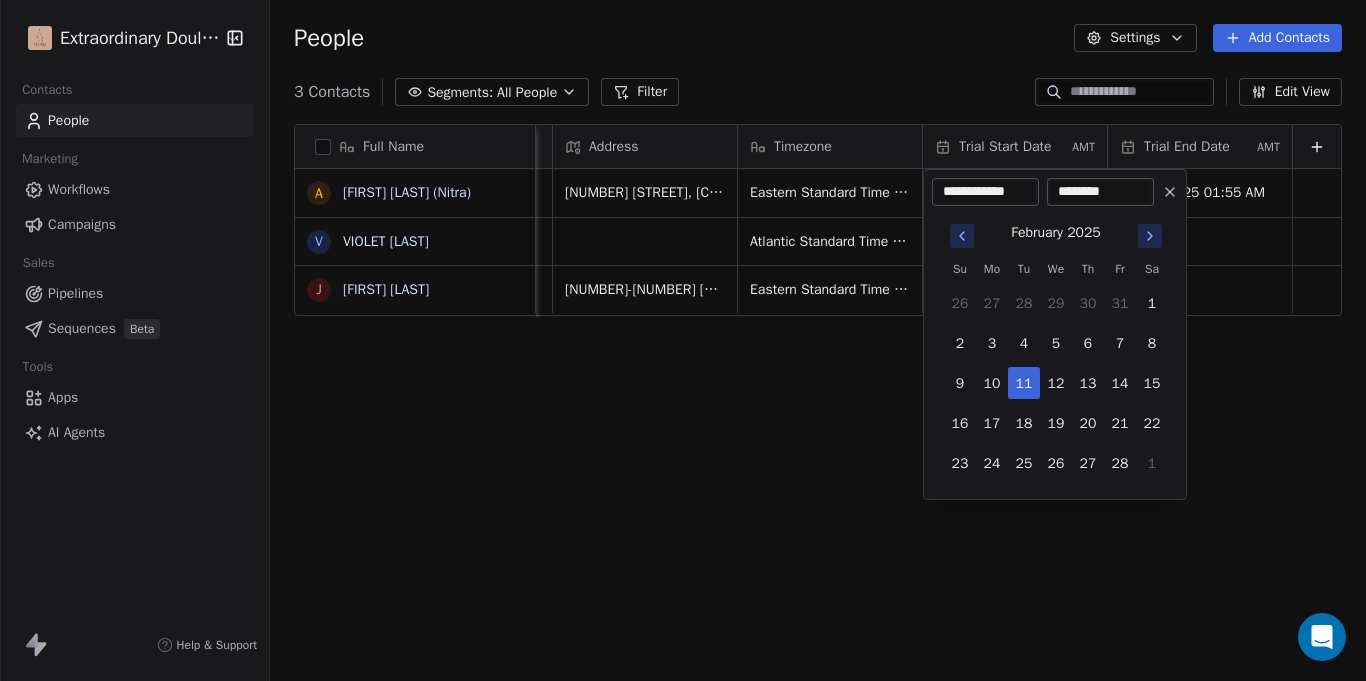click on "**********" at bounding box center [683, 340] 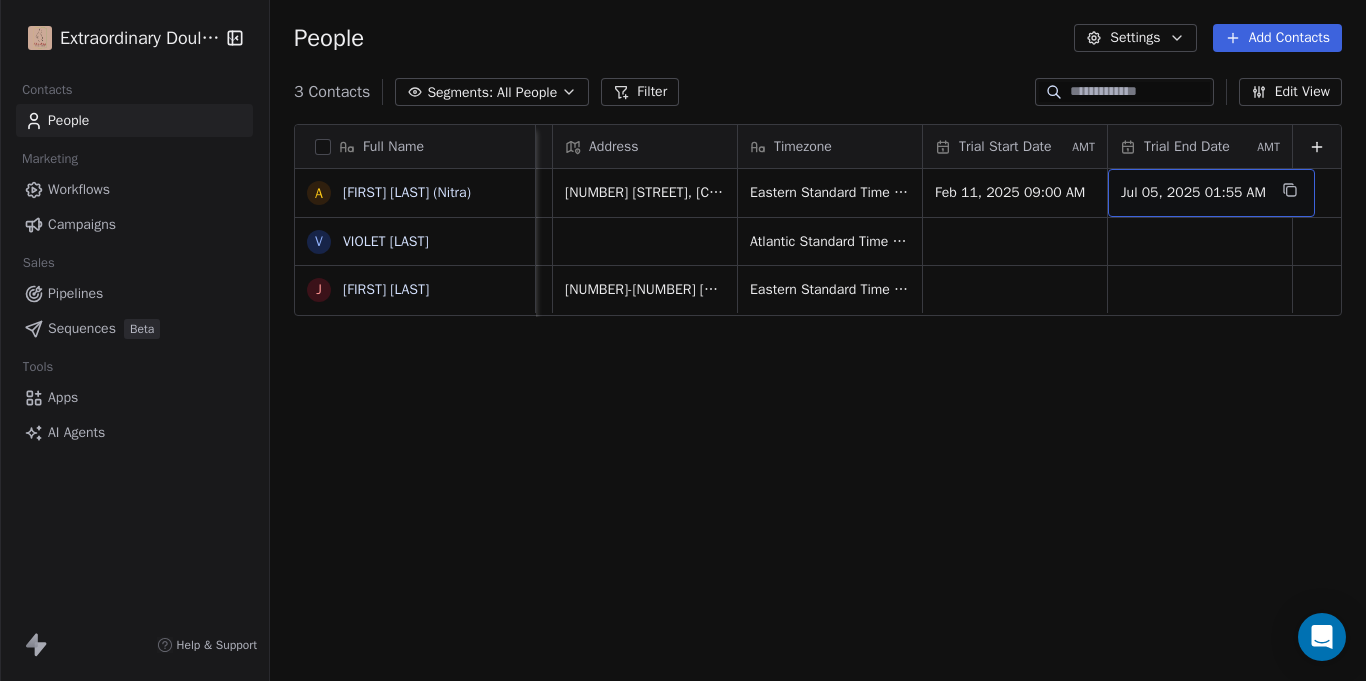 click on "Jul 05, 2025 01:55 AM" at bounding box center (1211, 193) 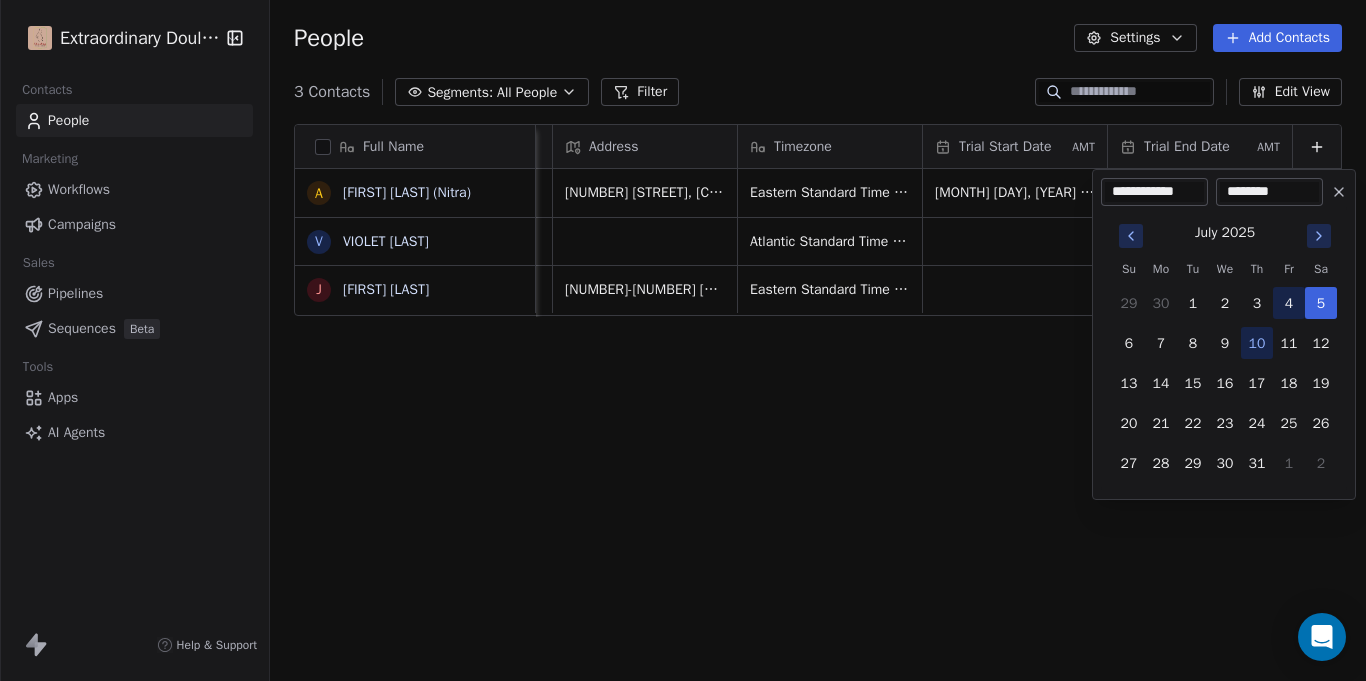 click on "4" at bounding box center [1289, 303] 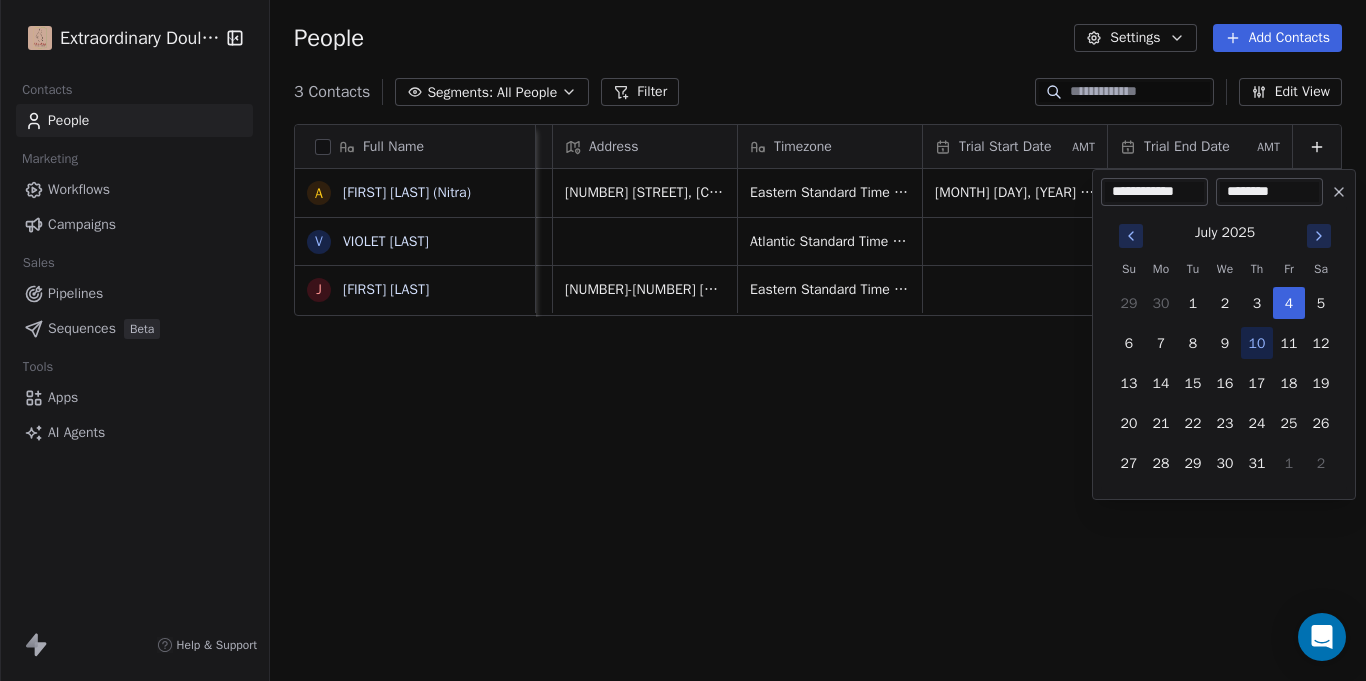 click on "********" at bounding box center [1269, 192] 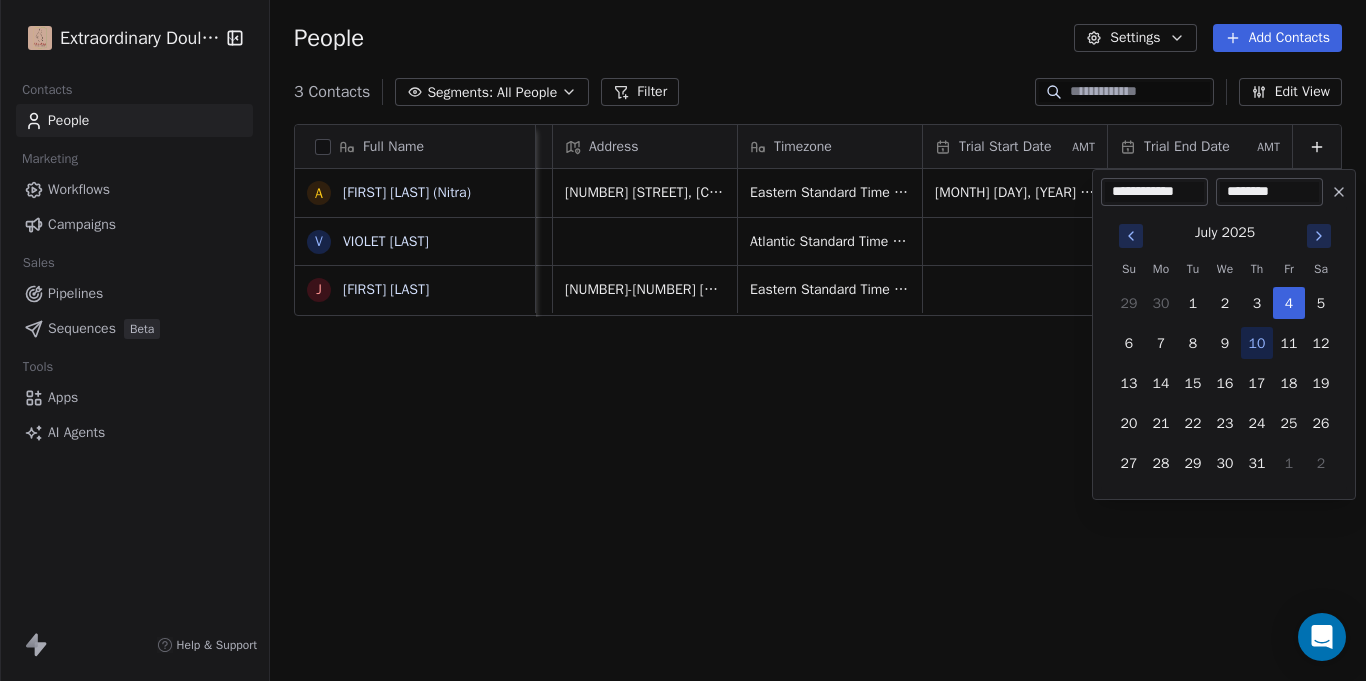 click on "********" at bounding box center (1269, 192) 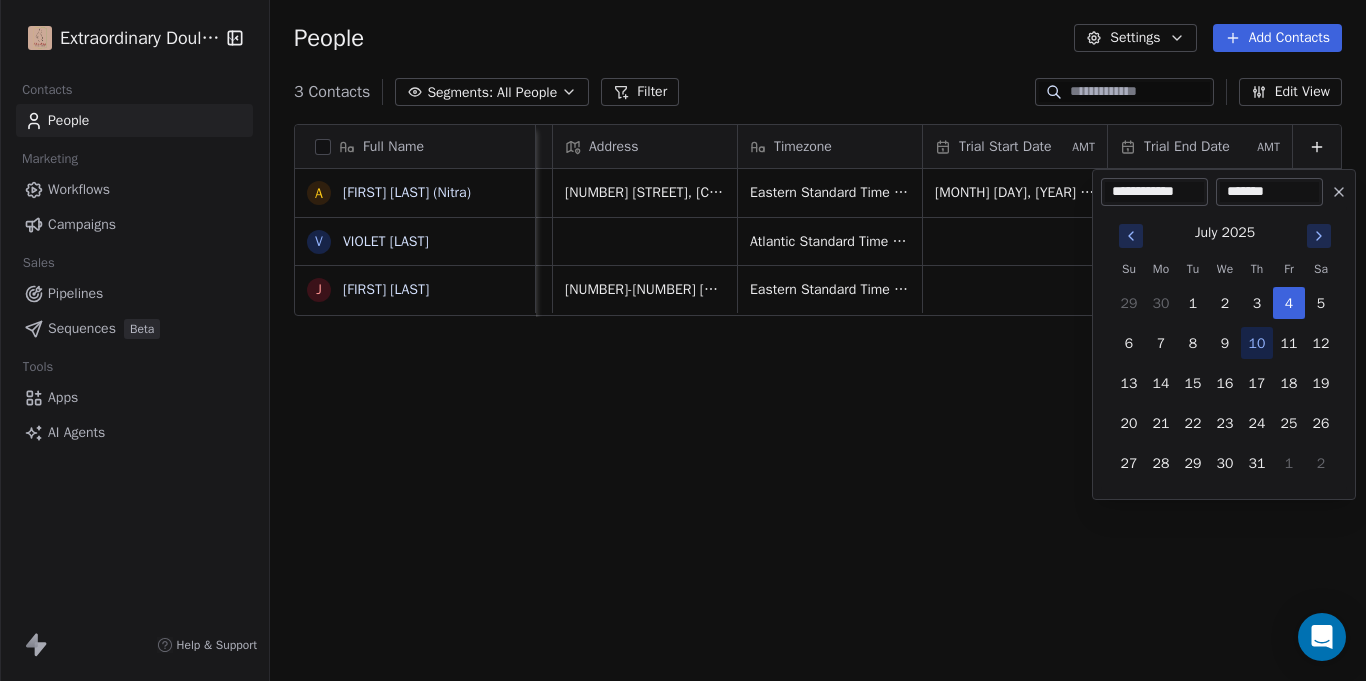 type on "********" 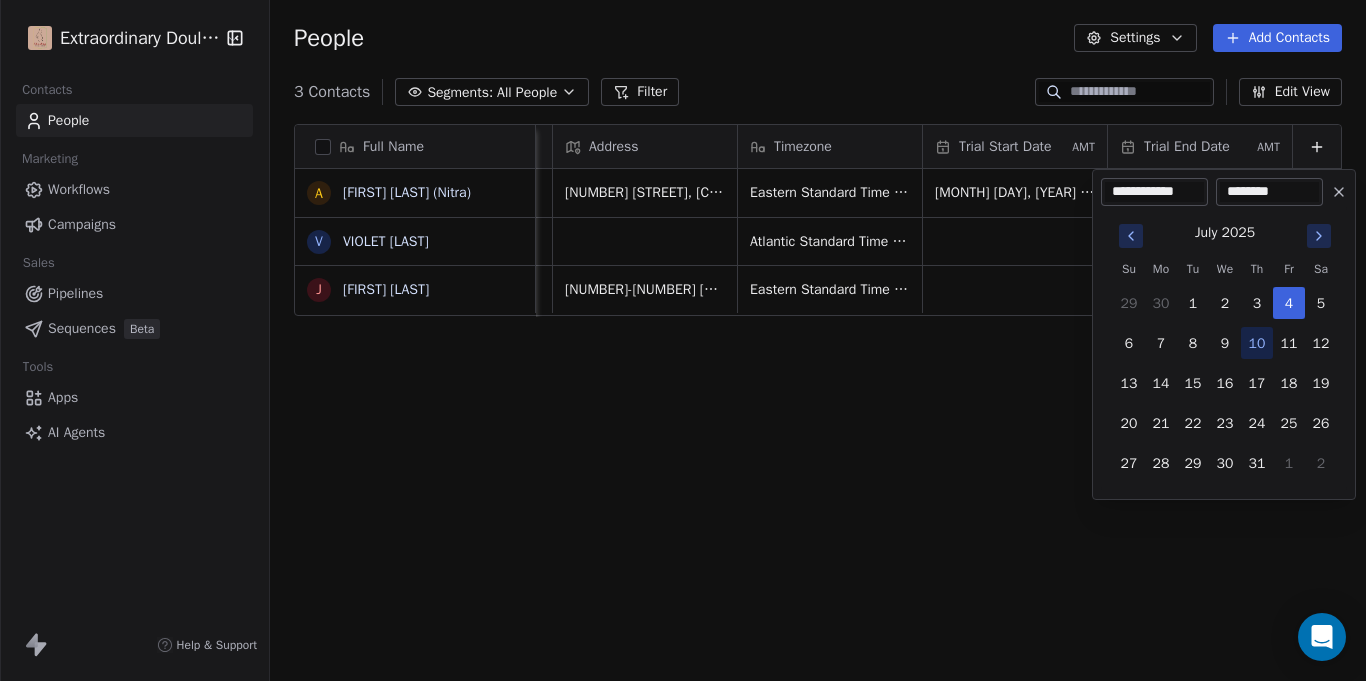 click on "Extraordinary Doula Care Contacts People Marketing Workflows Campaigns Sales Pipelines Sequences Beta Tools Apps AI Agents Help & Support People Settings Add Contacts 3 Contacts Segments: All People Filter Edit View Tag Add to Sequence Export Full Name A [FIRST] [LAST] (Nitra) V [FIRST] [LAST] J [FIRST] [LAST] Website Job Title Status Contact Source Address Timezone Trial Start Date AMT Trial End Date AMT At Home Mom Closed Won Legaci Birth [NUMBER] [STREET], [CITY], [STATE], [POSTAL_CODE] [TIMEZONE] [DATE] [TIME] [DATE] [TIME] Body Sculptor Closed Won Word of Mouth (Family Member) [TIMEZONE] [DATE] [TIME] Working Mom Closed Won Legaci Birth [NUMBER]-[NUMBER] [STREET]. APT [NUMBER], [CITY], [STATE], [POSTAL_CODE] [TIMEZONE] To pick up a draggable item, press the space bar. While dragging, use the arrow keys to move the item. Press space again to drop the item in its new position, or press escape to cancel. ******** July 2025 Su Mo Tu We 1" at bounding box center [683, 340] 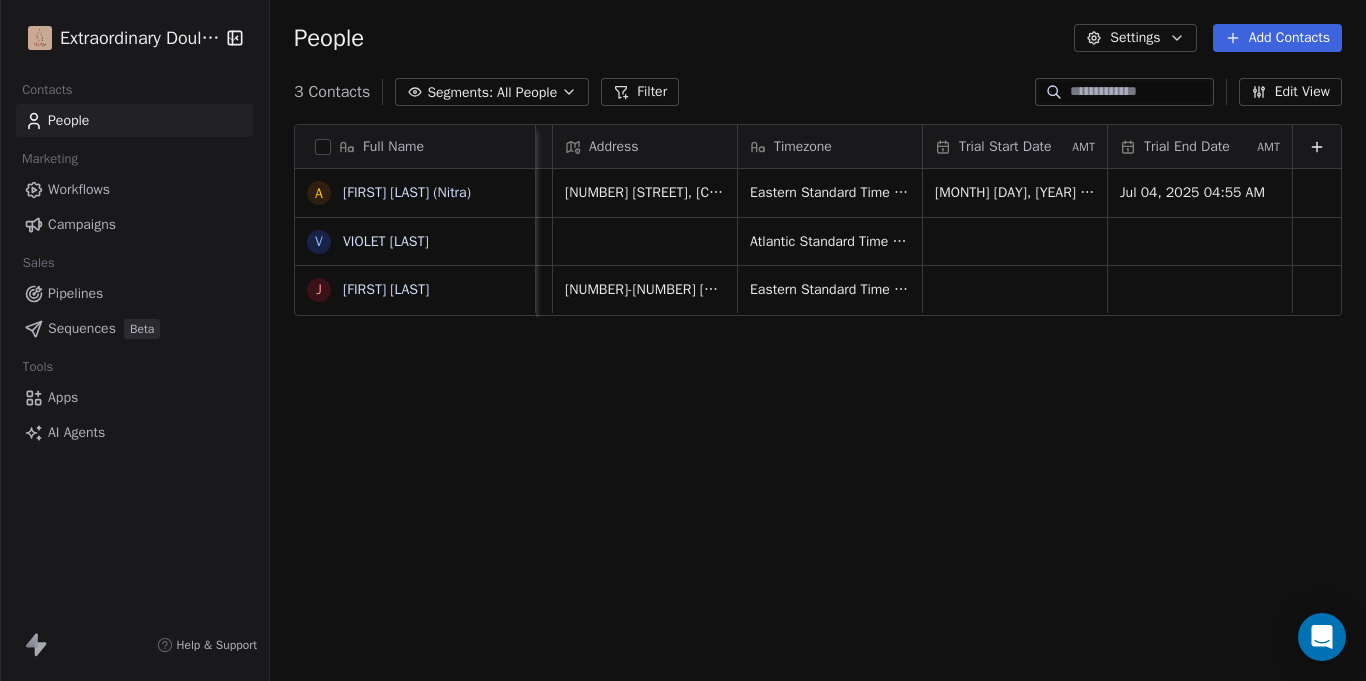click on "Full Name A [FIRST] [LAST] (Nitra) V VIOLET [LAST] J [LAST] [LAST] Website Job Title Status Contact Source Address Timezone Trial Start Date AMT Trial End Date AMT   At Home Mom Closed Won Legaci Birth [NUMBER] [STREET], [CITY], [STATE], [ZIP] Eastern Standard Time (EST) Feb 11, 2025 06:54 AM Jul 04, 2025 04:55 AM   Body Sculptor Closed Won Word of Mouth (Family Member) Atlantic Standard Time (AST)   Working Mom Closed Won Legaci Birth [NUMBER]-[NUMBER] [STREET]. APT [NUMBER][LETTER], [CITY], [STATE], [ZIP] Eastern Standard Time (EST)
To pick up a draggable item, press the space bar.
While dragging, use the arrow keys to move the item.
Press space again to drop the item in its new position, or press escape to cancel." at bounding box center [818, 407] 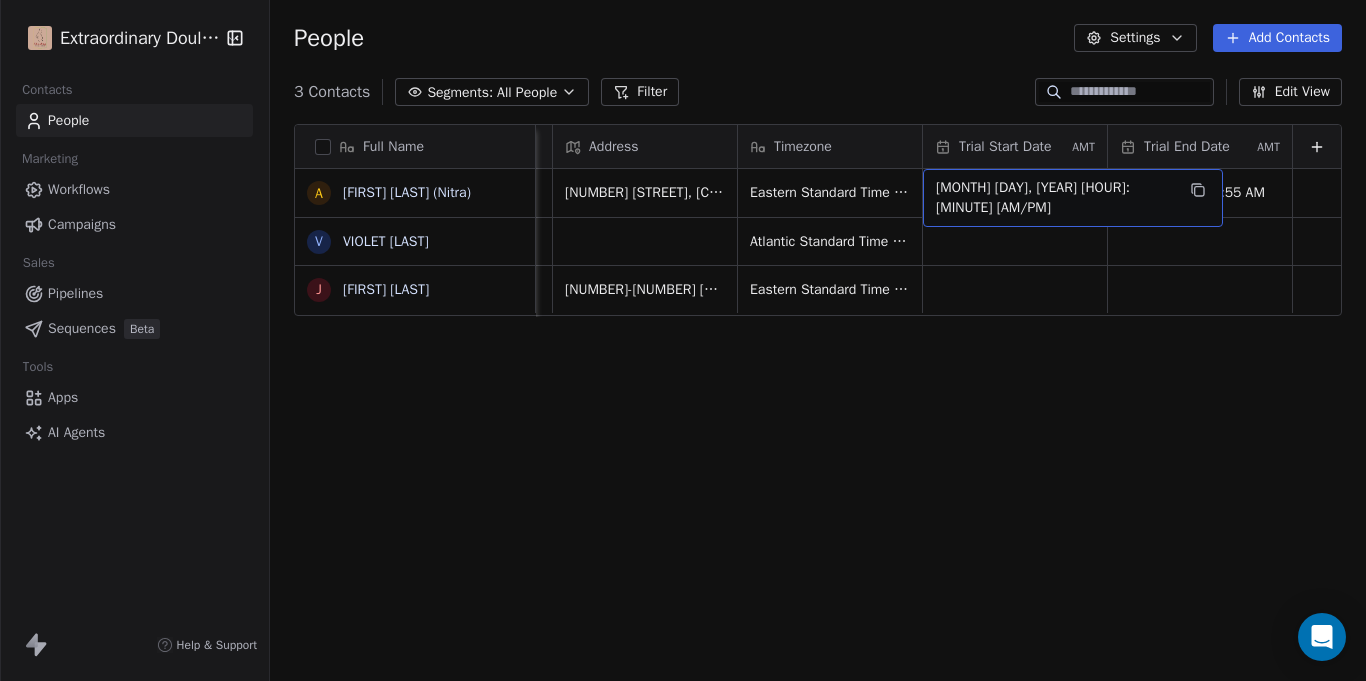 click on "[MONTH] [DAY], [YEAR] [HOUR]:[MINUTE] [AM/PM]" at bounding box center [1073, 198] 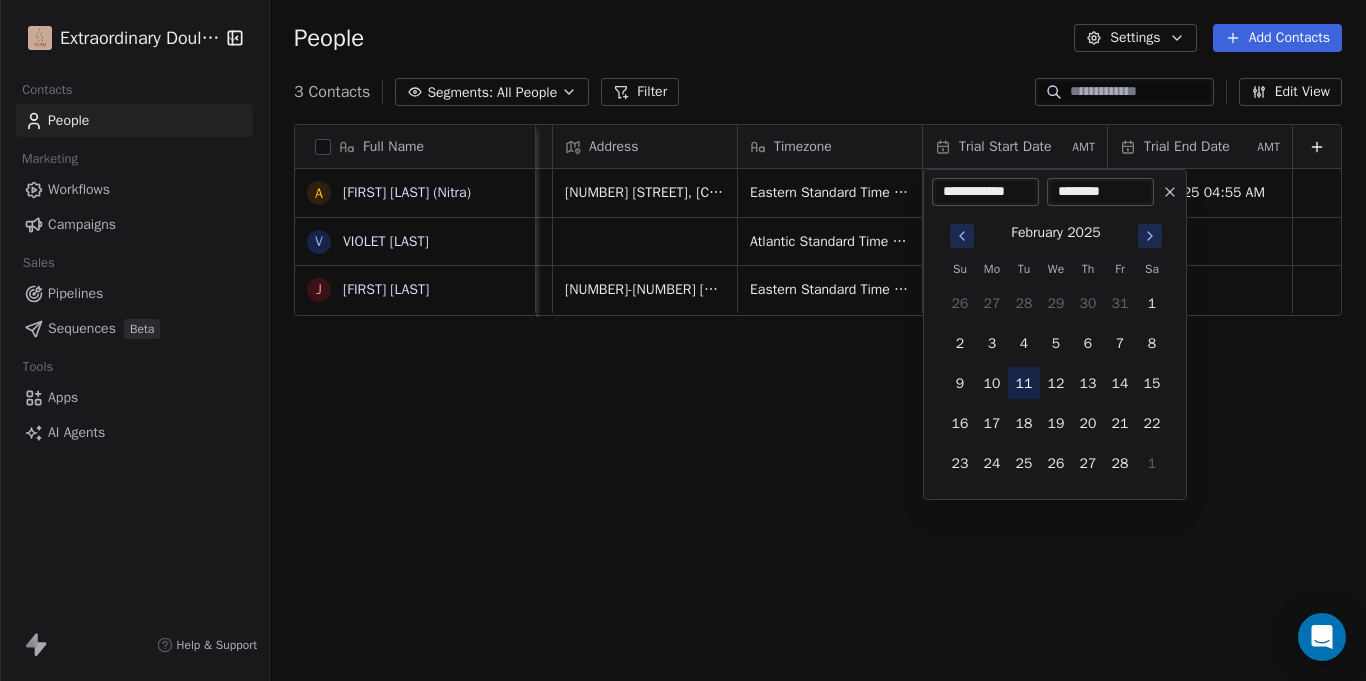 click on "11" at bounding box center [1024, 383] 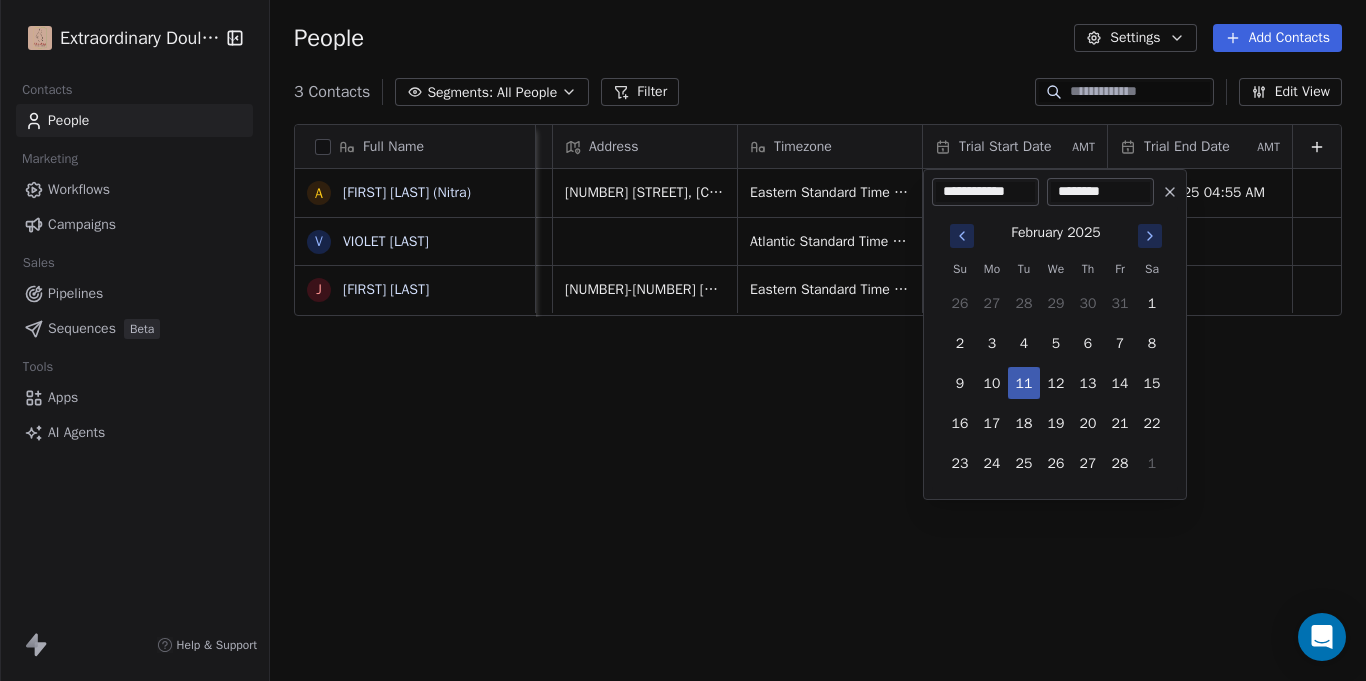 click on "11" at bounding box center (1024, 383) 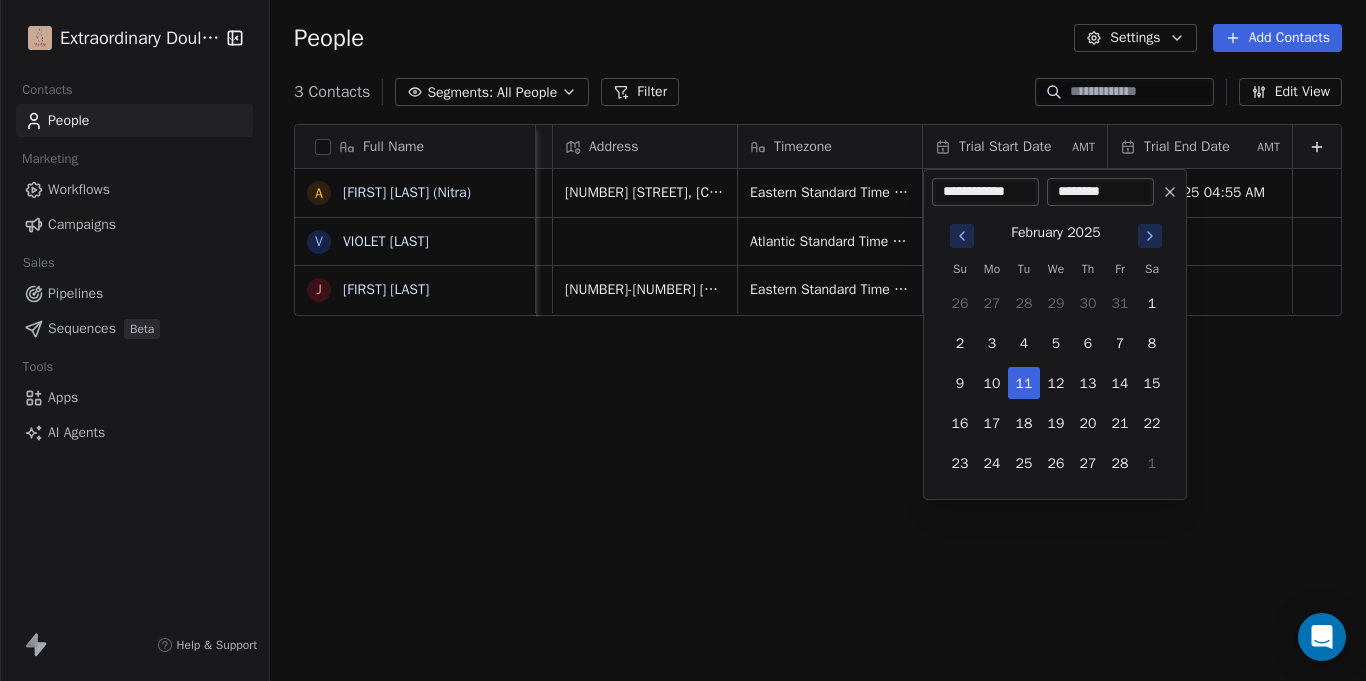 click on "********" at bounding box center (1100, 192) 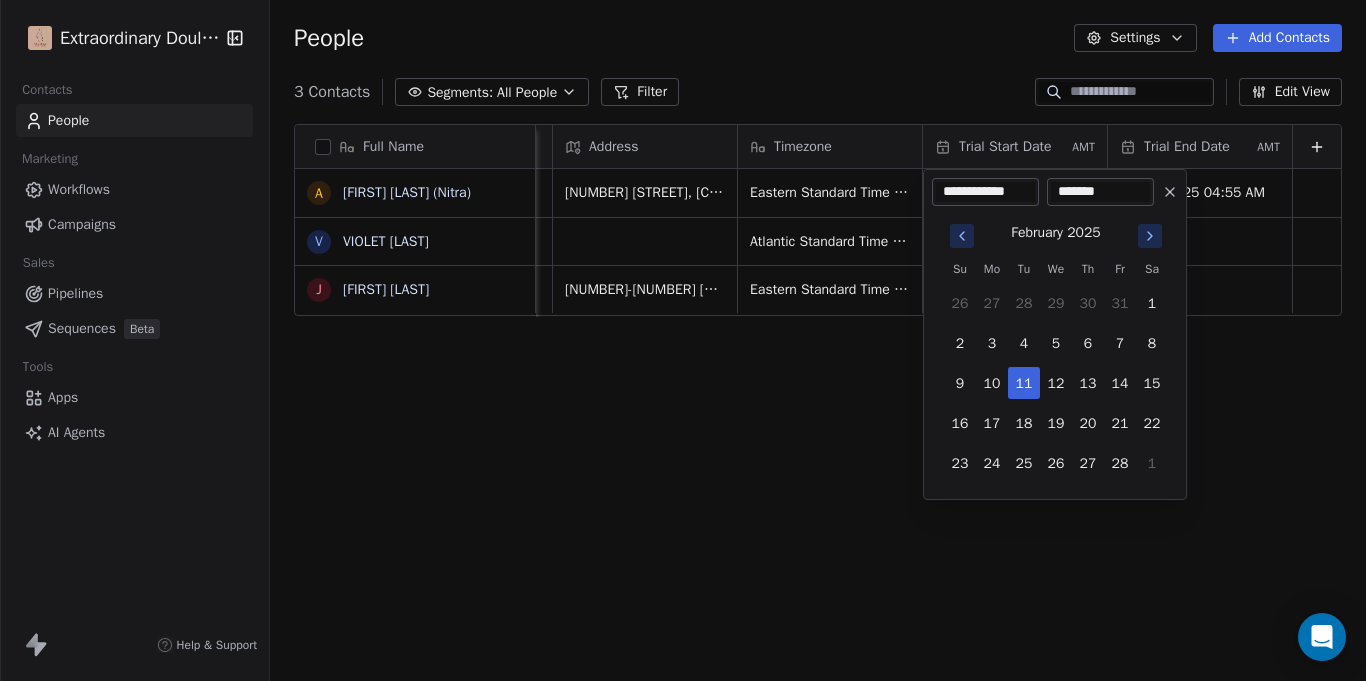 type on "********" 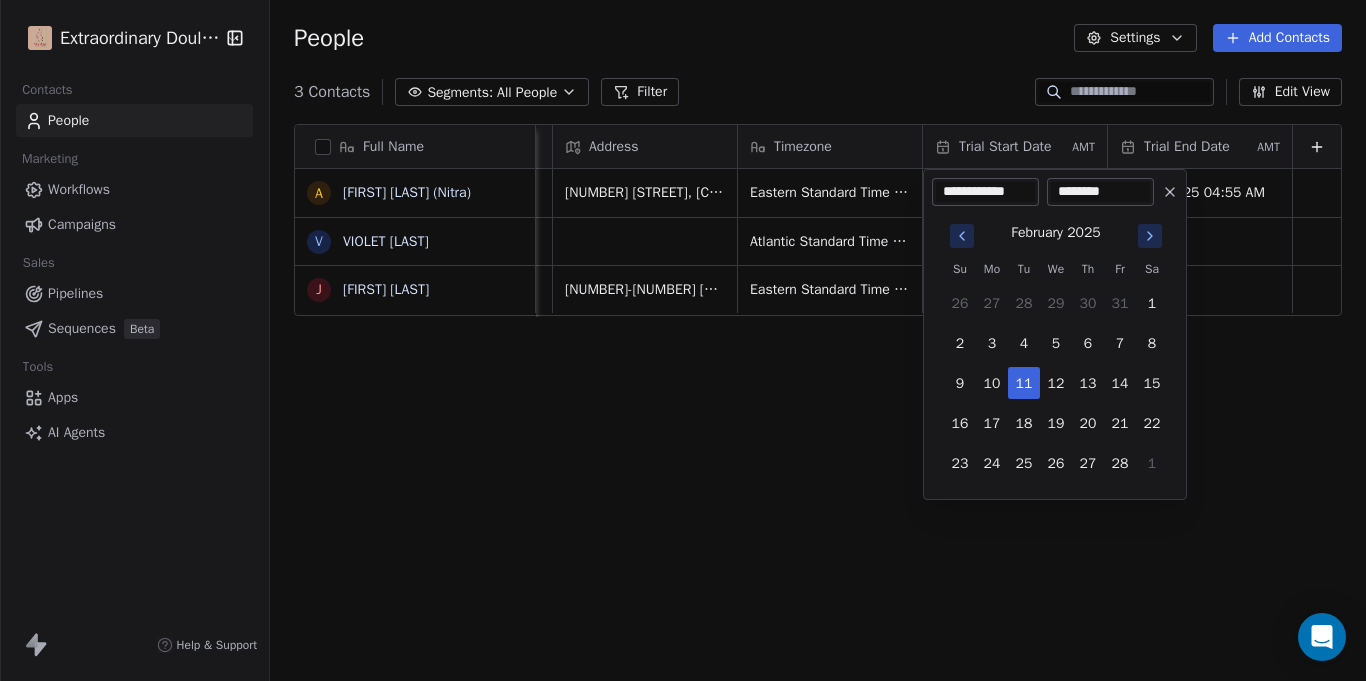 click on "**********" at bounding box center (683, 340) 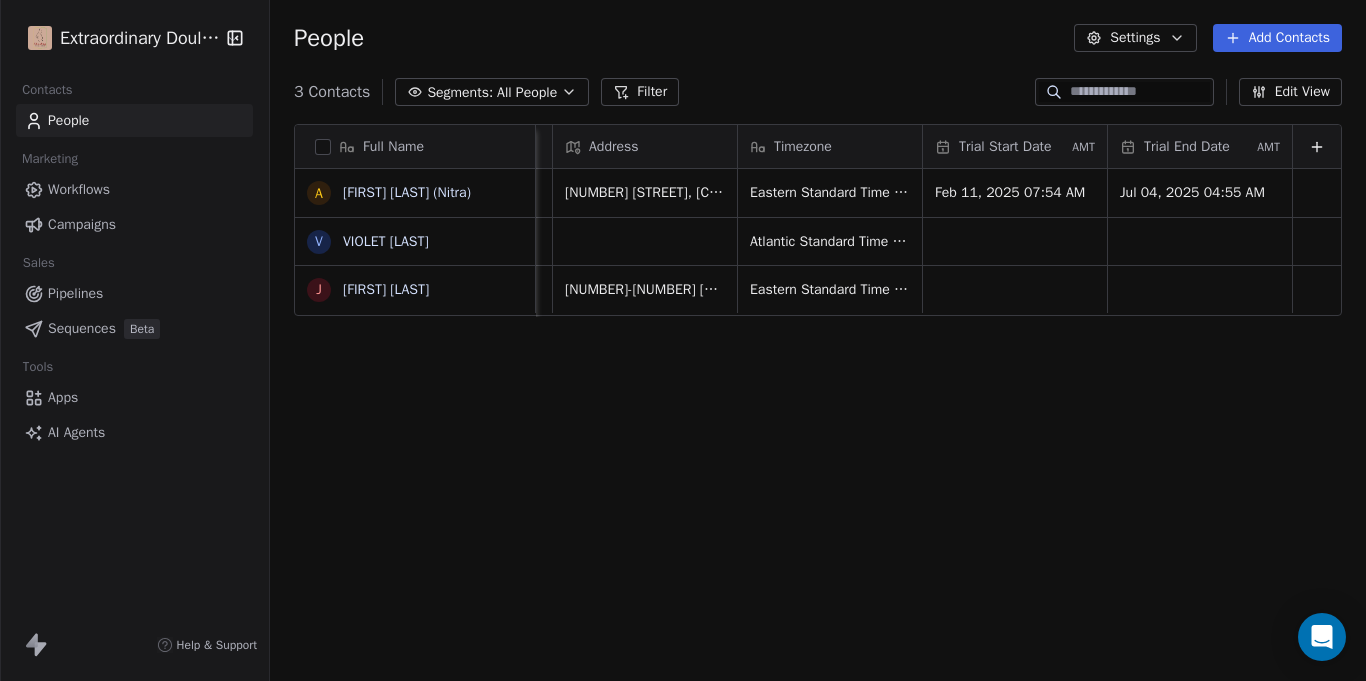 click on "Full Name A [FIRST] [LAST] (Nitra) V [FIRST] [LAST] J [FIRST] [LAST] Website Job Title Status Contact Source Address Timezone Trial Start Date AMT Trial End Date AMT   At Home Mom Closed Won Legaci Birth [NUMBER] [STREET], [CITY], [STATE], [ZIP] Eastern Standard Time (EST) [MONTH] [DAY], [YEAR] [HOUR]:[MINUTE] [AM/PM] [MONTH] [DAY], [YEAR] [HOUR]:[MINUTE] [AM/PM]   Body Sculptor Closed Won Word of Mouth (Family Member) Atlantic Standard Time (AST)   Working Mom Closed Won Legaci Birth [NUMBER]-[NUMBER] [STREET] APT [NUMBER], [CITY], [STATE], [ZIP] Eastern Standard Time (EST)
To pick up a draggable item, press the space bar.
While dragging, use the arrow keys to move the item.
Press space again to drop the item in its new position, or press escape to cancel." at bounding box center [818, 407] 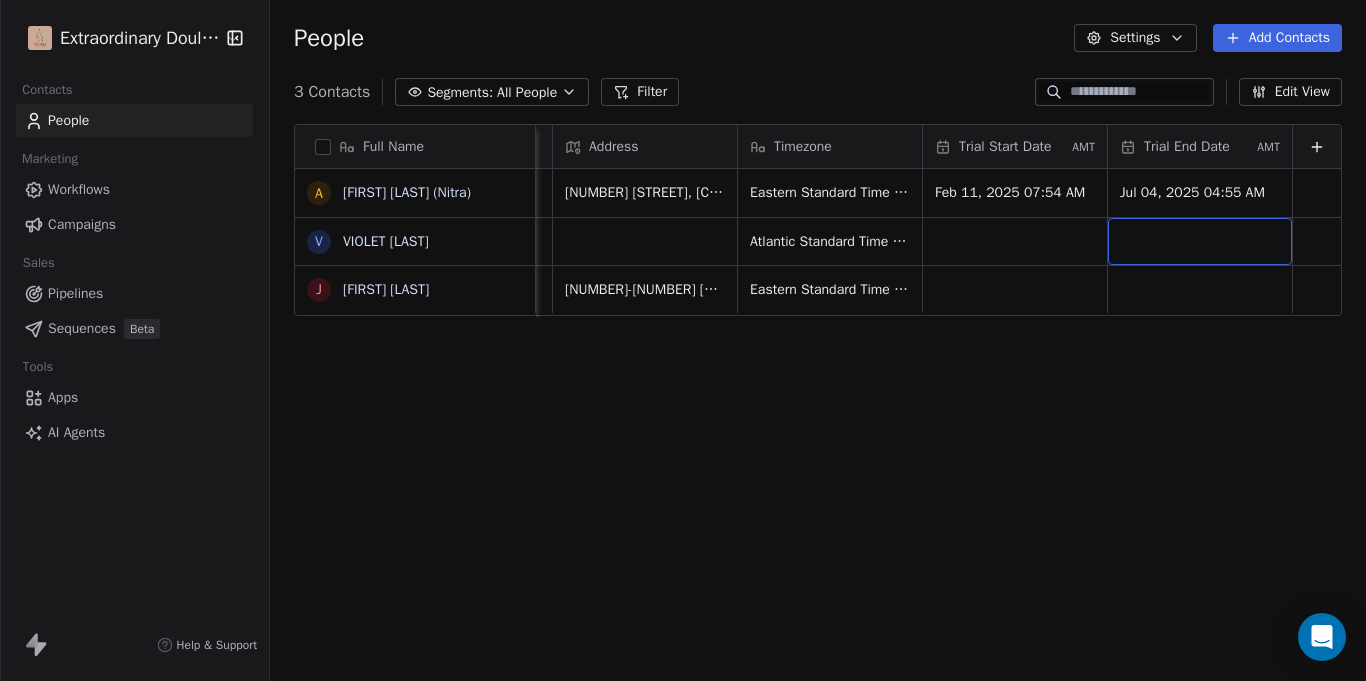 click at bounding box center (1200, 241) 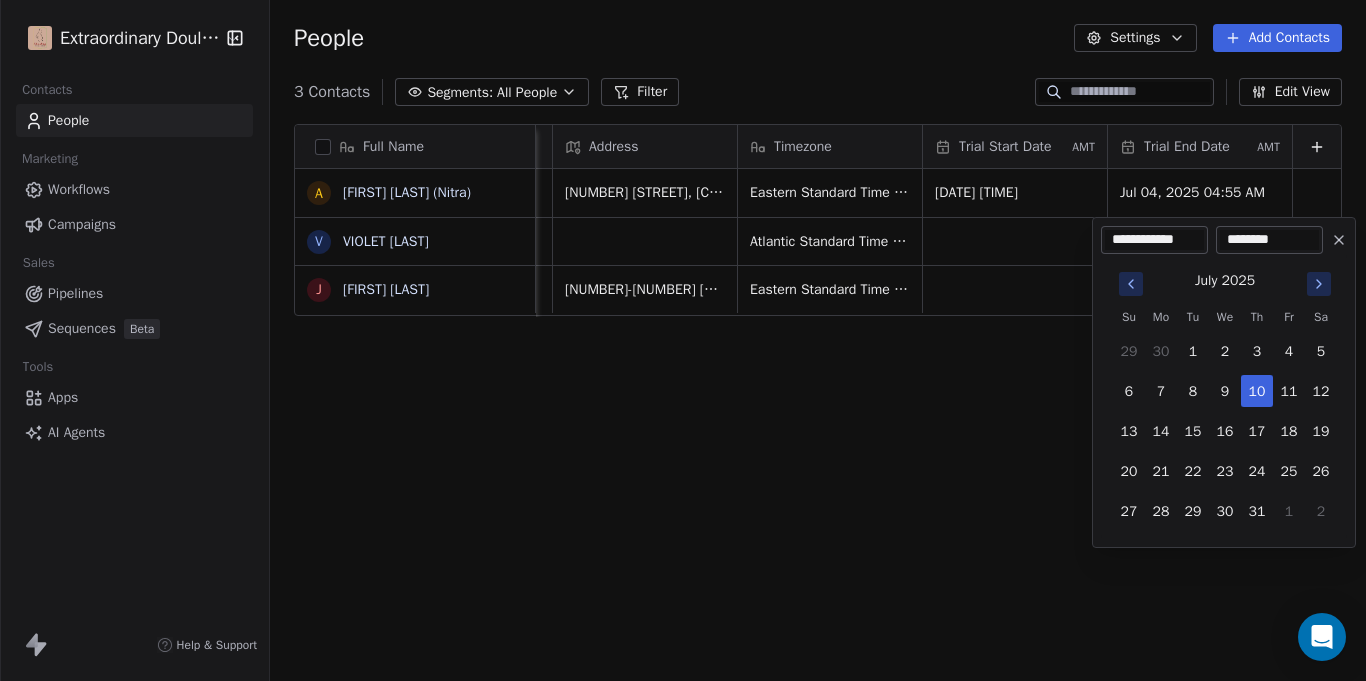 click on "Extraordinary Doula Care Contacts People Marketing Workflows Campaigns Sales Pipelines Sequences Beta Tools Apps AI Agents Help & Support People Settings Add Contacts 3 Contacts Segments: All People Filter Edit View Tag Add to Sequence Export Full Name A [FIRST] [LAST] (Nitra) V [FIRST] [LAST] J [FIRST] [LAST] Website Job Title Status Contact Source Address Timezone Trial Start Date AMT Trial End Date AMT At Home Mom Closed Won Legaci Birth [NUMBER] [STREET], [CITY], [STATE], [POSTAL_CODE] [TIMEZONE] [DATE] [TIME] [DATE] [TIME] Body Sculptor Closed Won Word of Mouth (Family Member) [TIMEZONE] [DATE] [TIME] Working Mom Closed Won Legaci Birth [NUMBER]-[NUMBER] [STREET]. APT [NUMBER], [CITY], [STATE], [POSTAL_CODE] [TIMEZONE] To pick up a draggable item, press the space bar. While dragging, use the arrow keys to move the item. Press space again to drop the item in its new position, or press escape to cancel. ******** July 2025 Su Mo Tu We 1" at bounding box center (683, 340) 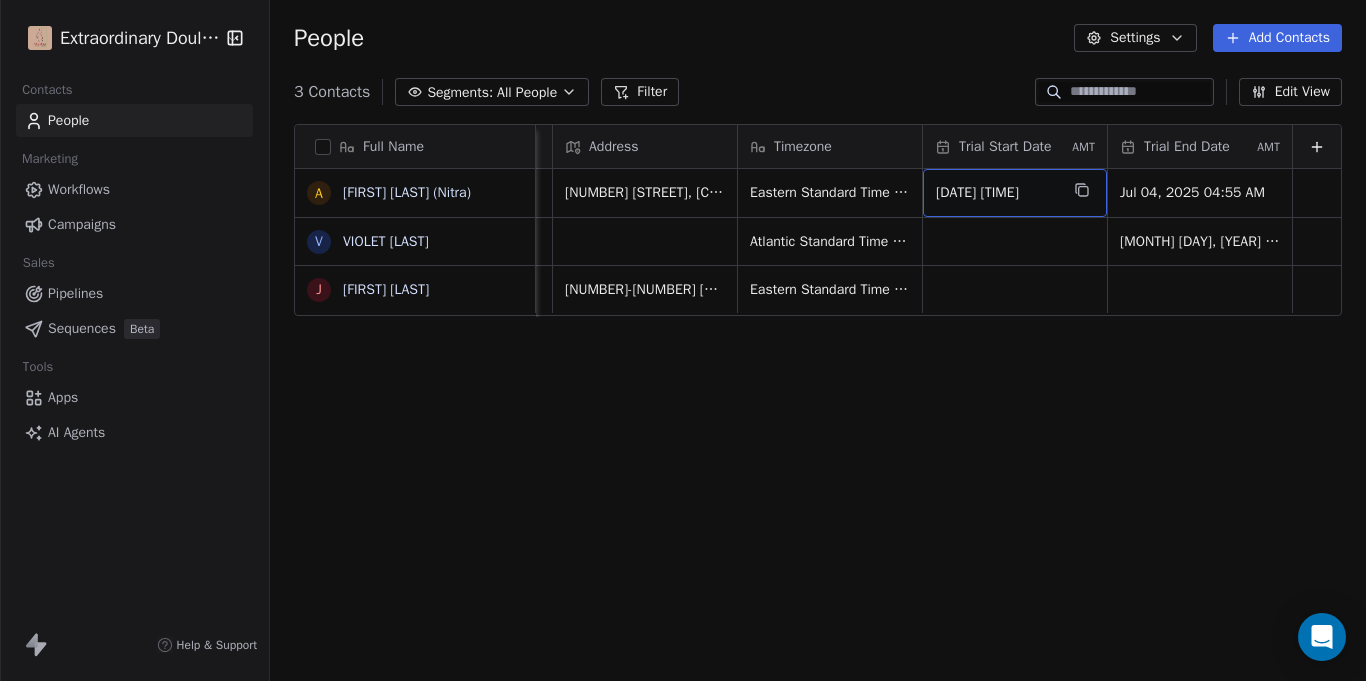 click on "[DATE] [TIME]" at bounding box center [997, 193] 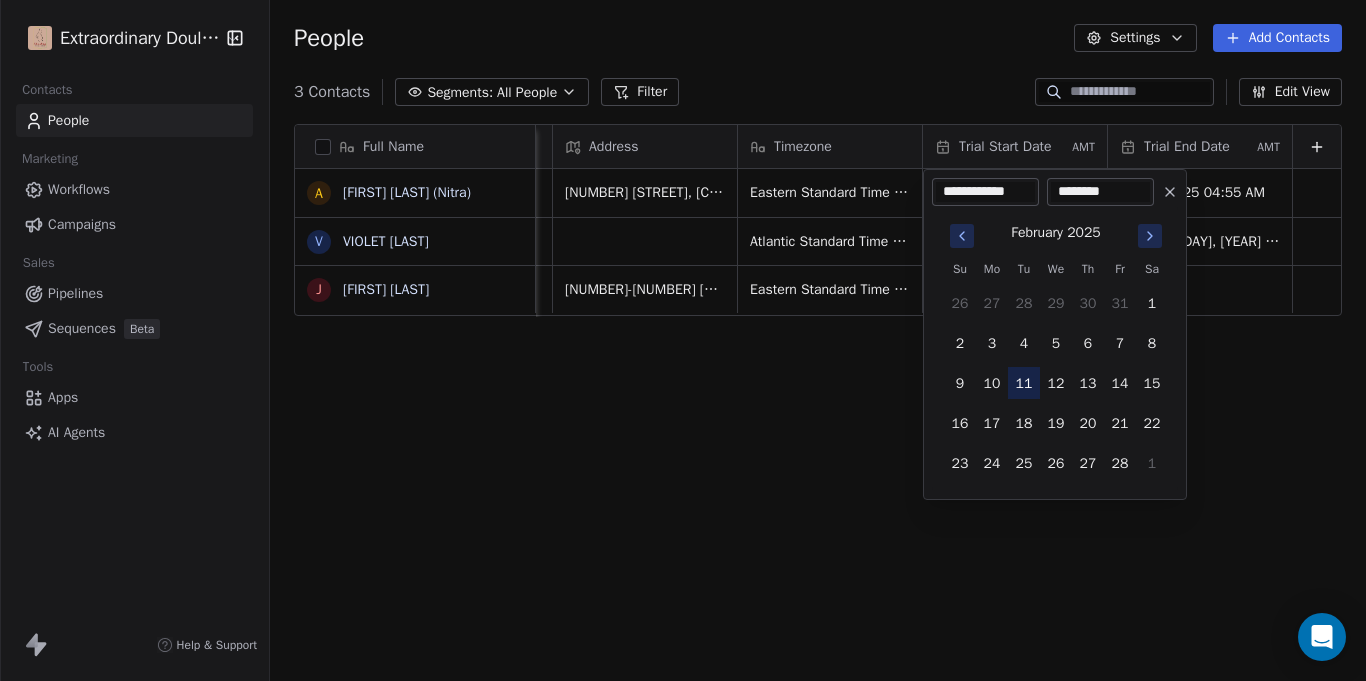 click on "11" at bounding box center (1024, 383) 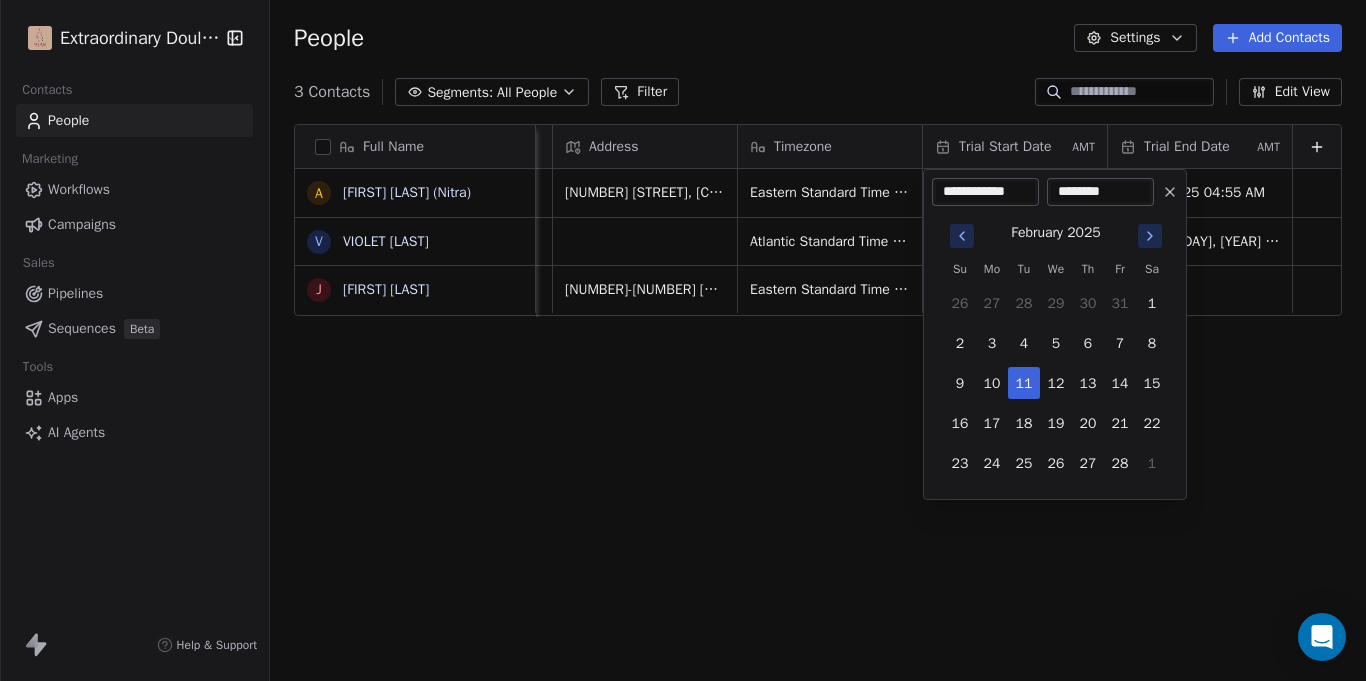 click on "**********" at bounding box center (683, 340) 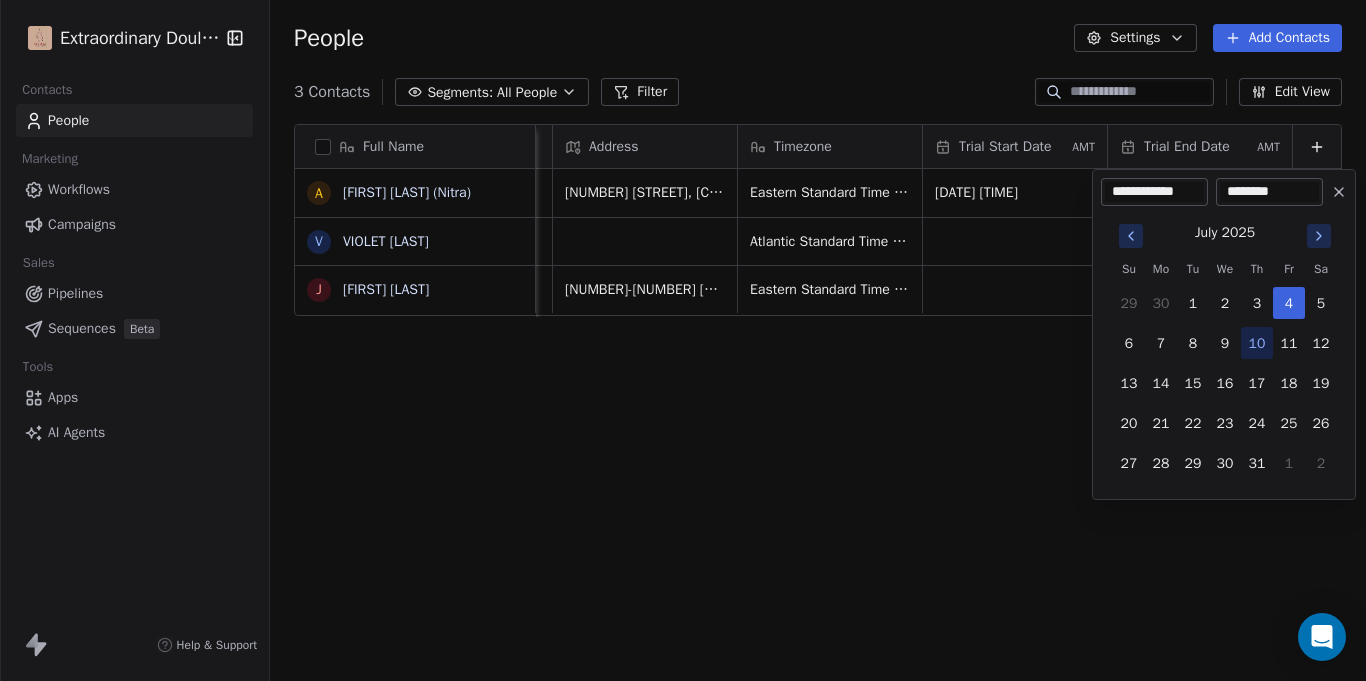 click on "Extraordinary Doula Care Contacts People Marketing Workflows Campaigns Sales Pipelines Sequences Beta Tools Apps AI Agents Help & Support People Settings Add Contacts 3 Contacts Segments: All People Filter Edit View Tag Add to Sequence Export Full Name A [FIRST] [LAST] (Nitra) V [FIRST] [LAST] J [FIRST] [LAST] Website Job Title Status Contact Source Address Timezone Trial Start Date AMT Trial End Date AMT At Home Mom Closed Won Legaci Birth [NUMBER] [STREET], [CITY], [STATE], [POSTAL_CODE] [TIMEZONE] [DATE] [TIME] [DATE] [TIME] Body Sculptor Closed Won Word of Mouth (Family Member) [TIMEZONE] [DATE] [TIME] Working Mom Closed Won Legaci Birth [NUMBER]-[NUMBER] [STREET]. APT [NUMBER], [CITY], [STATE], [POSTAL_CODE] [TIMEZONE] To pick up a draggable item, press the space bar. While dragging, use the arrow keys to move the item. Press space again to drop the item in its new position, or press escape to cancel. ******** 1" at bounding box center (683, 340) 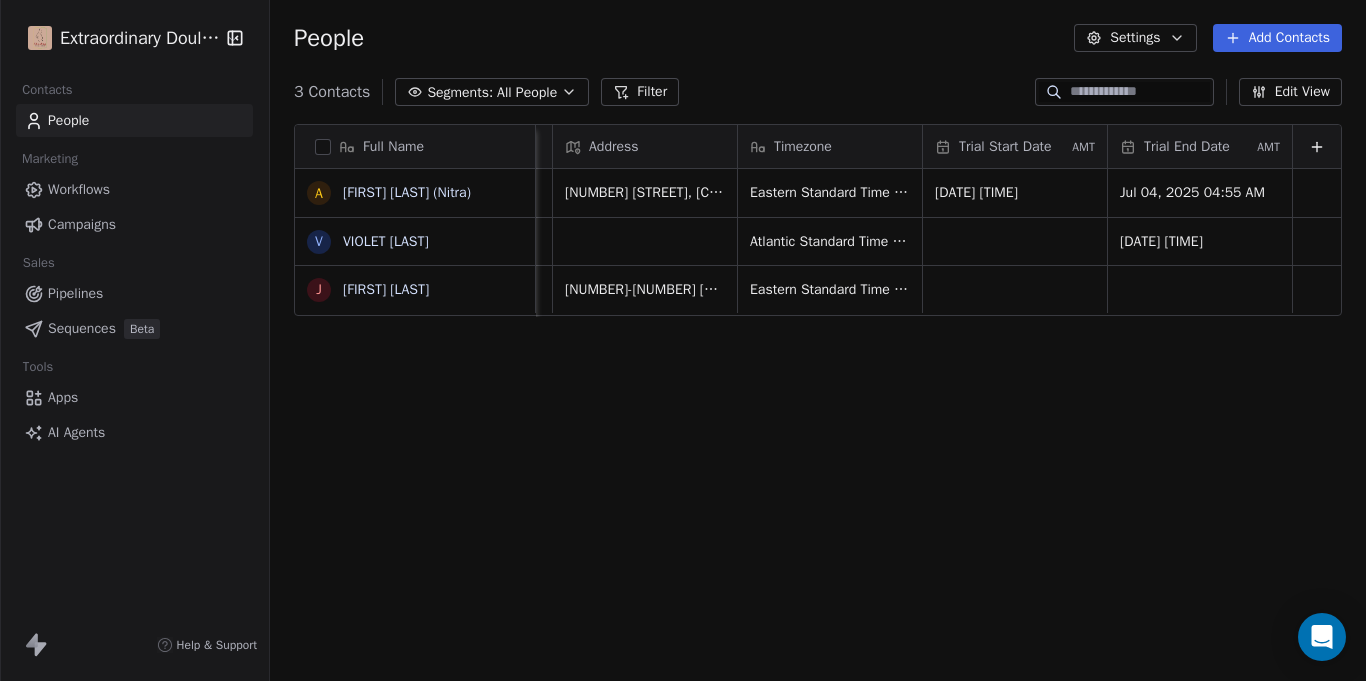 click 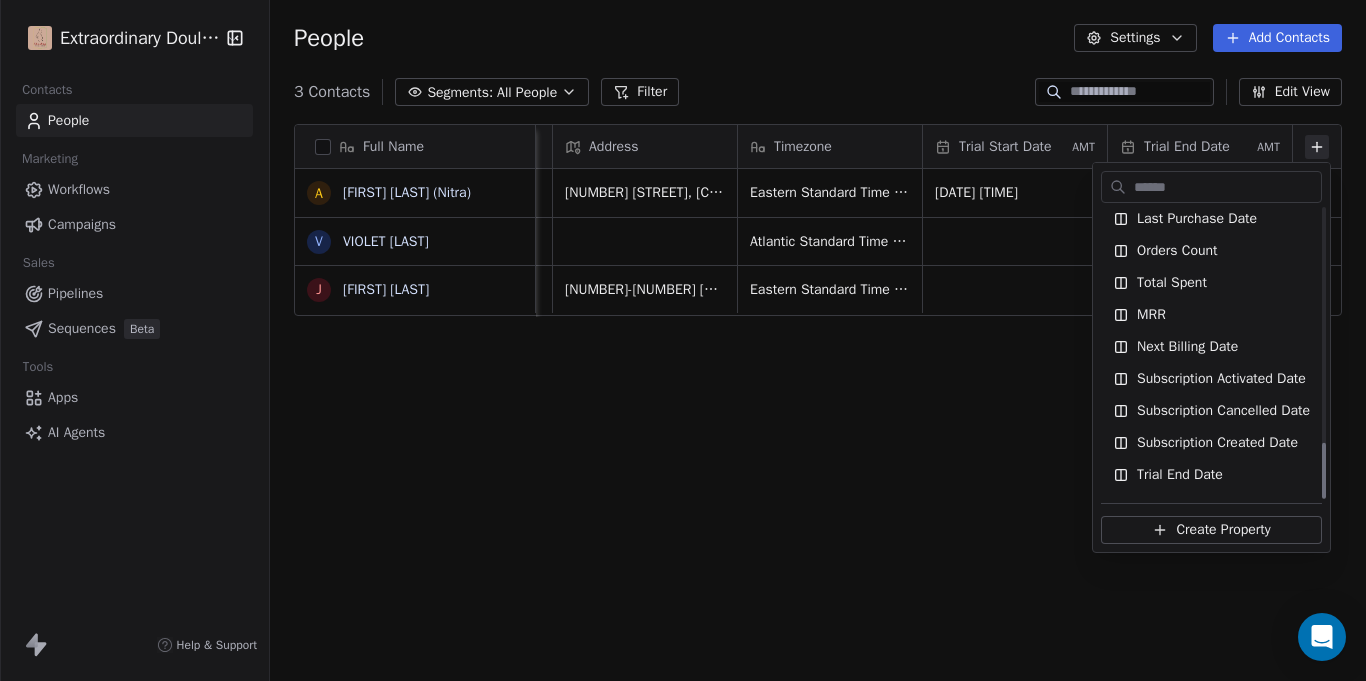 scroll, scrollTop: 1188, scrollLeft: 0, axis: vertical 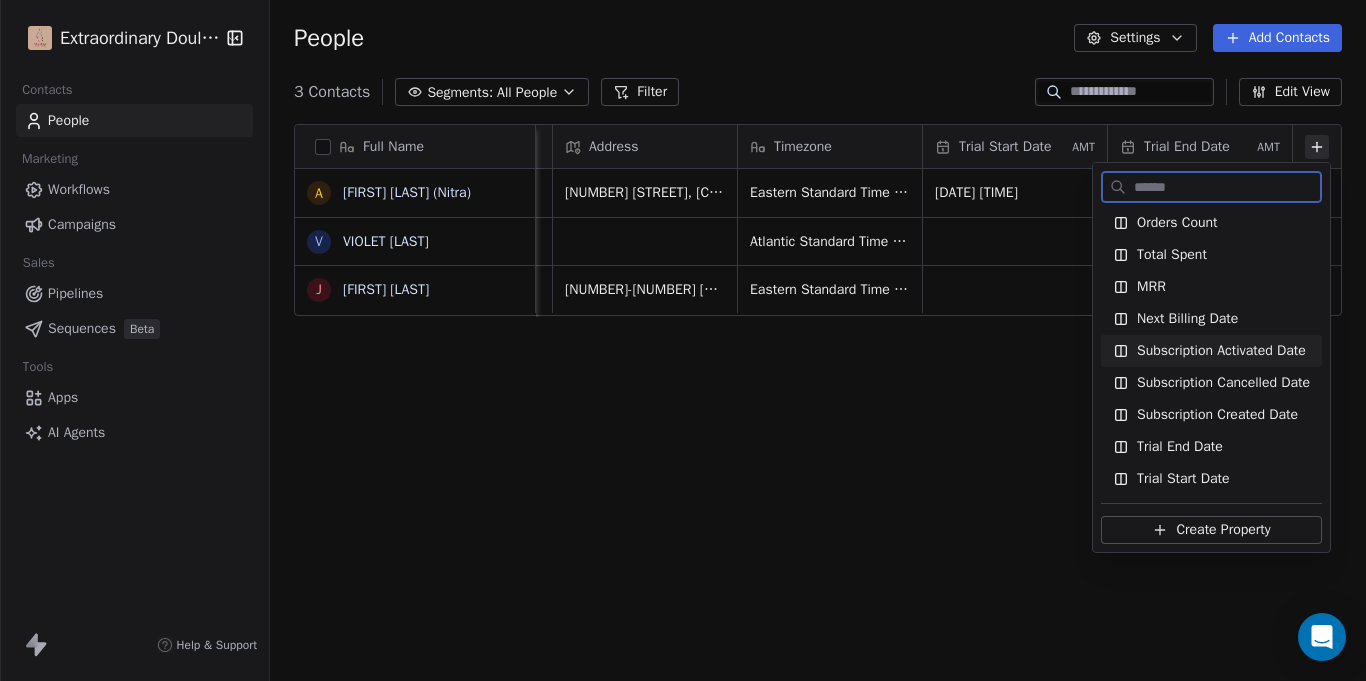 click on "Subscription Activated Date" at bounding box center (1221, 351) 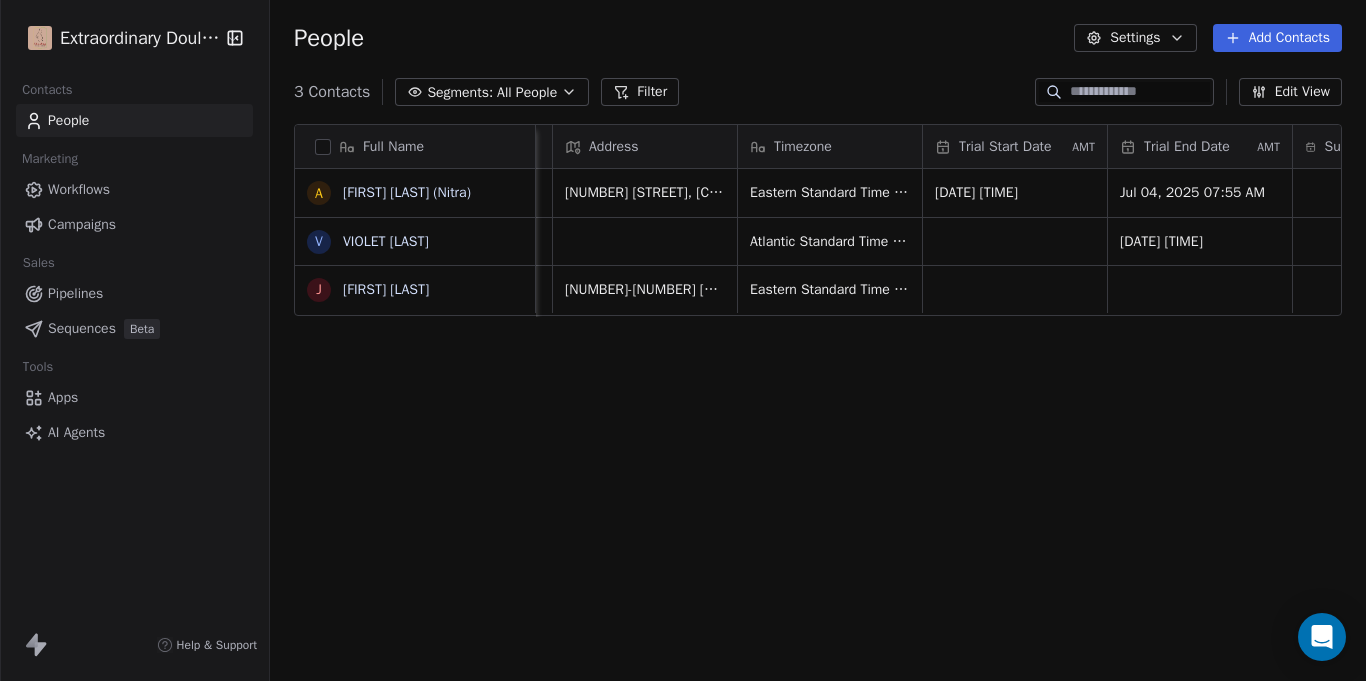 scroll, scrollTop: 0, scrollLeft: 1648, axis: horizontal 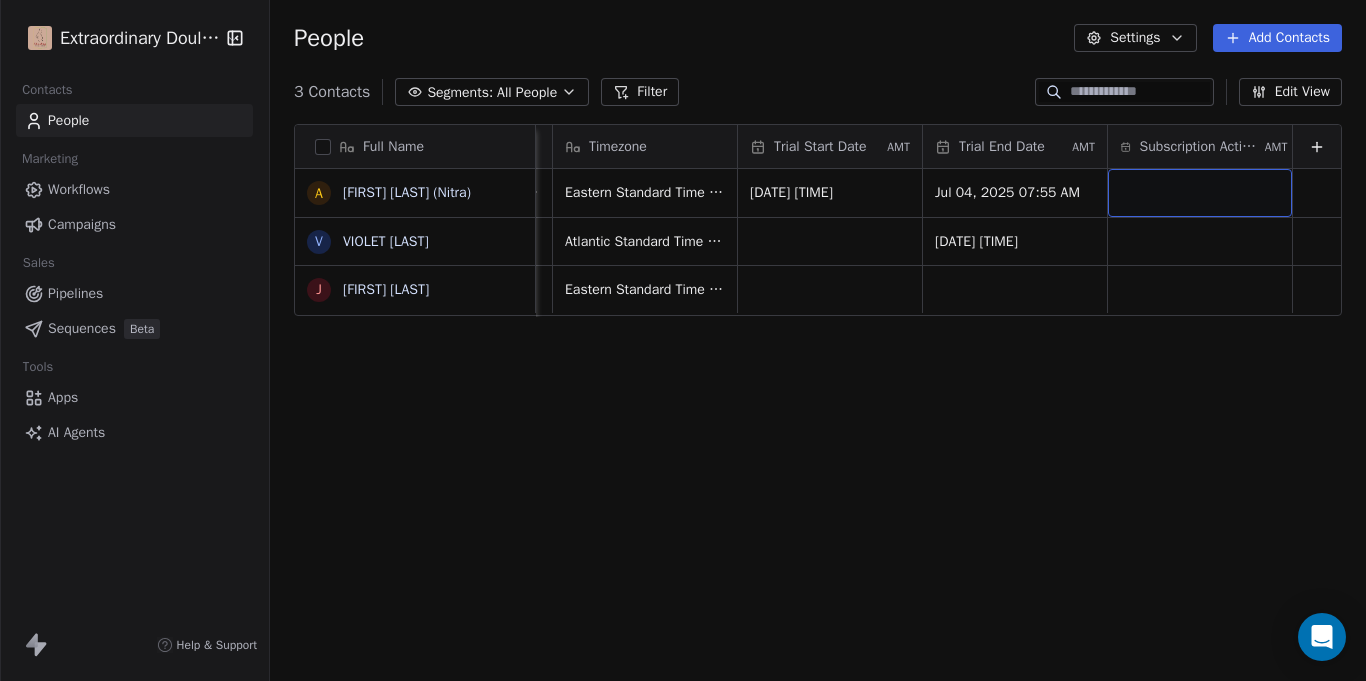 click at bounding box center [1200, 193] 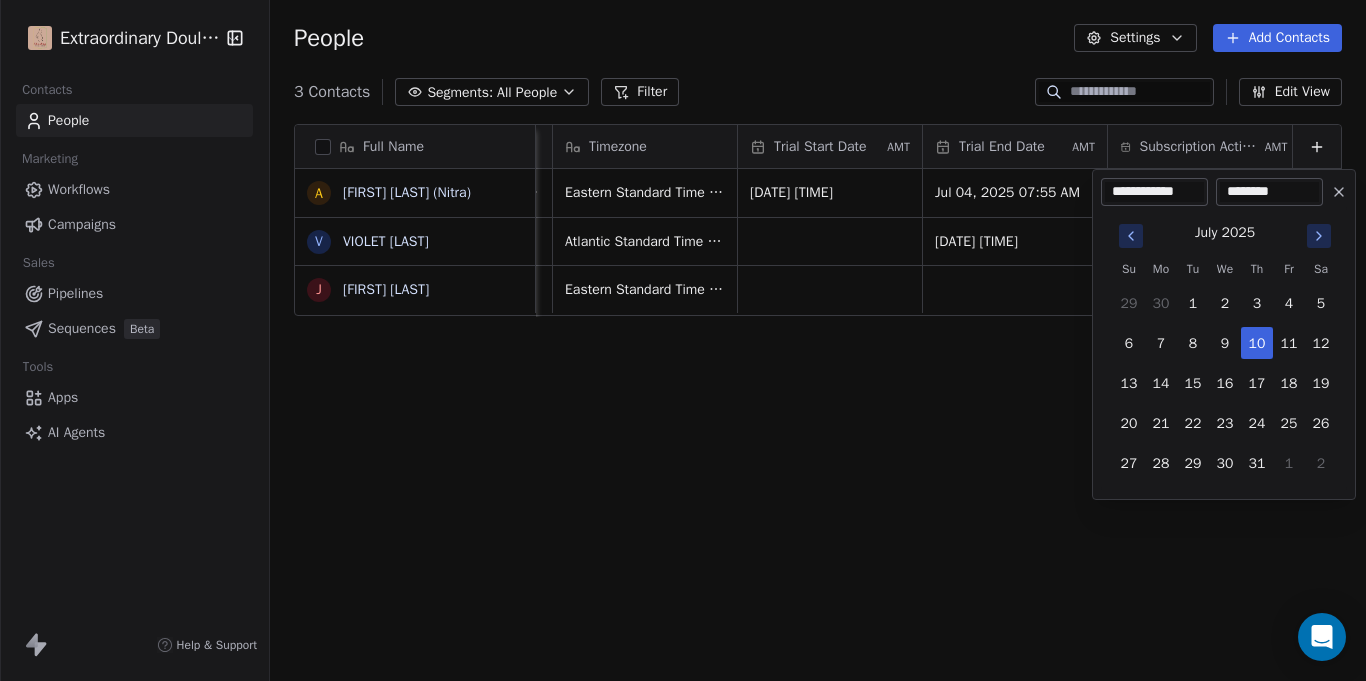 click 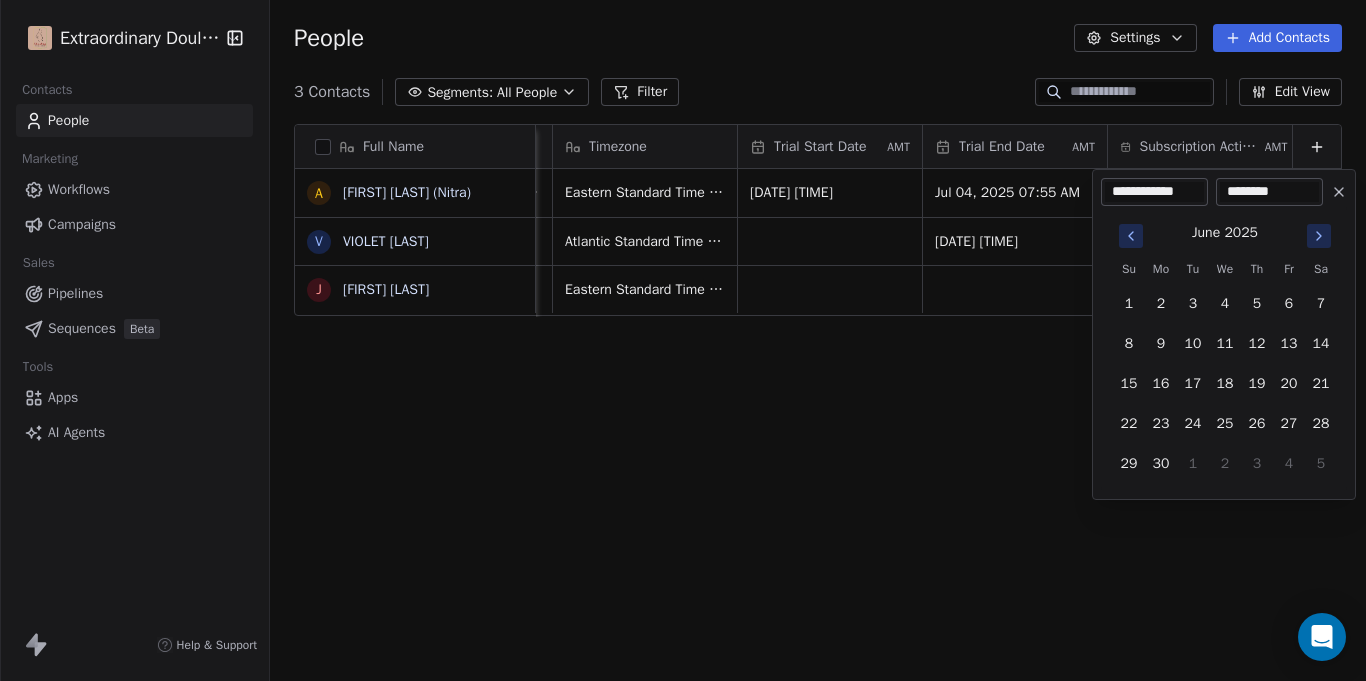click 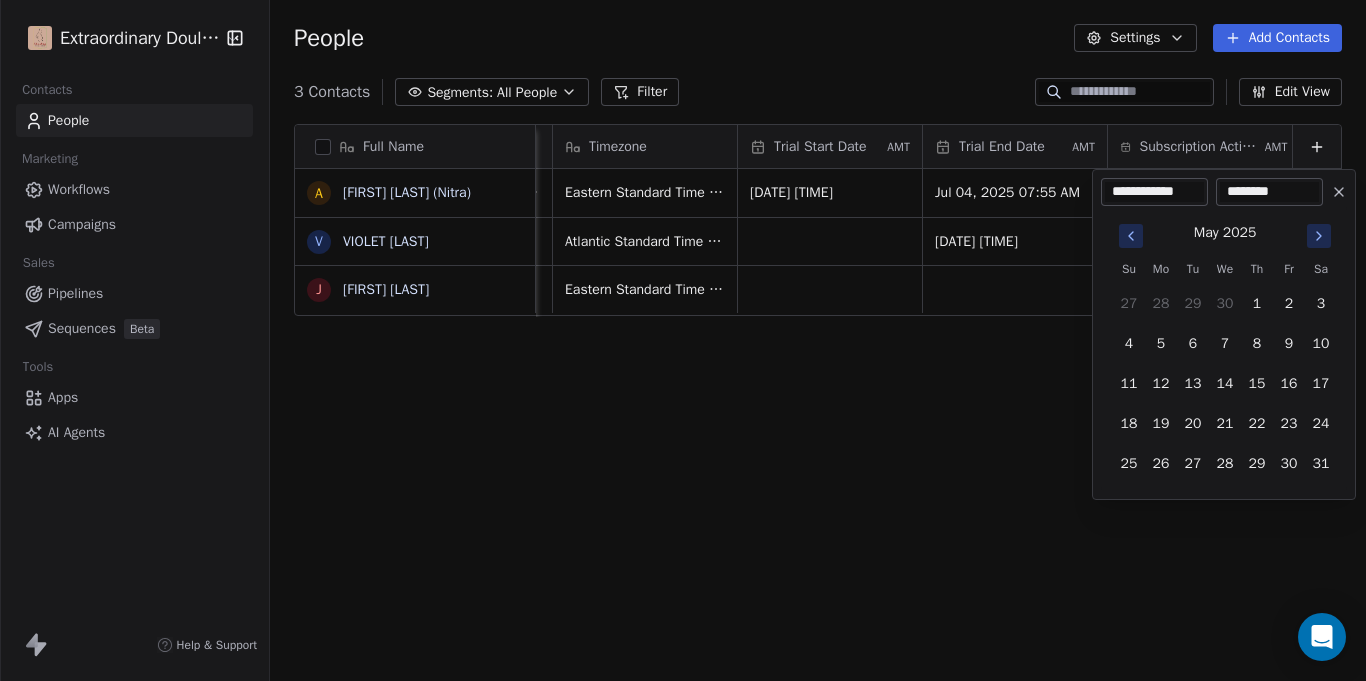 click 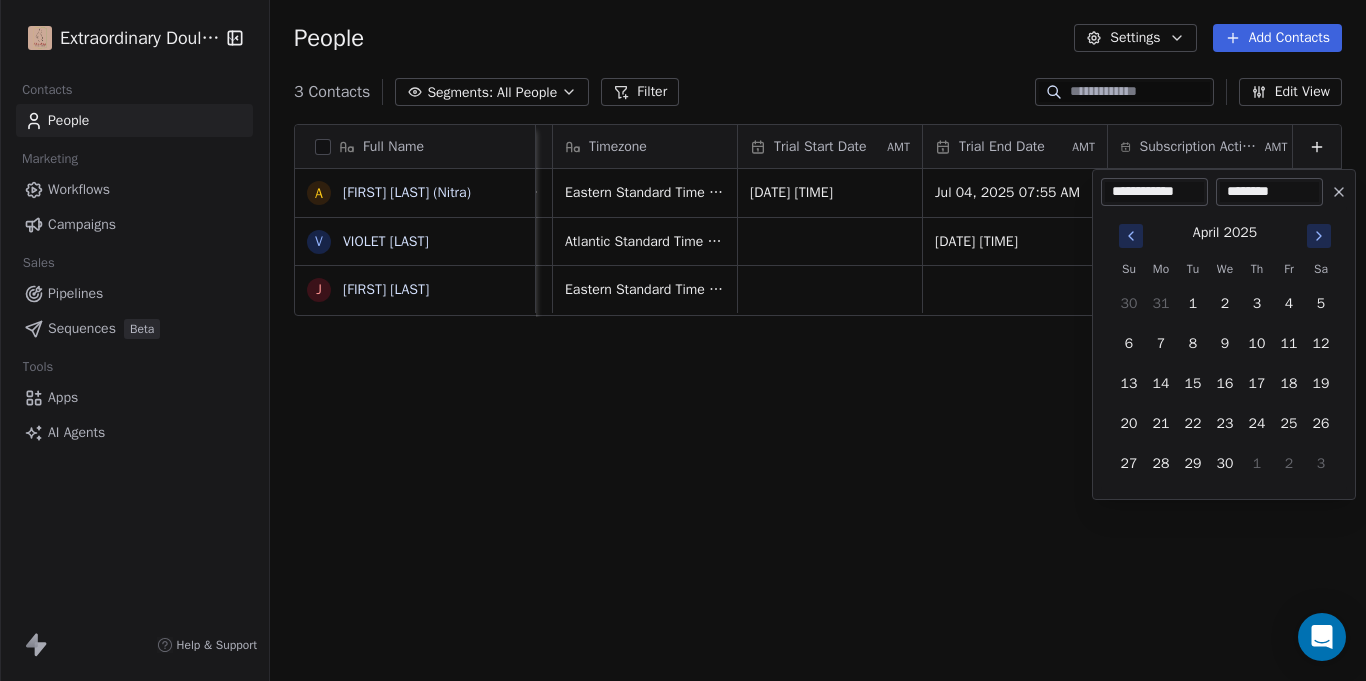 click 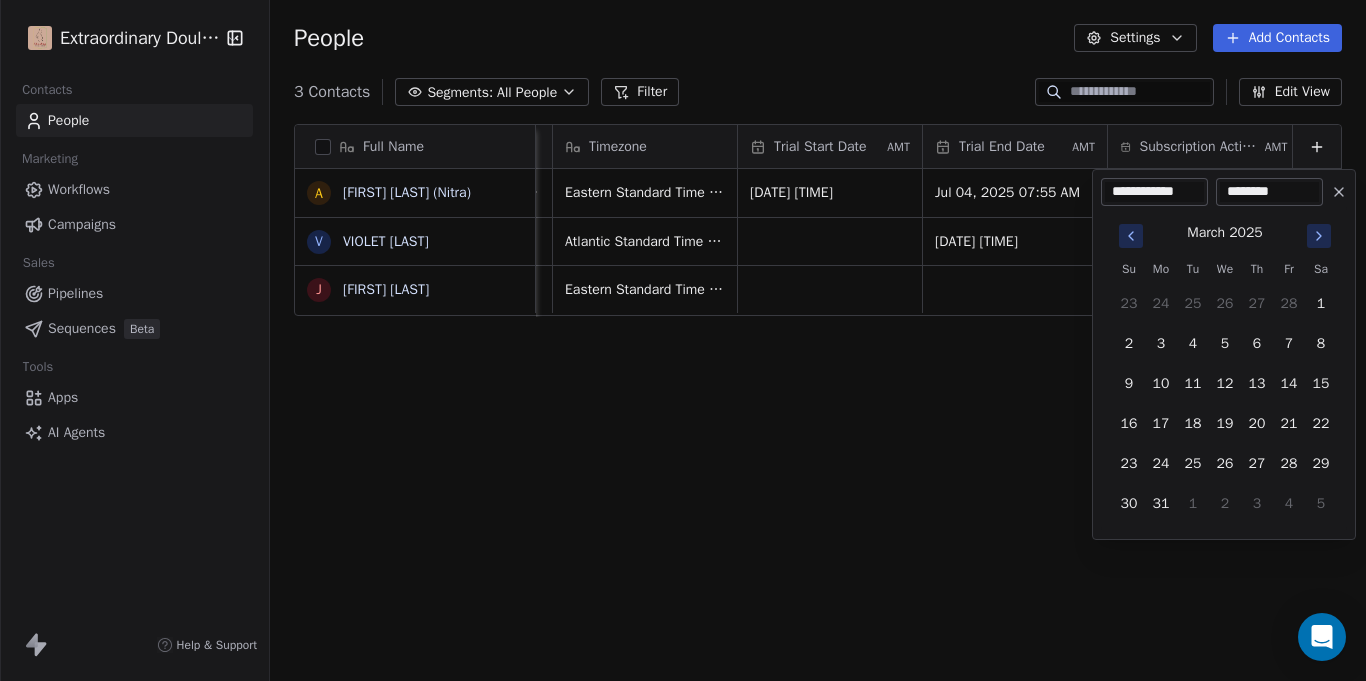 click 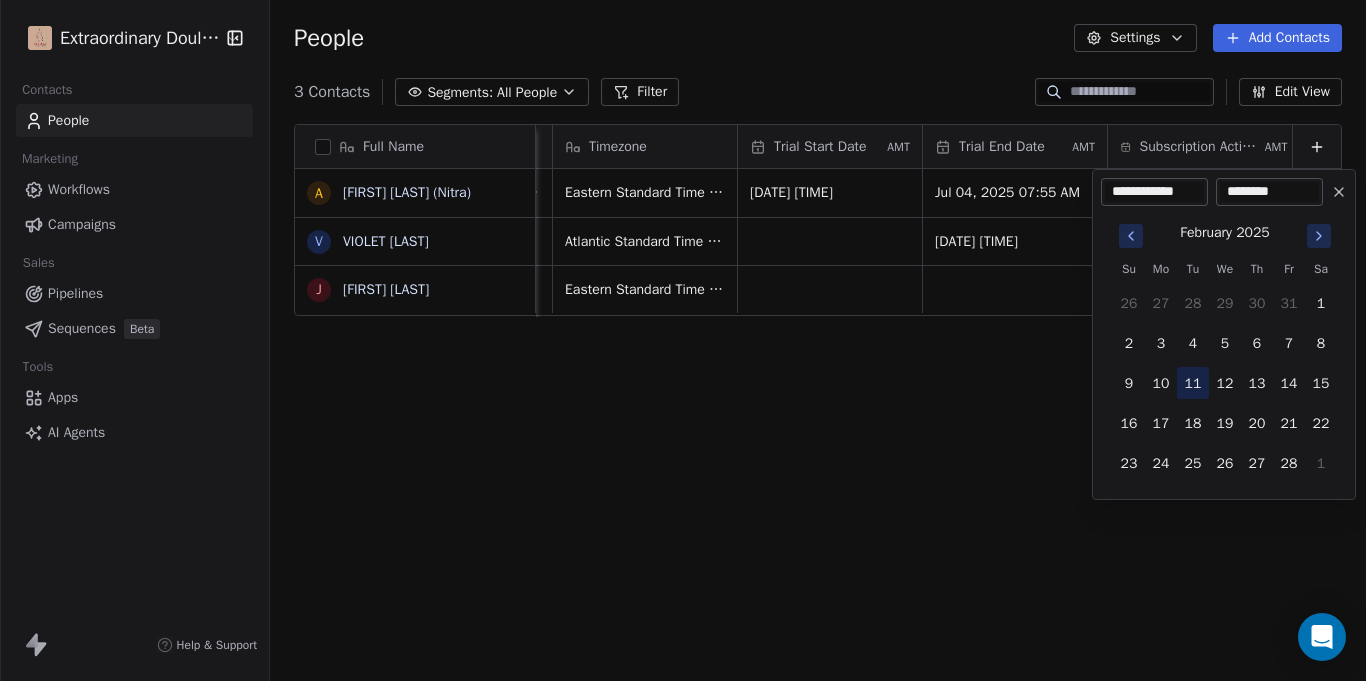 click on "11" at bounding box center (1193, 383) 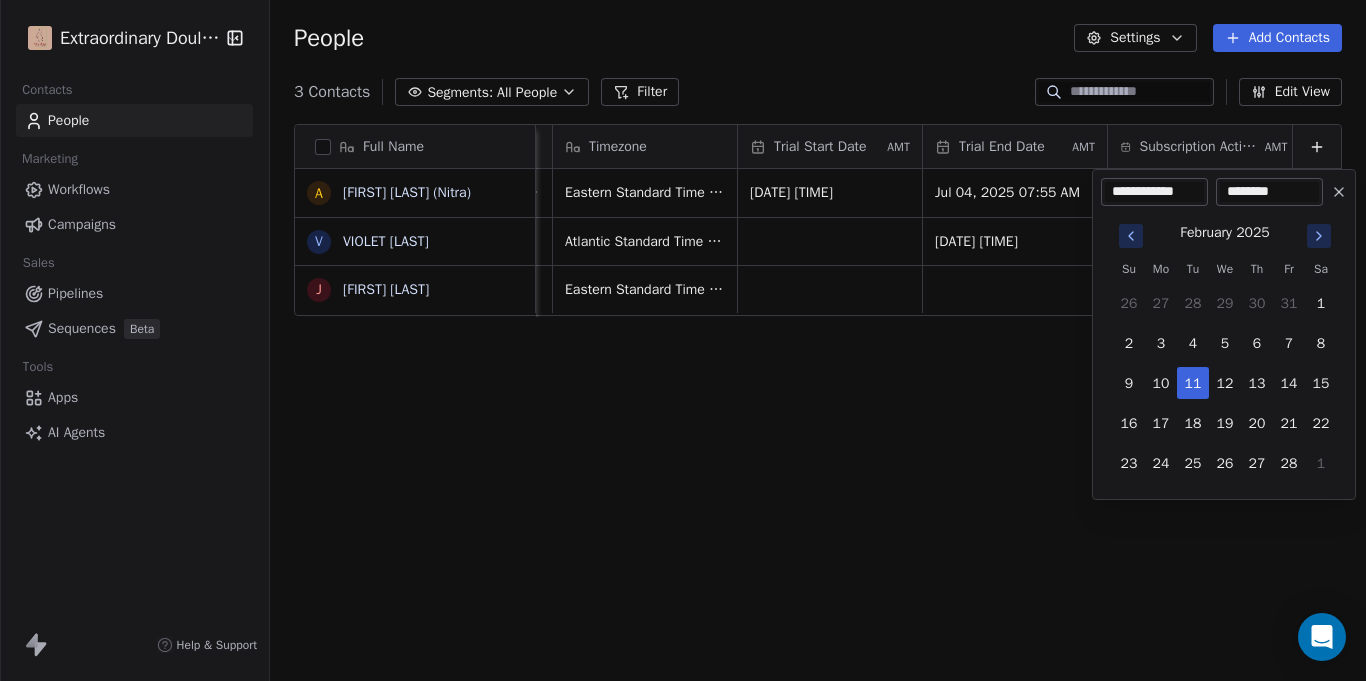 click on "********" at bounding box center (1269, 192) 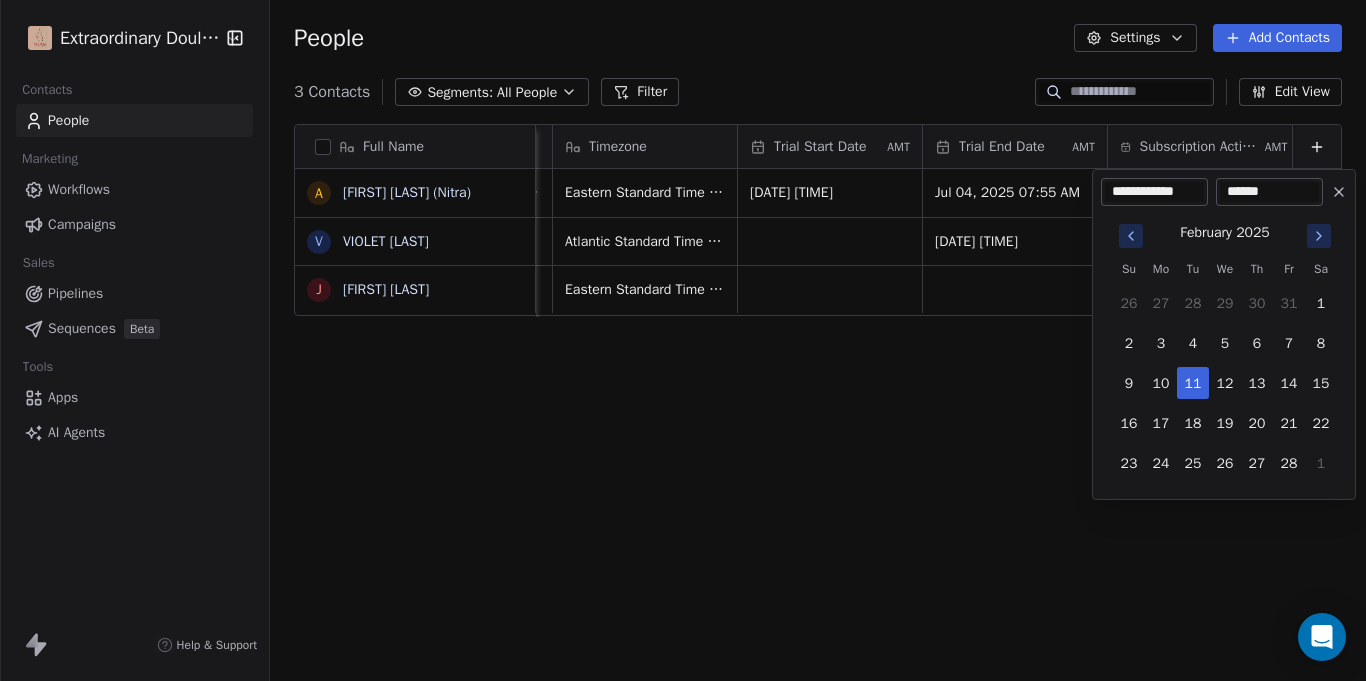 type on "*******" 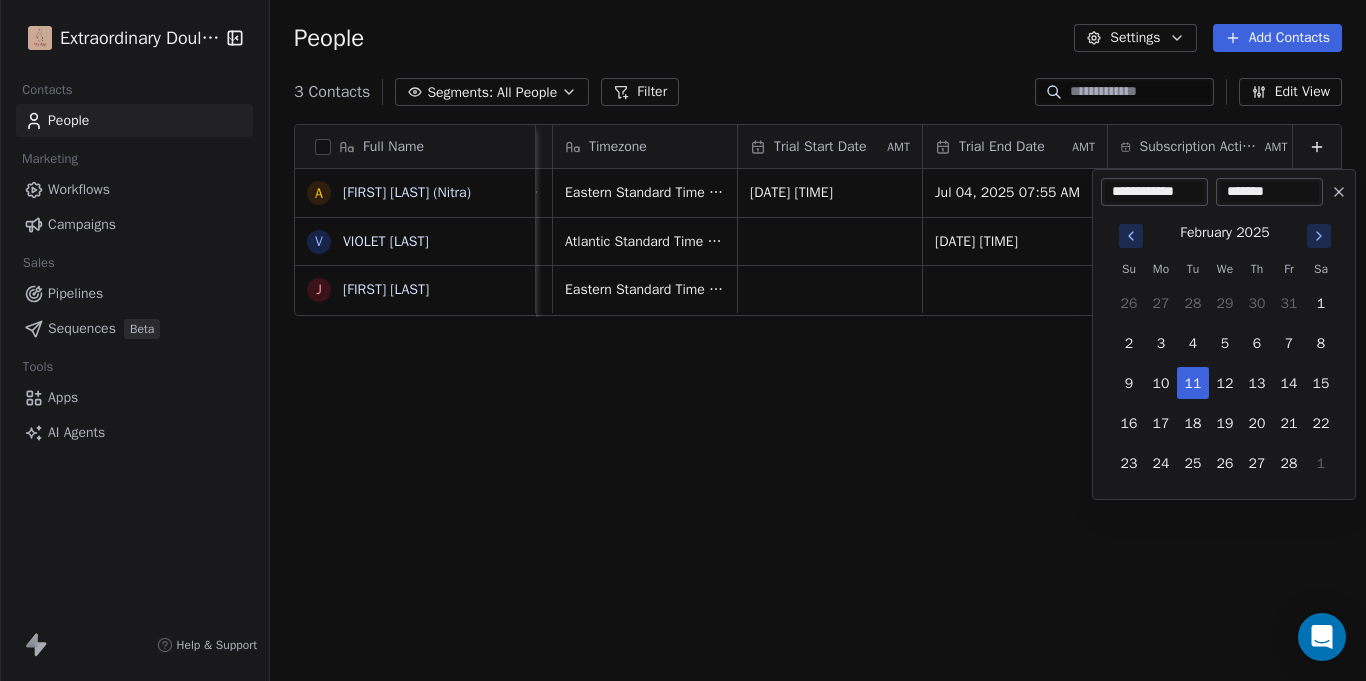 click on "Extraordinary Doula Care Contacts People Marketing Workflows Campaigns Sales Pipelines Sequences Beta Tools Apps AI Agents Help & Support People Settings  Add Contacts 3 Contacts Segments: All People Filter  Edit View Tag Add to Sequence Export Full Name A [FIRST] [LAST] (Nitra) V VIOLET [LAST] J [LAST] [LAST] Job Title Status Contact Source Address Timezone Trial Start Date AMT Trial End Date AMT Subscription Activated Date AMT   At Home Mom Closed Won Legaci Birth [NUMBER] [STREET], [CITY], [STATE], [ZIP] Eastern Standard Time (EST) Feb 11, 2025 11:54 AM Jul 04, 2025 07:55 AM   Body Sculptor Closed Won Word of Mouth (Family Member) Atlantic Standard Time (AST) Jul 11, 2025 01:57 AM   Working Mom Closed Won Legaci Birth [NUMBER]-[NUMBER] [STREET]. APT [NUMBER][LETTER], [CITY], [STATE], [ZIP] Eastern Standard Time (EST)
To pick up a draggable item, press the space bar.
While dragging, use the arrow keys to move the item.
Press space again to drop the item in its new position, or press escape to cancel." at bounding box center (683, 340) 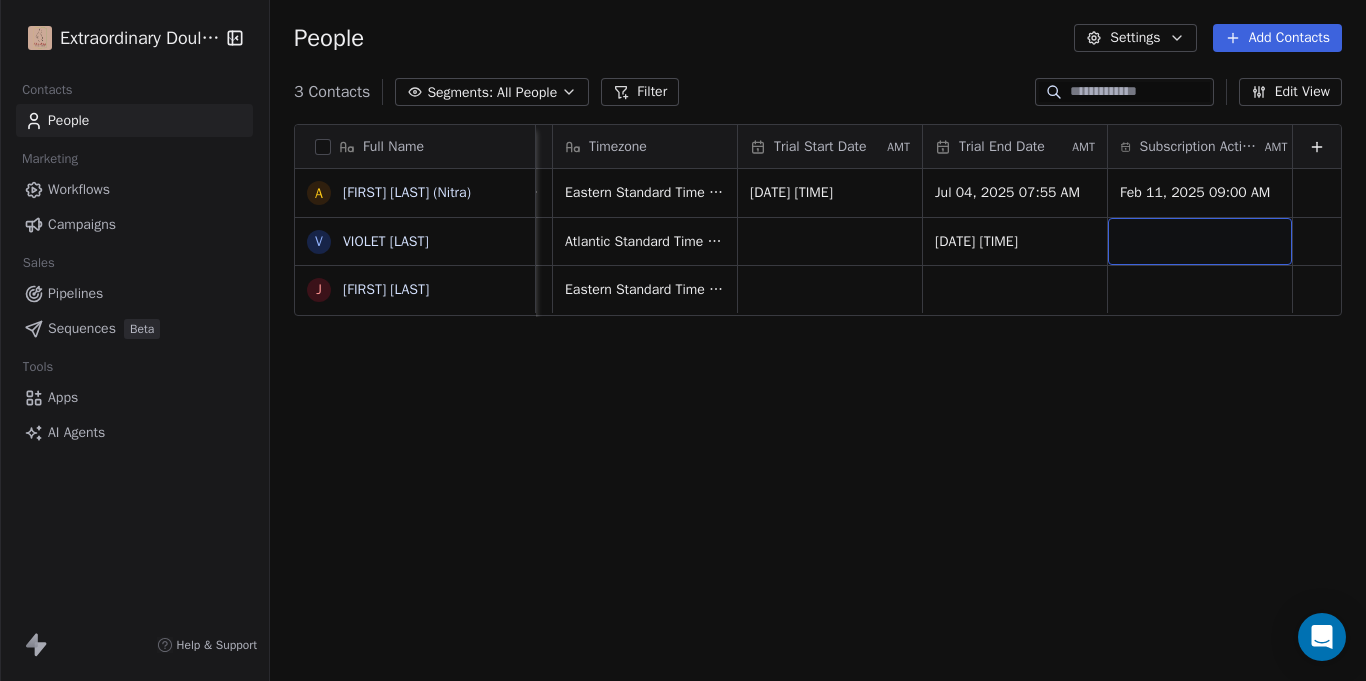 click at bounding box center [1200, 241] 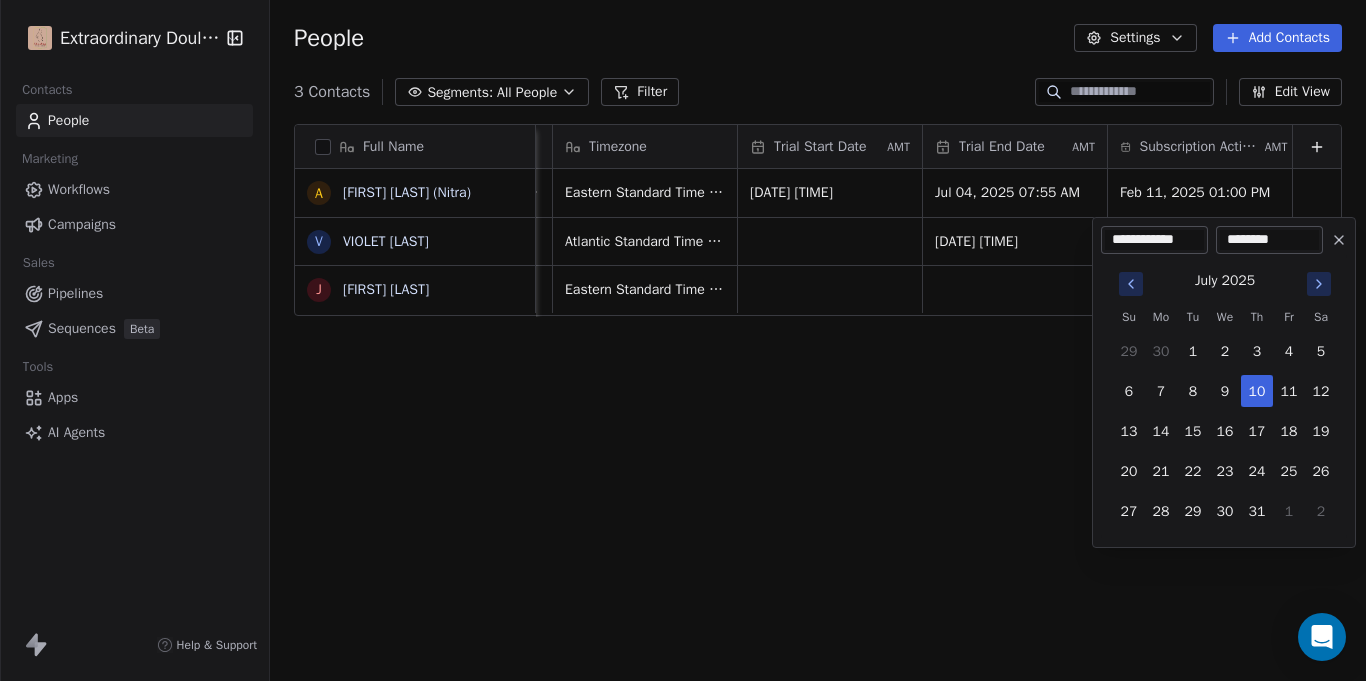 click on "**********" at bounding box center (683, 340) 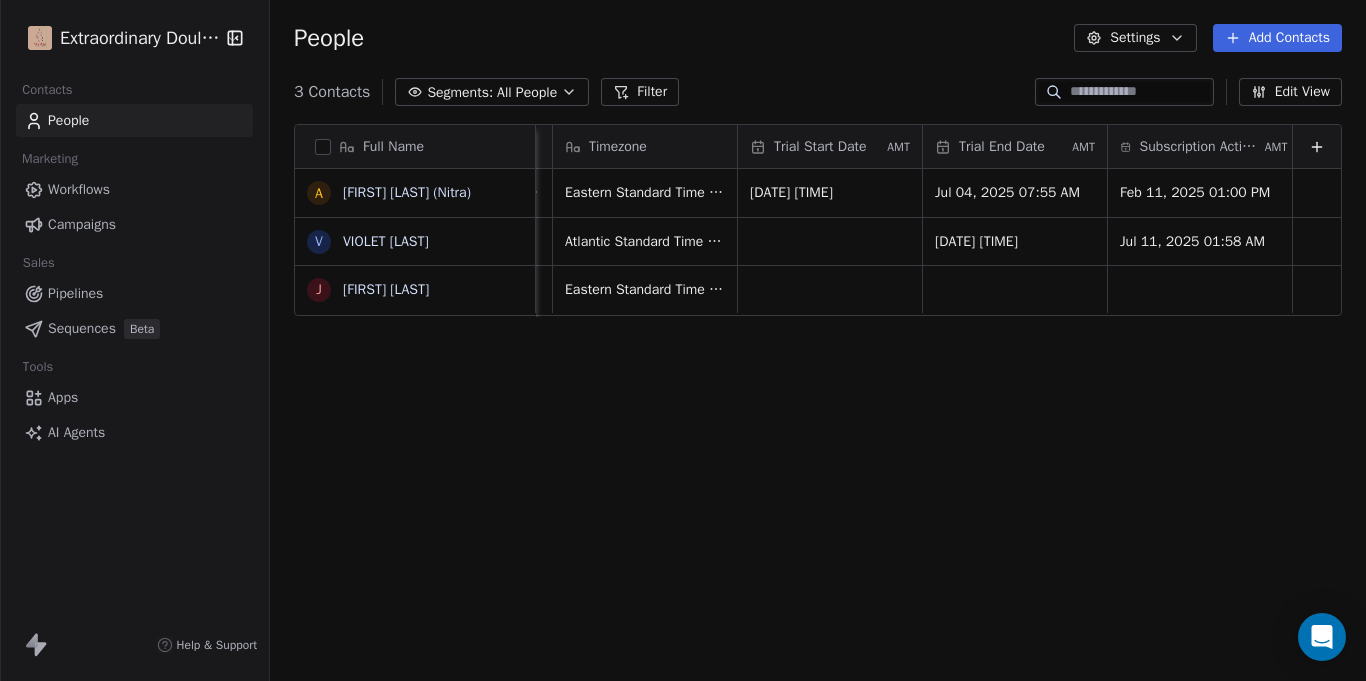 click on "Subscription Activated Date AMT" at bounding box center (1200, 146) 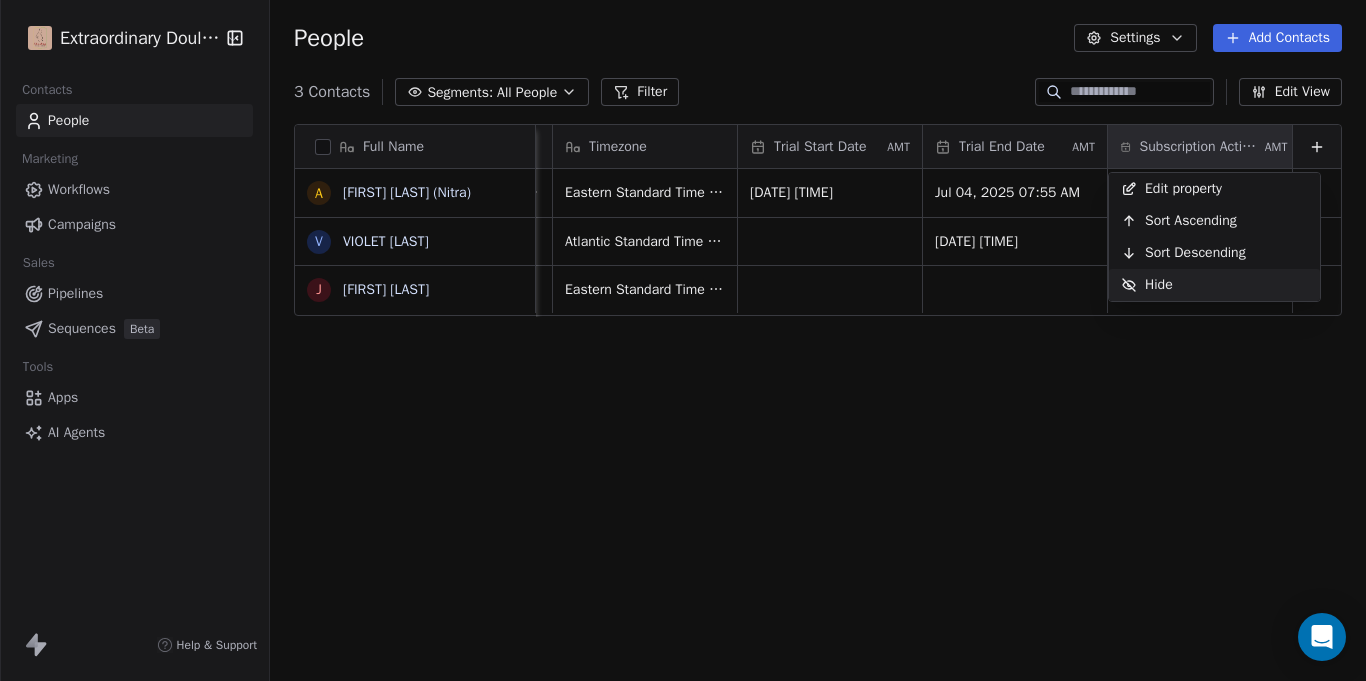 click on "Hide" at bounding box center [1214, 285] 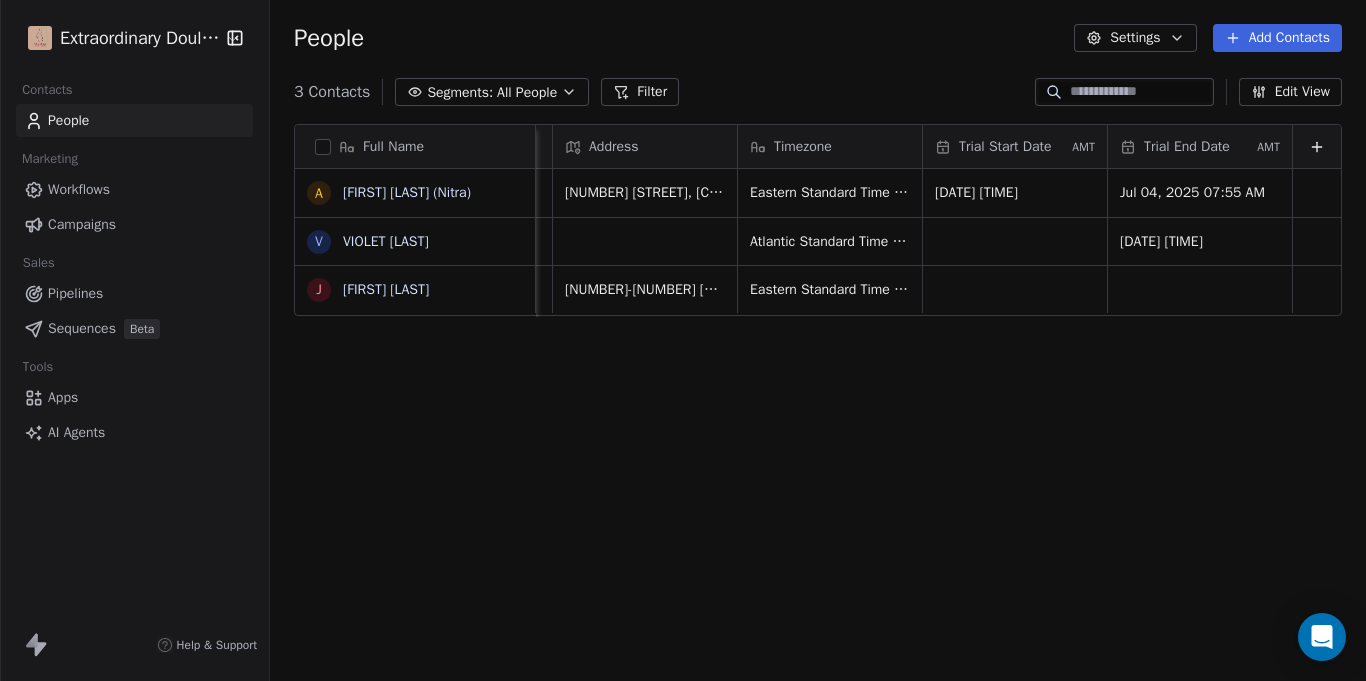 scroll, scrollTop: 0, scrollLeft: 1463, axis: horizontal 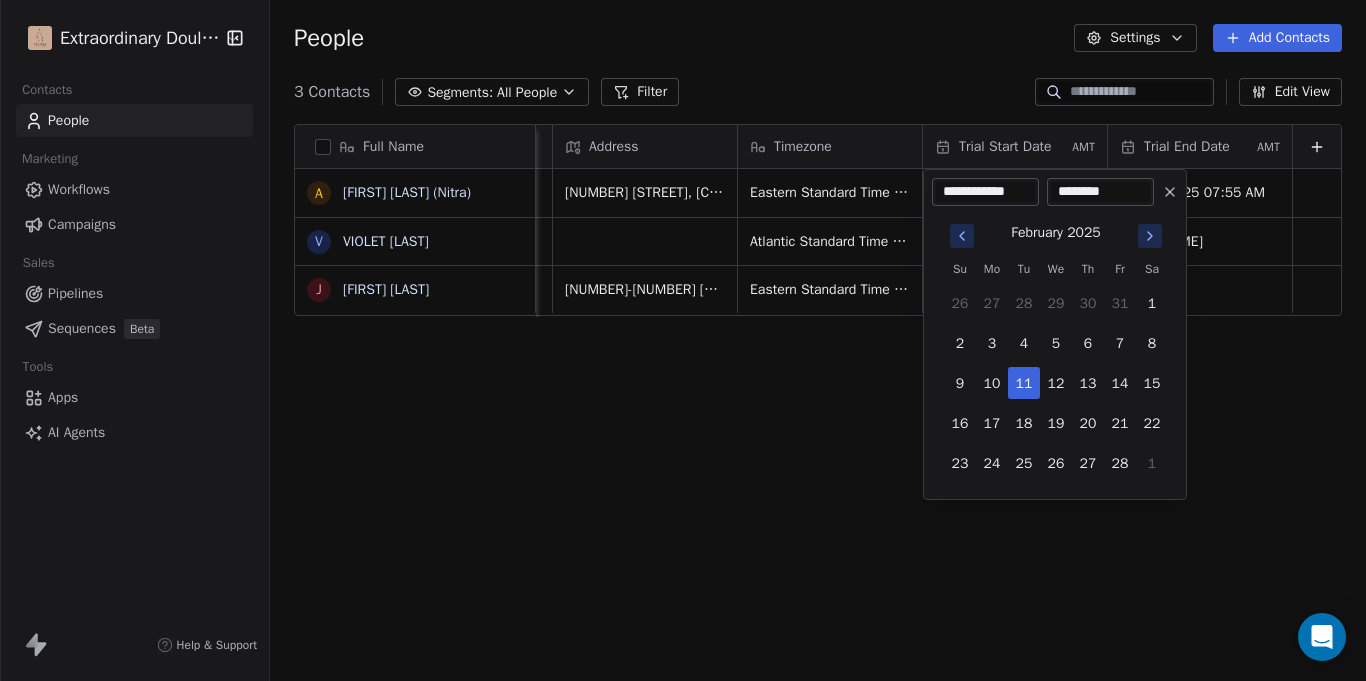 click on "********" at bounding box center [1100, 192] 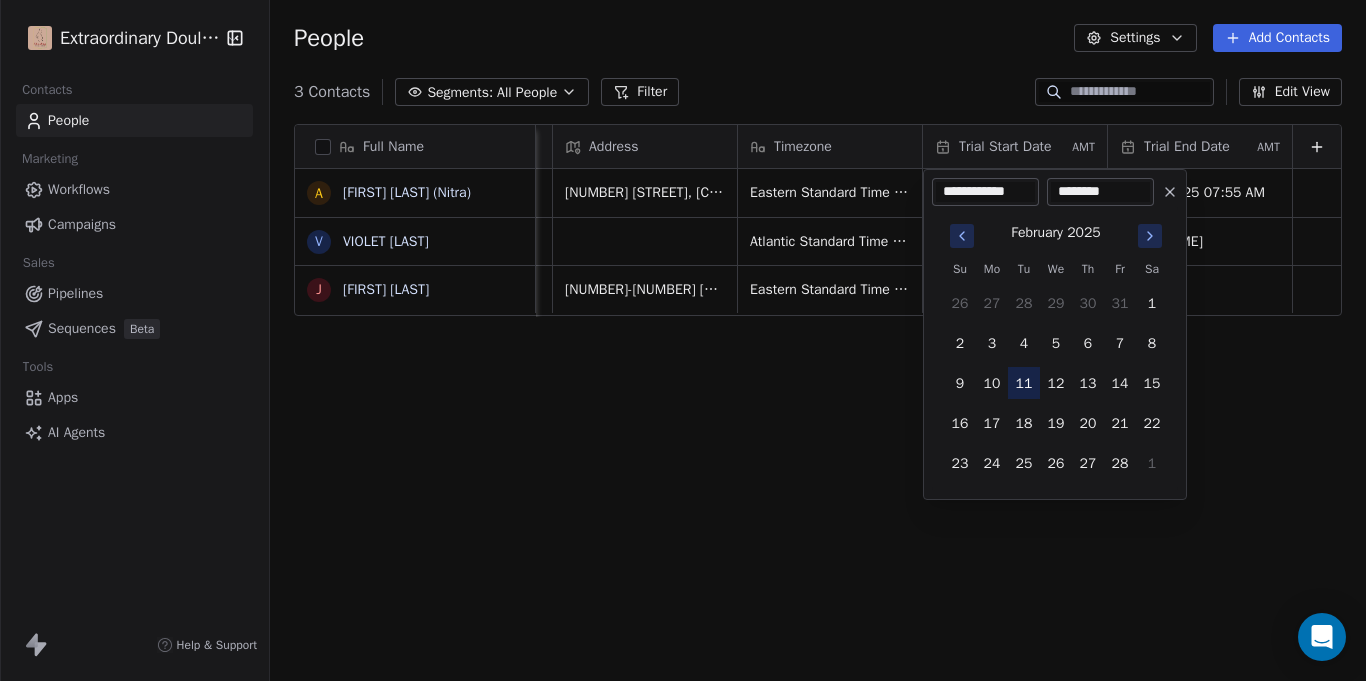 click on "11" at bounding box center (1024, 383) 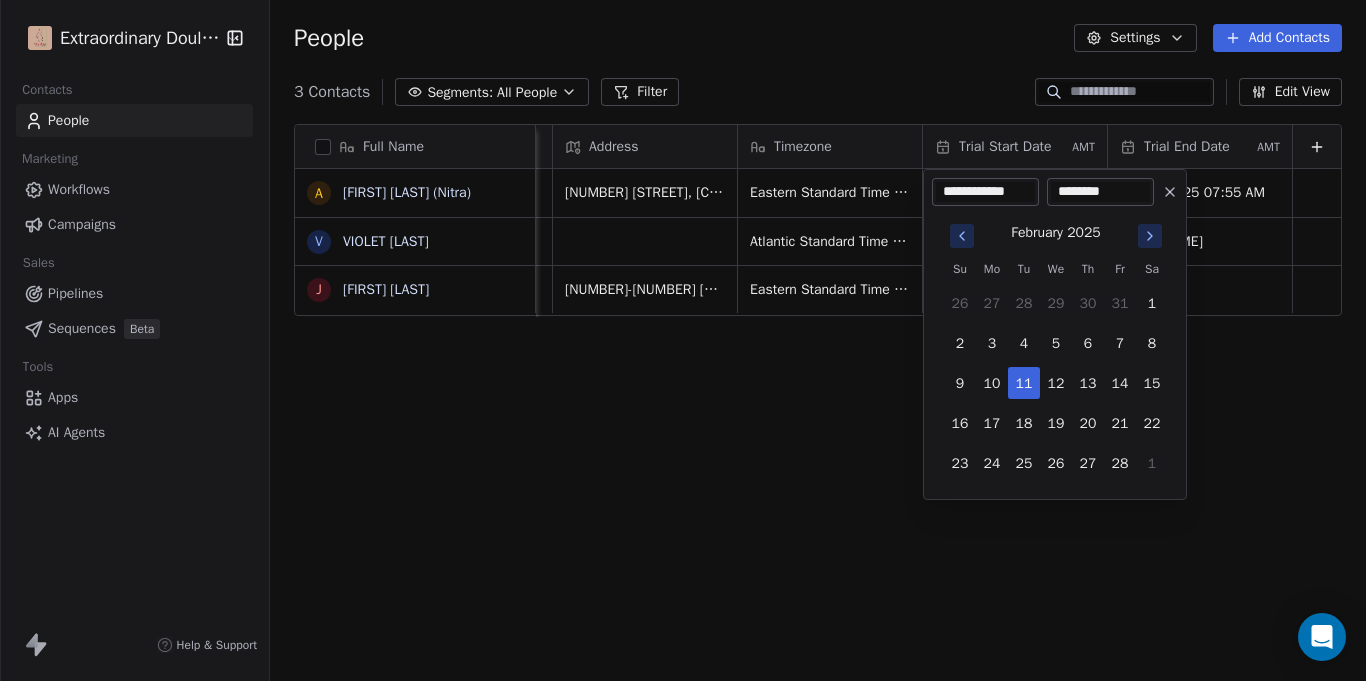 click 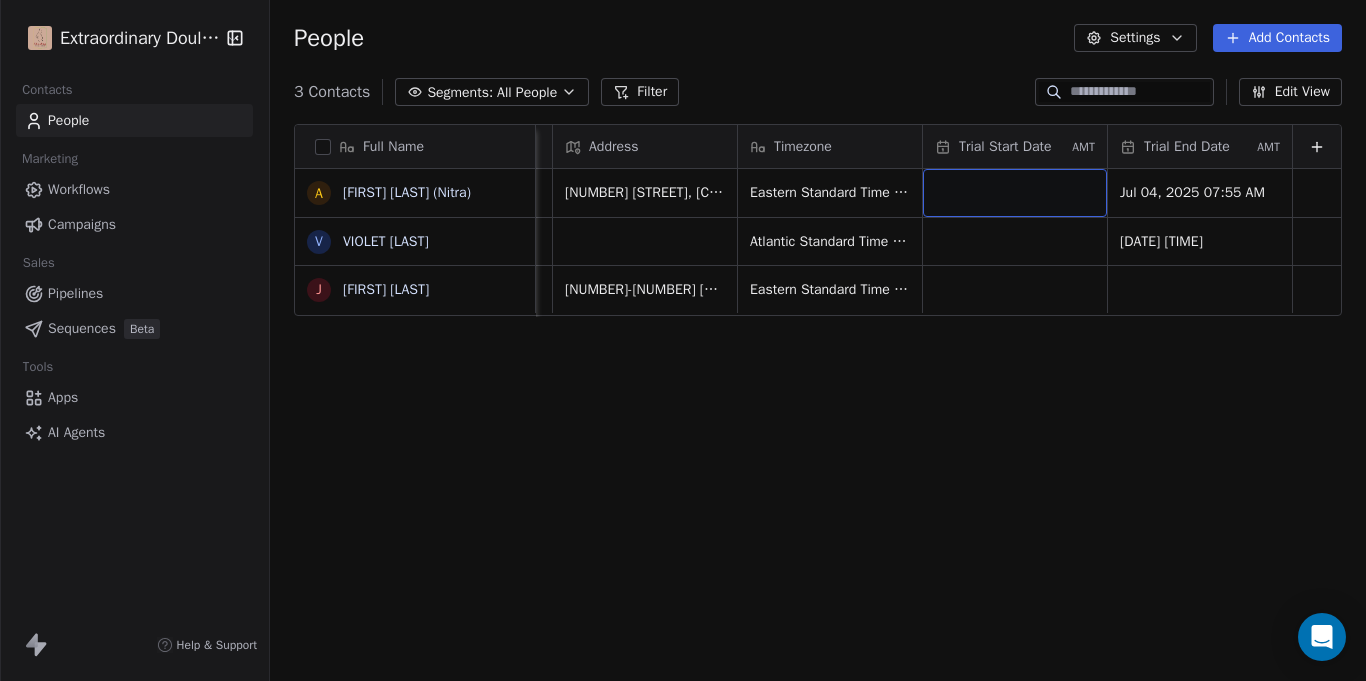 click at bounding box center [1015, 193] 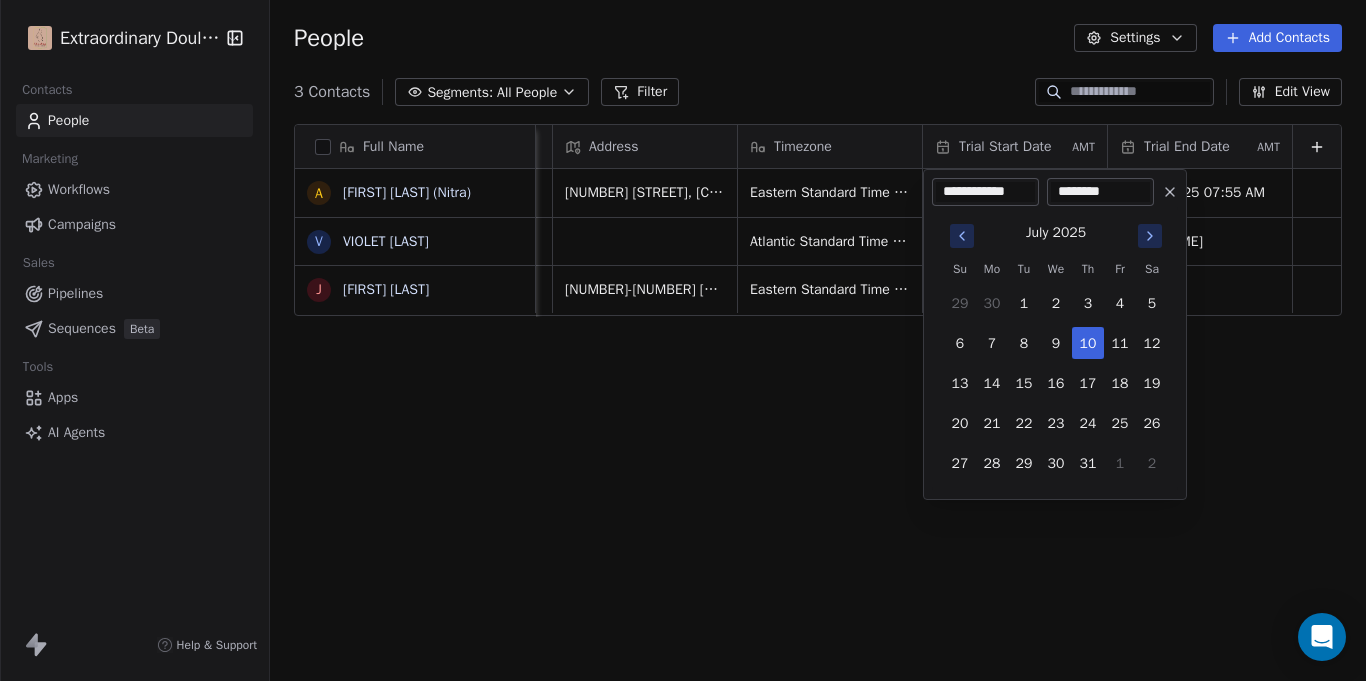 click at bounding box center [962, 236] 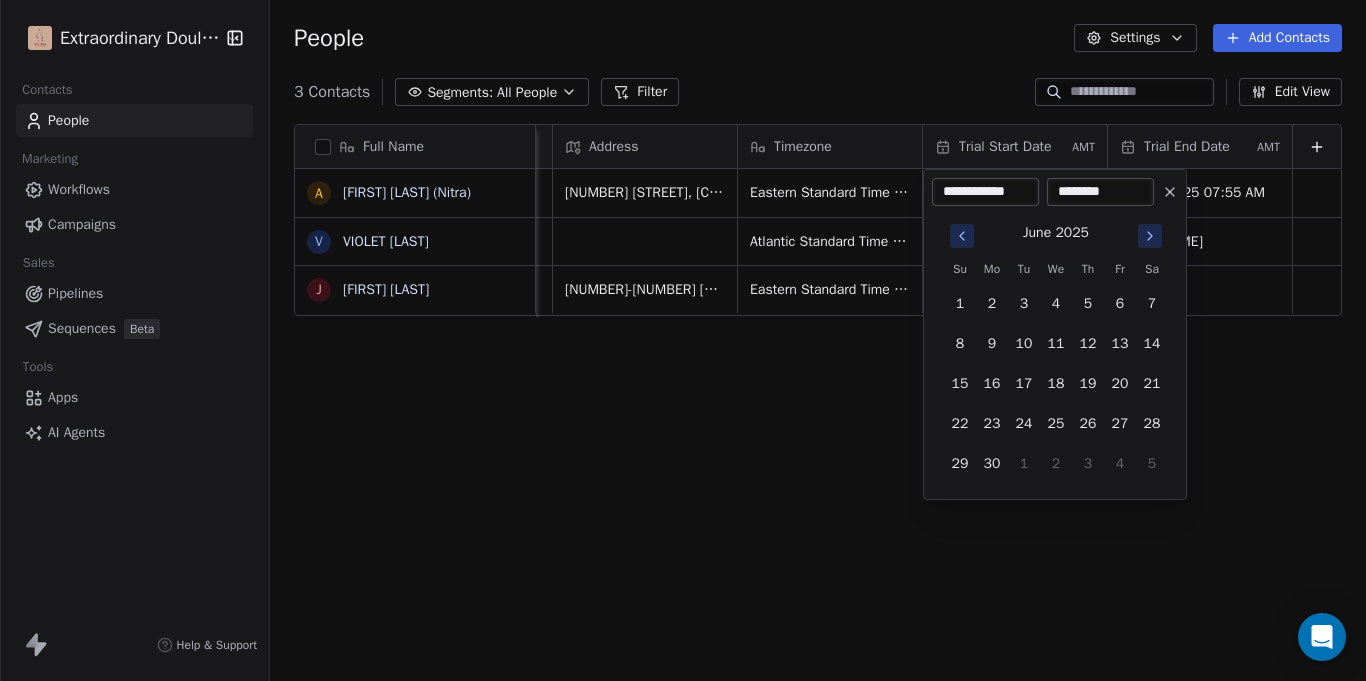 click at bounding box center [962, 236] 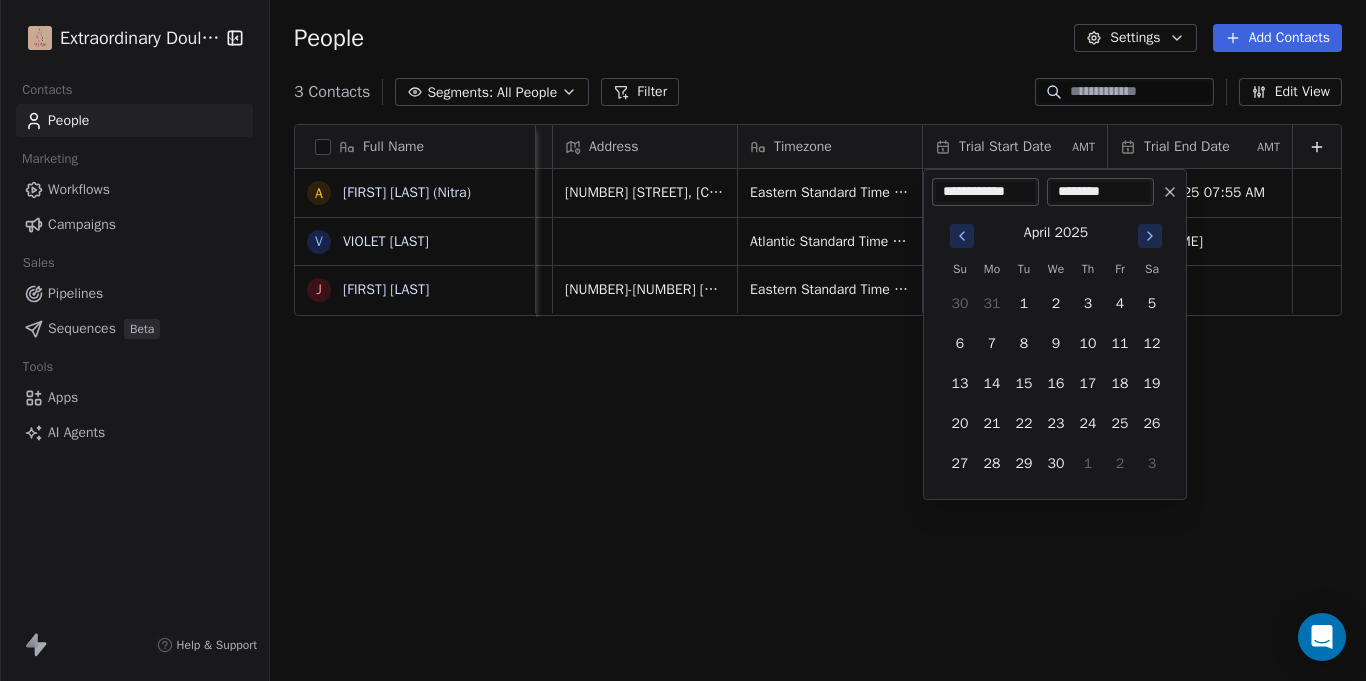 click at bounding box center (962, 236) 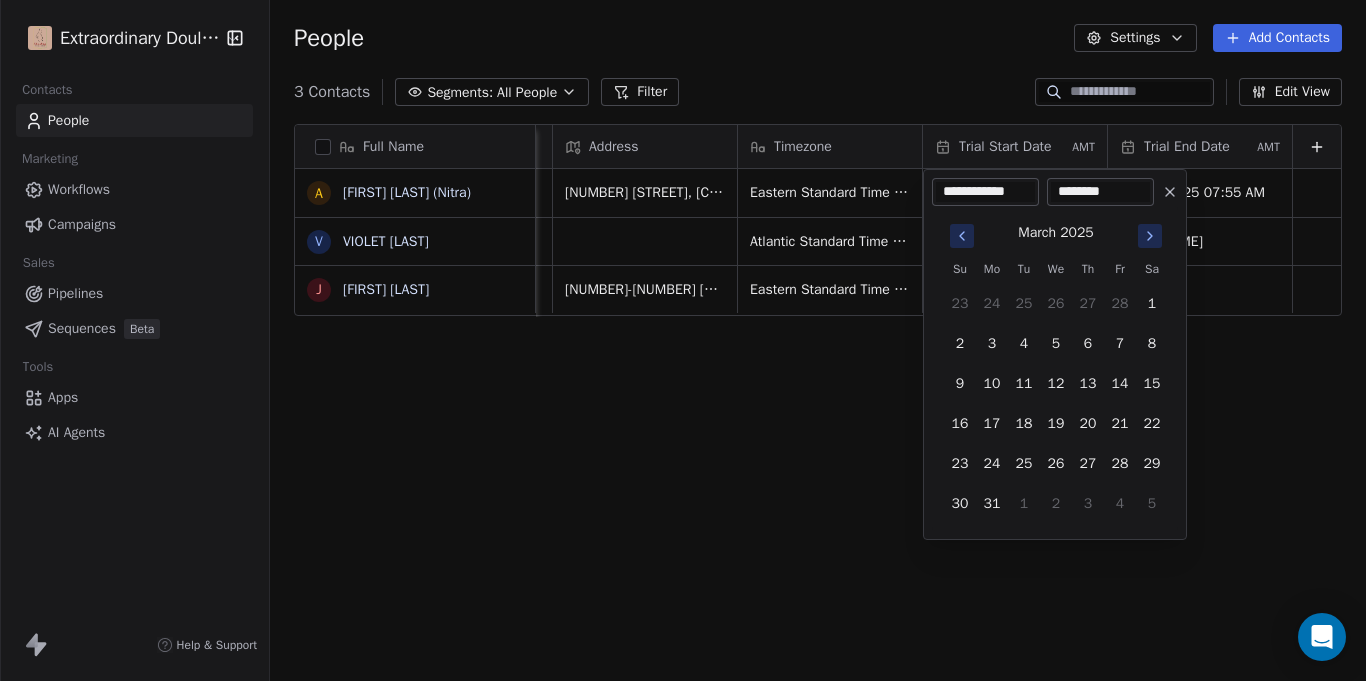 click at bounding box center (962, 236) 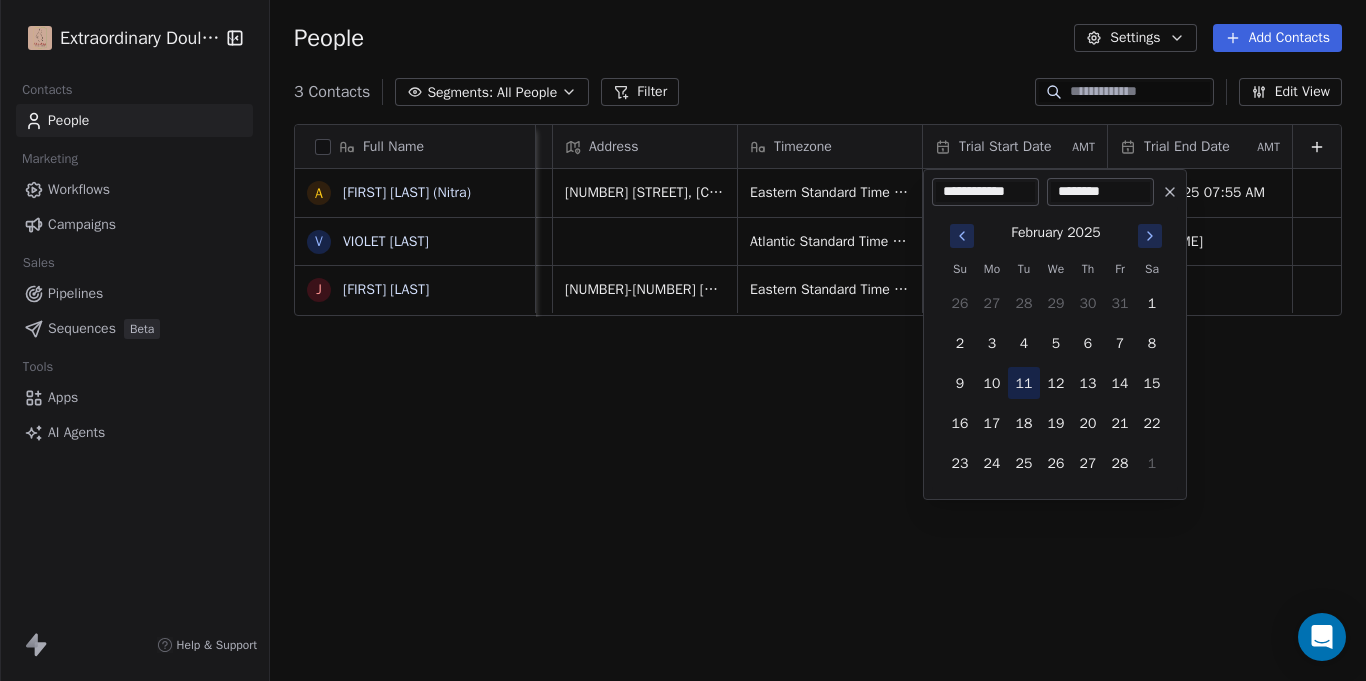 click on "11" at bounding box center (1024, 383) 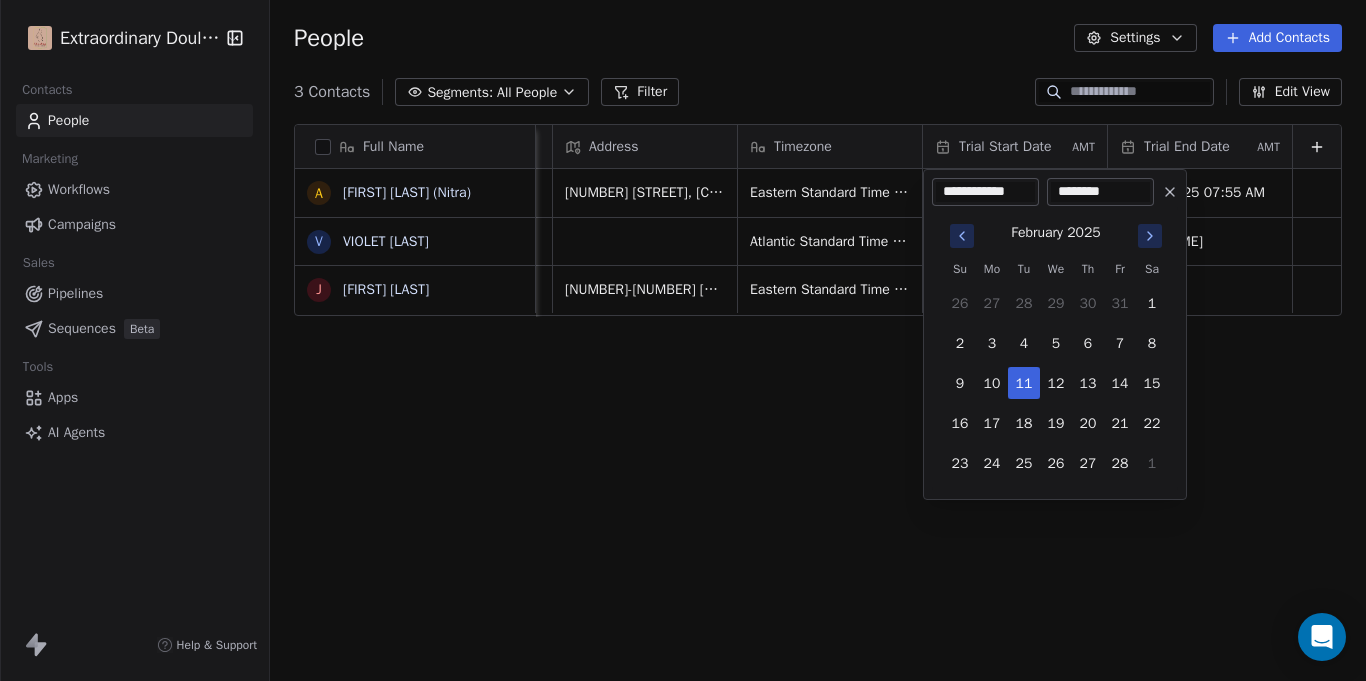 click on "**********" at bounding box center (683, 340) 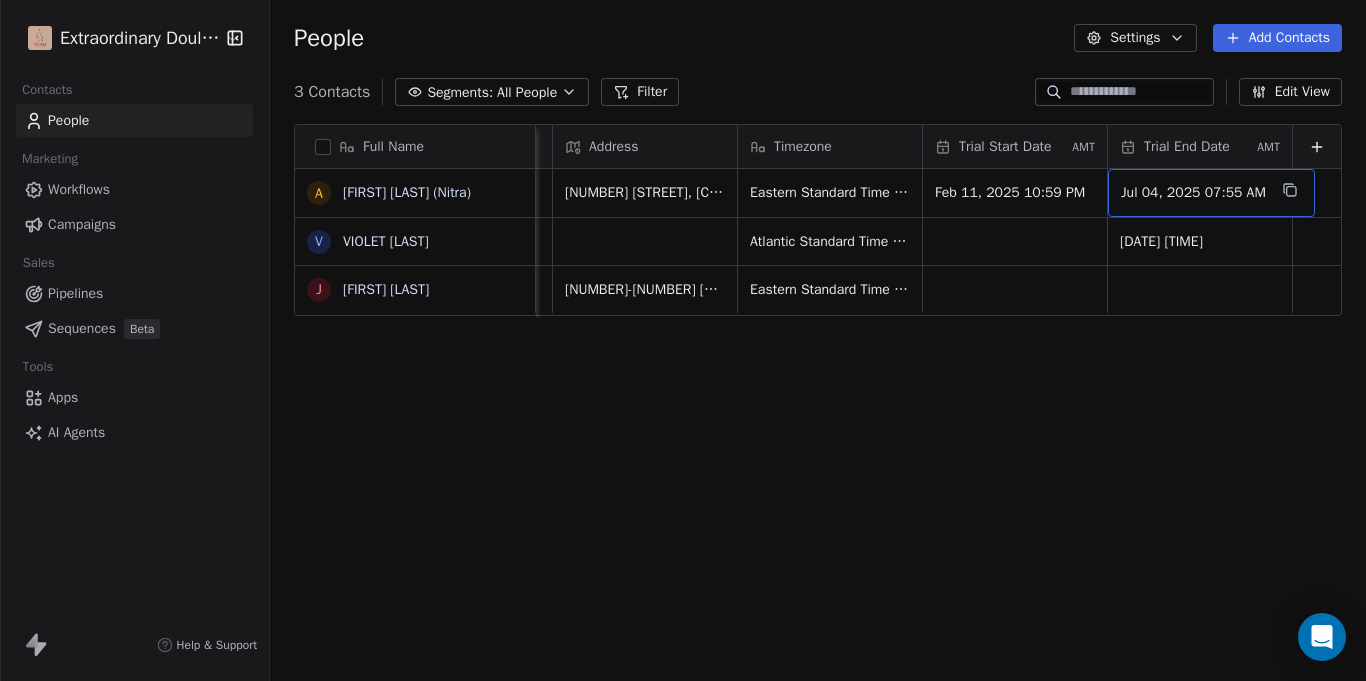 click on "Jul 04, 2025 07:55 AM" at bounding box center [1211, 193] 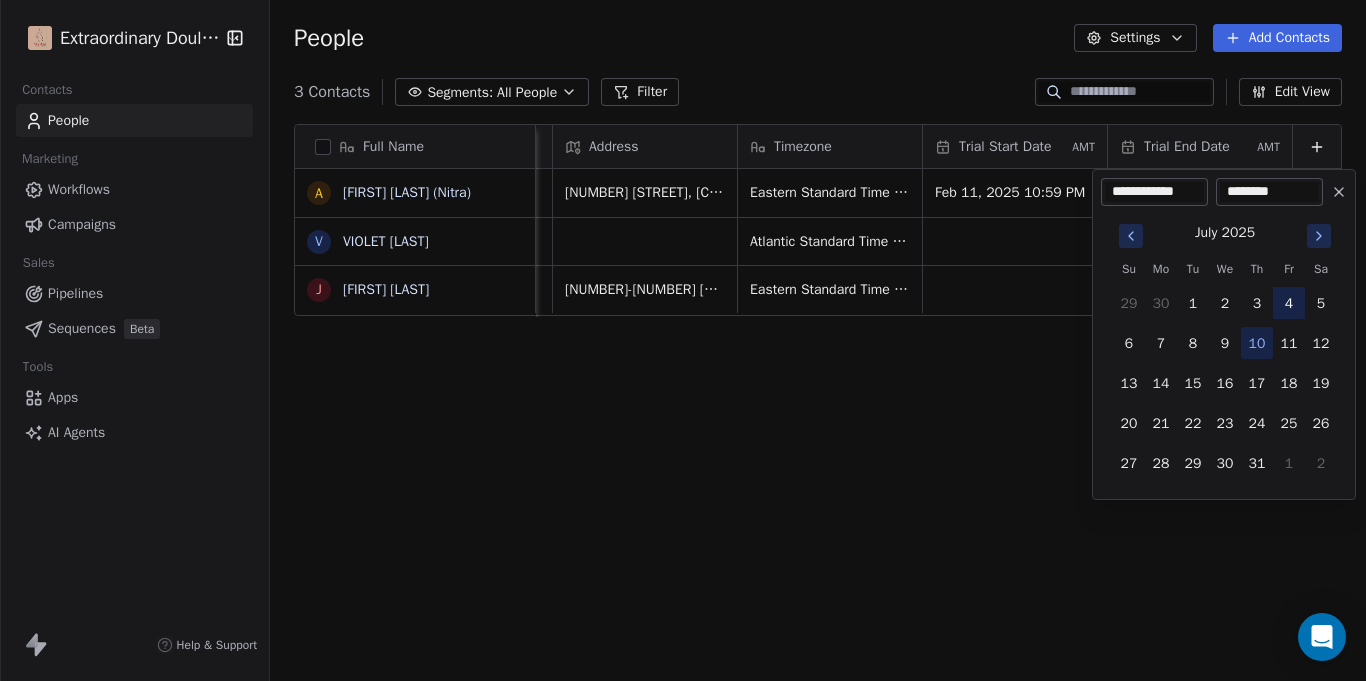 click on "4" at bounding box center (1289, 303) 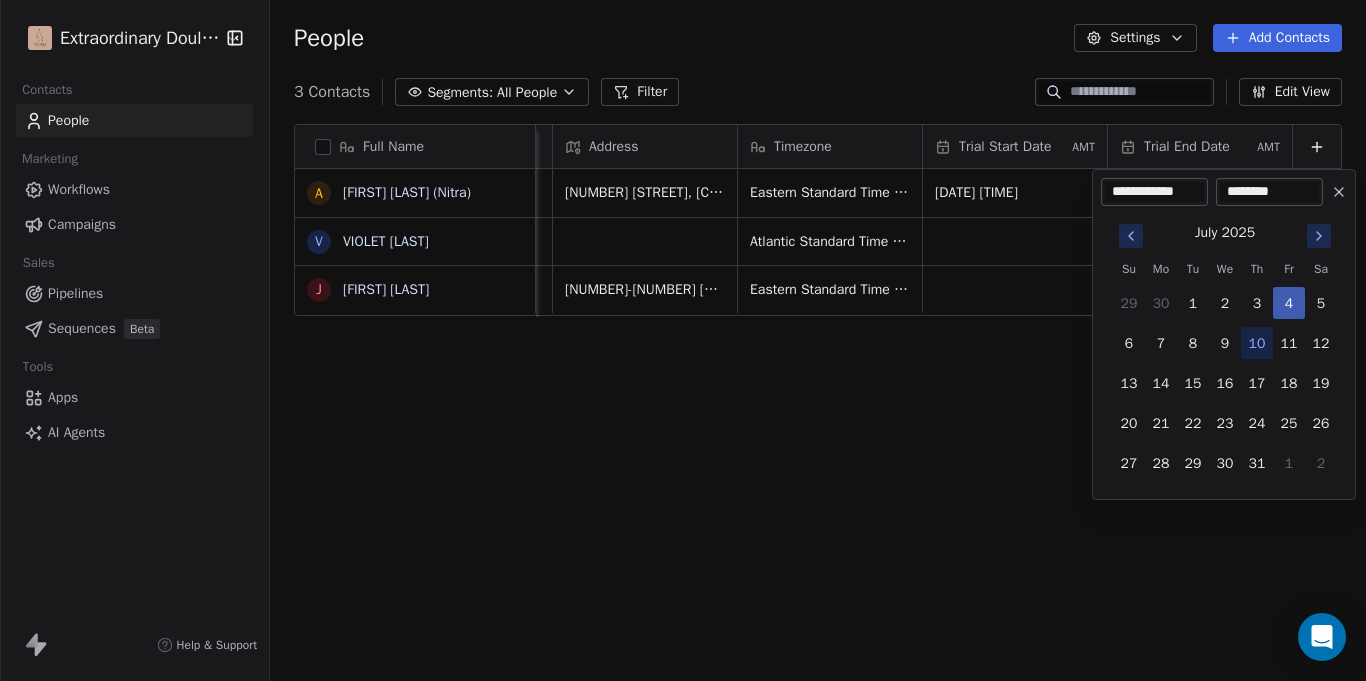 click on "4" at bounding box center (1289, 303) 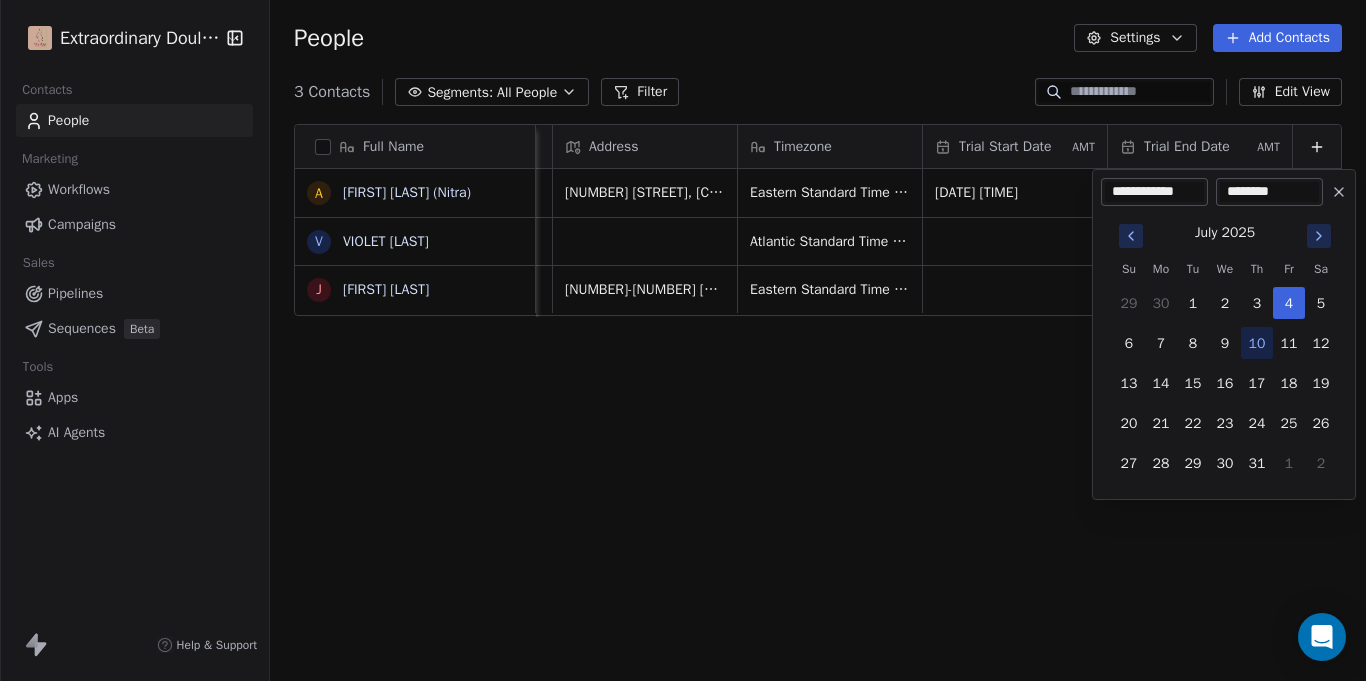 click on "Extraordinary Doula Care Contacts People Marketing Workflows Campaigns Sales Pipelines Sequences Beta Tools Apps AI Agents Help & Support People Settings Add Contacts 3 Contacts Segments: All People Filter Edit View Tag Add to Sequence Export Full Name A [FIRST] [LAST] (Nitra) V [FIRST] [LAST] J [FIRST] [LAST] Website Job Title Status Contact Source Address Timezone Trial Start Date AMT Trial End Date AMT At Home Mom Closed Won Legaci Birth [NUMBER] [STREET], [CITY], [STATE], [POSTAL_CODE] [TIMEZONE] [DATE] [TIME] [DATE] [TIME] Body Sculptor Closed Won Word of Mouth (Family Member) [TIMEZONE] [DATE] [TIME] Working Mom Closed Won Legaci Birth [NUMBER]-[NUMBER] [STREET]. APT [NUMBER], [CITY], [STATE], [POSTAL_CODE] [TIMEZONE] To pick up a draggable item, press the space bar. While dragging, use the arrow keys to move the item. Press space again to drop the item in its new position, or press escape to cancel. ******** 1" at bounding box center (683, 340) 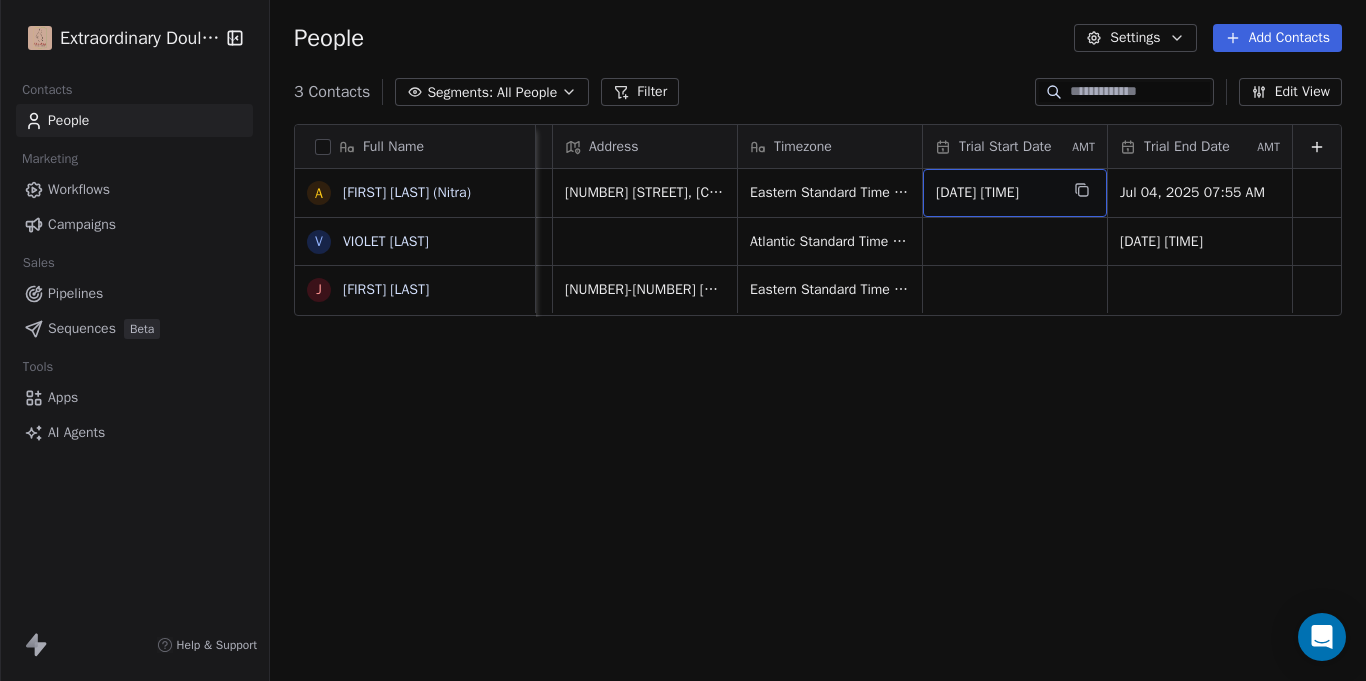 click on "[DATE] [TIME]" at bounding box center [997, 193] 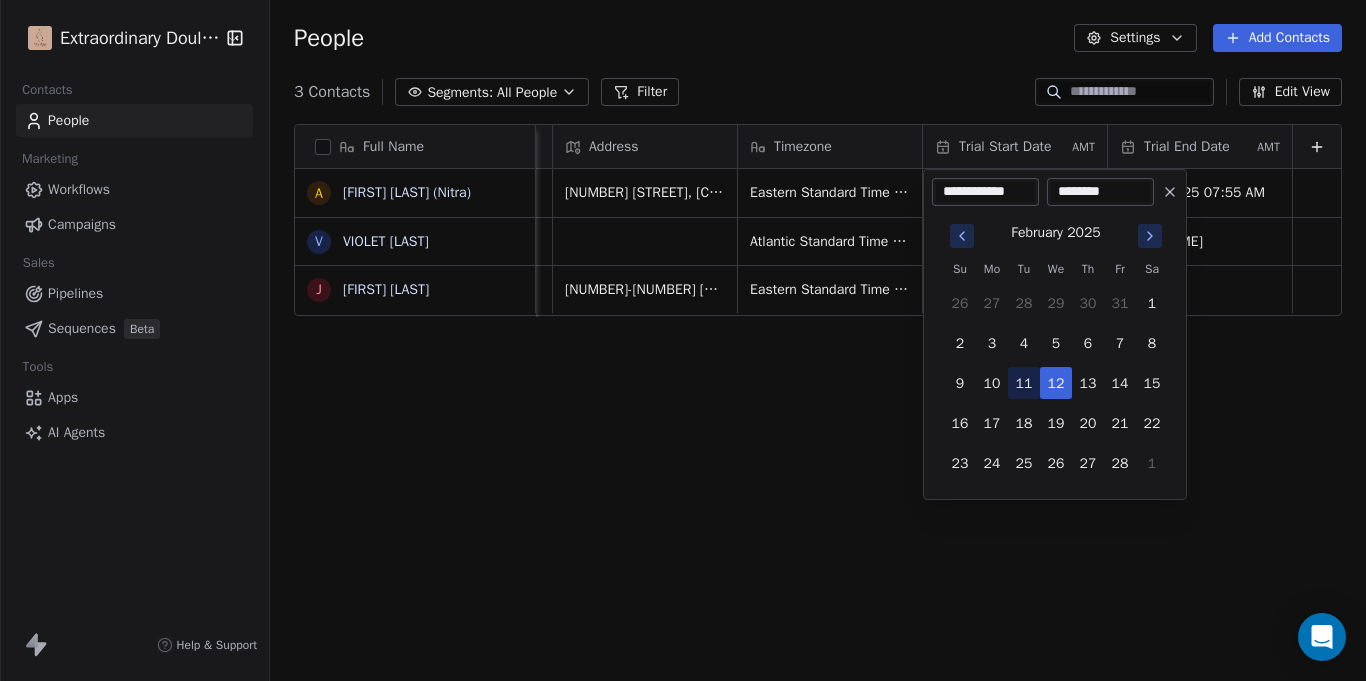 click on "11" at bounding box center [1024, 383] 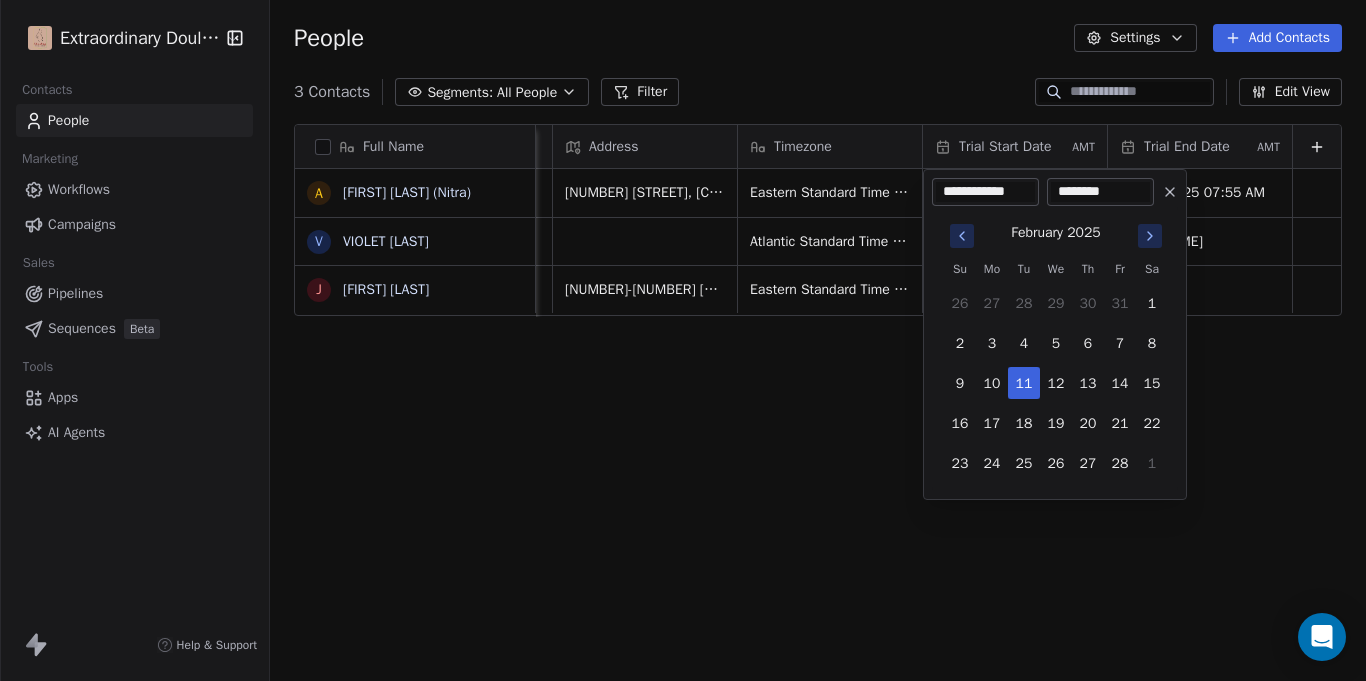 click on "********" at bounding box center [1100, 192] 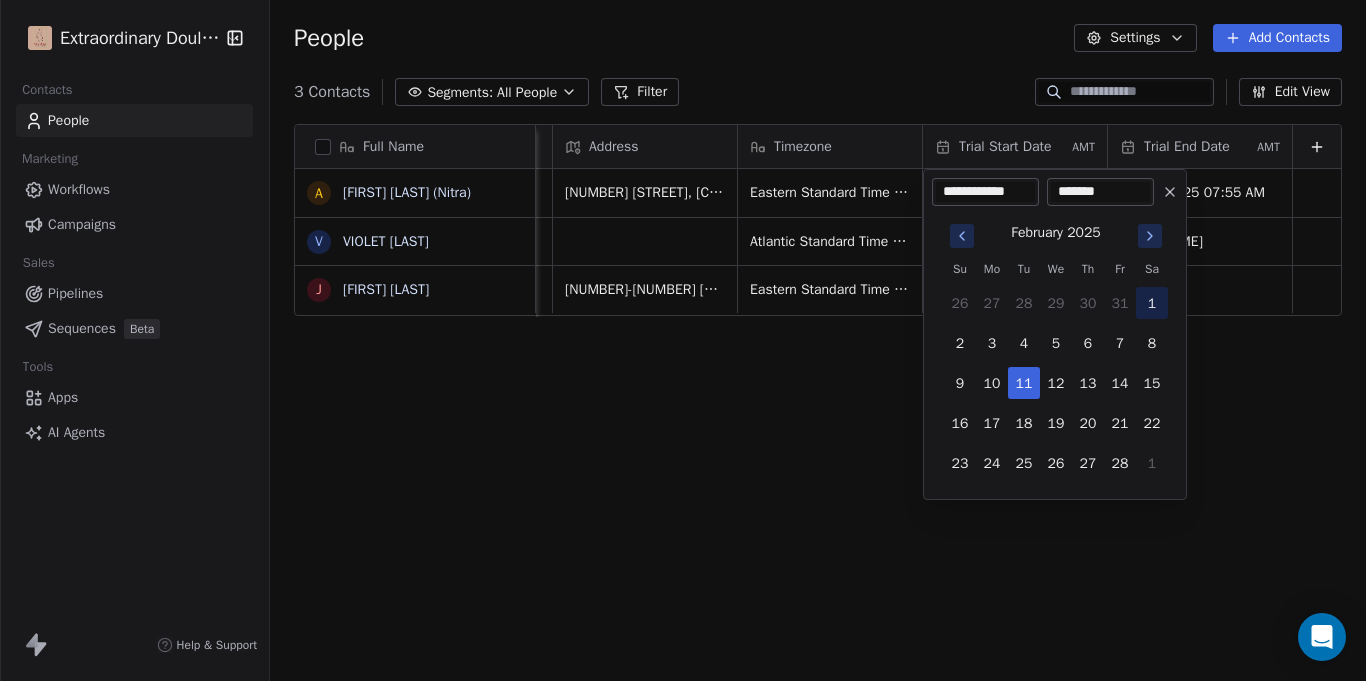 type on "********" 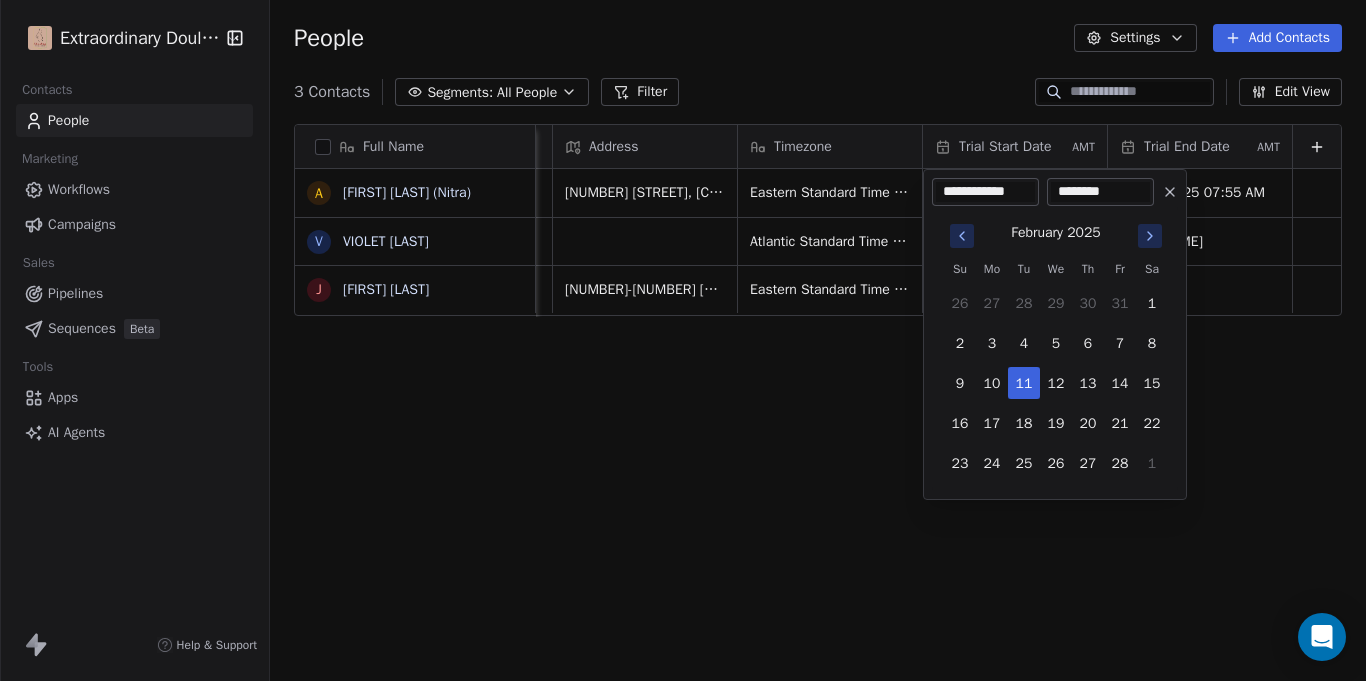 click on "Extraordinary Doula Care Contacts People Marketing Workflows Campaigns Sales Pipelines Sequences Beta Tools Apps AI Agents Help & Support People Settings Add Contacts 3 Contacts Segments: All People Filter Edit View Tag Add to Sequence Export Full Name A [FIRST] [LAST] (Nitra) V [FIRST] [LAST] J [FIRST] [LAST] Website Job Title Status Contact Source Address Timezone Trial Start Date AMT Trial End Date AMT At Home Mom Closed Won Legaci Birth [NUMBER] [STREET], [CITY], [STATE], [POSTAL_CODE] [TIMEZONE] [DATE] [TIME] [DATE] [TIME] Body Sculptor Closed Won Word of Mouth (Family Member) [TIMEZONE] [DATE] [TIME] Working Mom Closed Won Legaci Birth [NUMBER]-[NUMBER] [STREET]. APT [NUMBER], [CITY], [STATE], [POSTAL_CODE] [TIMEZONE] To pick up a draggable item, press the space bar. While dragging, use the arrow keys to move the item. Press space again to drop the item in its new position, or press escape to cancel. ******** 1" at bounding box center (683, 340) 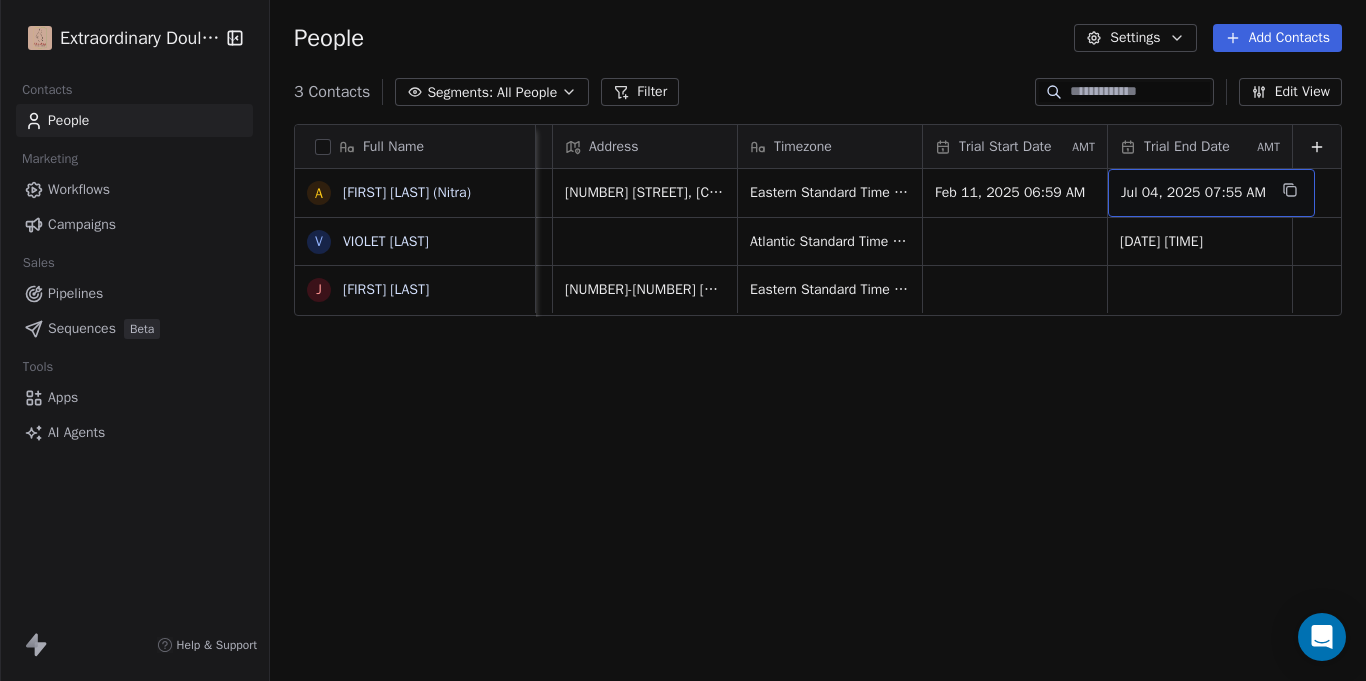 click on "Jul 04, 2025 07:55 AM" at bounding box center [1211, 193] 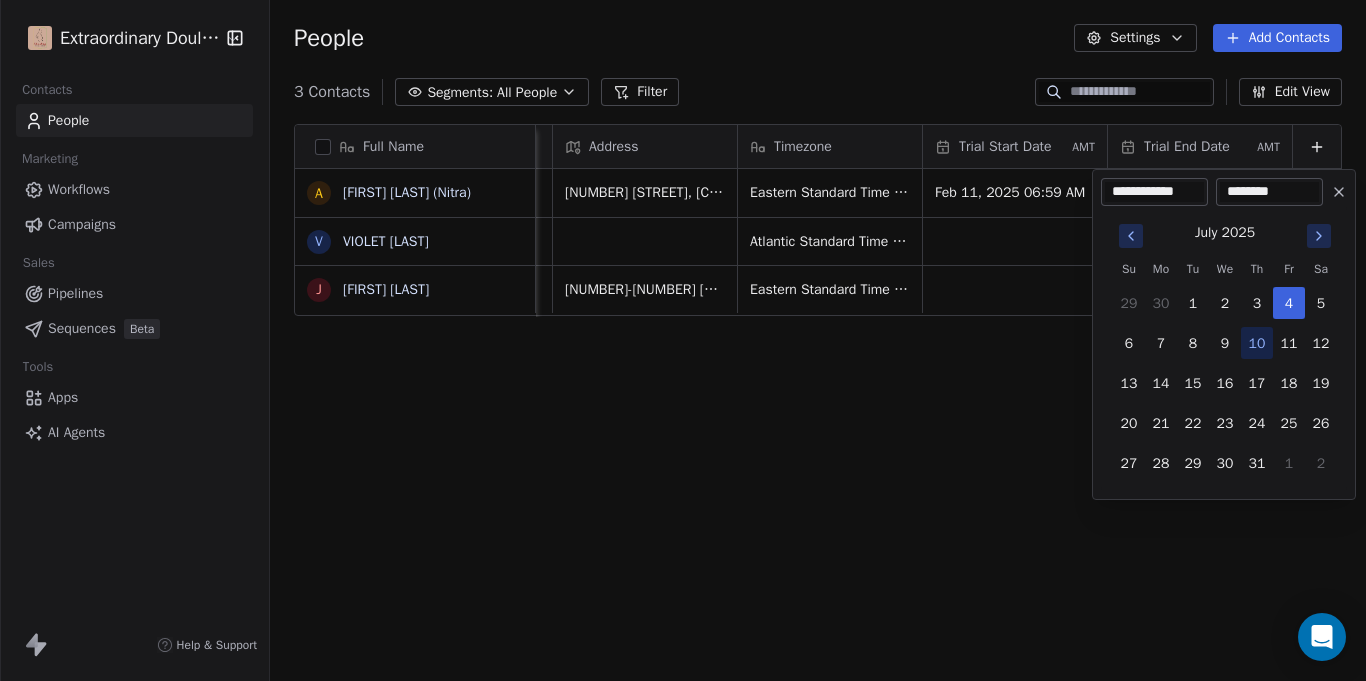 click on "Extraordinary Doula Care Contacts People Marketing Workflows Campaigns Sales Pipelines Sequences Beta Tools Apps AI Agents Help & Support People Settings Add Contacts 3 Contacts Segments: All People Filter Edit View Tag Add to Sequence Export Full Name A [FIRST] [LAST] (Nitra) V [FIRST] [LAST] J [FIRST] [LAST] Website Job Title Status Contact Source Address Timezone Trial Start Date AMT Trial End Date AMT At Home Mom Closed Won Legaci Birth [NUMBER] [STREET], [CITY], [STATE], [POSTAL_CODE] [TIMEZONE] [DATE] [TIME] [DATE] [TIME] Body Sculptor Closed Won Word of Mouth (Family Member) [TIMEZONE] [DATE] [TIME] Working Mom Closed Won Legaci Birth [NUMBER]-[NUMBER] [STREET]. APT [NUMBER], [CITY], [STATE], [POSTAL_CODE] [TIMEZONE] To pick up a draggable item, press the space bar. While dragging, use the arrow keys to move the item. Press space again to drop the item in its new position, or press escape to cancel. ******** 1" at bounding box center (683, 340) 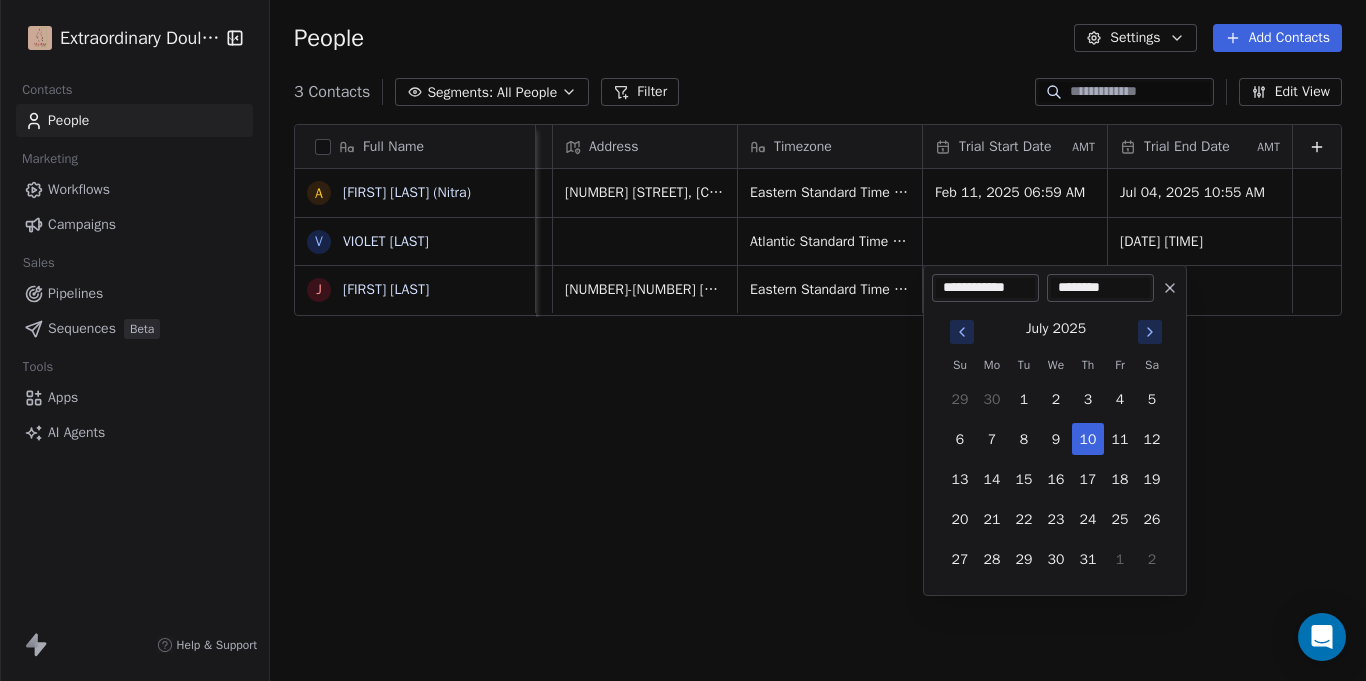 click on "**********" at bounding box center (683, 340) 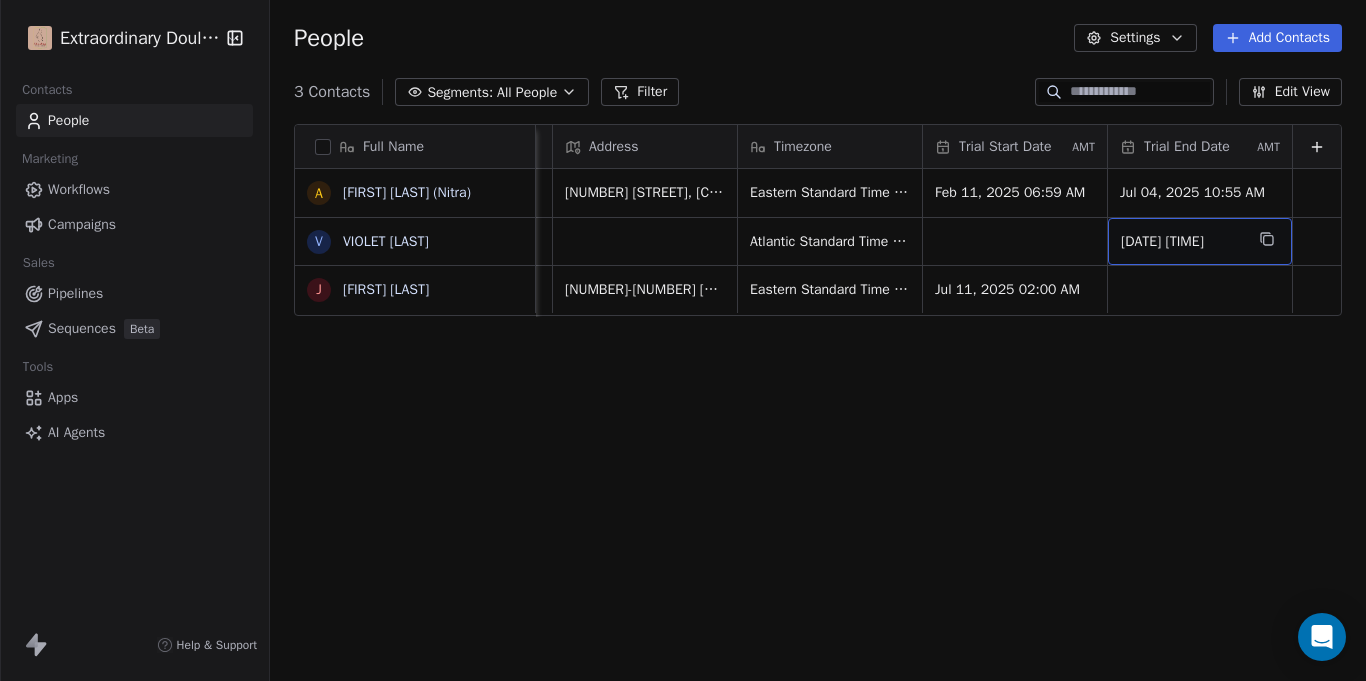 click on "[DATE] [TIME]" at bounding box center [1182, 242] 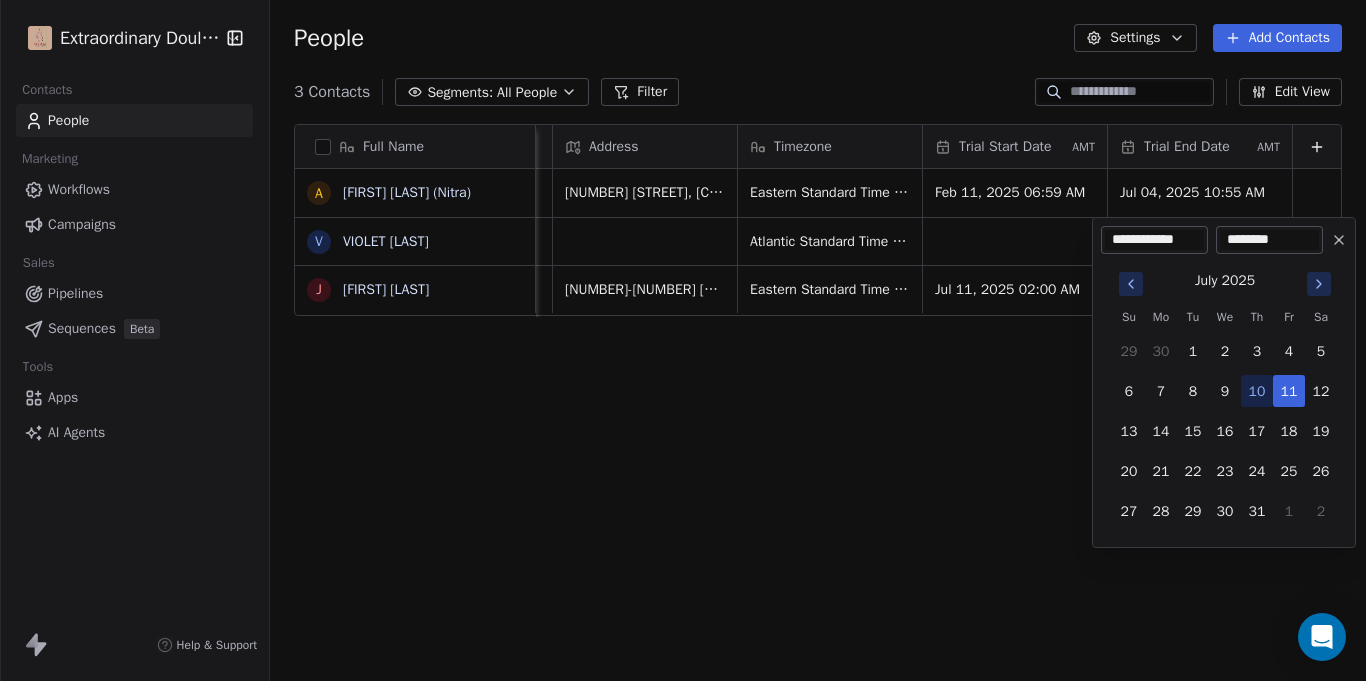 click 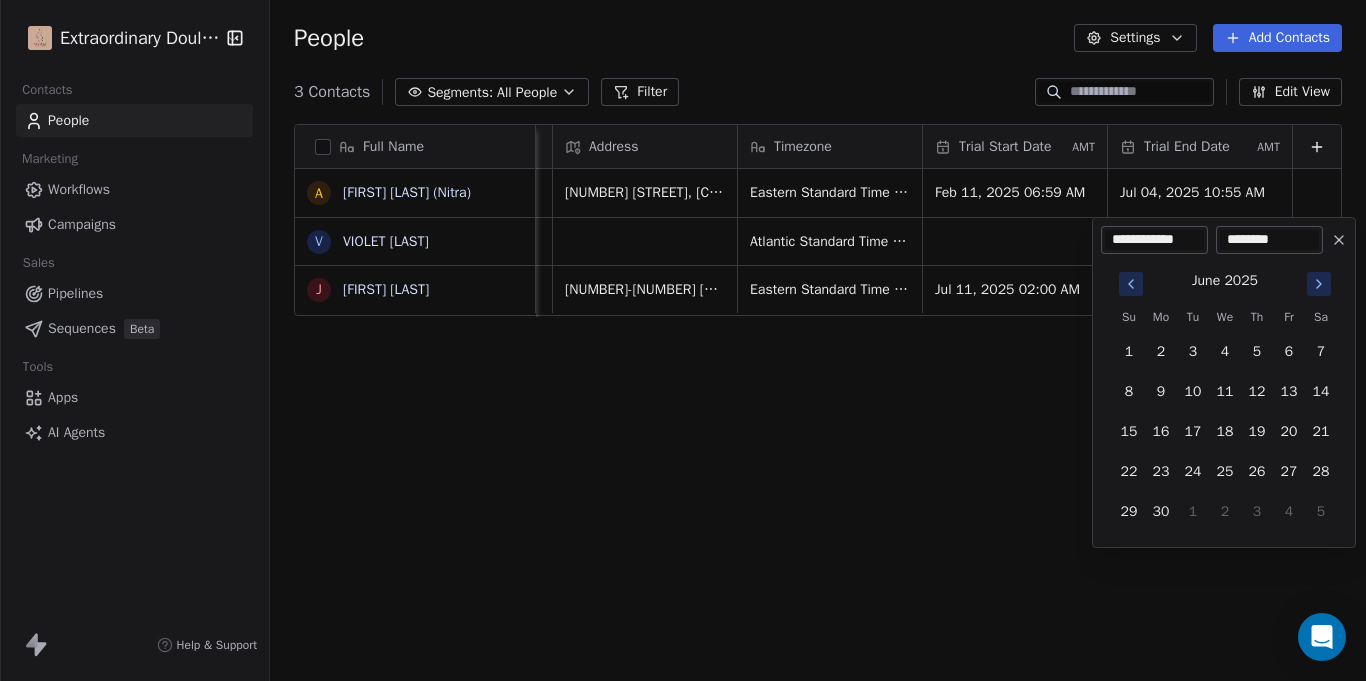 click 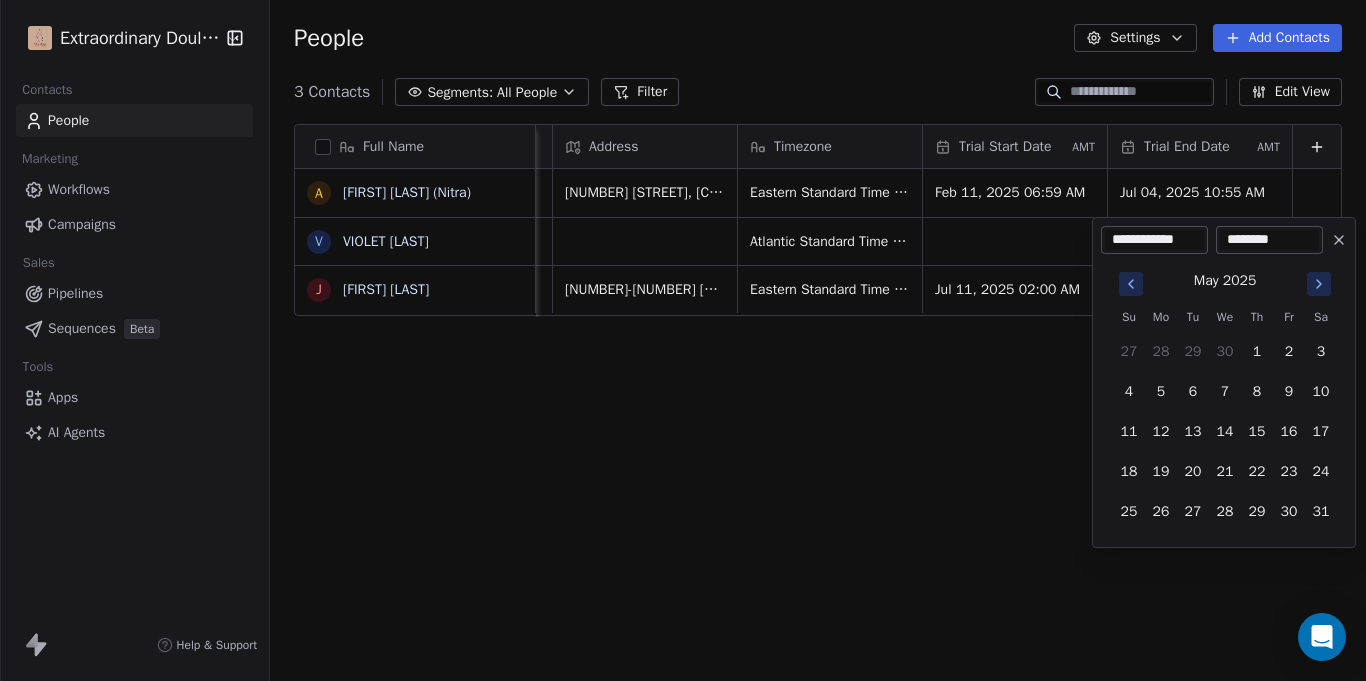 click 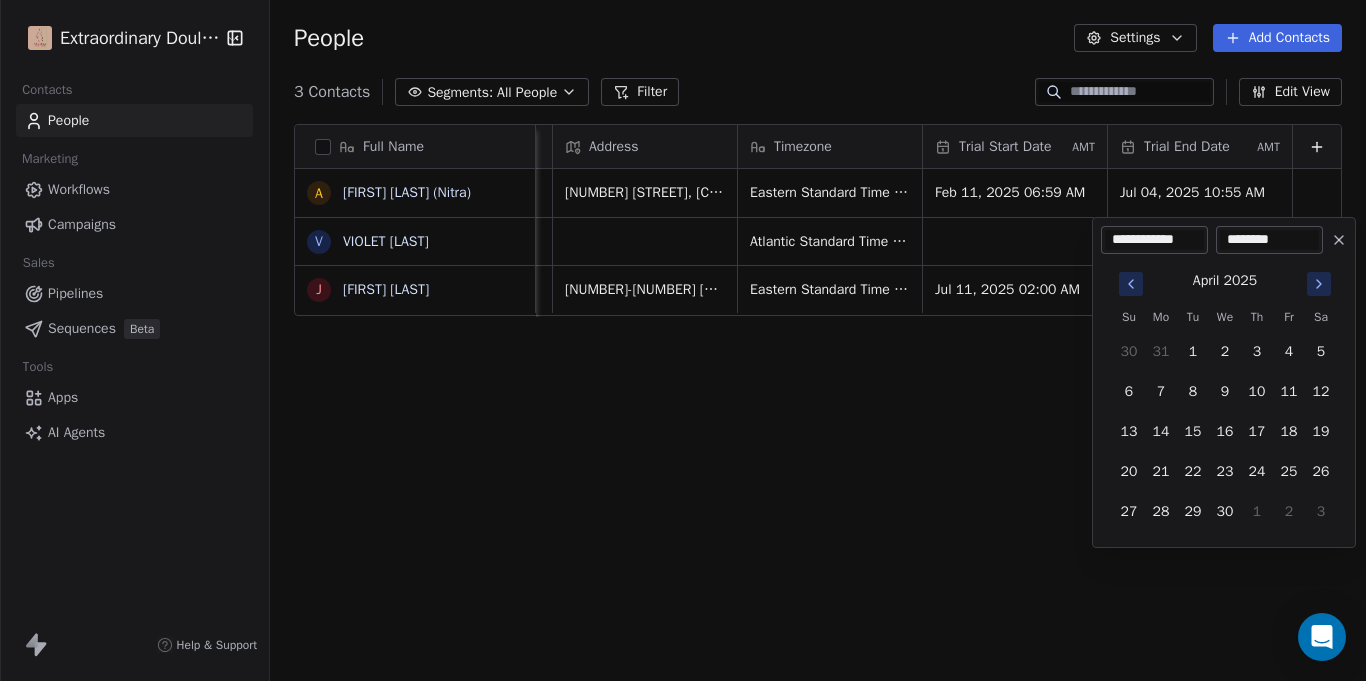 click 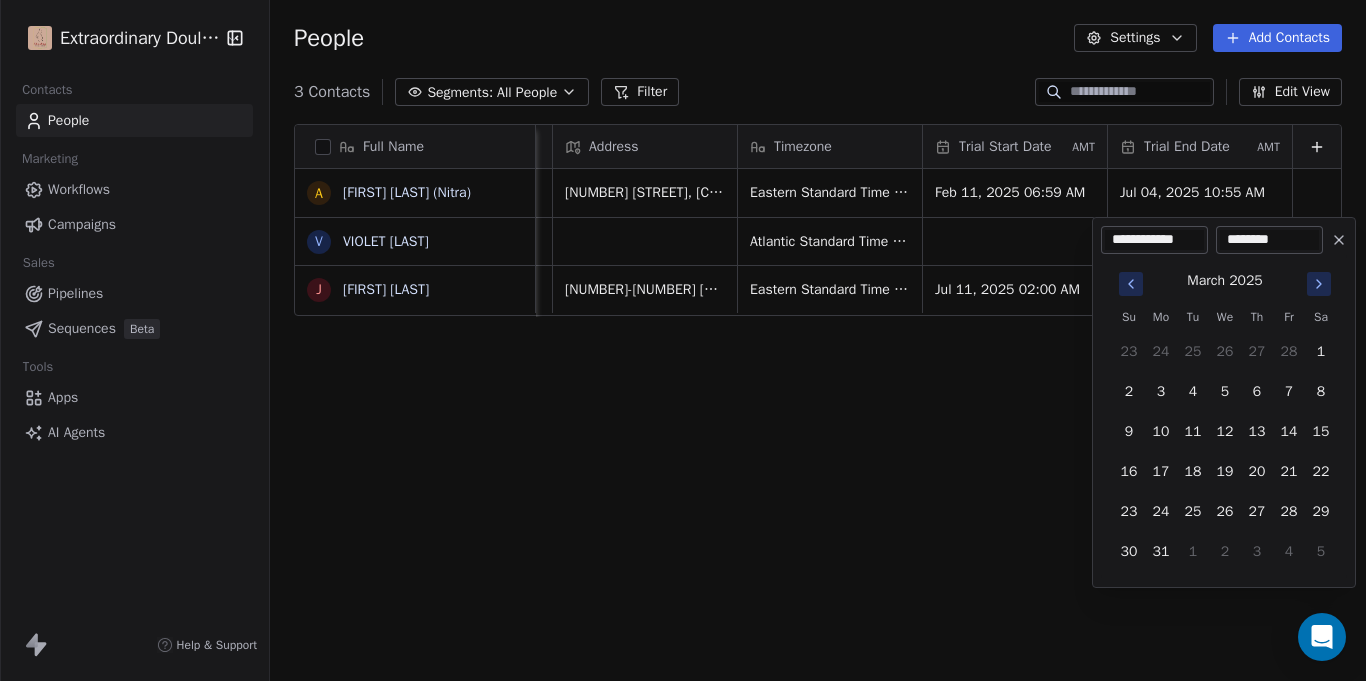 click 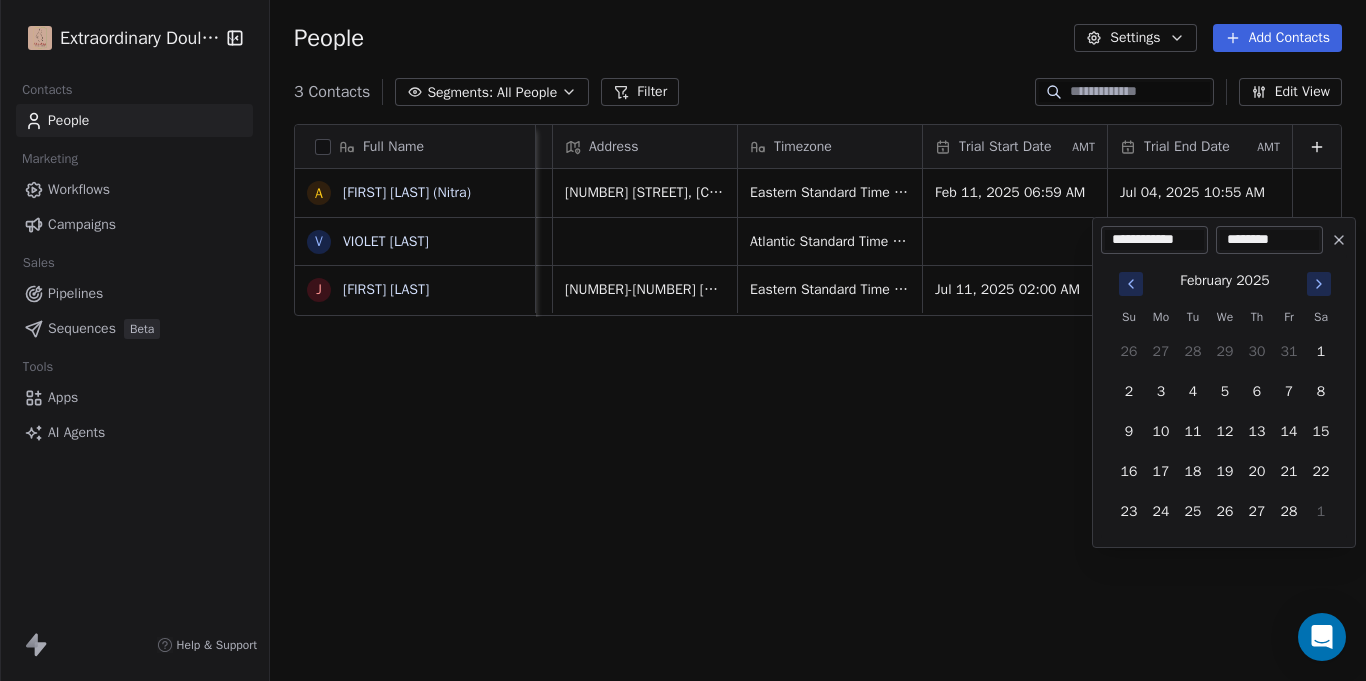 click 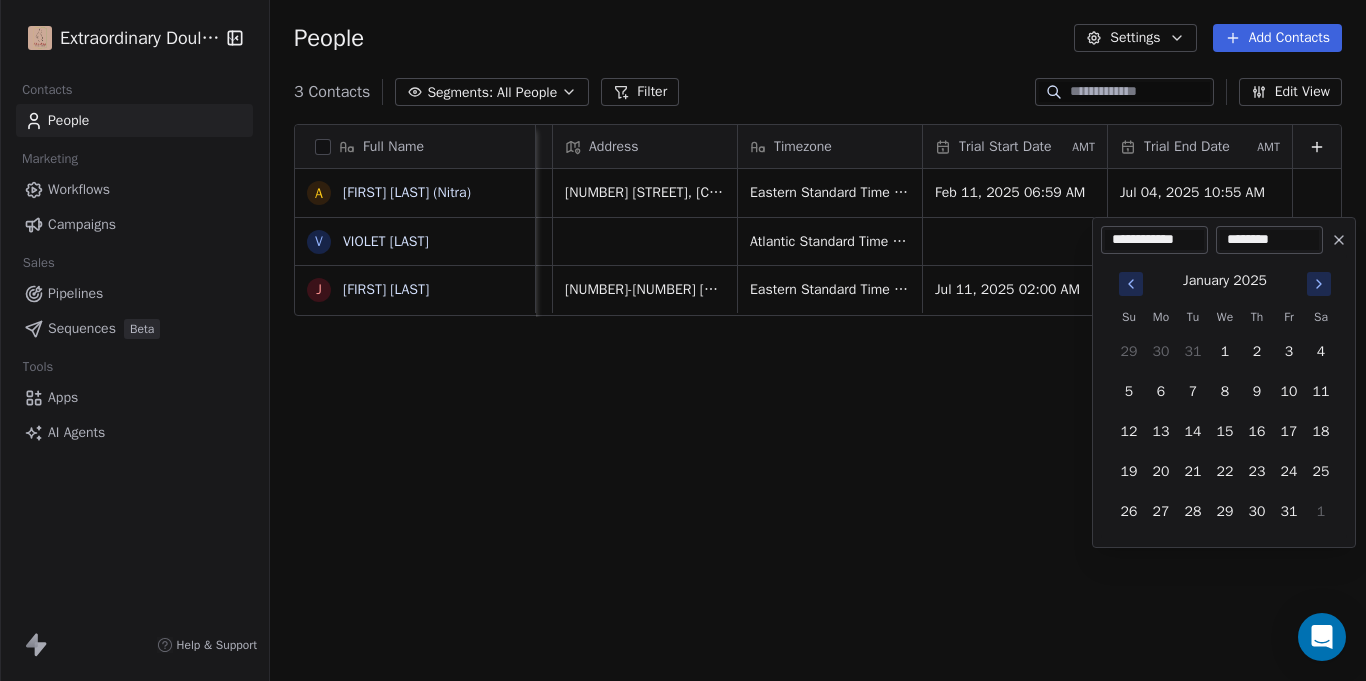 click 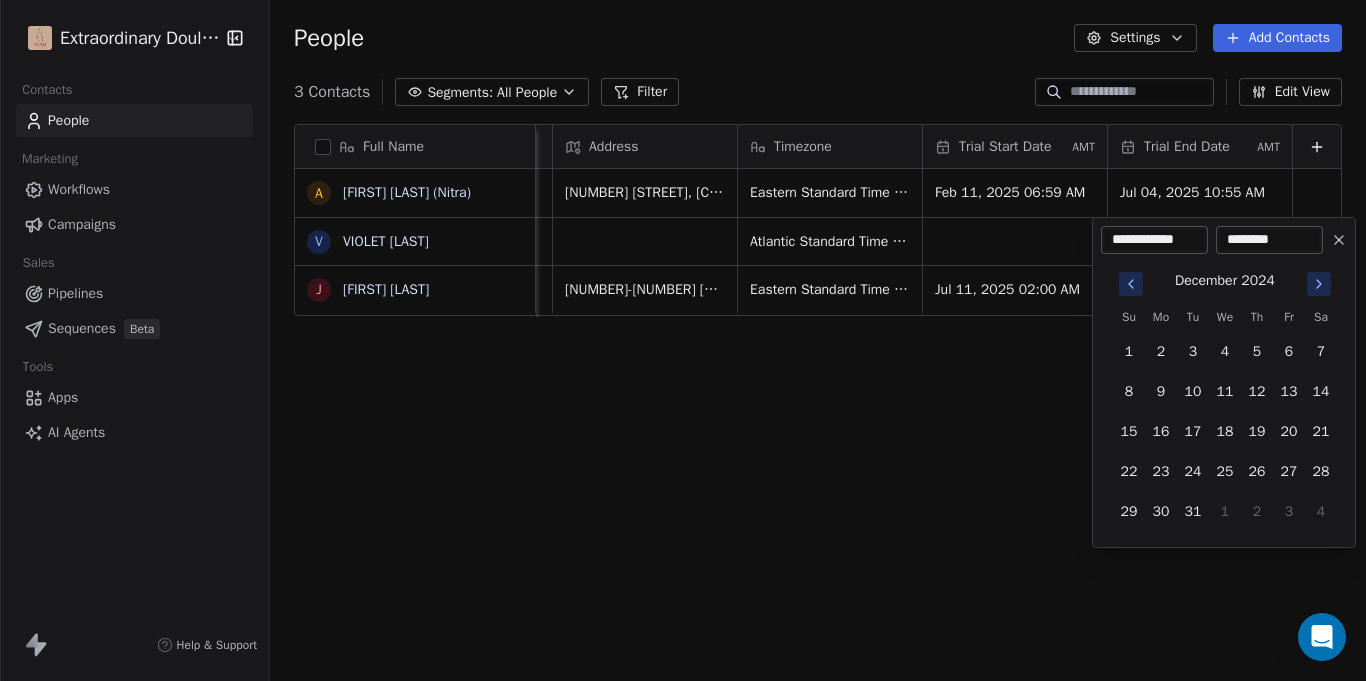 click at bounding box center (1319, 284) 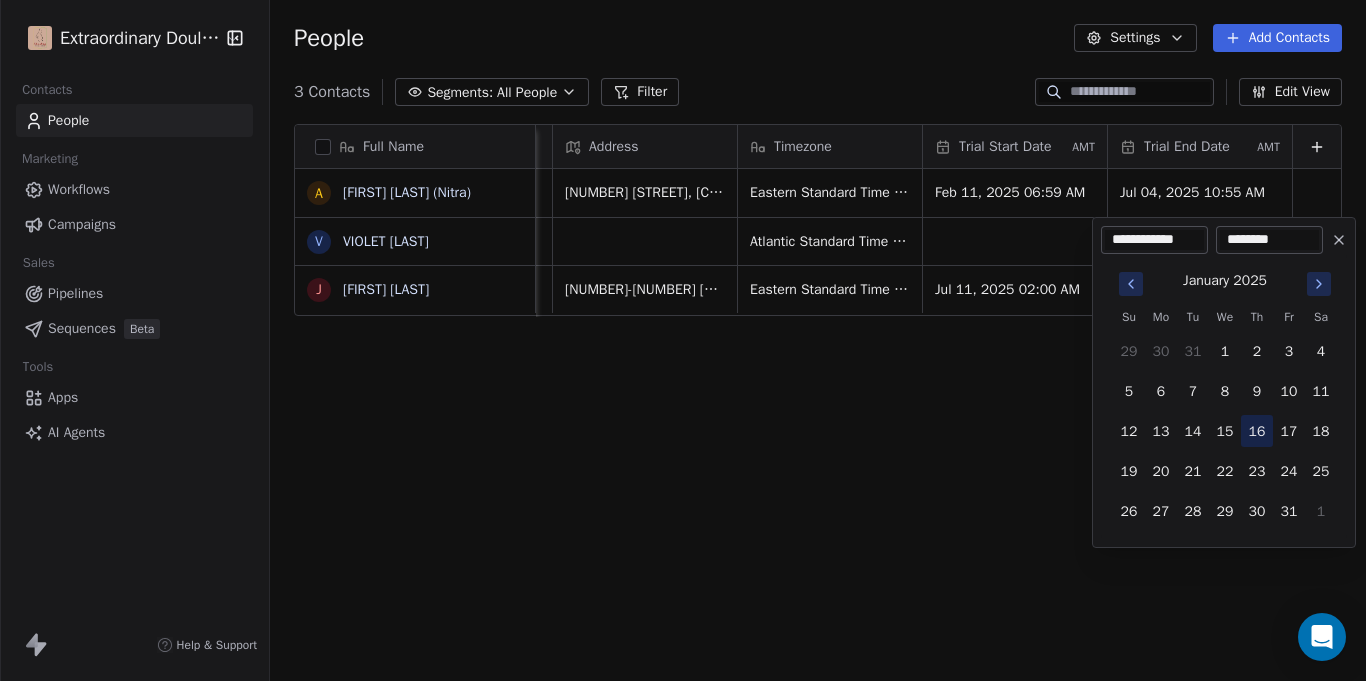 click on "16" at bounding box center [1257, 431] 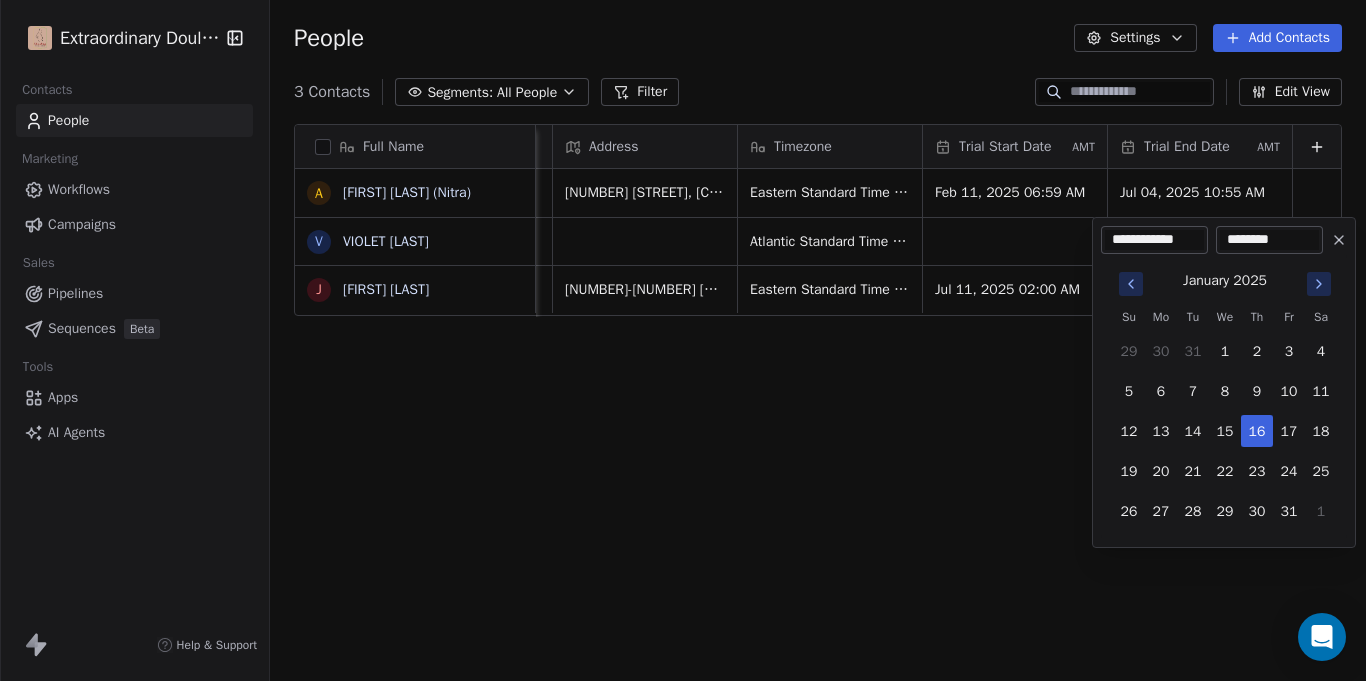 click on "Extraordinary Doula Care Contacts People Marketing Workflows Campaigns Sales Pipelines Sequences Beta Tools Apps AI Agents Help & Support People Settings  Add Contacts 3 Contacts Segments: All People Filter  Edit View Tag Add to Sequence Export Full Name A [FIRST] [LAST] (Nitra) V [FIRST] [LAST] J [FIRST] [LAST] Website Job Title Status Contact Source Address Timezone Trial Start Date AMT Trial End Date AMT   At Home Mom Closed Won Legaci Birth [NUMBER] [STREET], [CITY], [STATE], [ZIP] Eastern Standard Time (EST) Feb 11, 2025 06:59 AM Jul 04, 2025 10:55 AM   Body Sculptor Closed Won Word of Mouth (Family Member) Atlantic Standard Time (AST)   Working Mom Closed Won Legaci Birth [NUMBER]-[NUMBER] [STREET]. APT [NUMBER], [CITY], [STATE], [ZIP] Eastern Standard Time (EST)
To pick up a draggable item, press the space bar.
While dragging, use the arrow keys to move the item.
Press space again to drop the item in its new position, or press escape to cancel.
1" at bounding box center (683, 340) 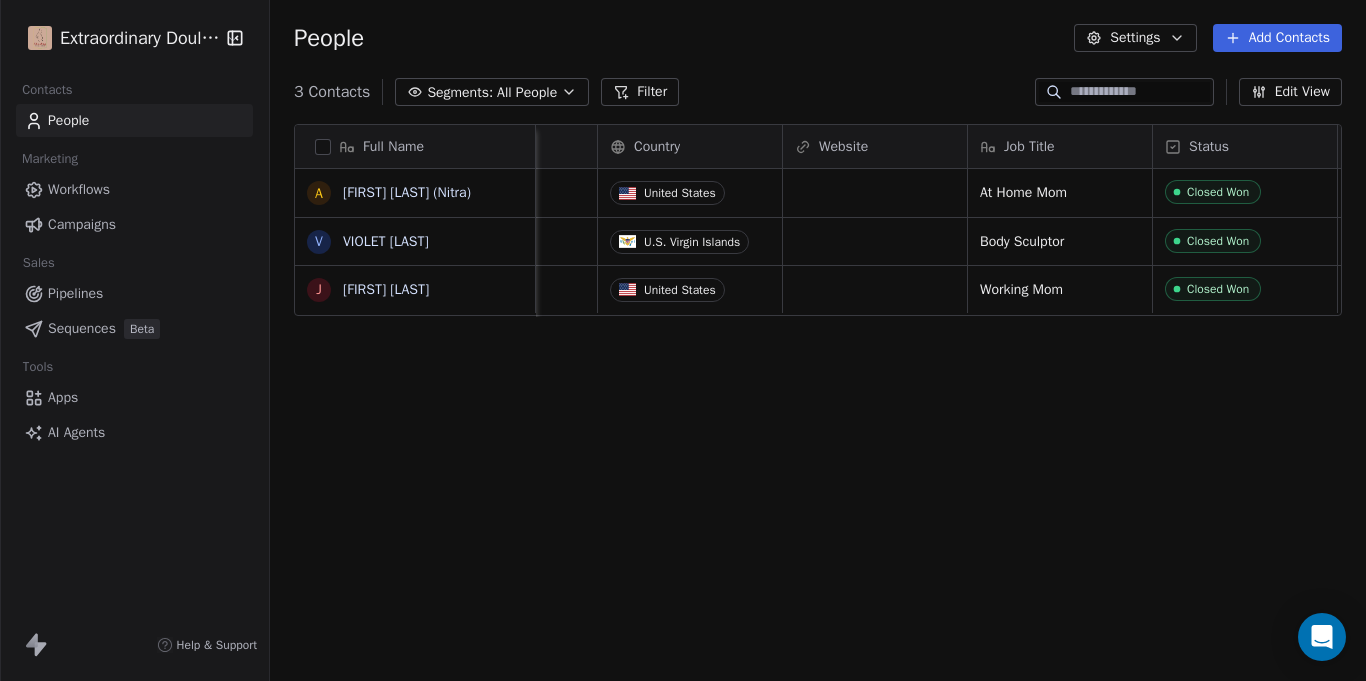 scroll, scrollTop: 0, scrollLeft: 492, axis: horizontal 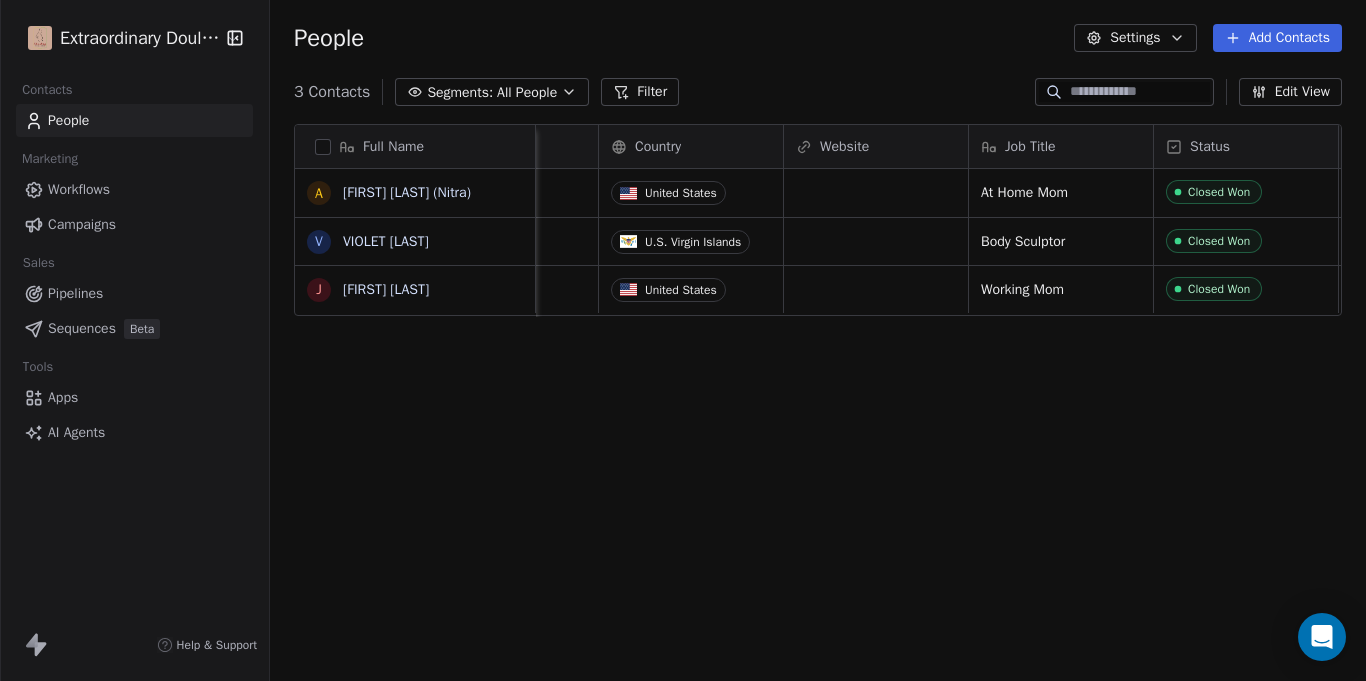 click on "Website" at bounding box center (874, 147) 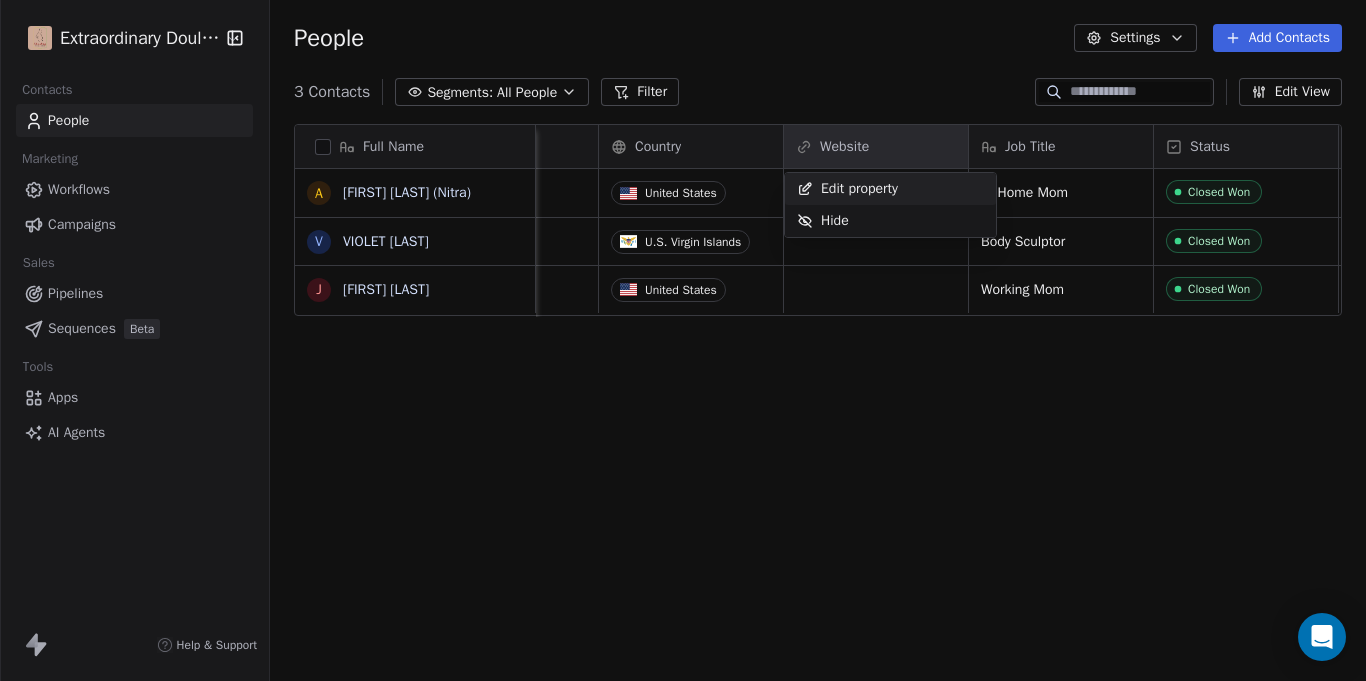click on "Hide" at bounding box center (890, 221) 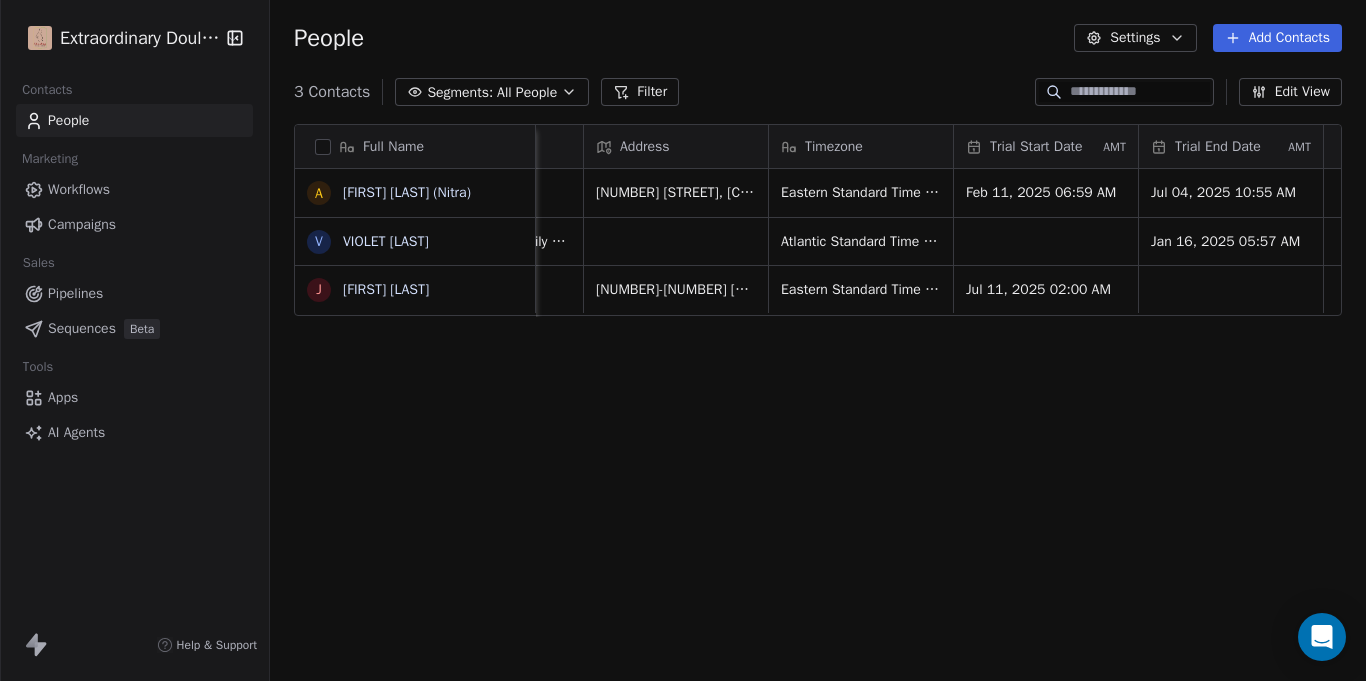 scroll, scrollTop: 0, scrollLeft: 1278, axis: horizontal 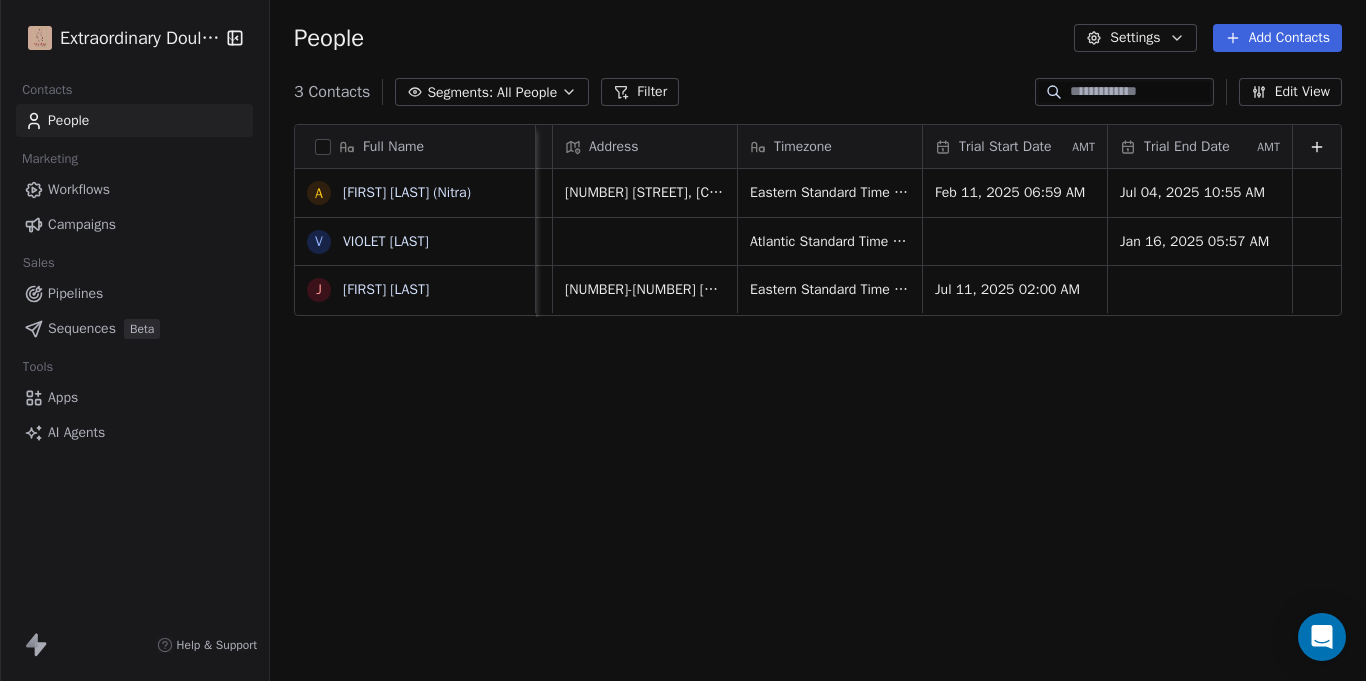 click at bounding box center (1317, 146) 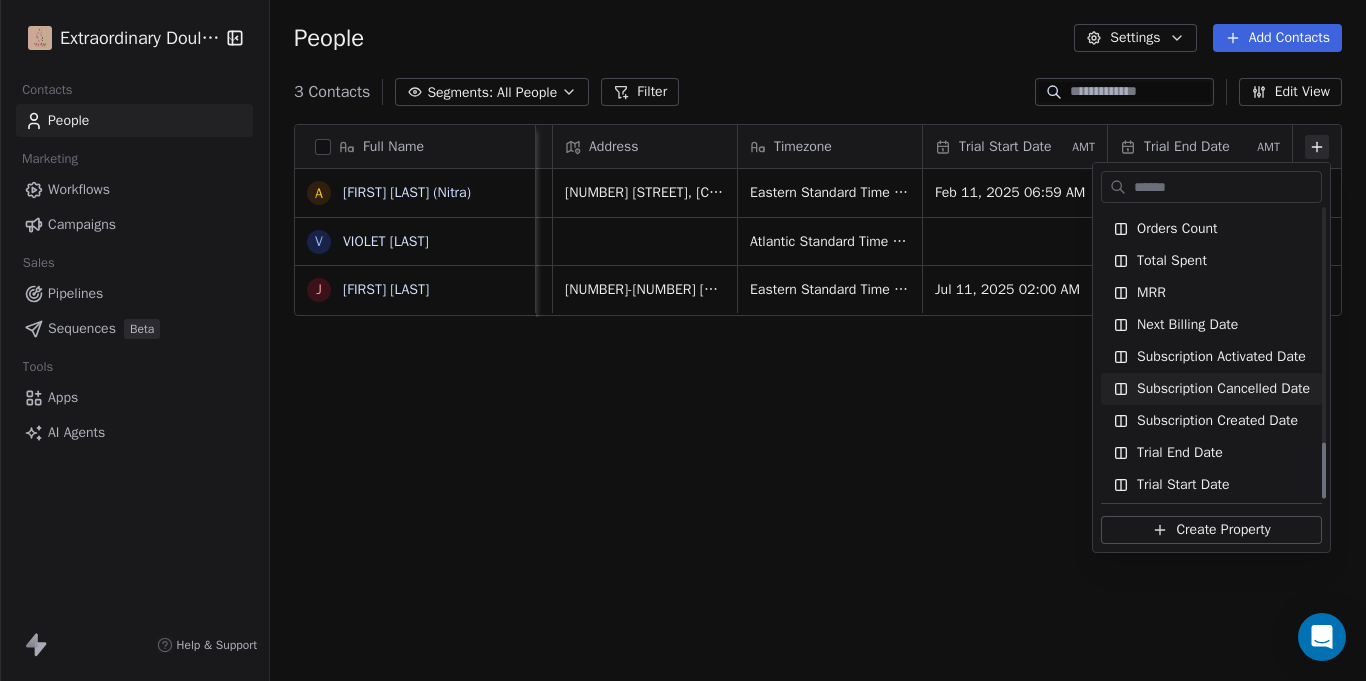 scroll, scrollTop: 1188, scrollLeft: 0, axis: vertical 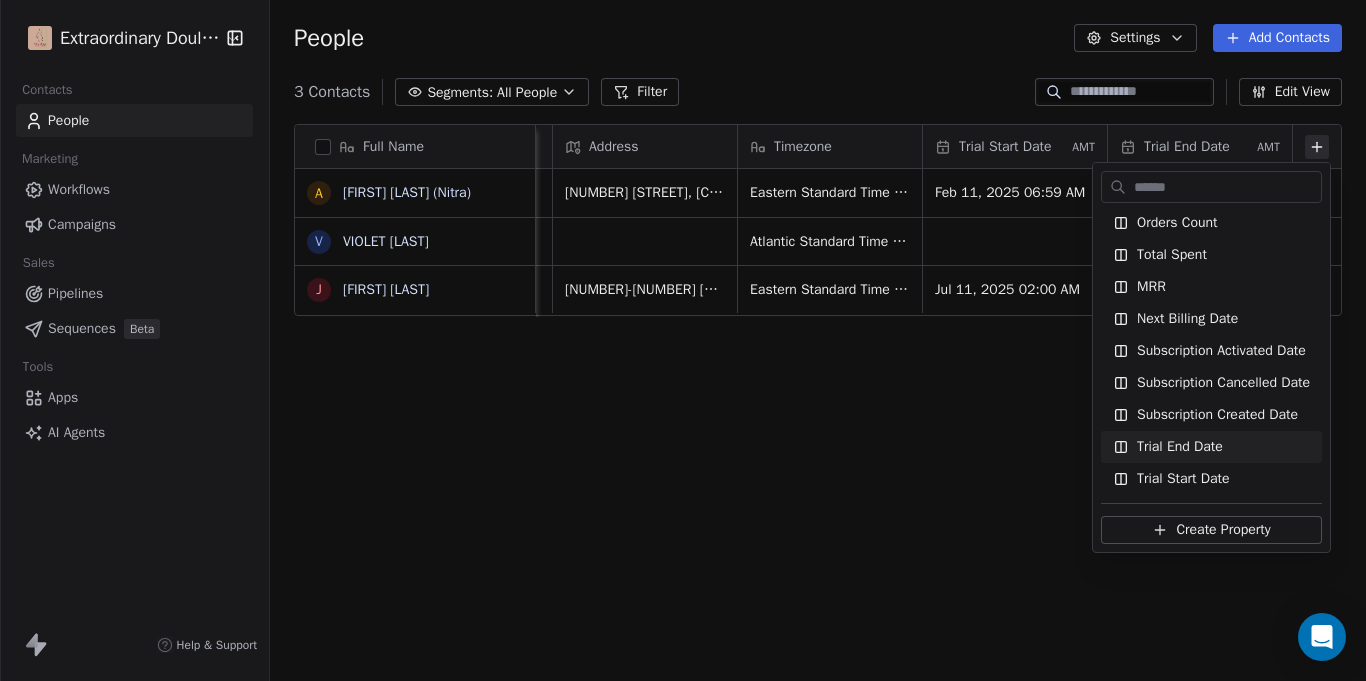 click on "Extraordinary Doula Care Contacts People Marketing Workflows Campaigns Sales Pipelines Sequences Beta Tools Apps AI Agents Help & Support People Settings  Add Contacts 3 Contacts Segments: All People Filter  Edit View Tag Add to Sequence Export Full Name A [FIRST] [LAST] (Nitra) V VIOLET [LAST] J [LAST] [LAST] Country Job Title Status Contact Source Address Timezone Trial Start Date AMT Trial End Date AMT   [COUNTRY] At Home Mom Closed Won Legaci Birth [NUMBER] [STREET], [CITY], [STATE], [ZIP] Eastern Standard Time (EST) Feb 11, 2025 06:59 AM Jul 04, 2025 10:55 AM   U.S. Virgin Islands Body Sculptor Closed Won Word of Mouth (Family Member) Atlantic Standard Time (AST) Jan 16, 2025 05:57 AM   [COUNTRY] Working Mom Closed Won Legaci Birth [NUMBER]-[NUMBER] [STREET]. APT [NUMBER][LETTER], [CITY], [STATE], [ZIP] Eastern Standard Time (EST) Jul 11, 2025 02:00 AM
Available Properties Full Name First Name Last Name Email Phone Number Website LinkedIn Twitter Country Birthday Address NPS Score Customer Lifetime Value" at bounding box center [683, 340] 